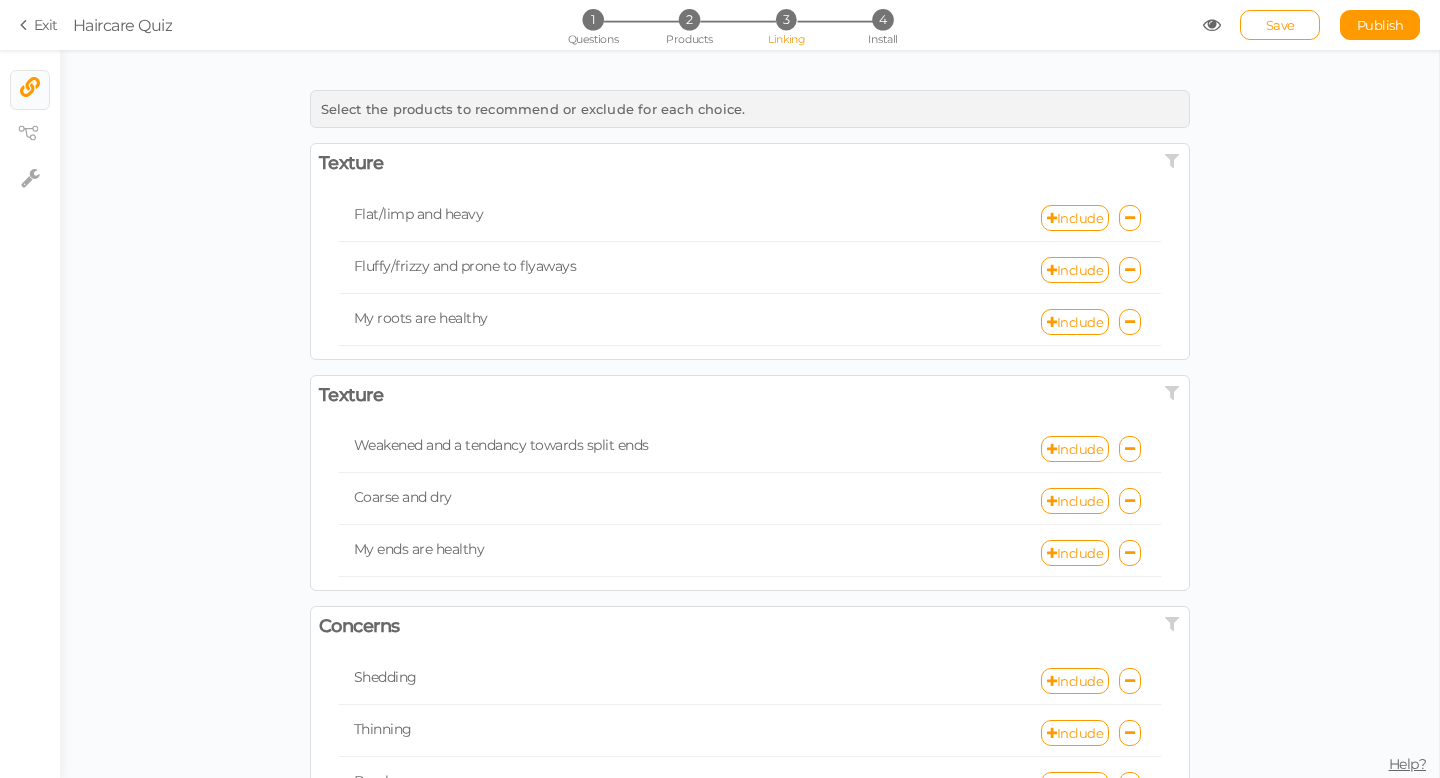 scroll, scrollTop: 0, scrollLeft: 0, axis: both 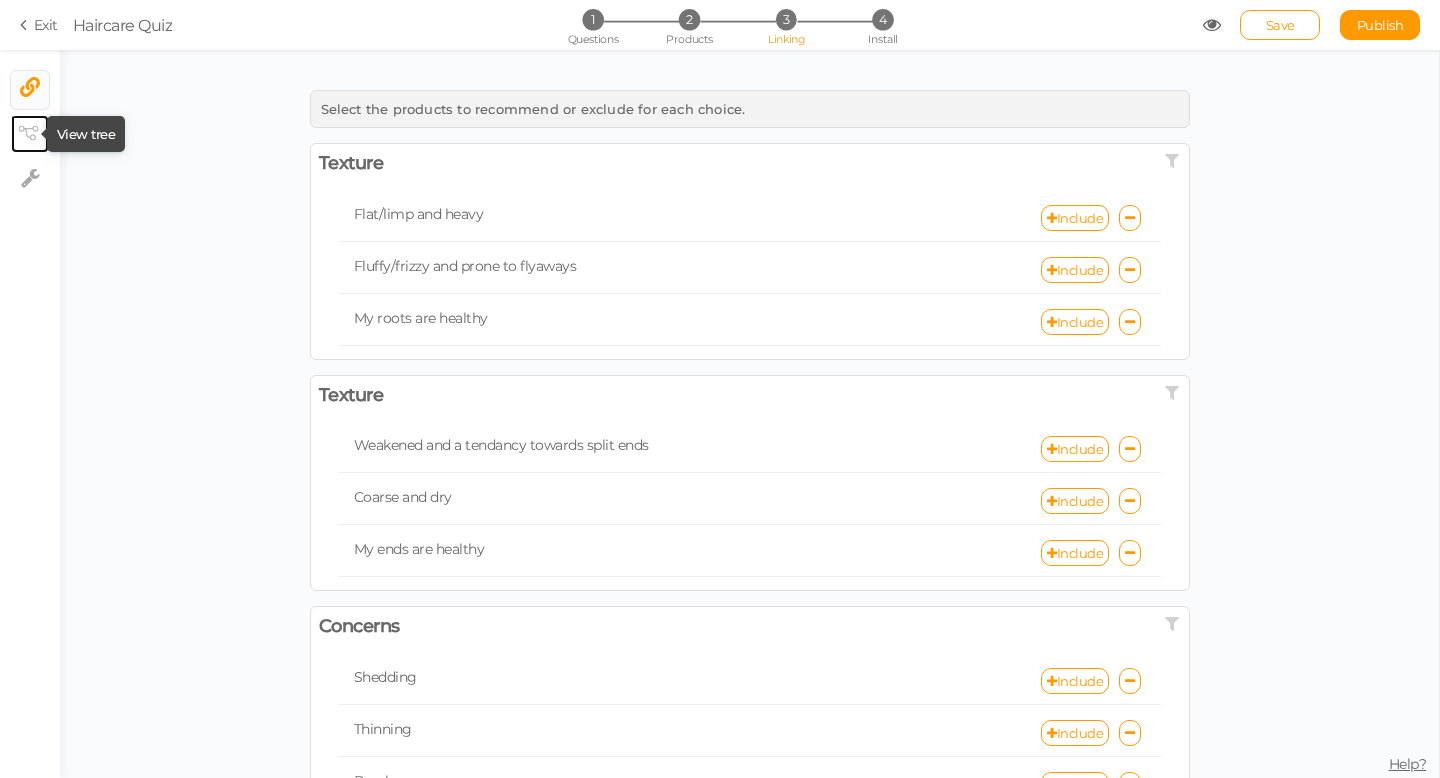 click 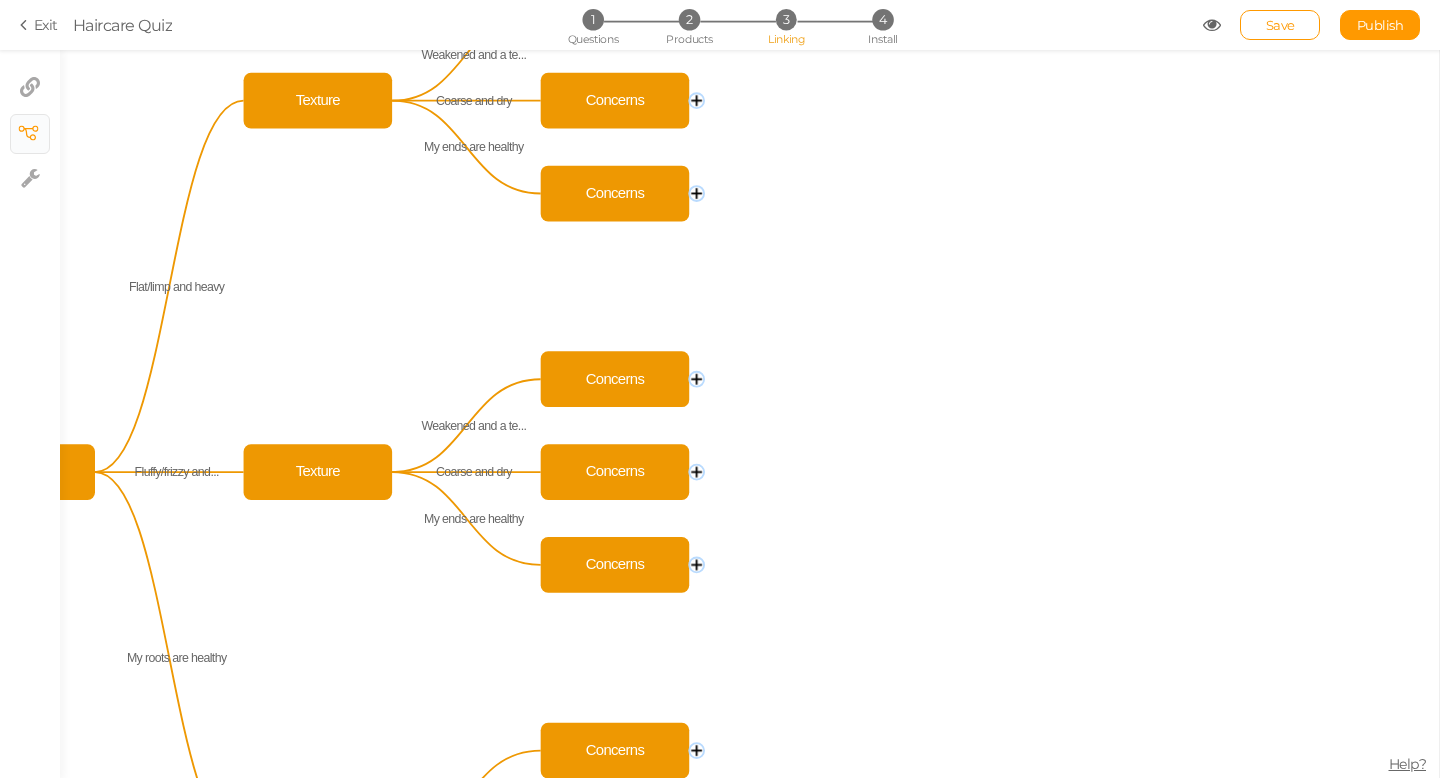 click 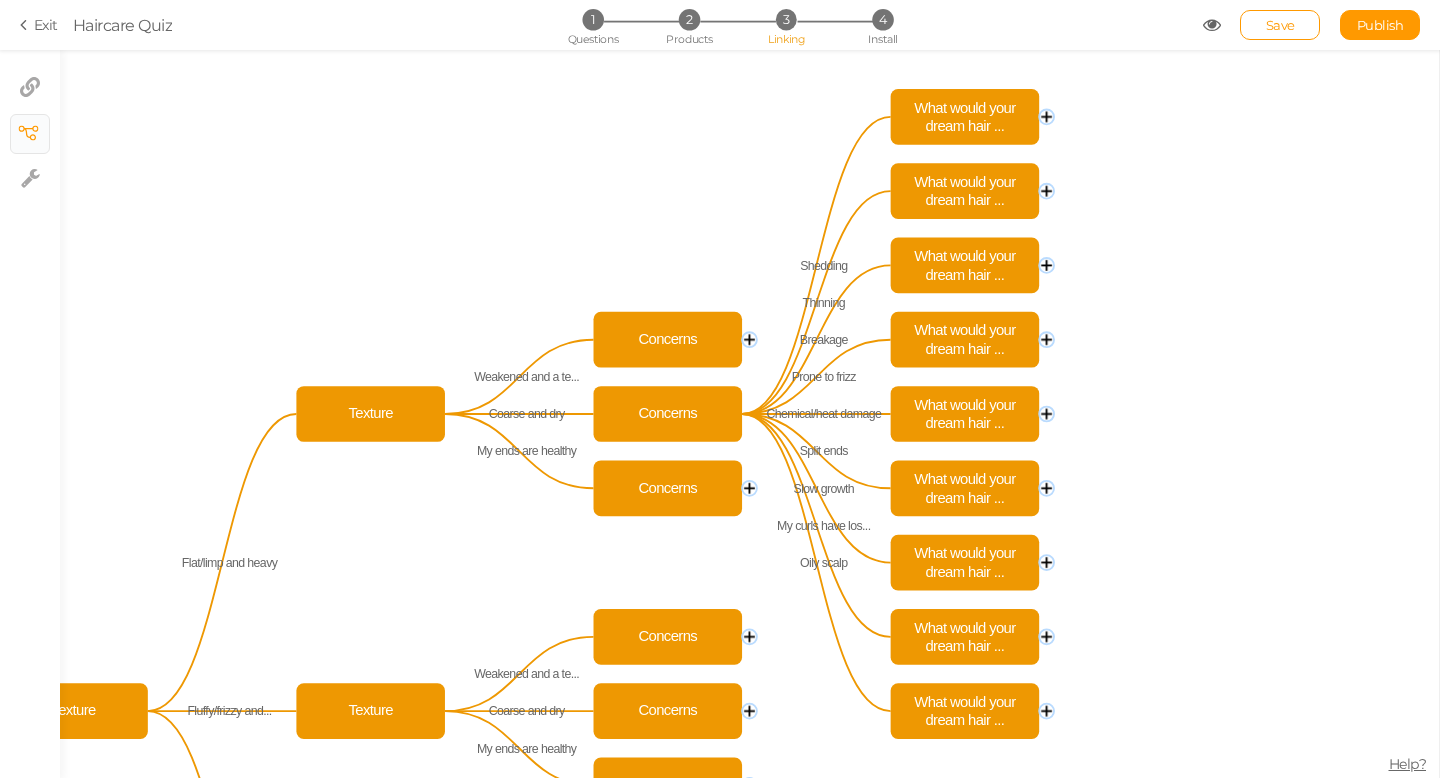 click 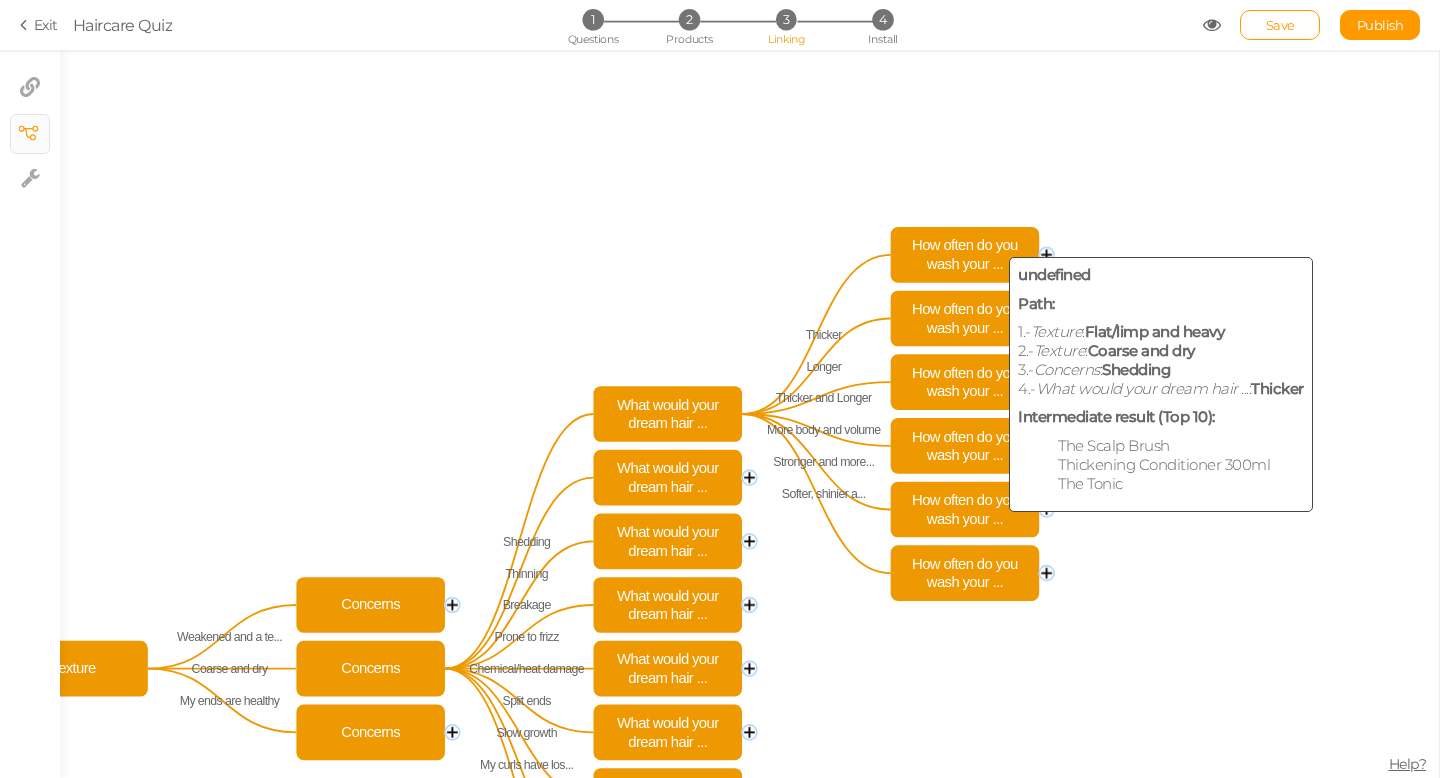 click on "How often do you wash your ..." 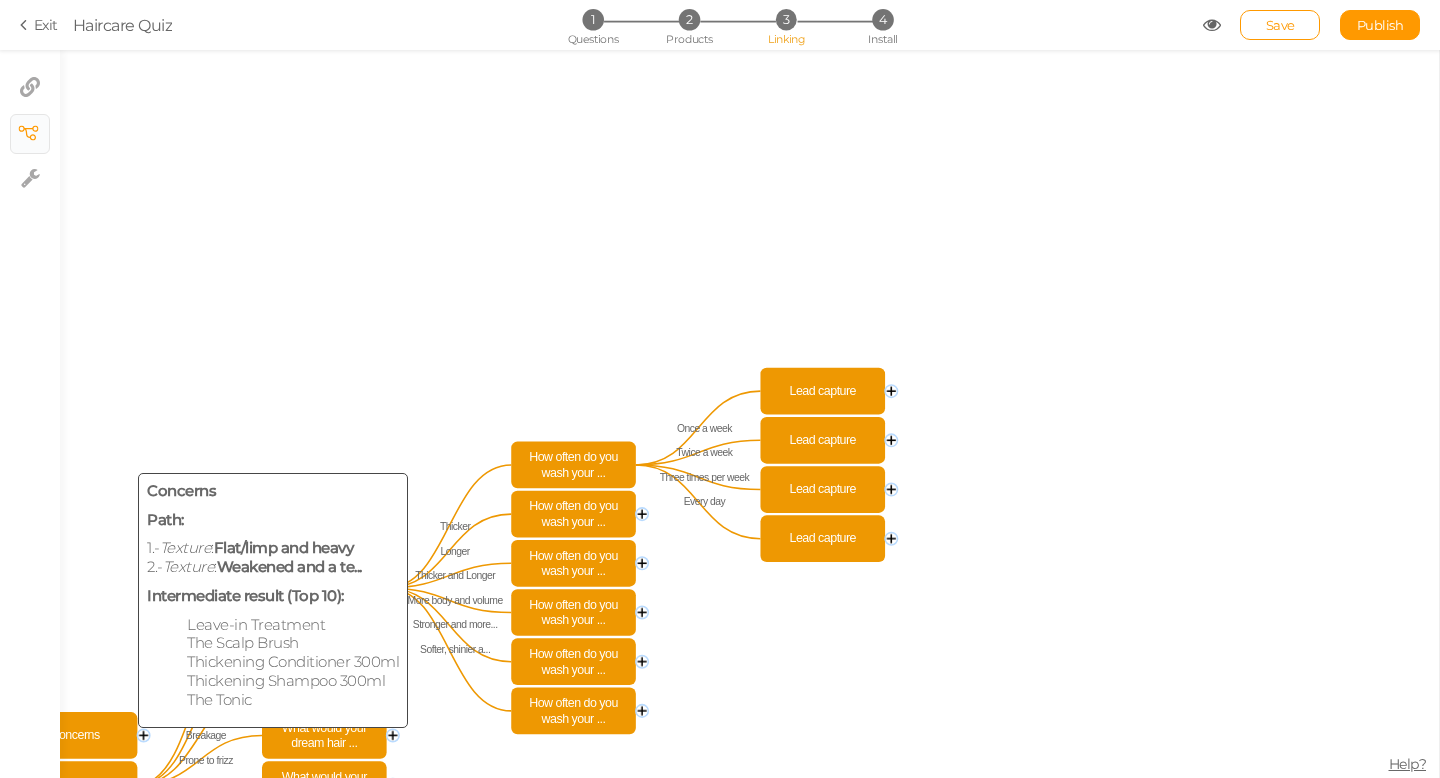 click on "Concerns" 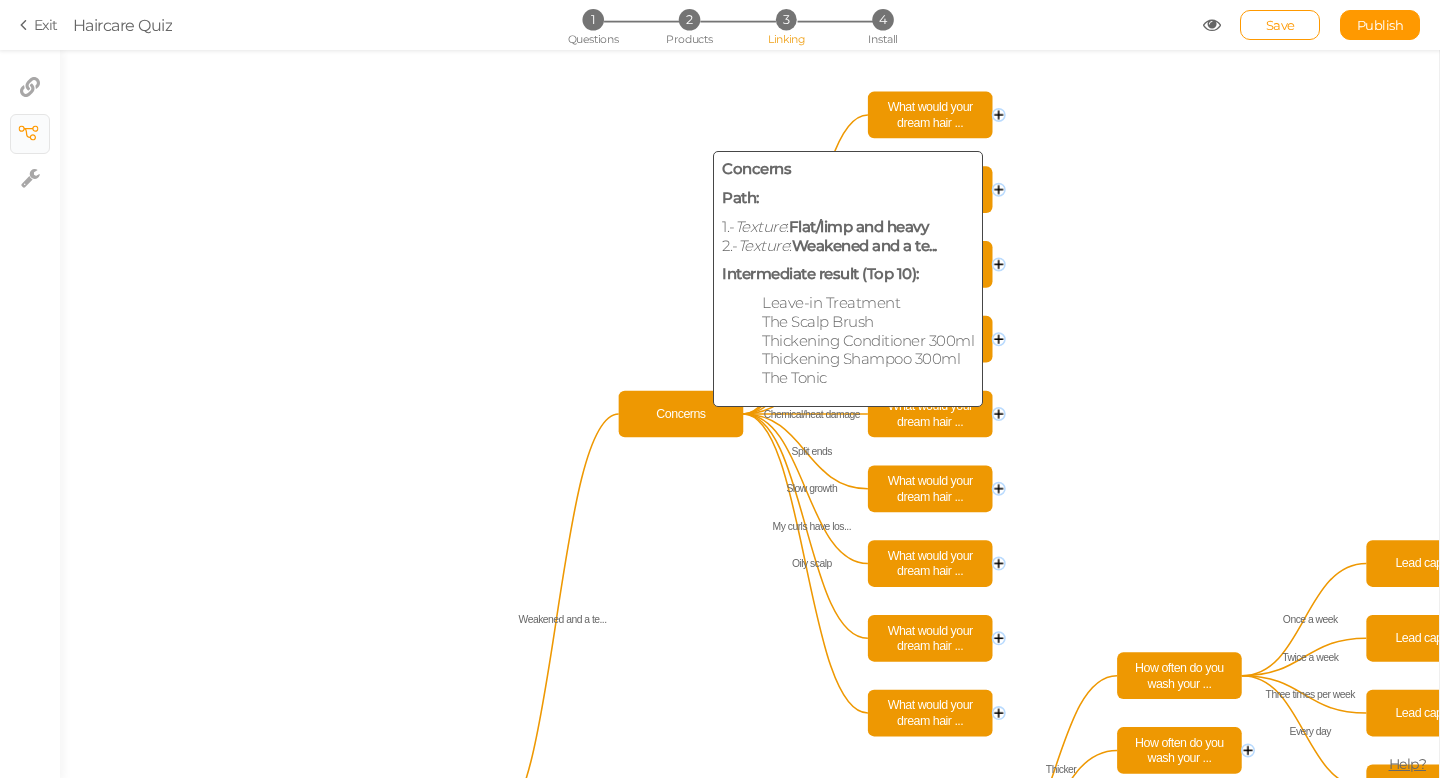 click on "Concerns" 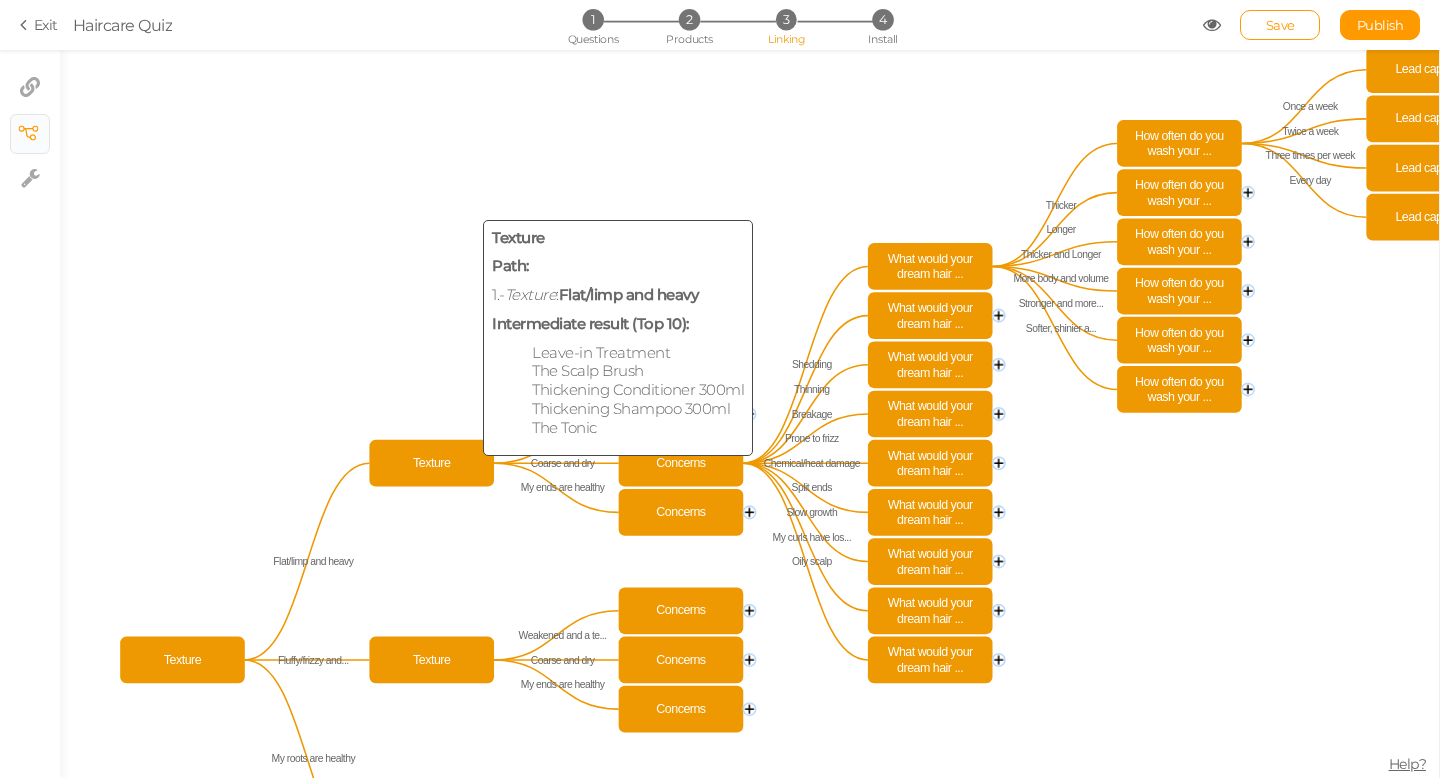 click on "Texture" 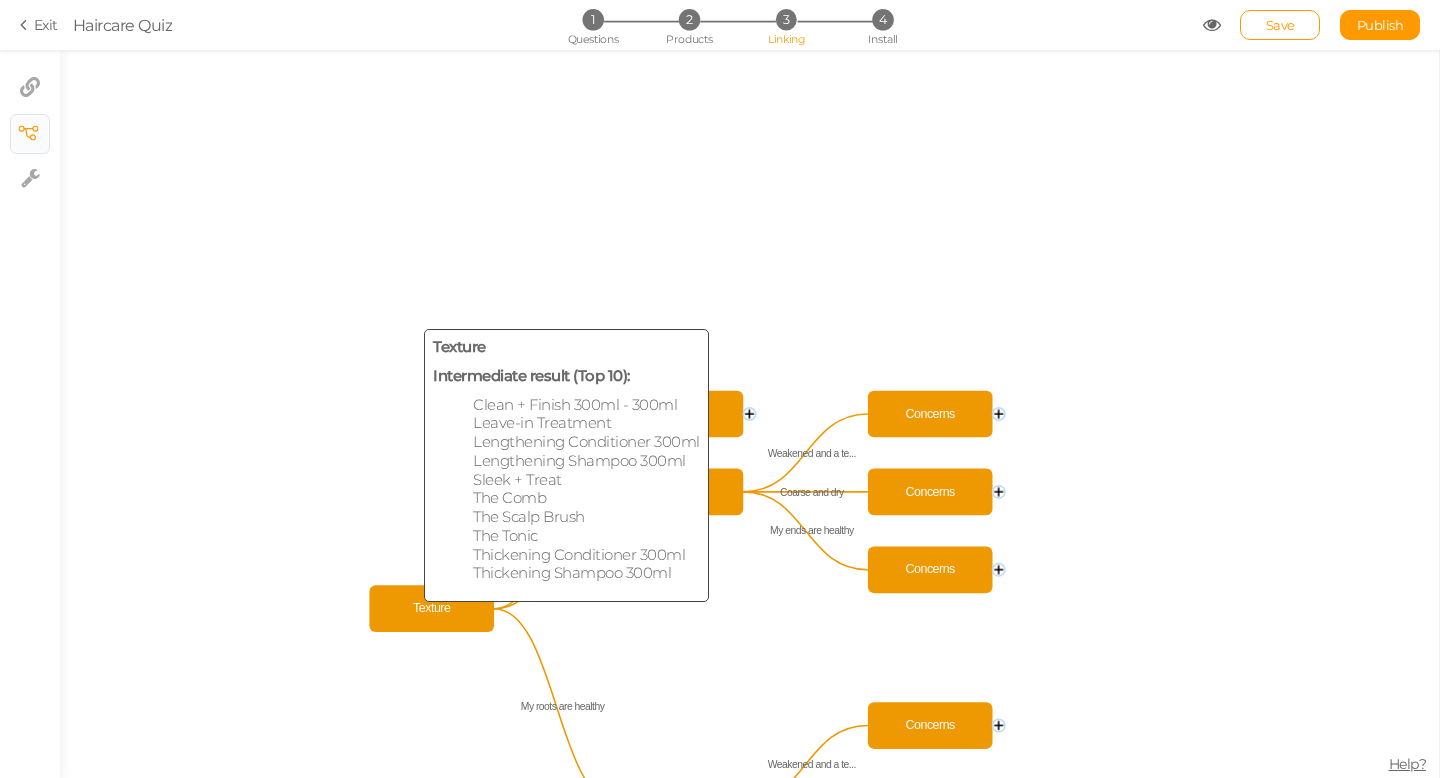 click on "Texture" 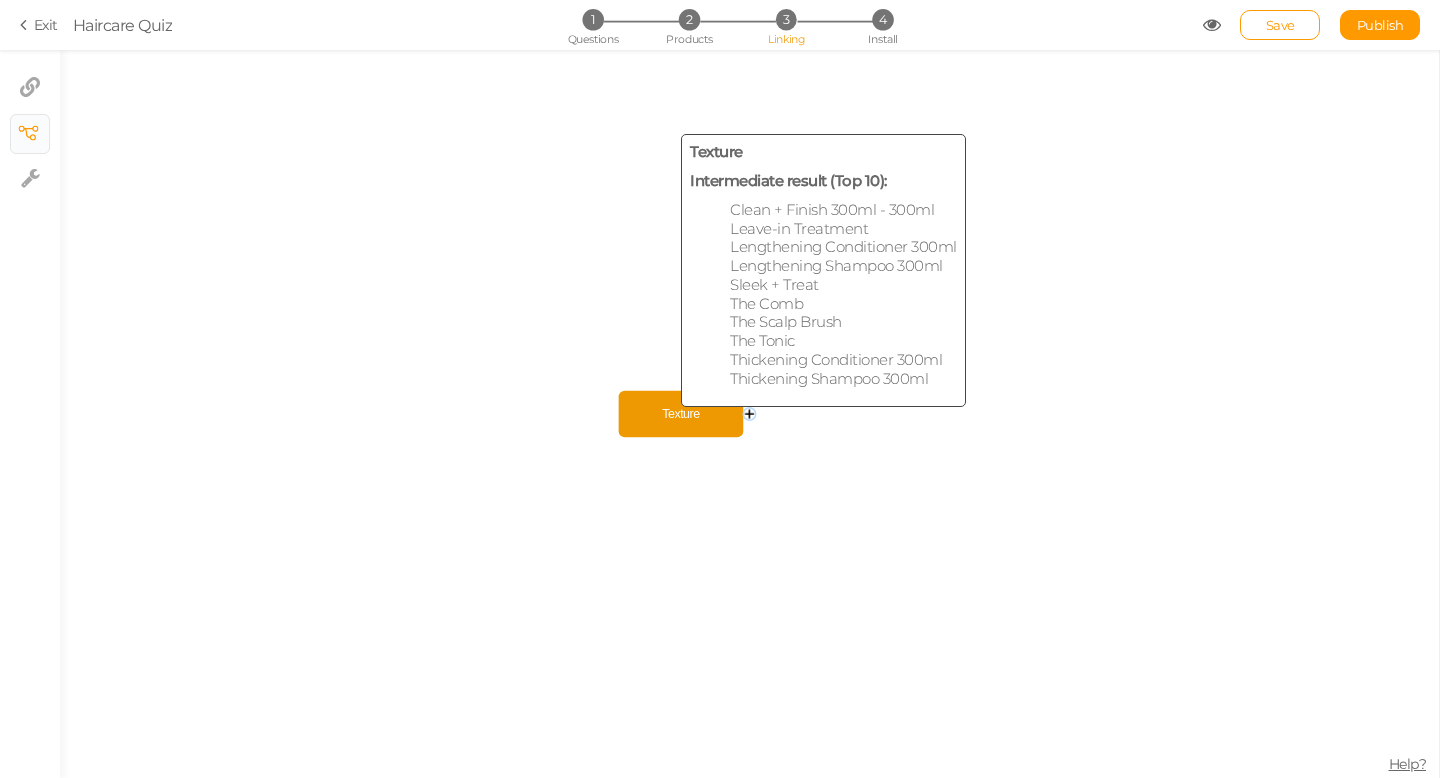 click on "Texture" 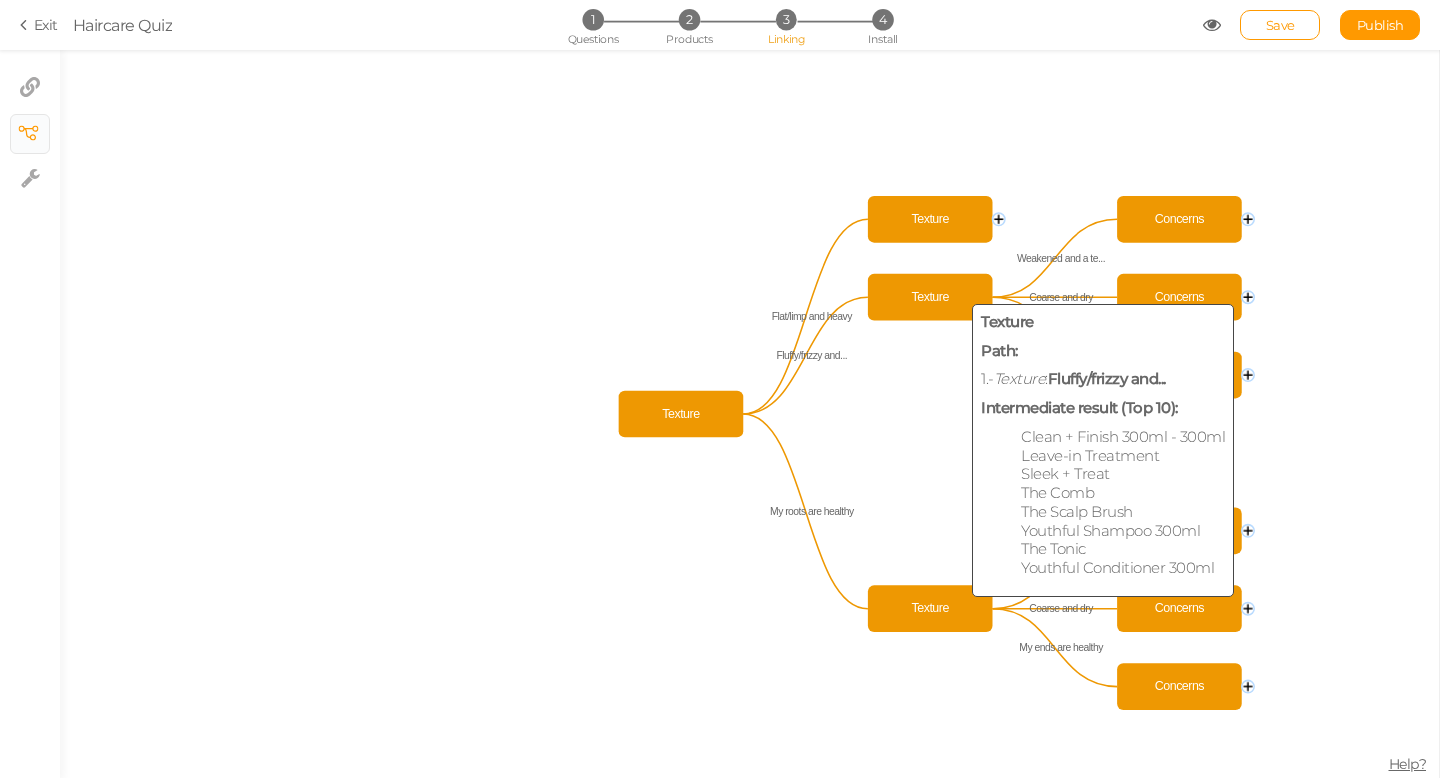 click on "Texture" 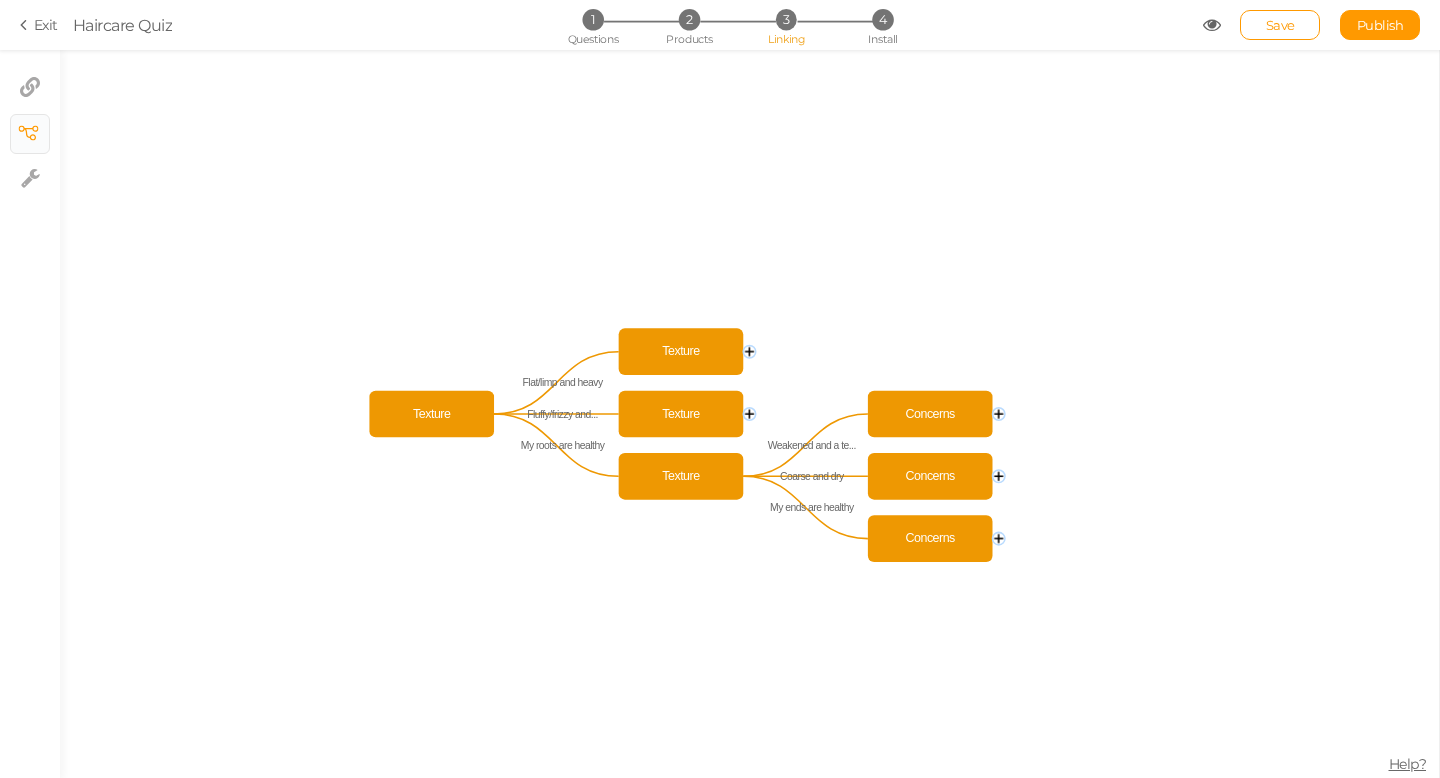 click 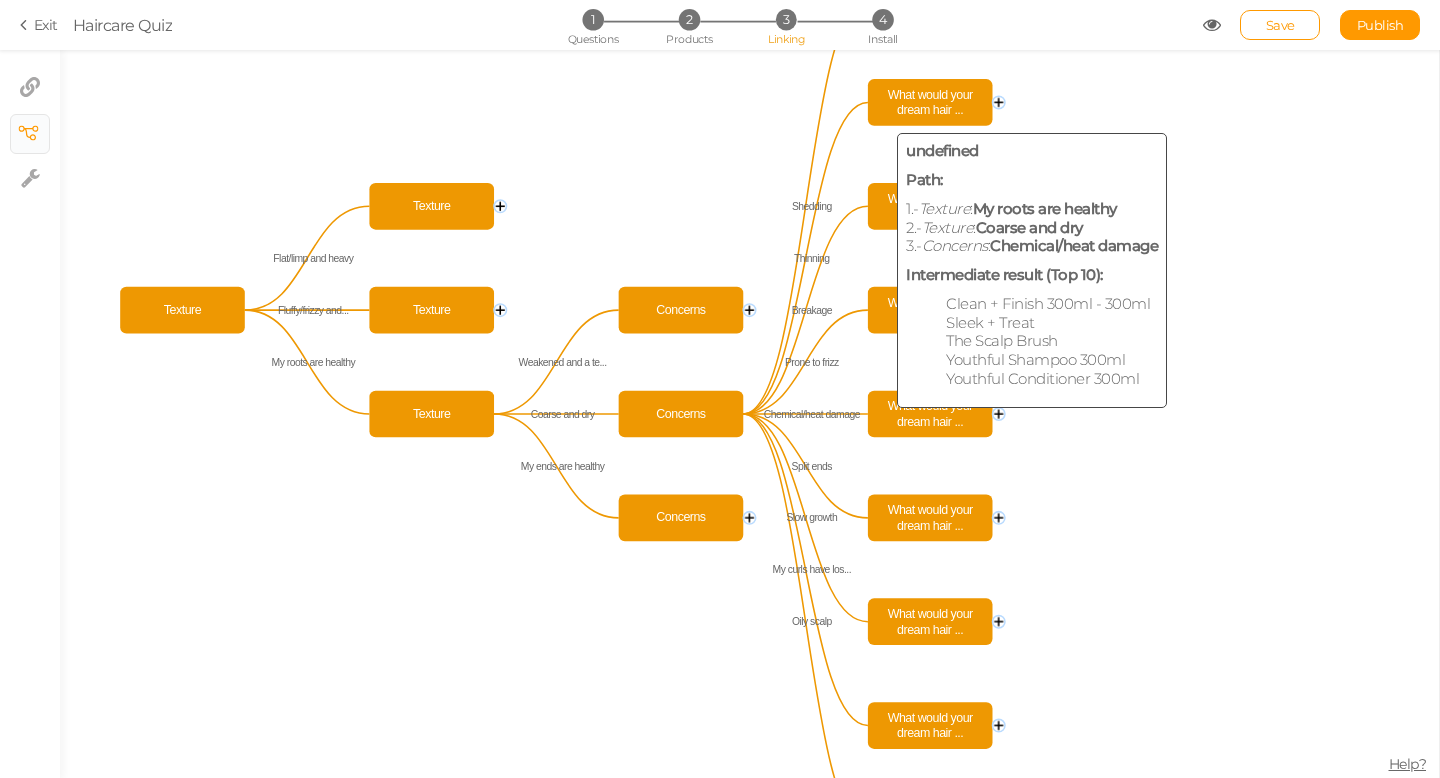 click on "What would your dream hair ..." 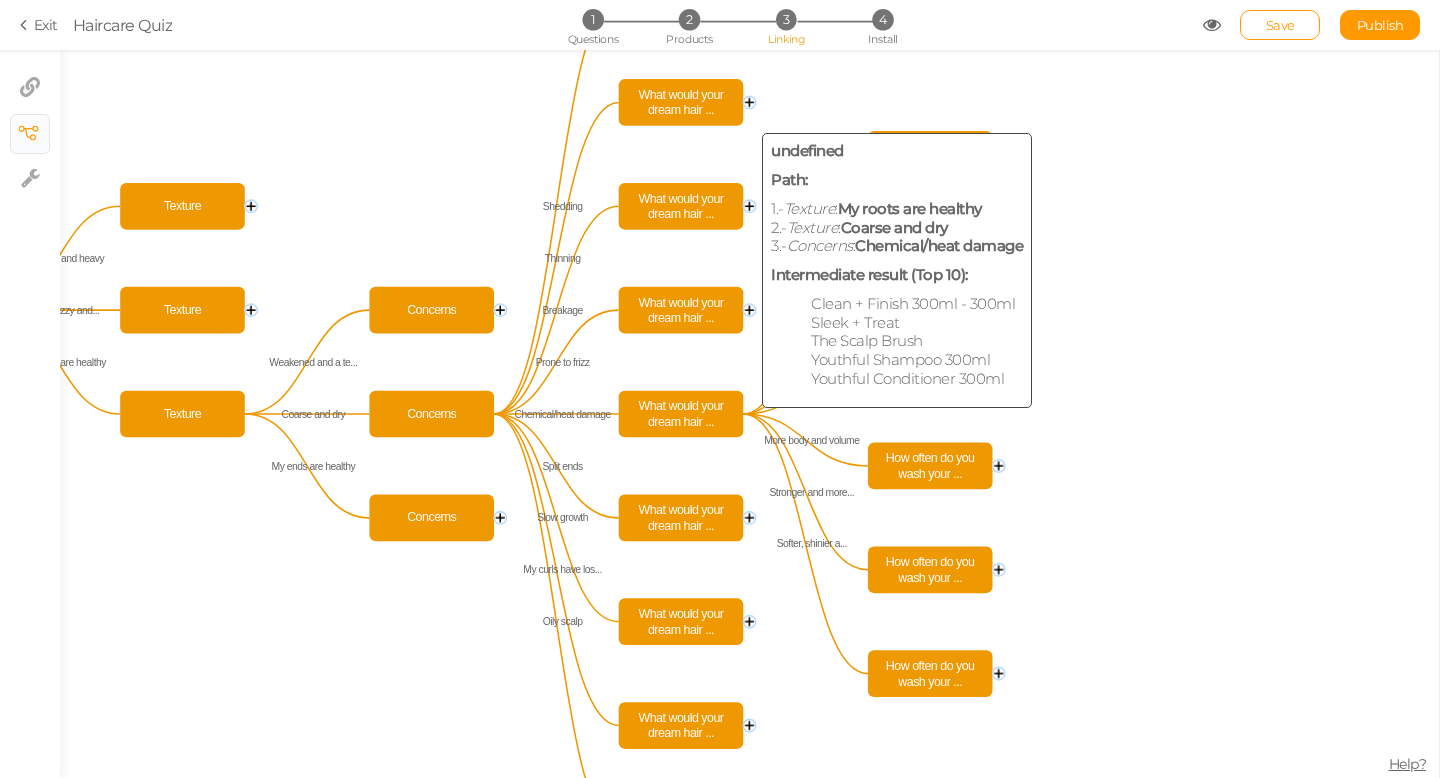 click on "What would your dream hair ..." 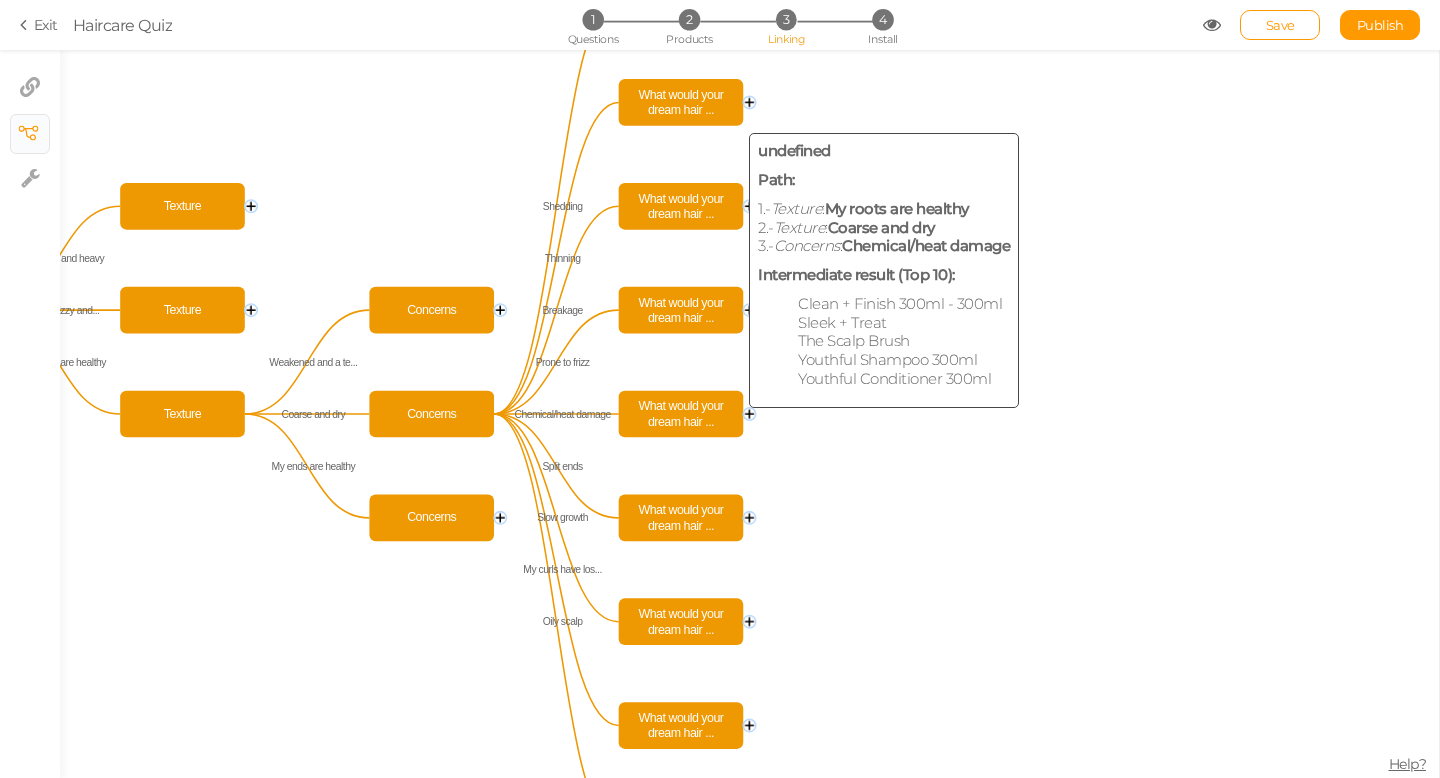 click on "What would your dream hair ..." 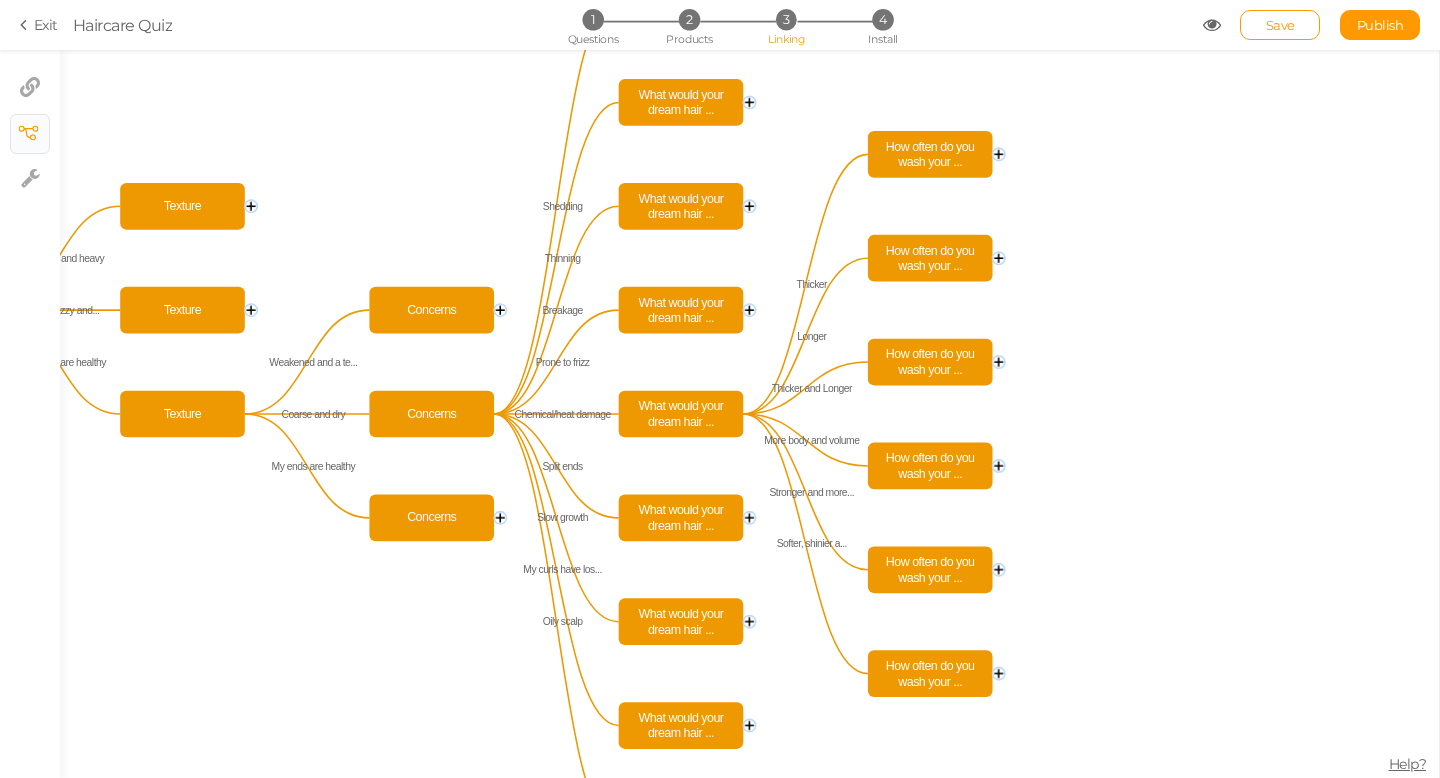 click on "1   Questions       2   Products       3   Linking             4   Install" at bounding box center [719, 27] 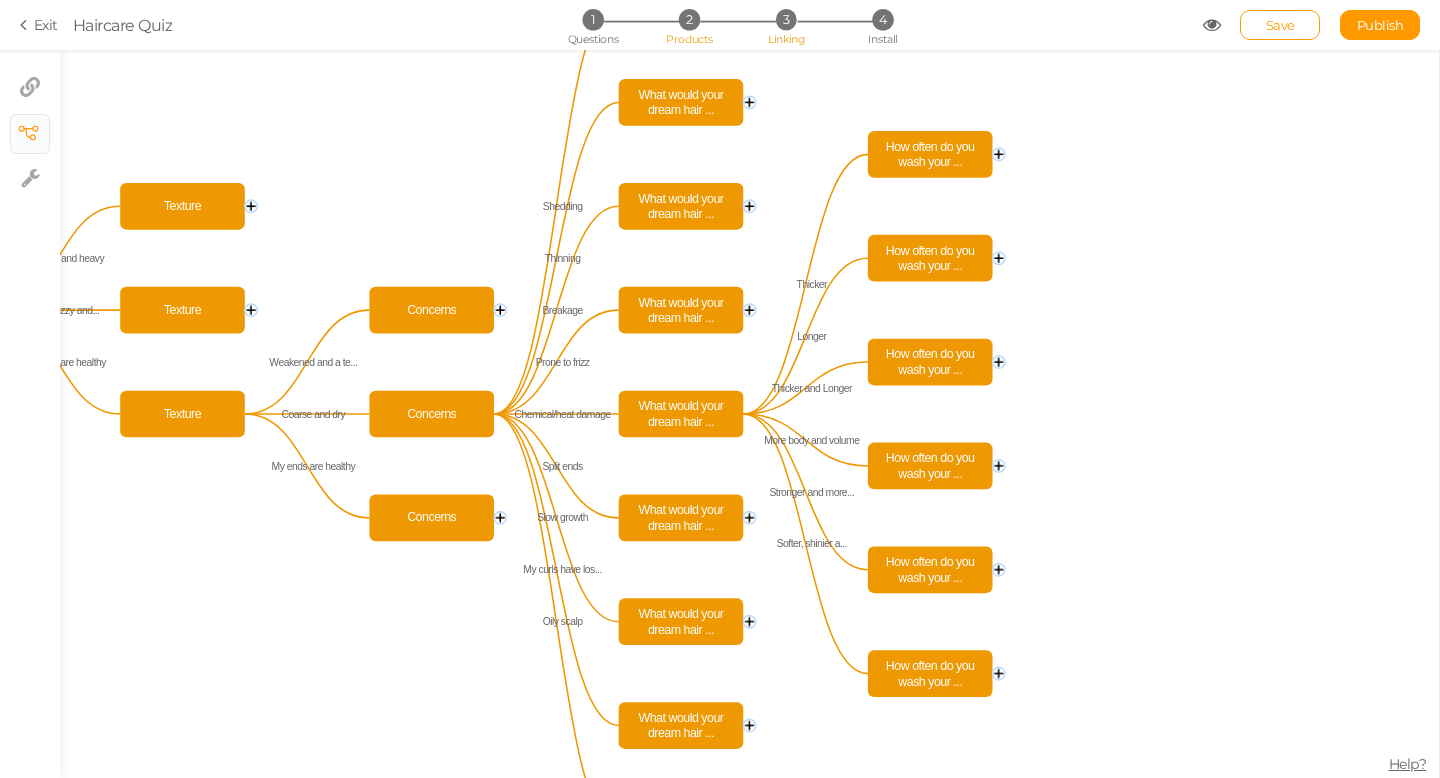 click on "2" at bounding box center [689, 19] 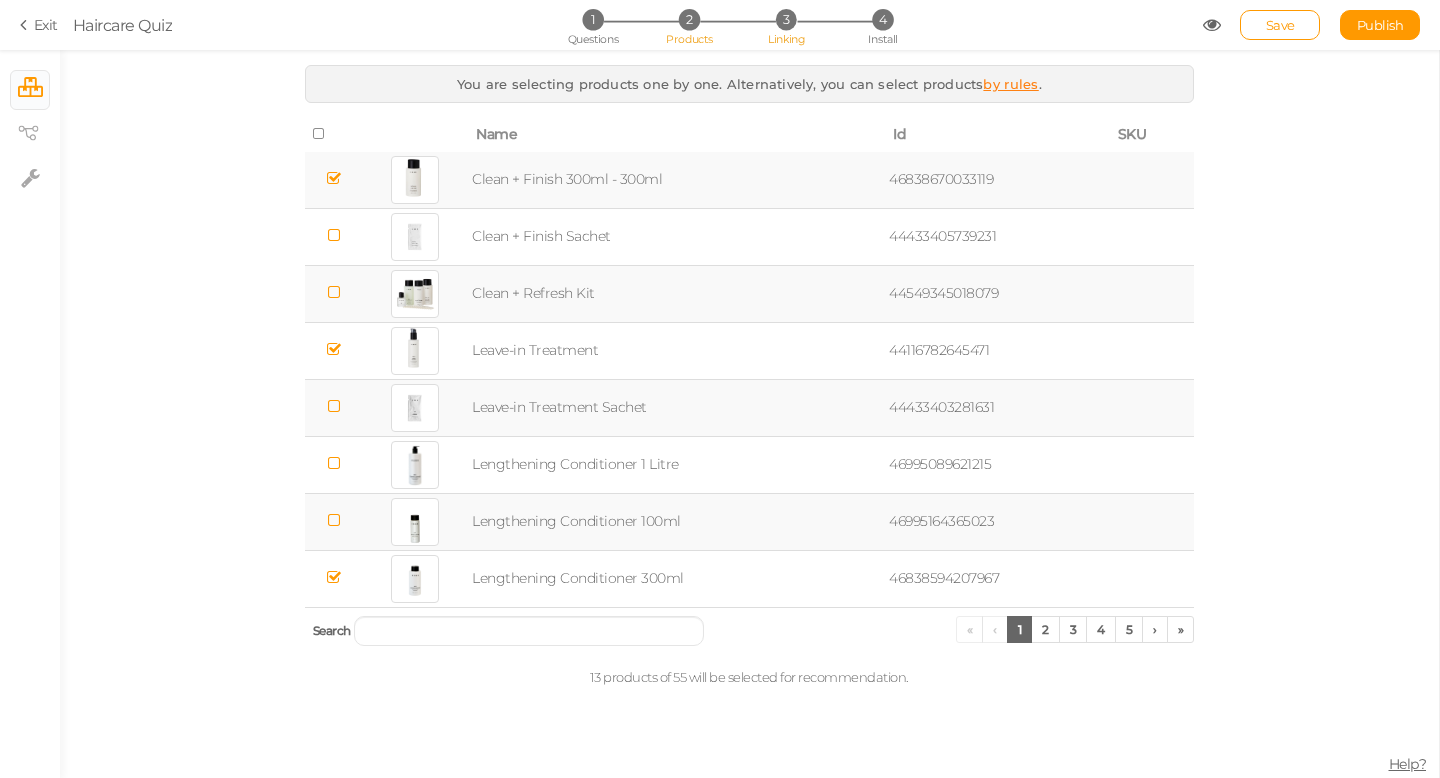 click on "3" at bounding box center [786, 19] 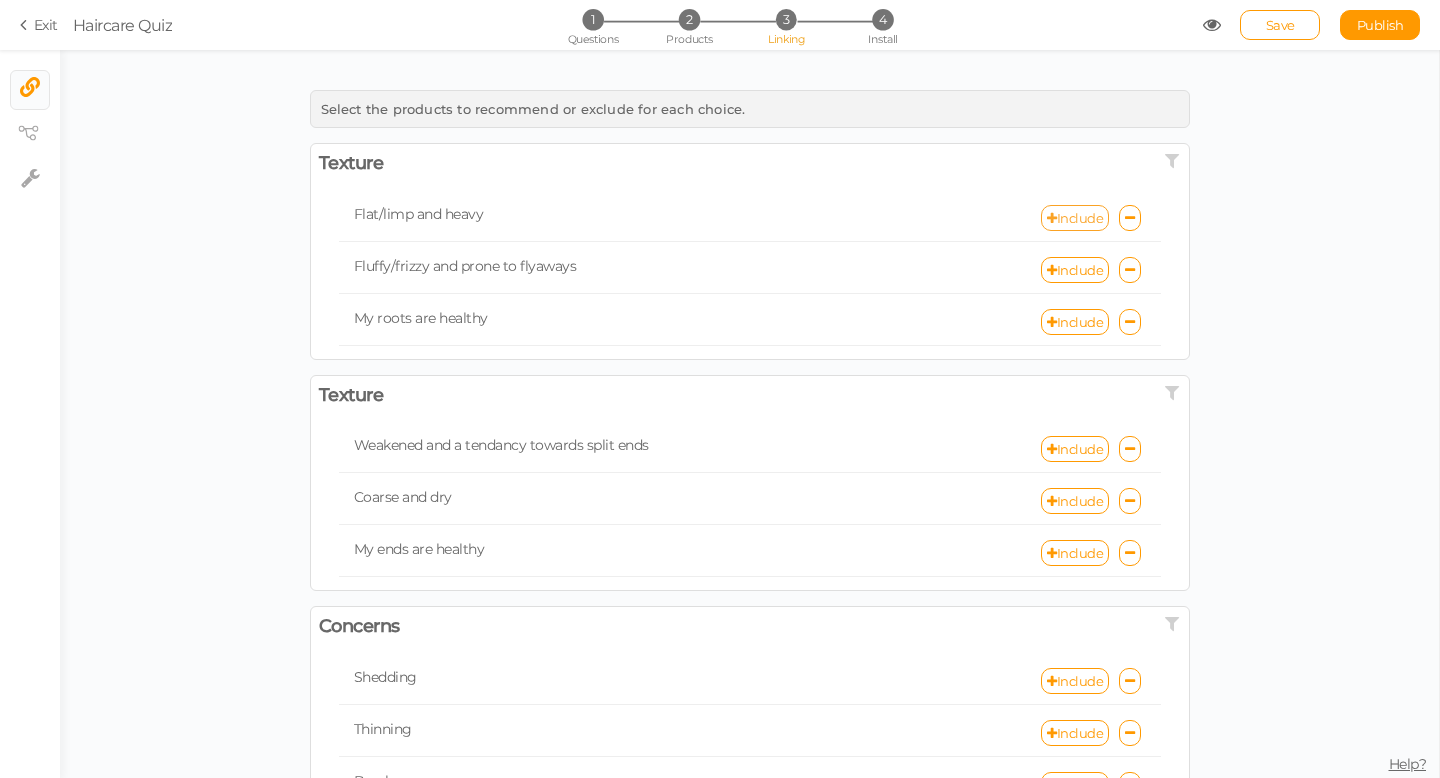 click on "Include" at bounding box center [1075, 218] 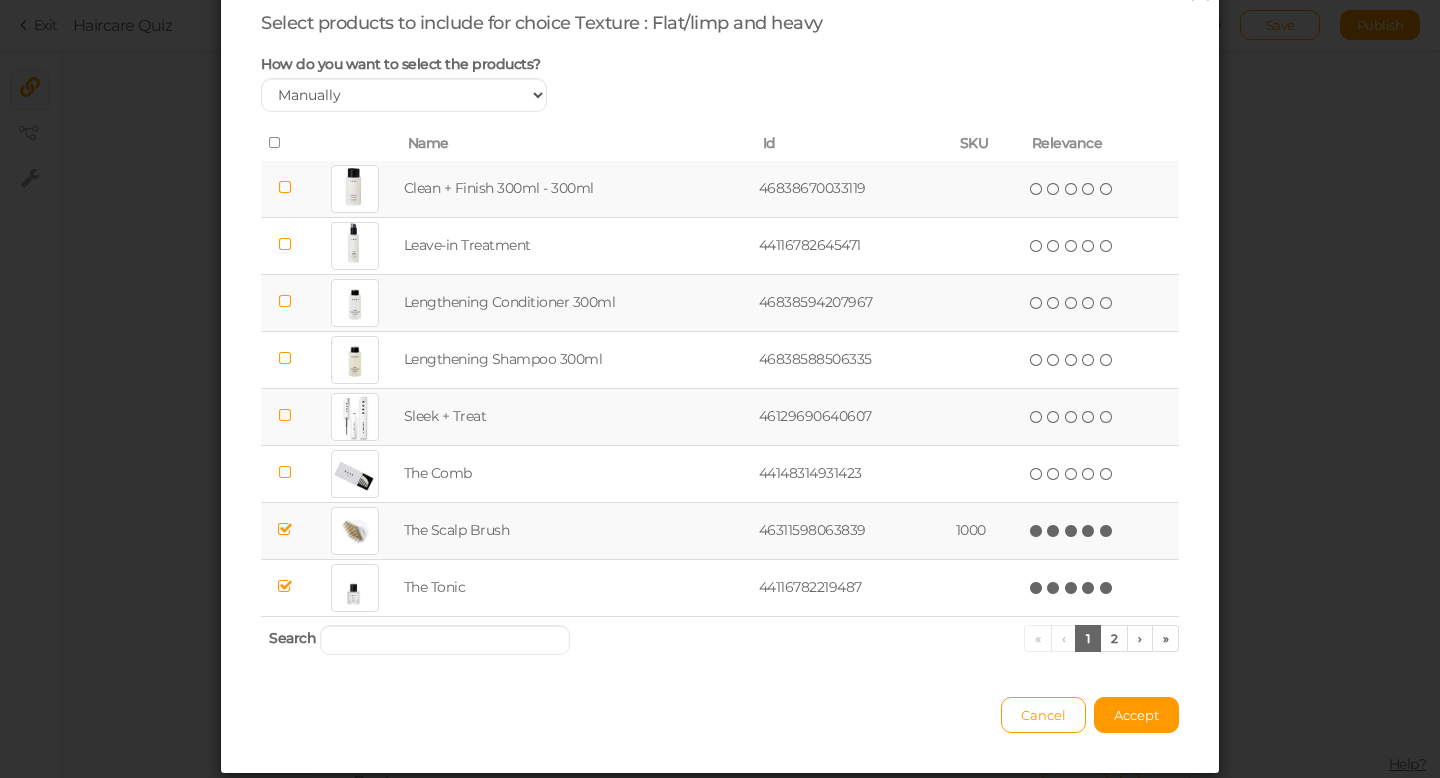 scroll, scrollTop: 90, scrollLeft: 0, axis: vertical 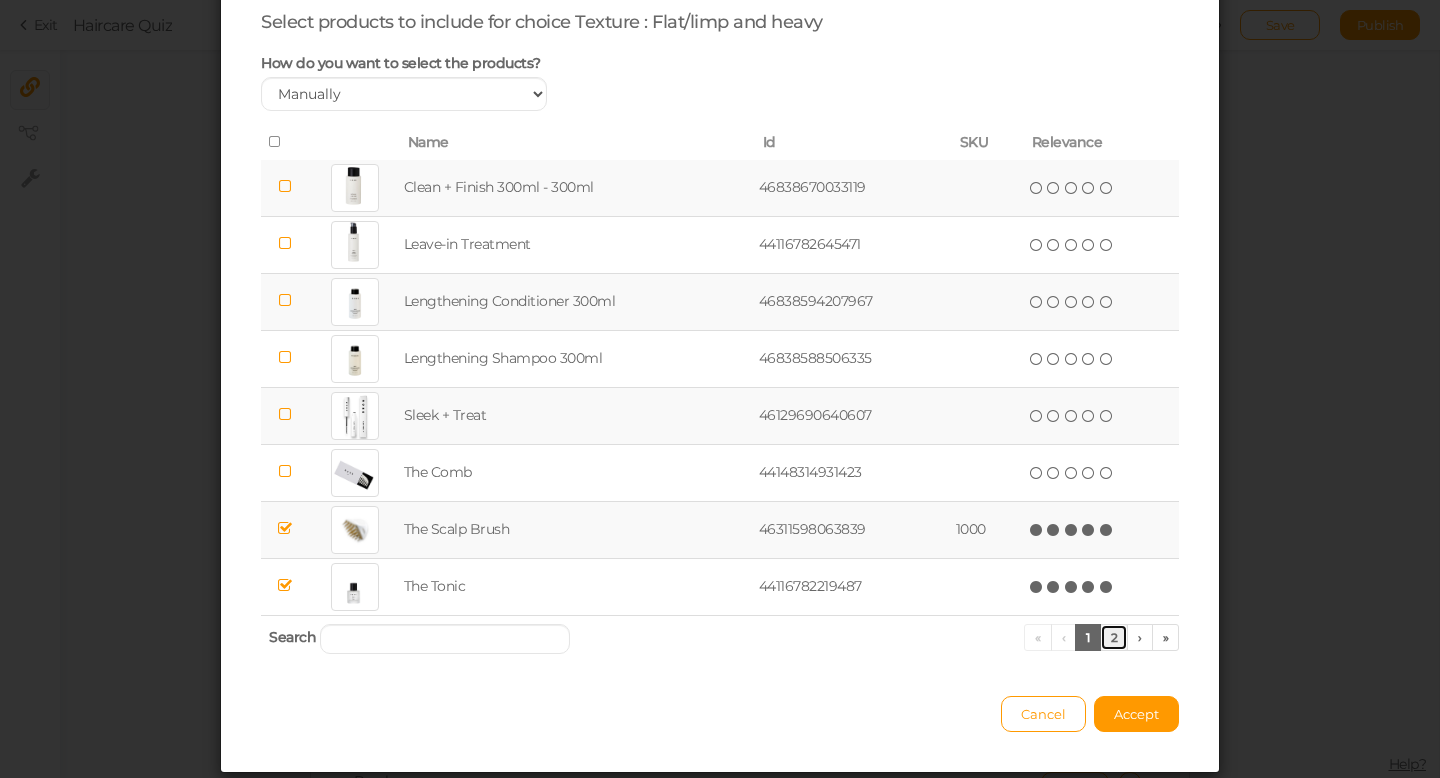 click on "2" at bounding box center [1114, 637] 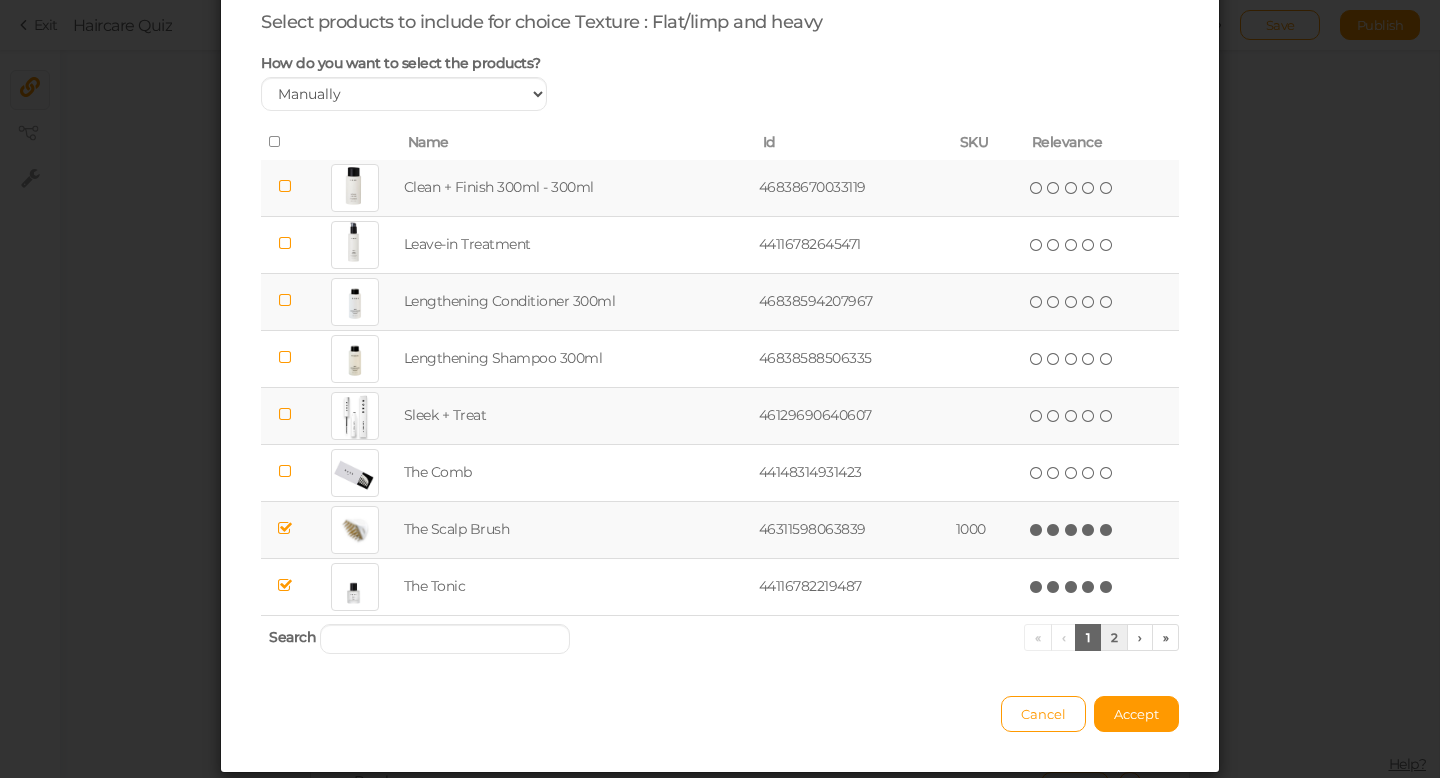 scroll, scrollTop: 0, scrollLeft: 0, axis: both 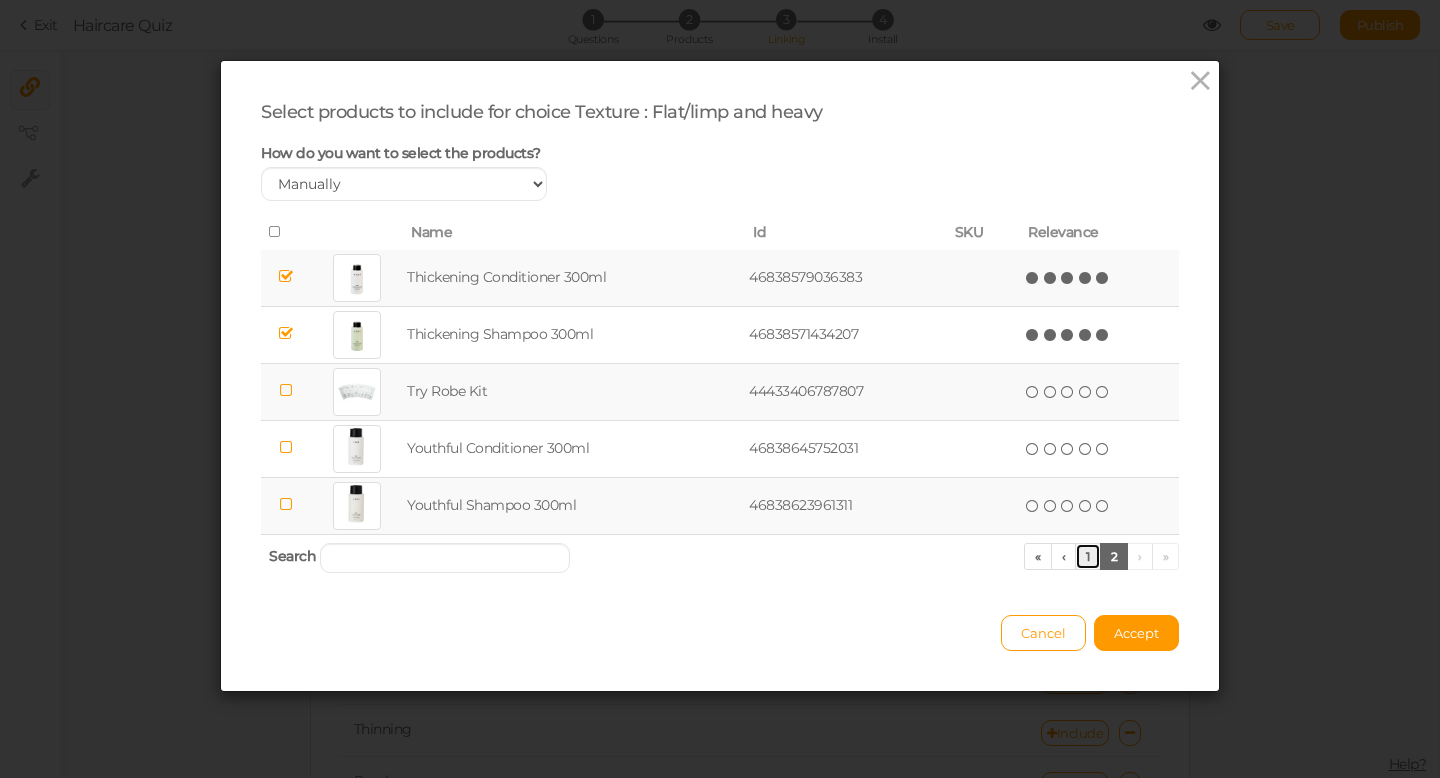 click on "1" at bounding box center [1088, 556] 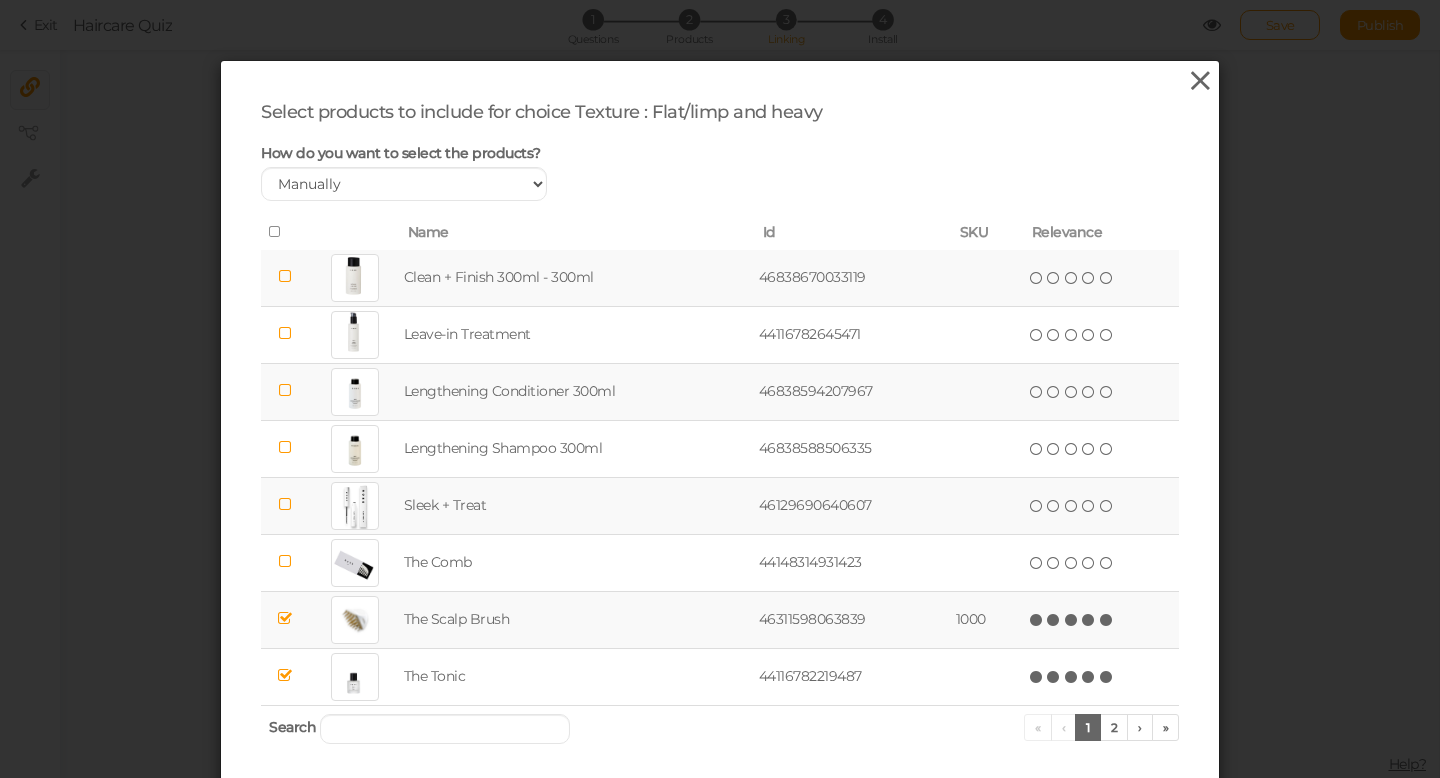 click at bounding box center (1200, 81) 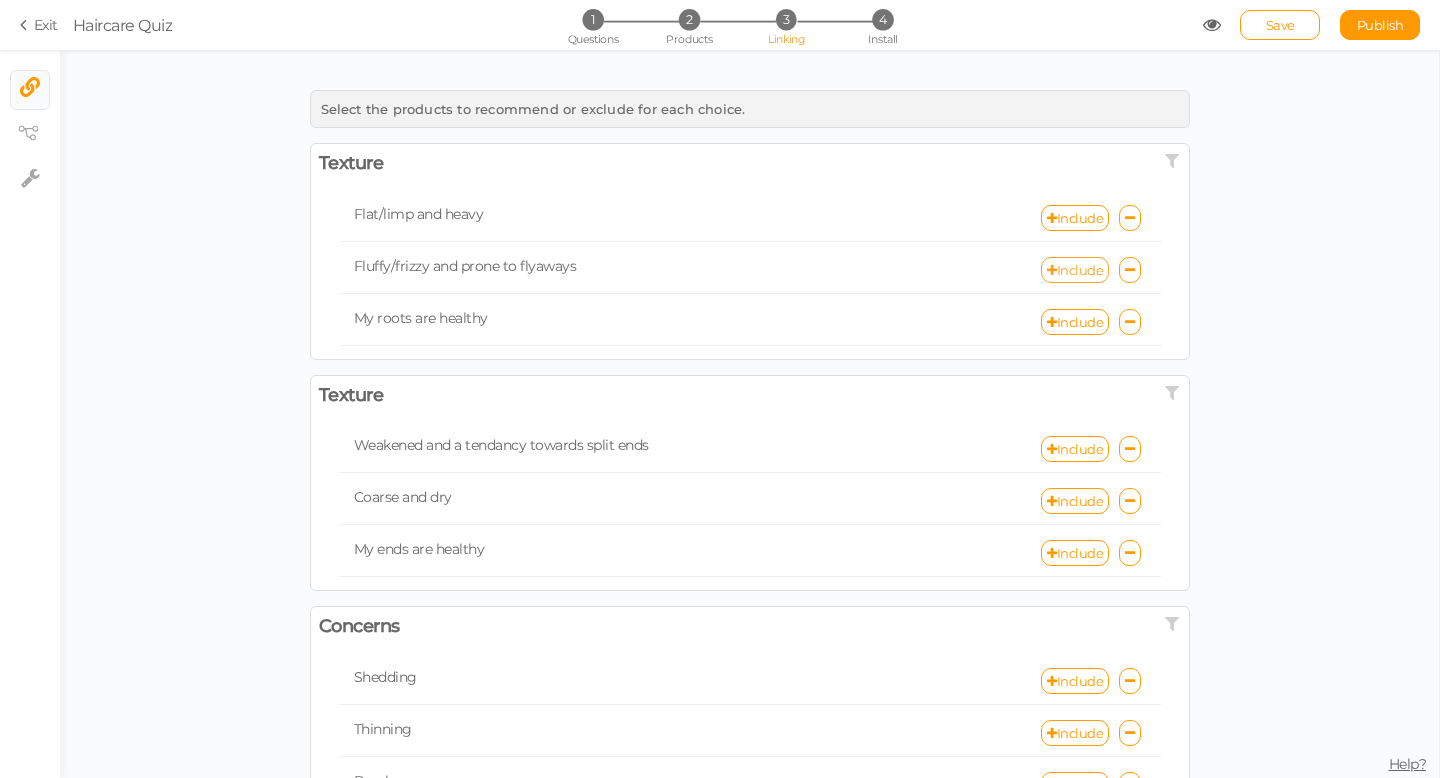 click on "Include" at bounding box center [1075, 270] 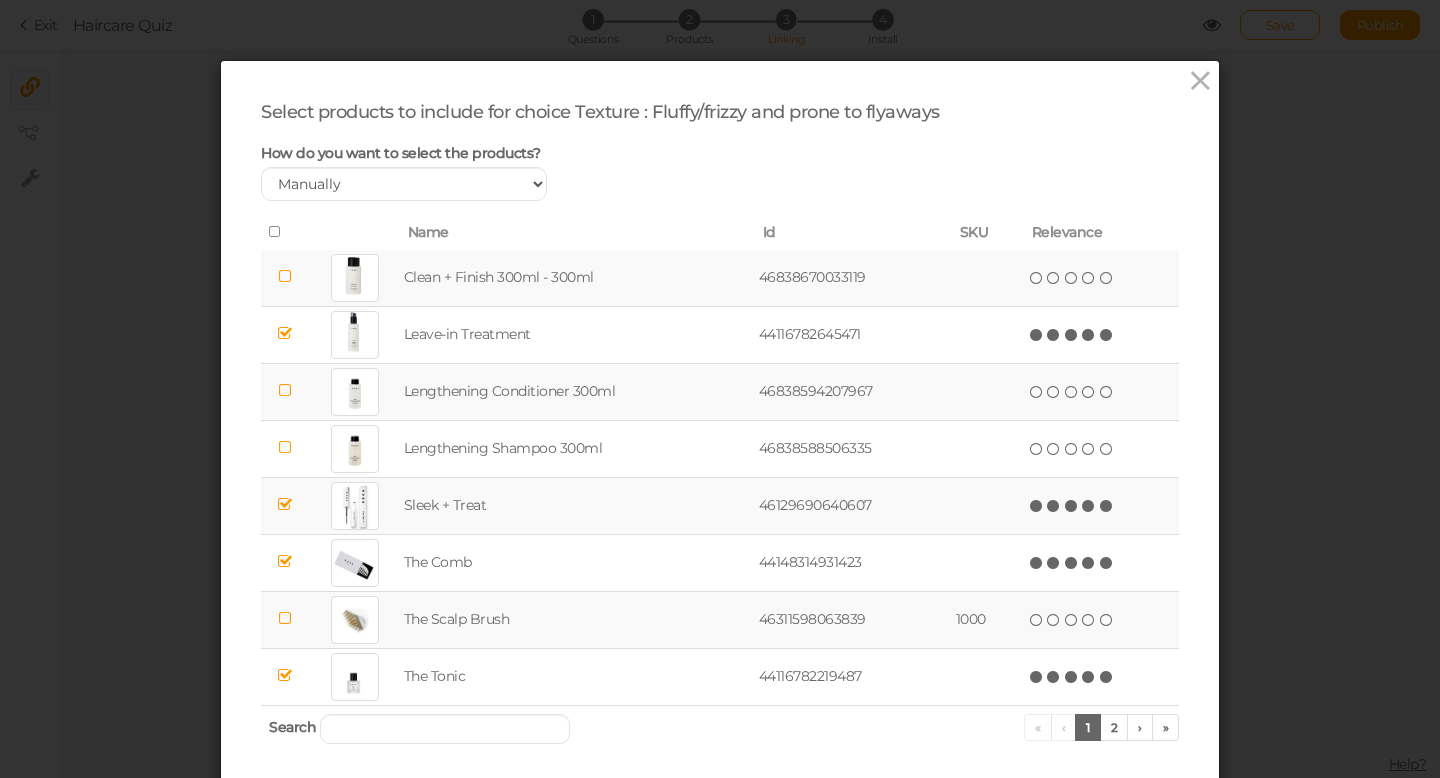 click at bounding box center [285, 276] 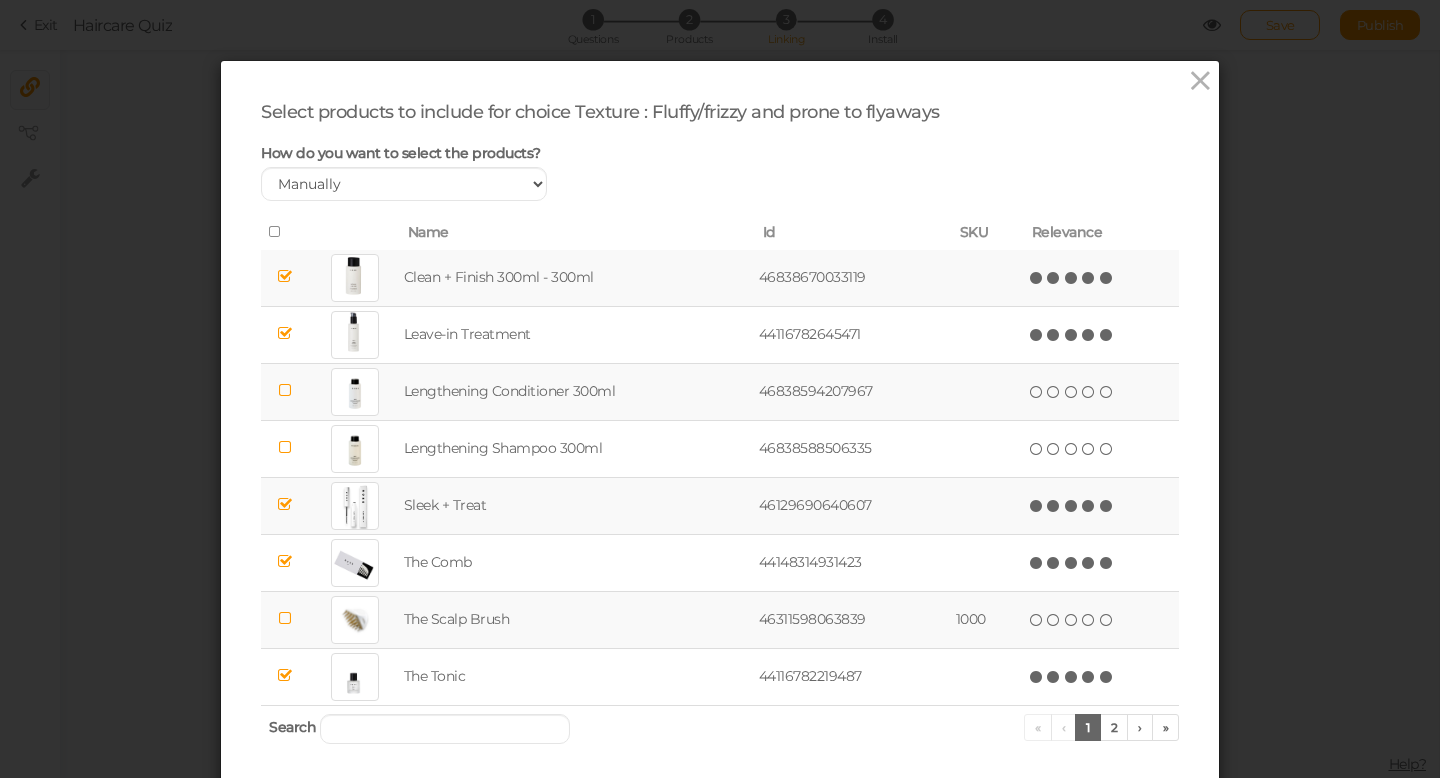 click at bounding box center [1107, 278] 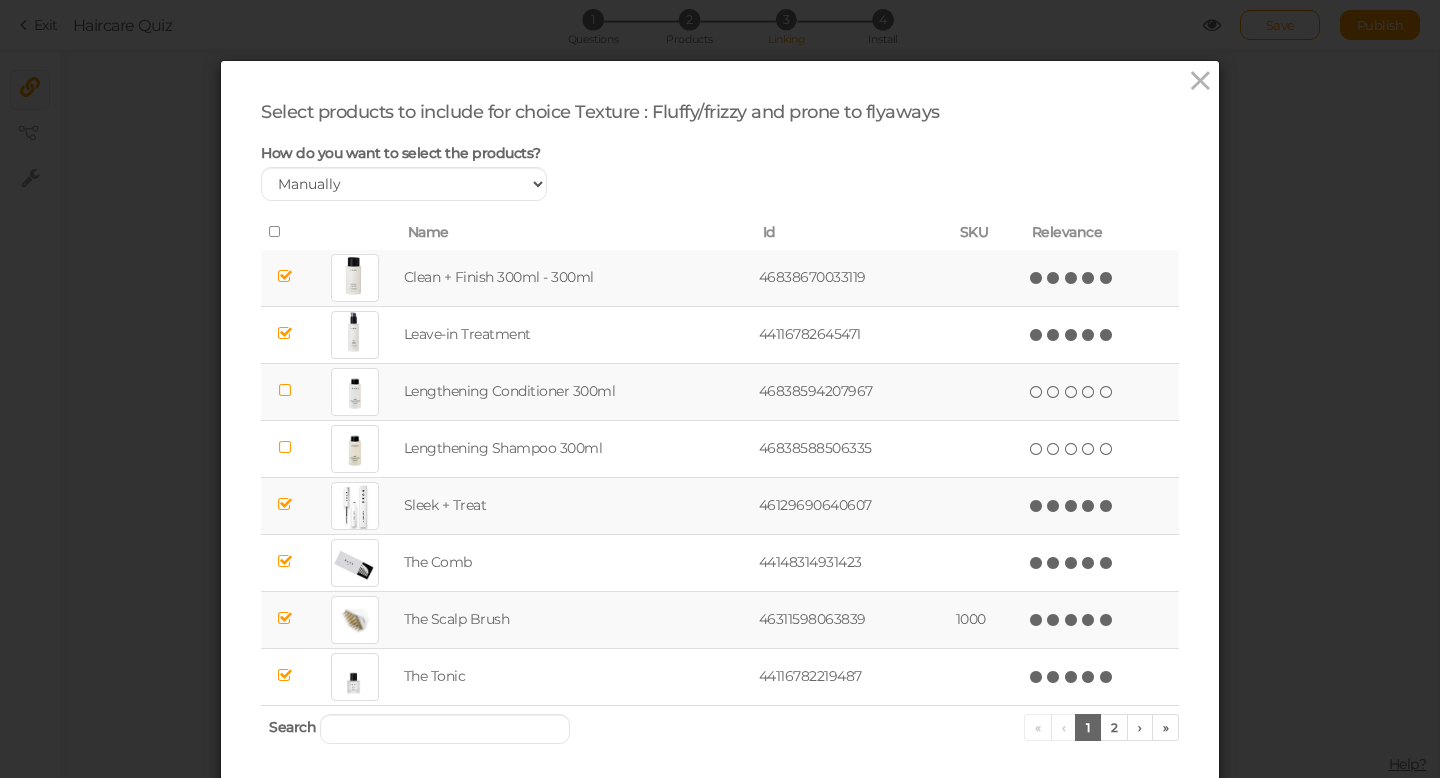 click at bounding box center [1107, 620] 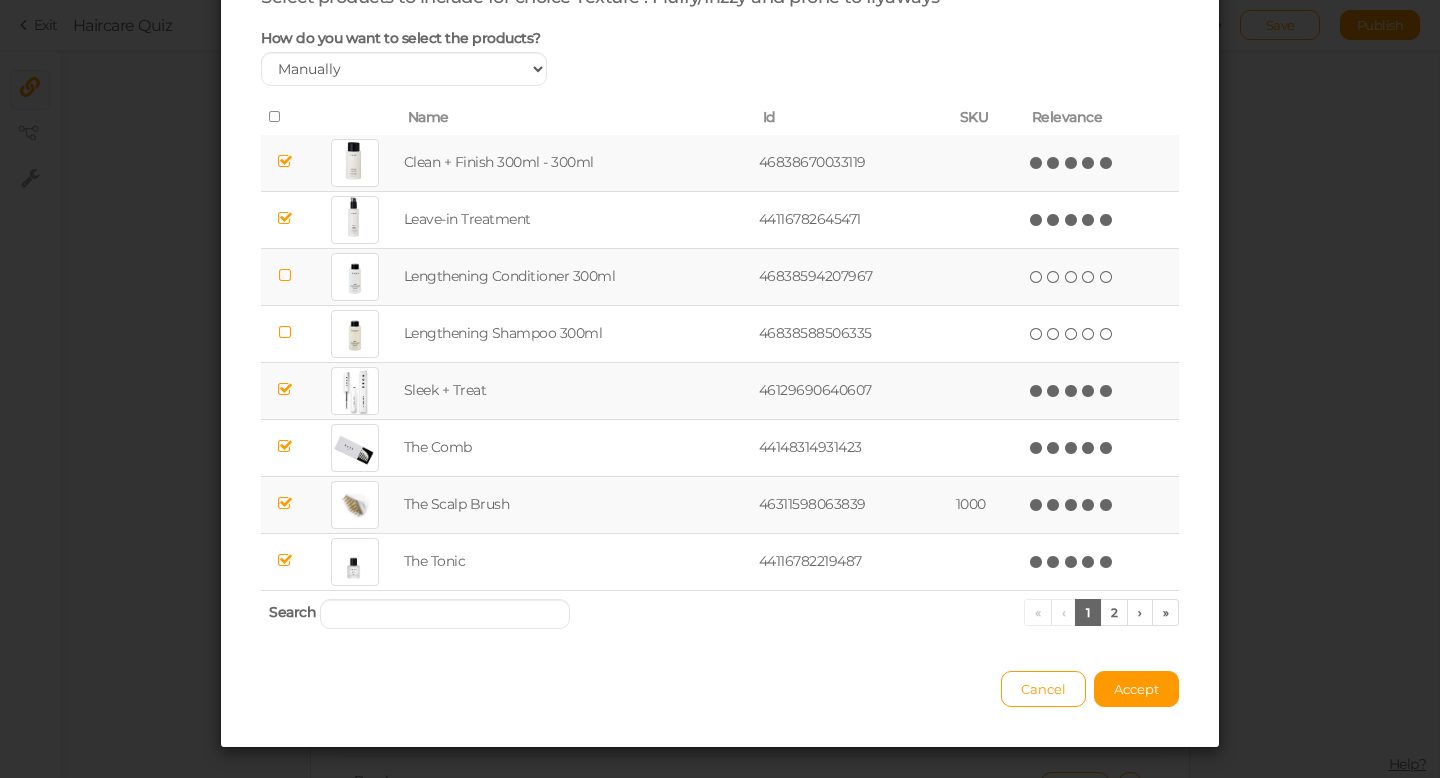 scroll, scrollTop: 122, scrollLeft: 0, axis: vertical 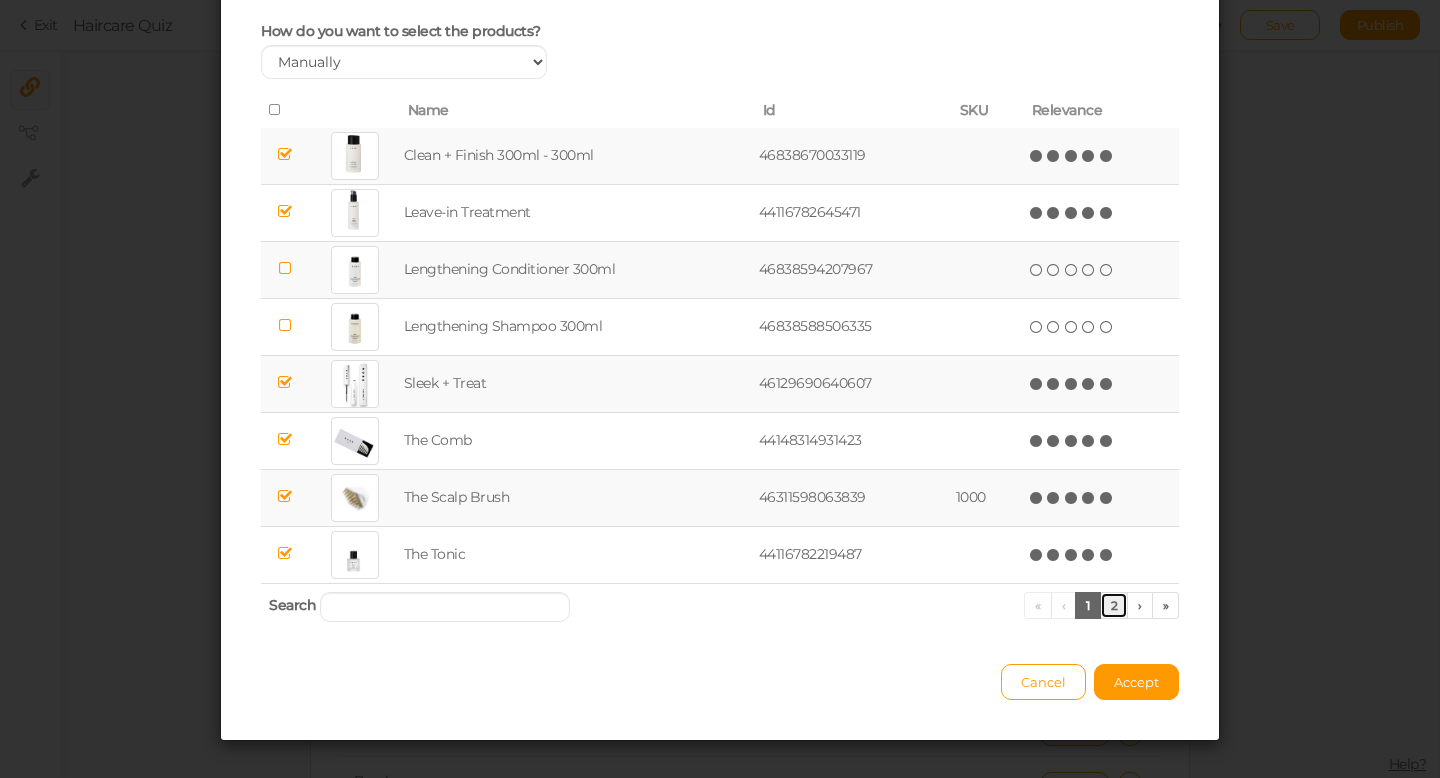 click on "2" at bounding box center [1114, 605] 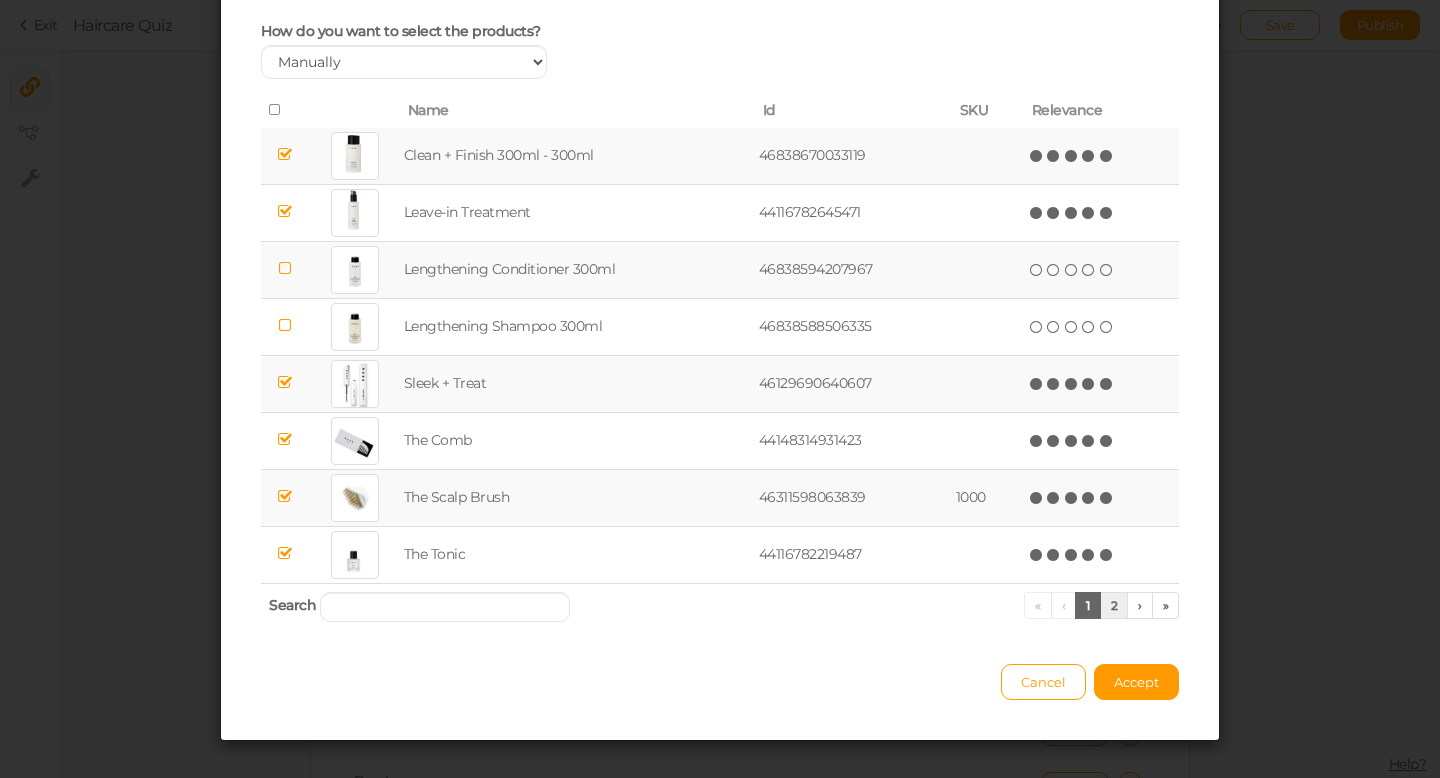 scroll, scrollTop: 0, scrollLeft: 0, axis: both 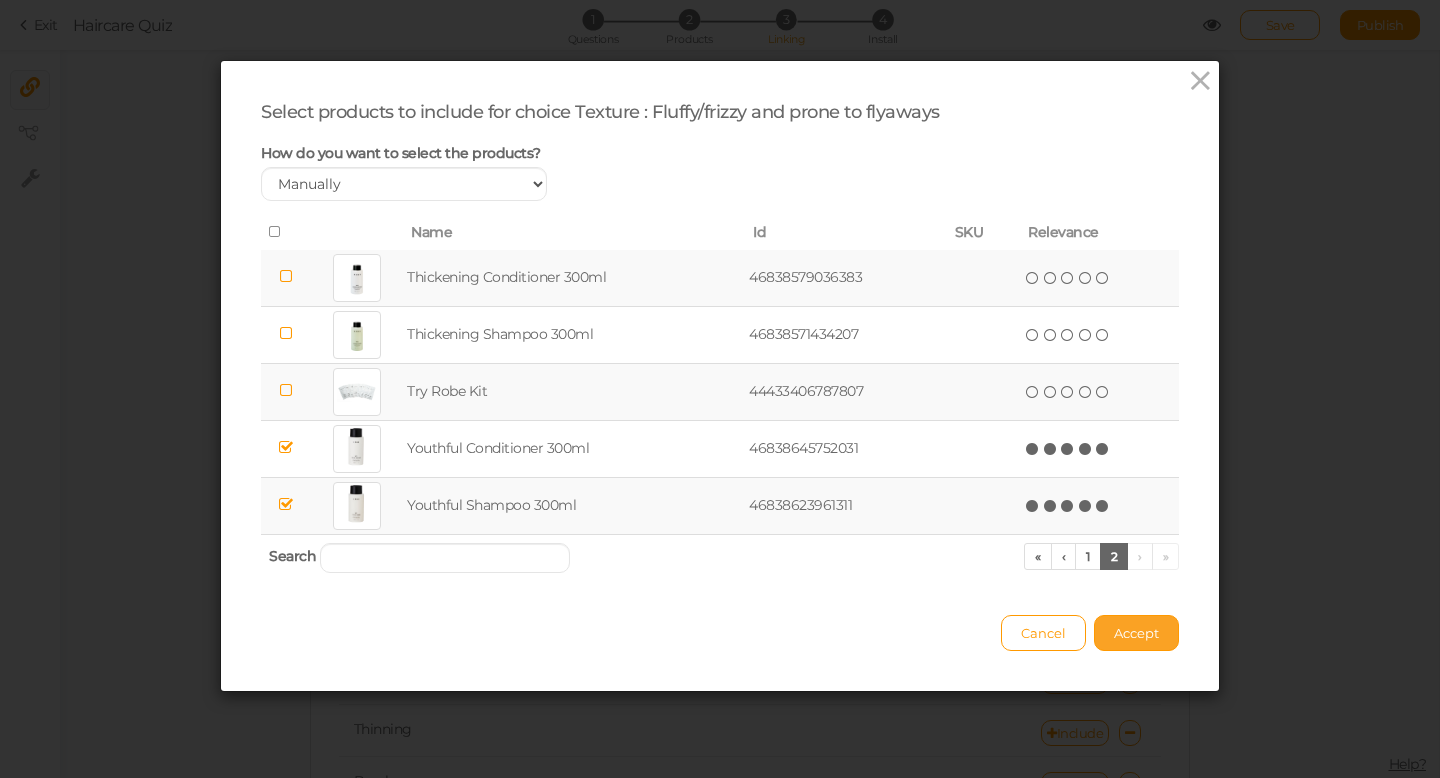 click on "Accept" at bounding box center (1136, 633) 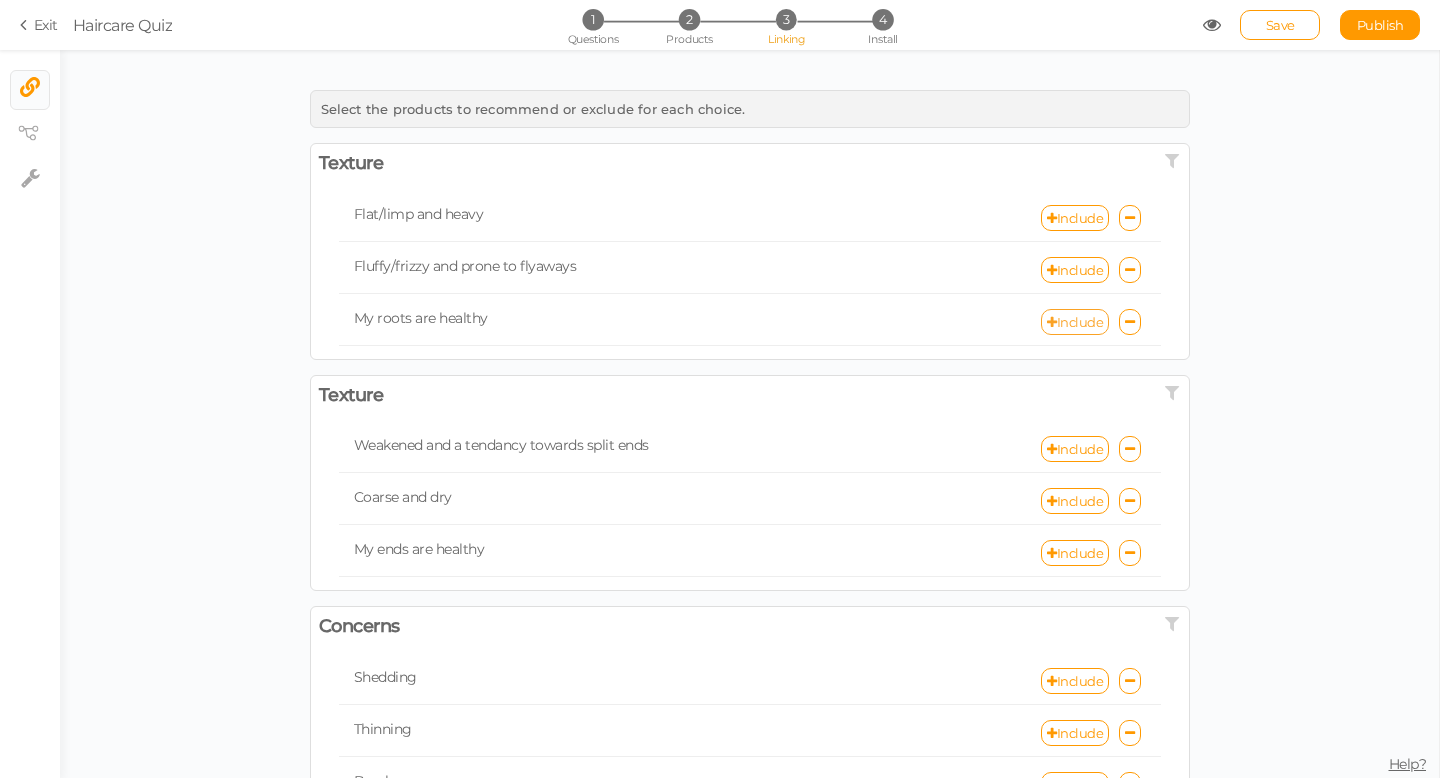 click on "Include" at bounding box center (1075, 322) 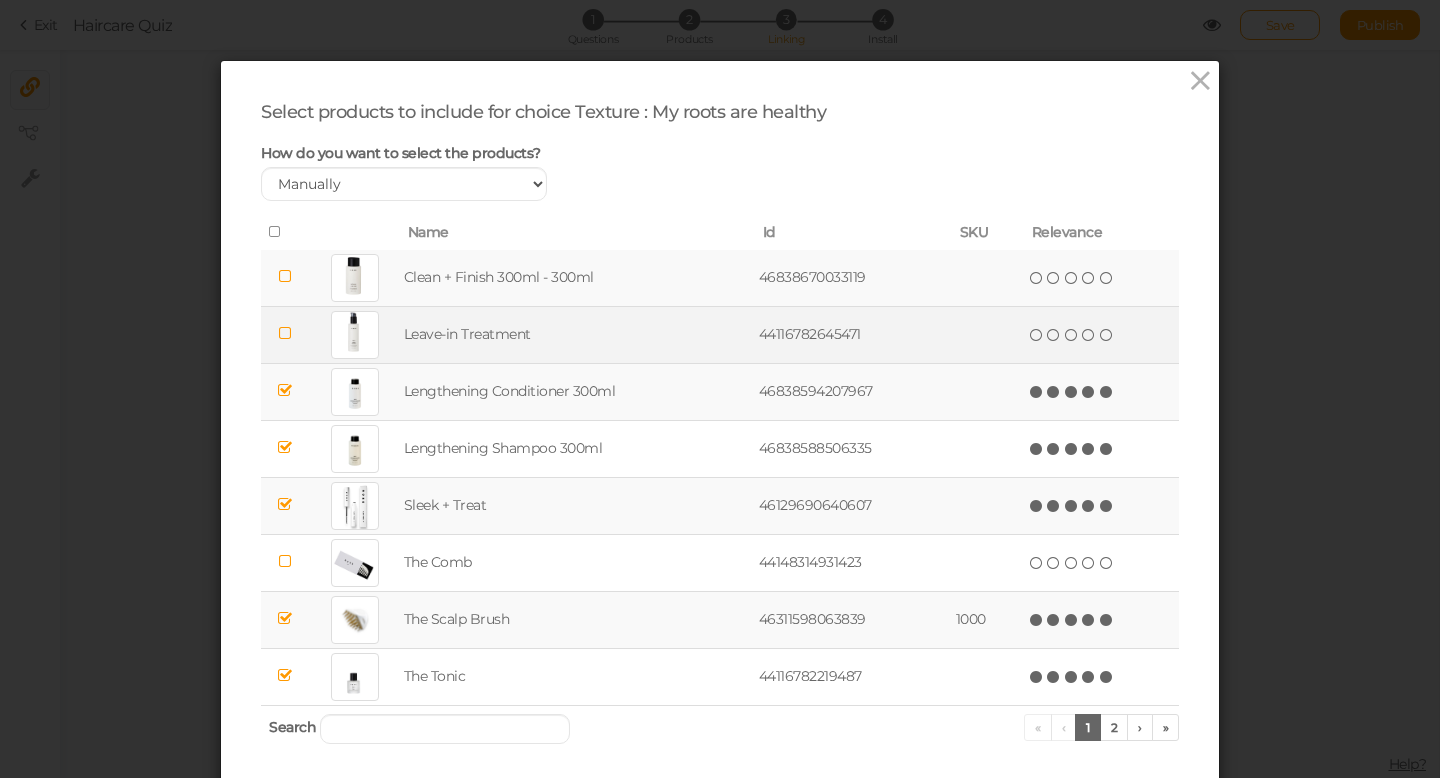 click at bounding box center [285, 333] 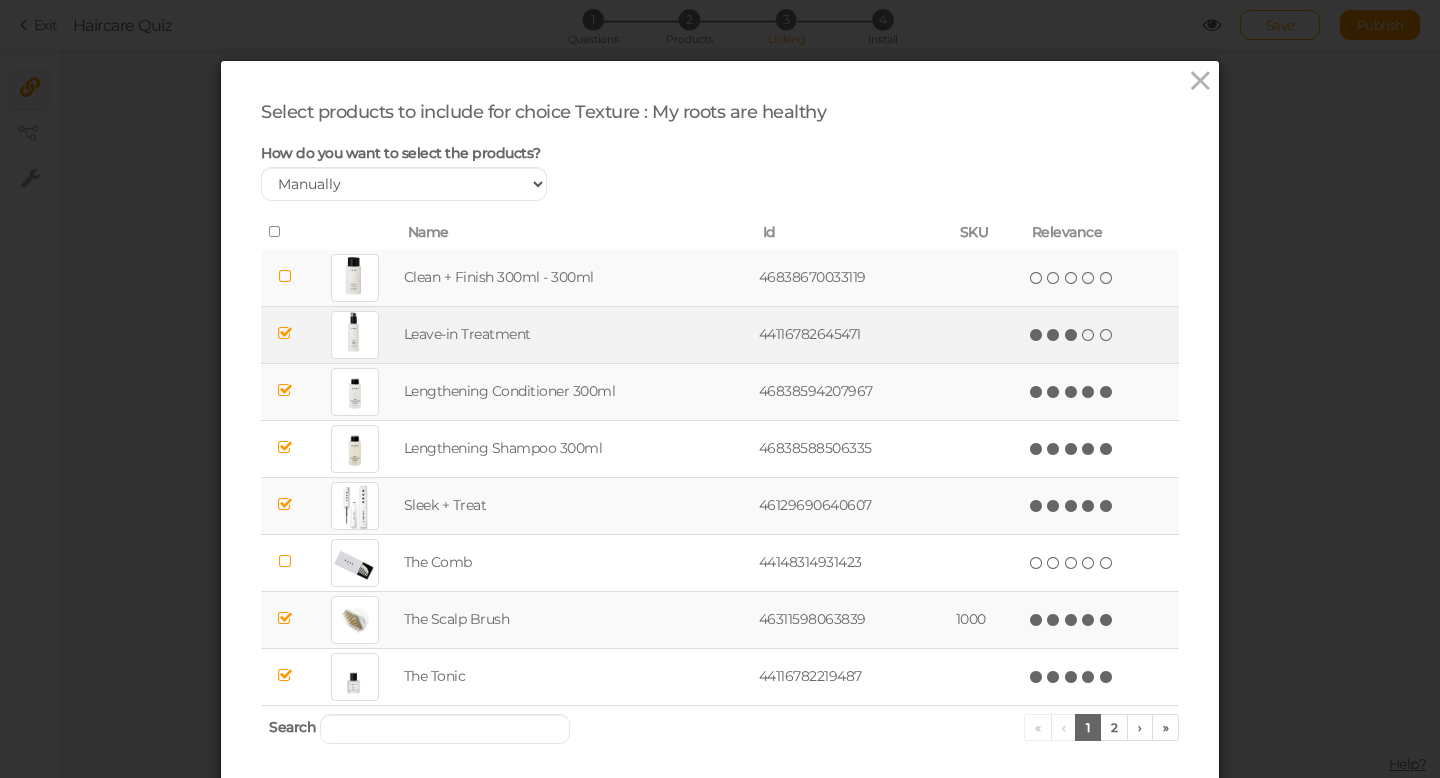 click at bounding box center (1072, 335) 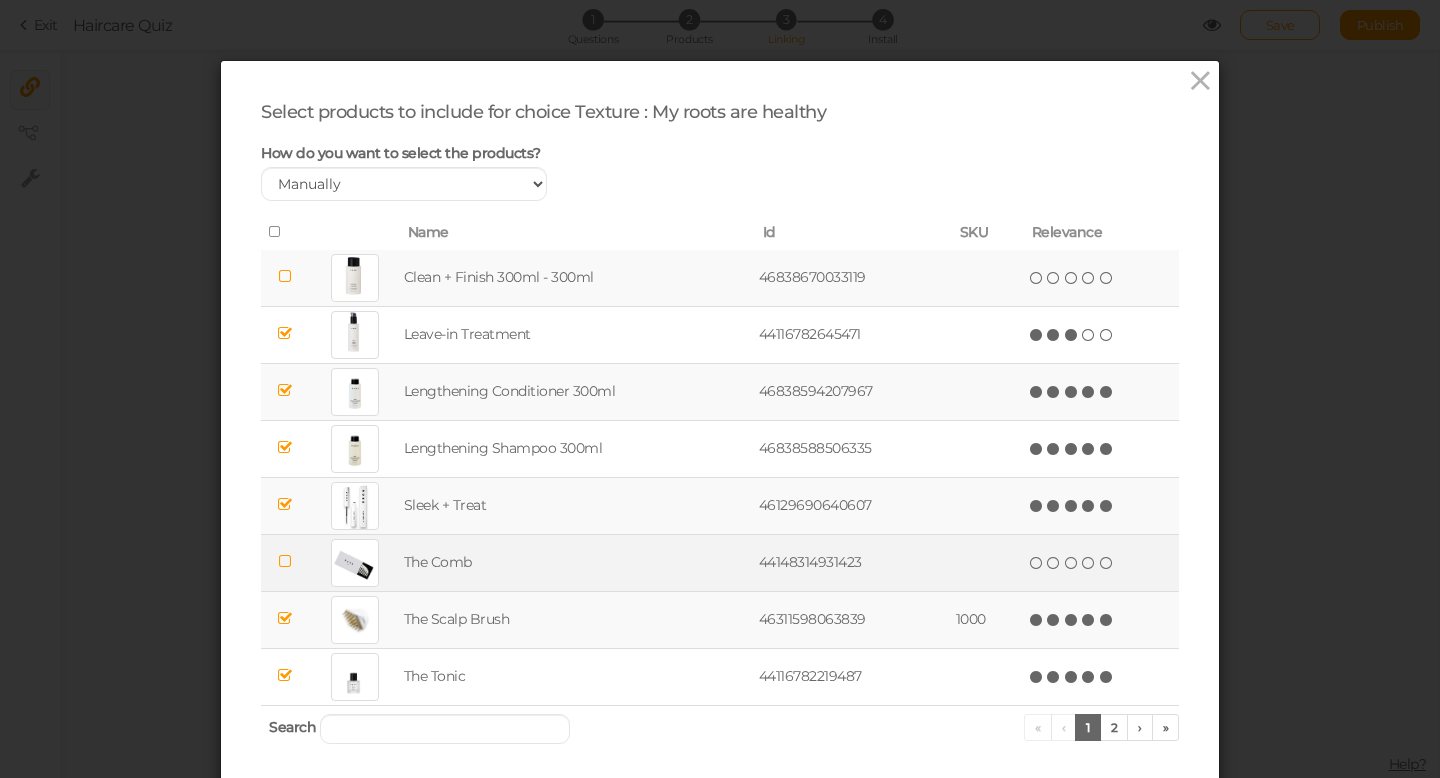 click at bounding box center [285, 561] 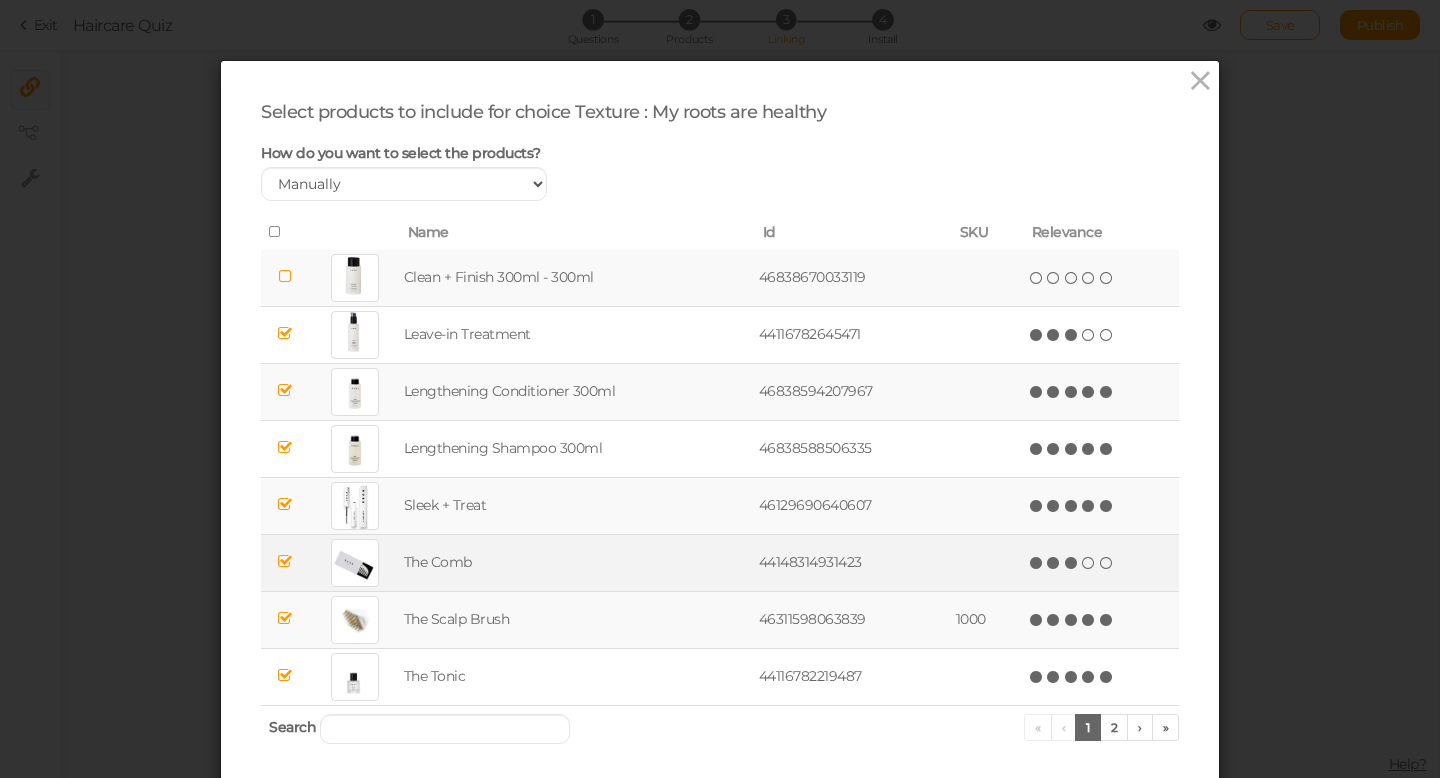 click at bounding box center [1072, 563] 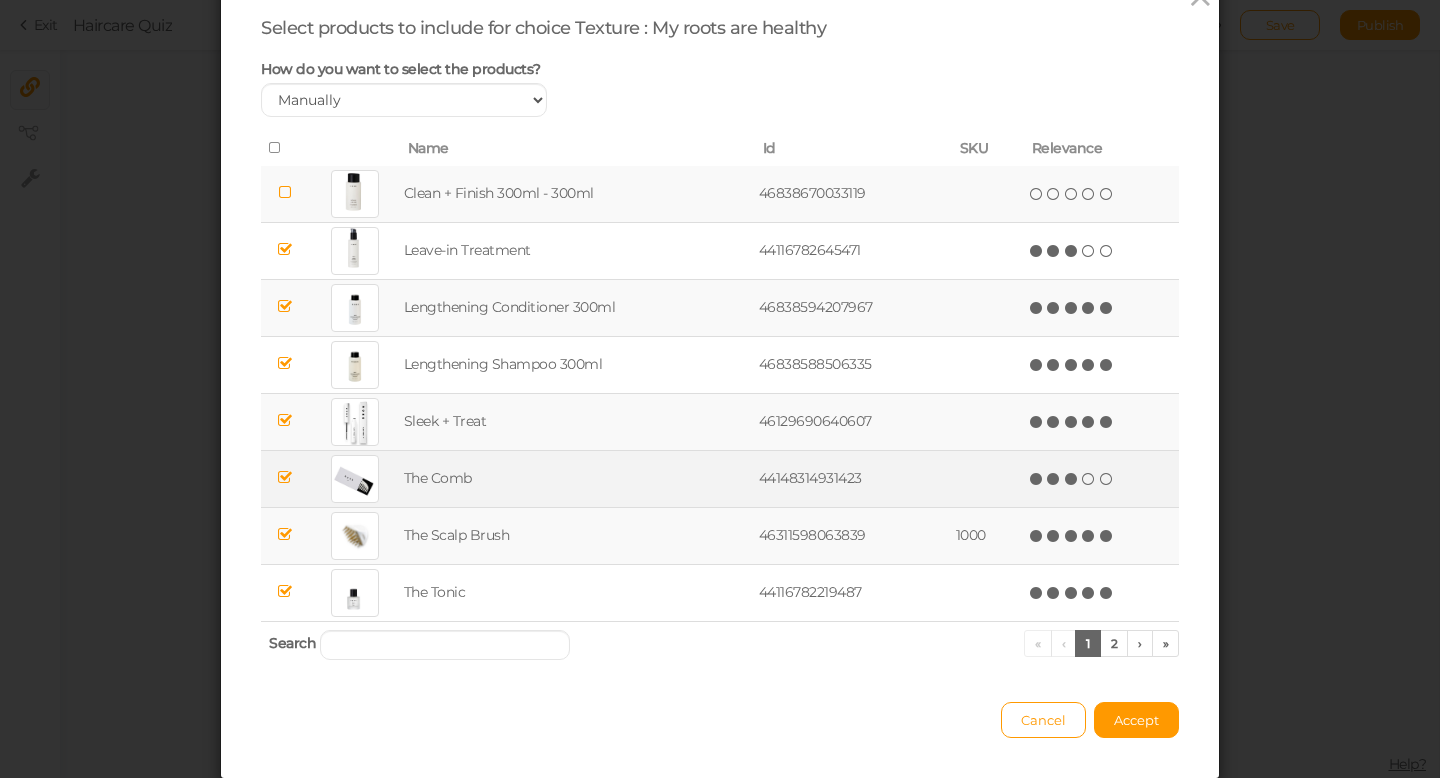 scroll, scrollTop: 86, scrollLeft: 0, axis: vertical 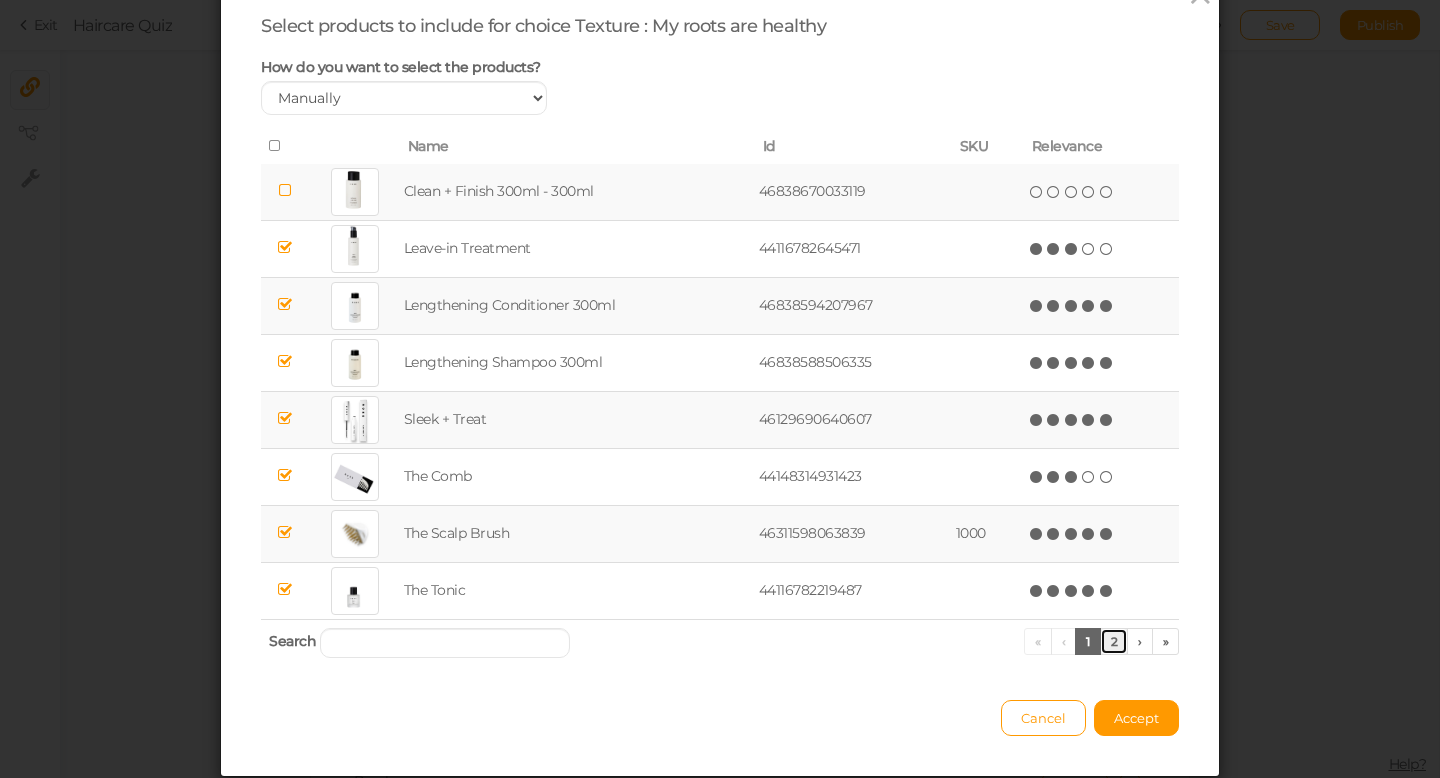 click on "2" at bounding box center [1114, 641] 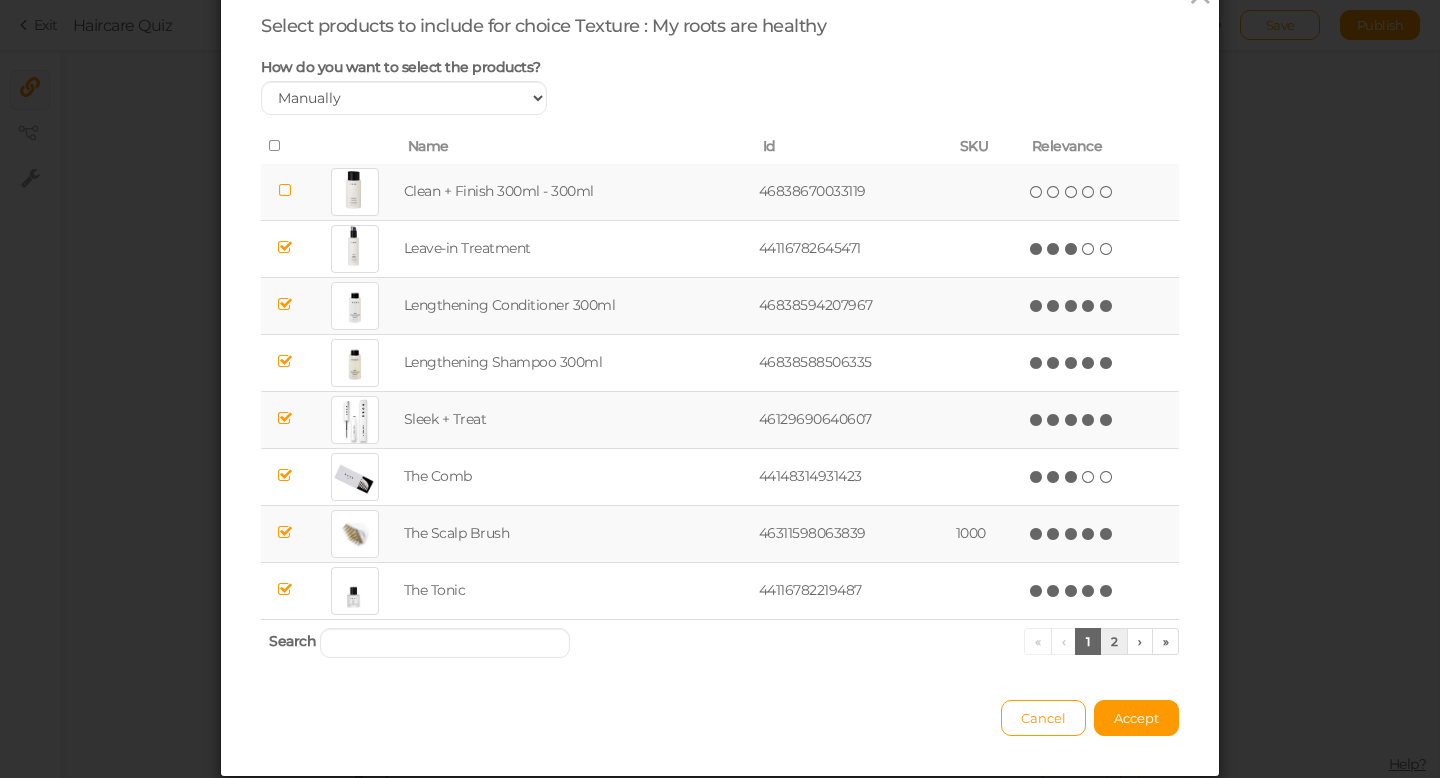 scroll, scrollTop: 0, scrollLeft: 0, axis: both 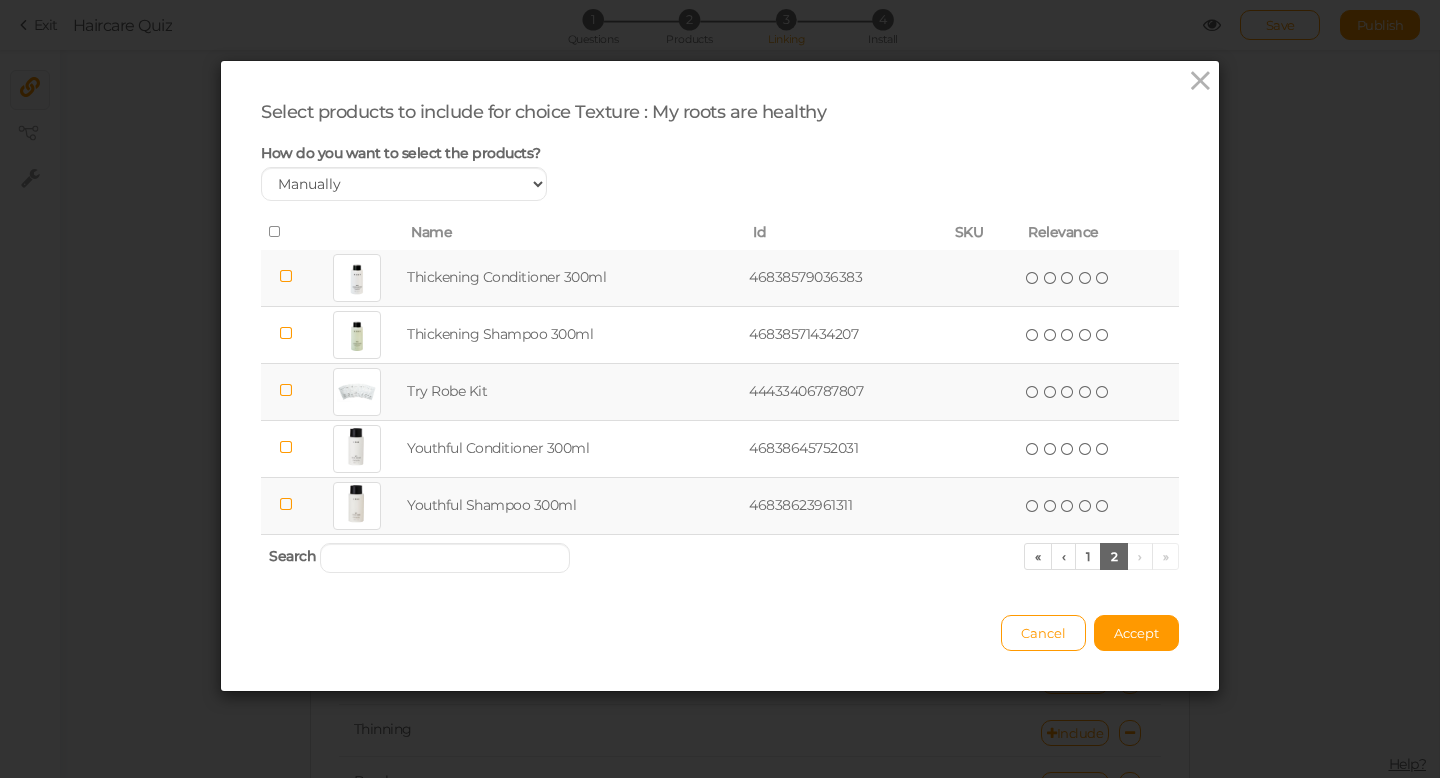 click at bounding box center [286, 276] 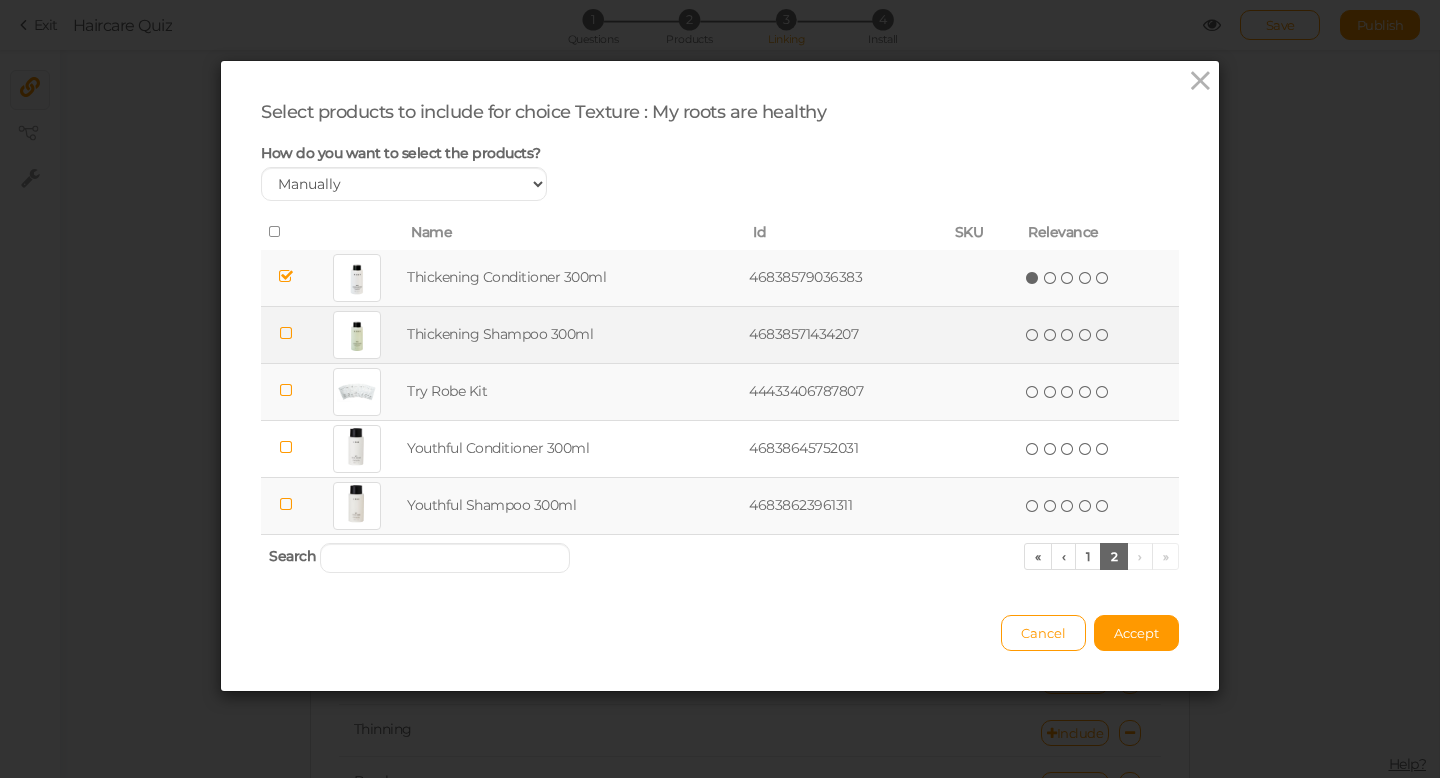 click at bounding box center [286, 333] 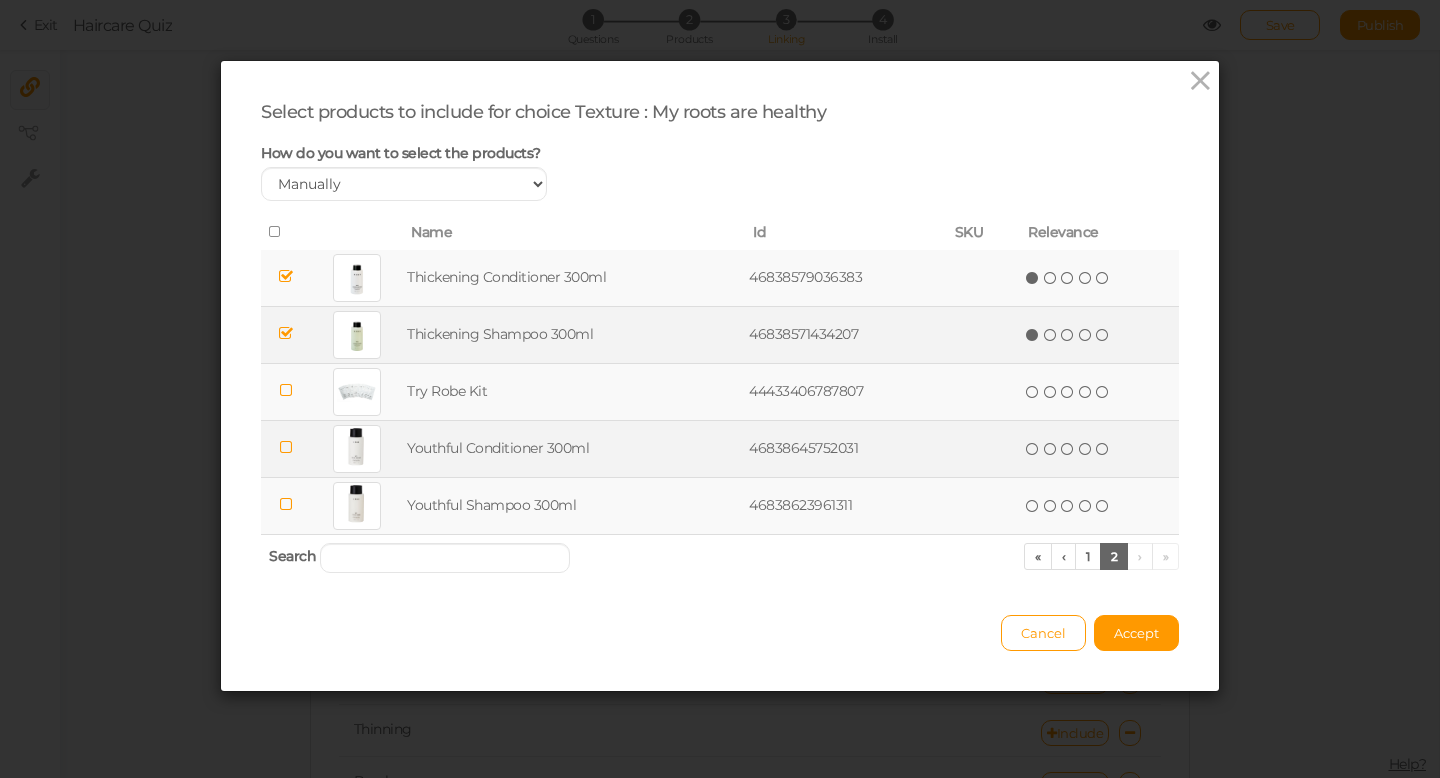 click at bounding box center [286, 447] 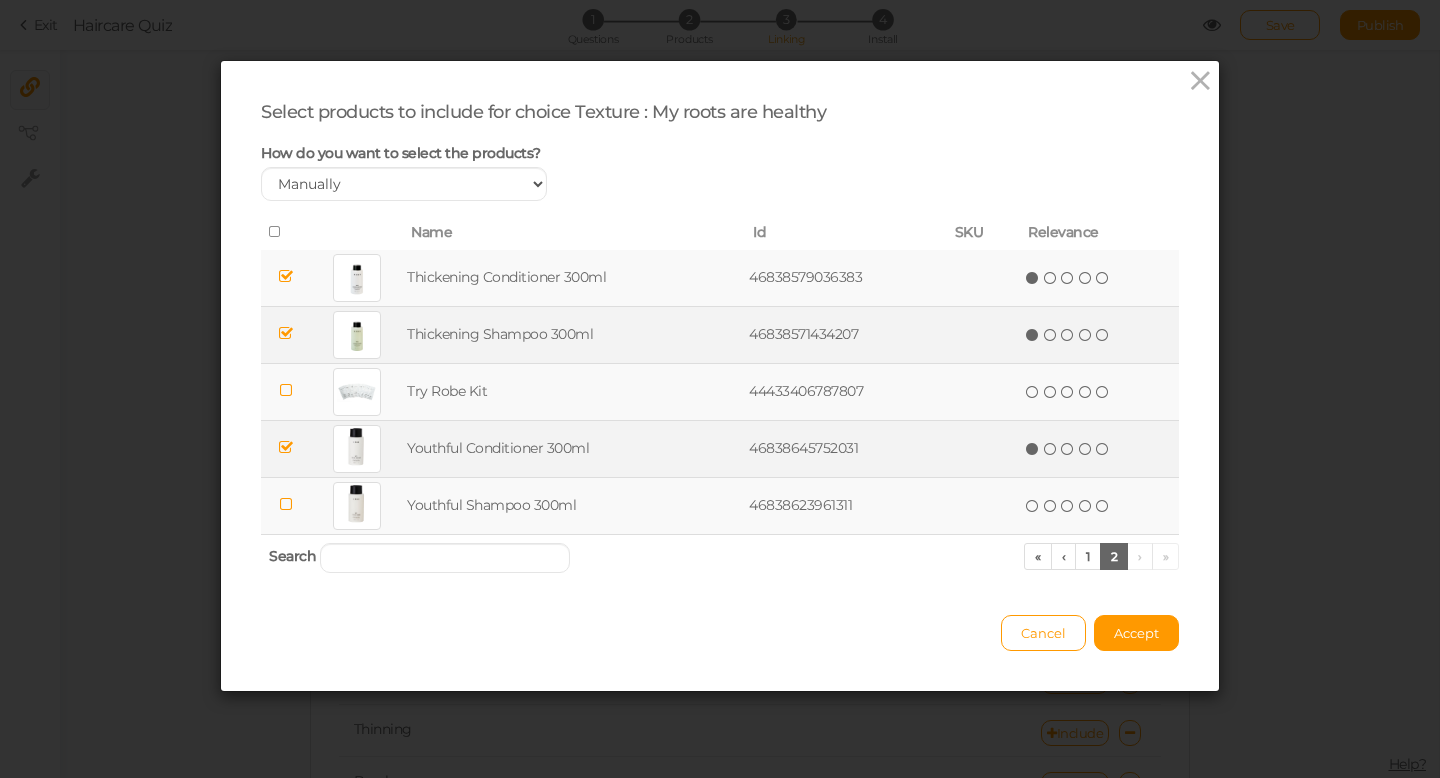 click at bounding box center (286, 504) 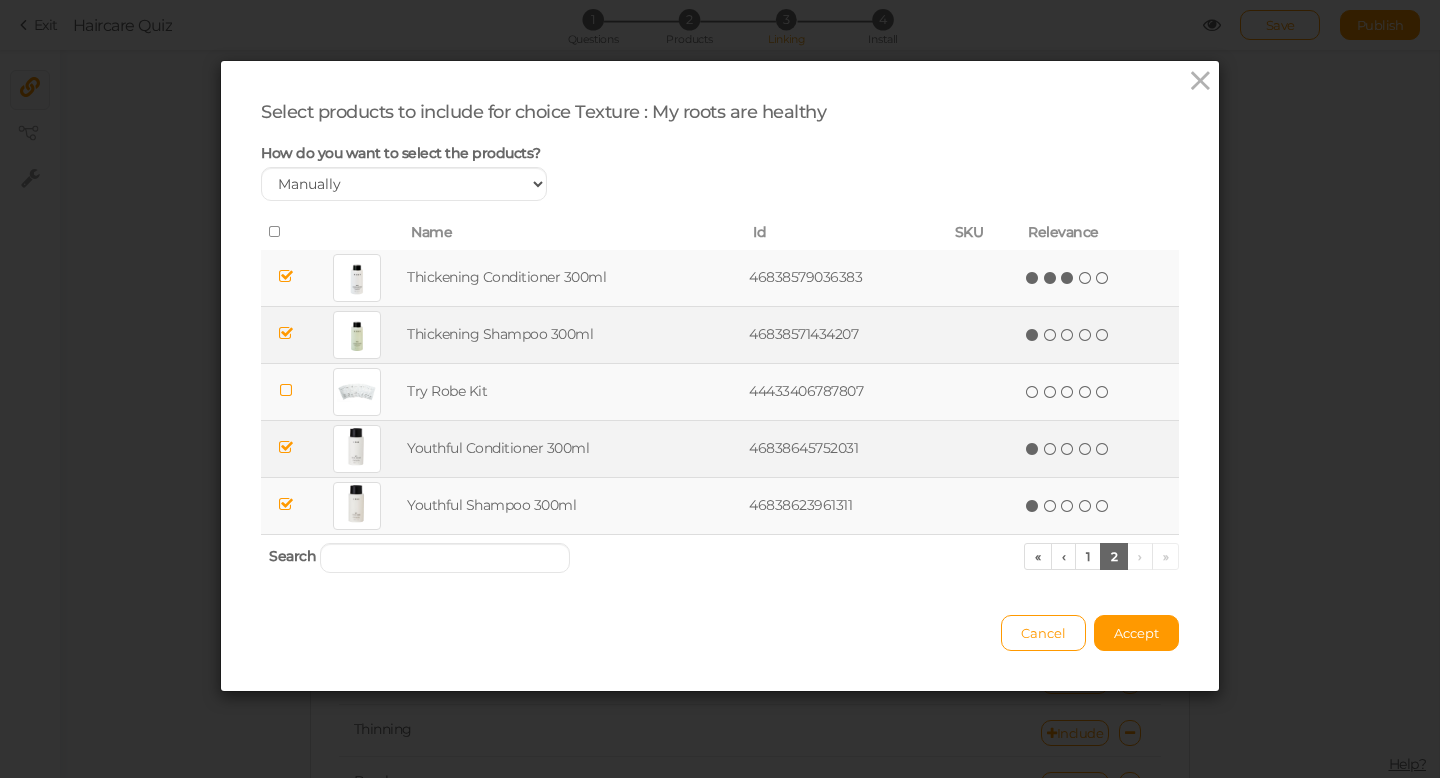 click at bounding box center (1068, 278) 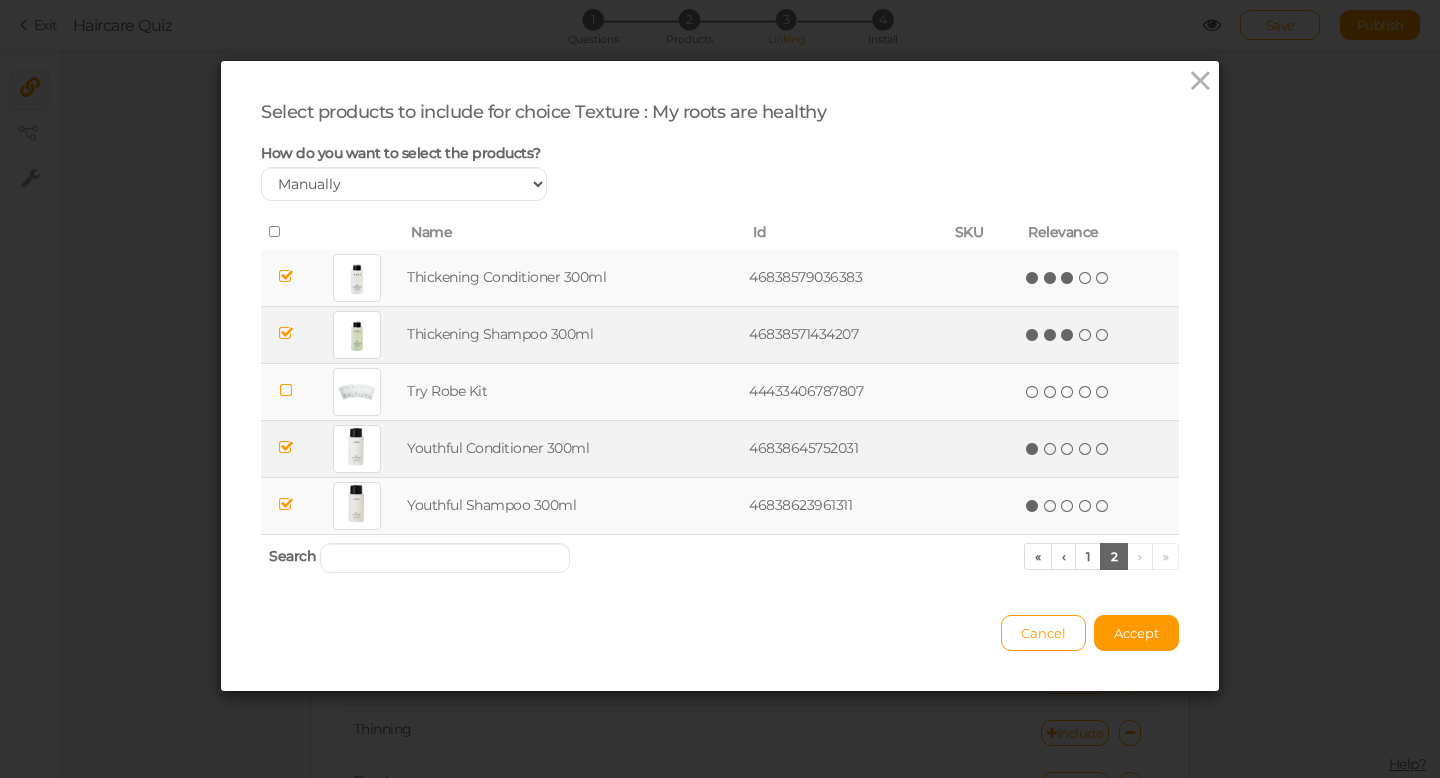 click at bounding box center [1068, 335] 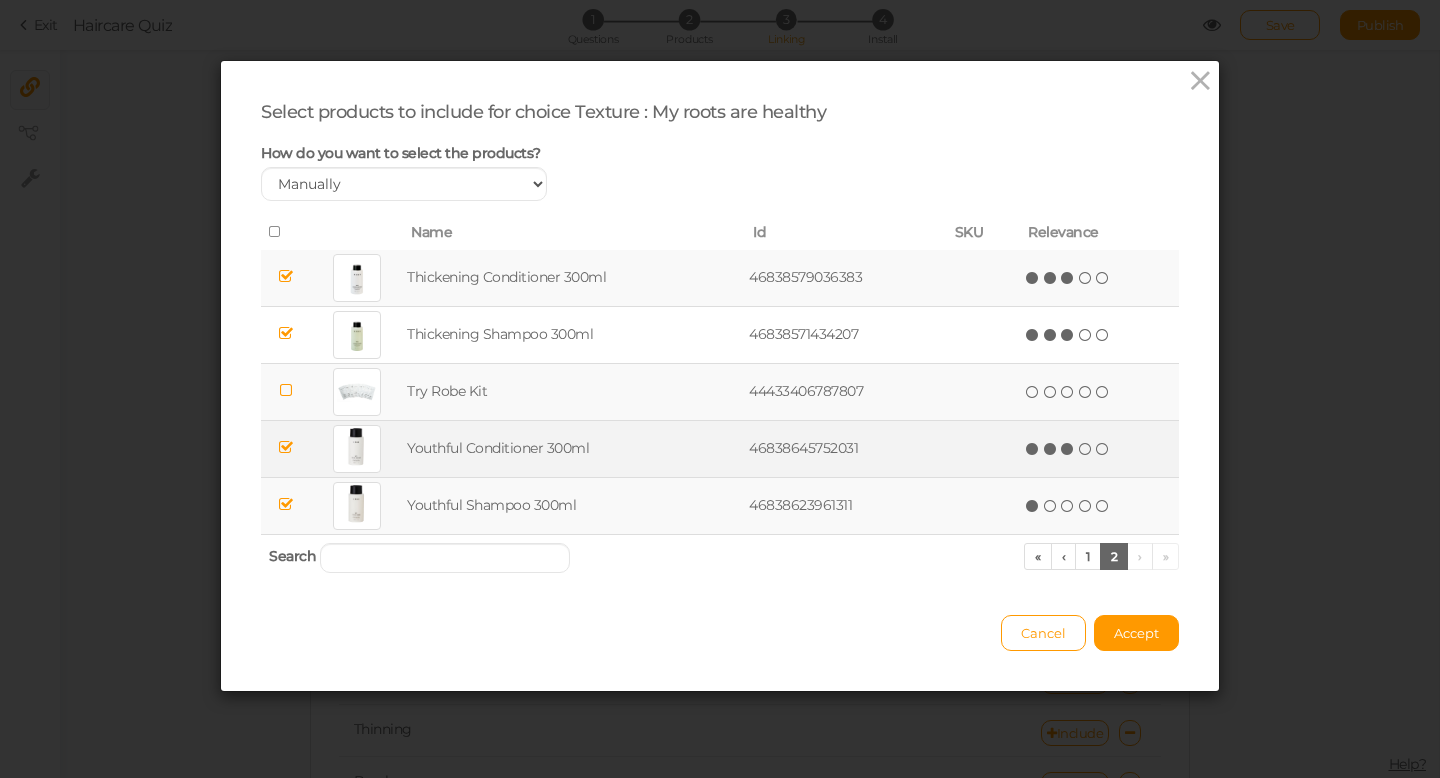 click at bounding box center (1068, 449) 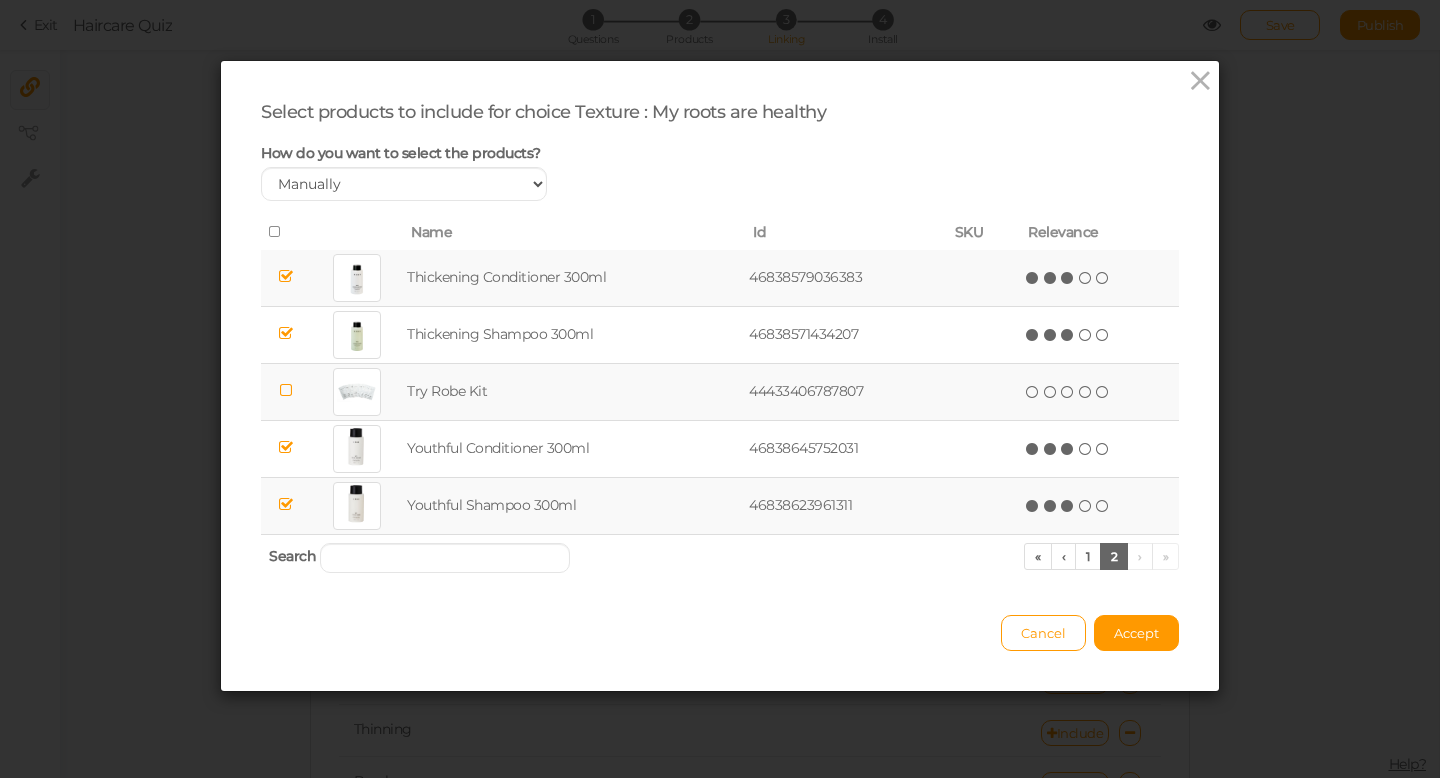 click at bounding box center [1068, 506] 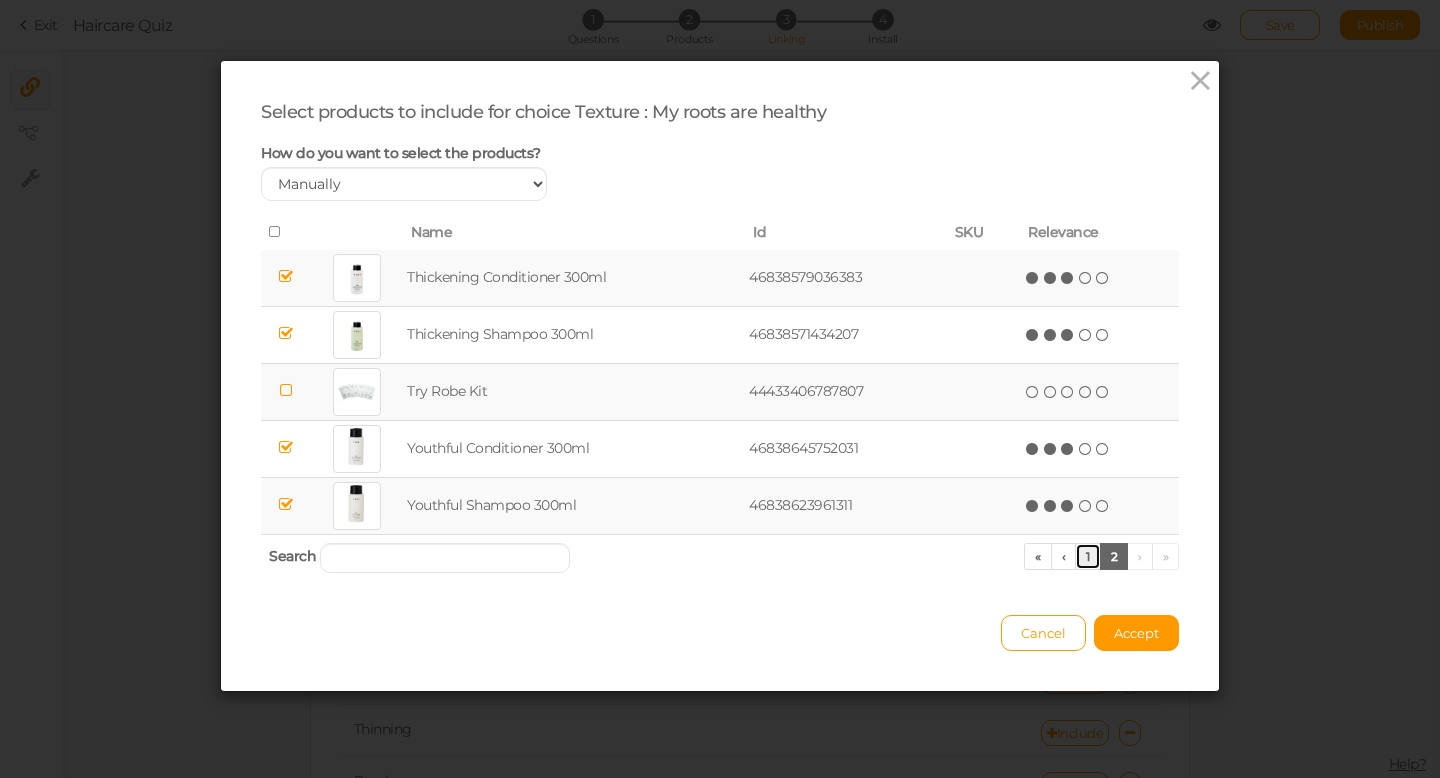 click on "1" at bounding box center (1088, 556) 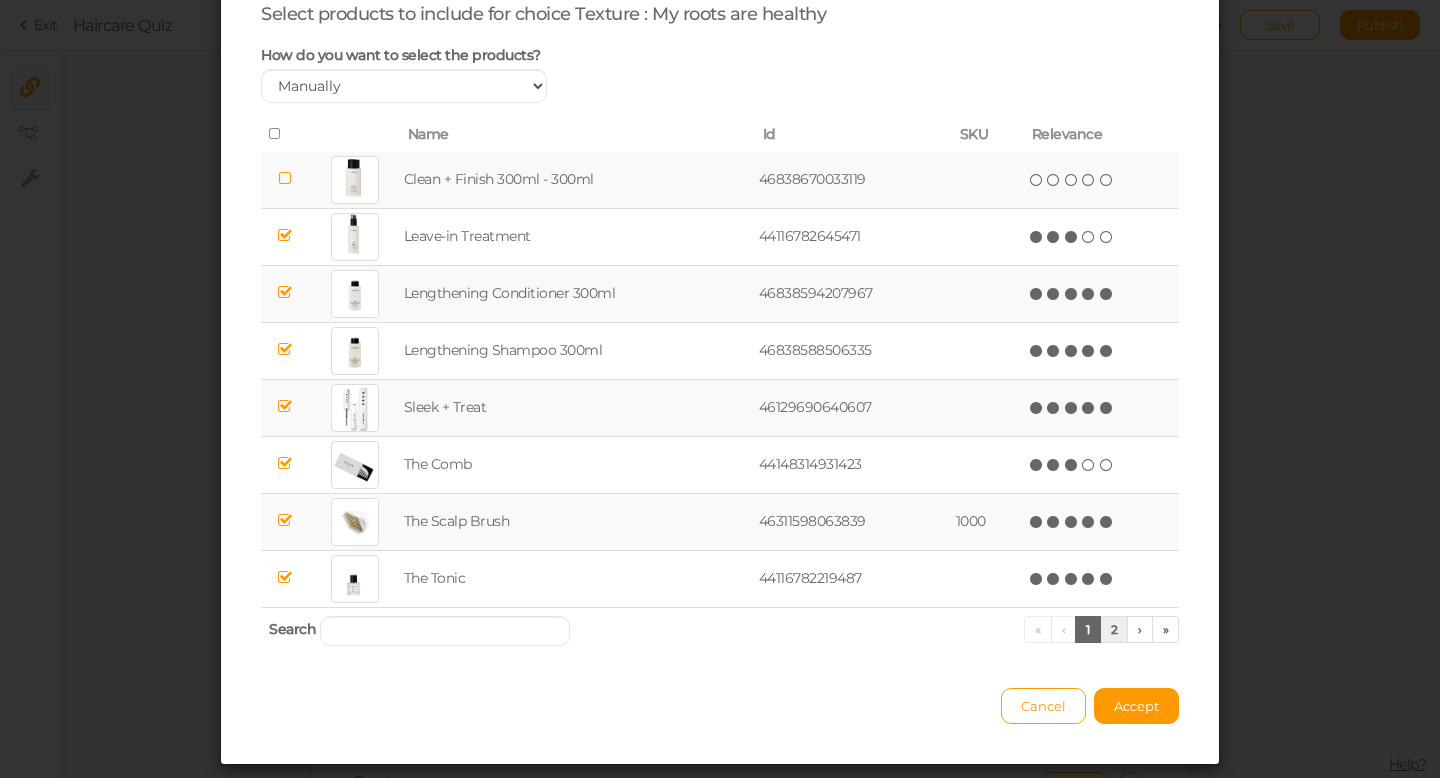 scroll, scrollTop: 100, scrollLeft: 0, axis: vertical 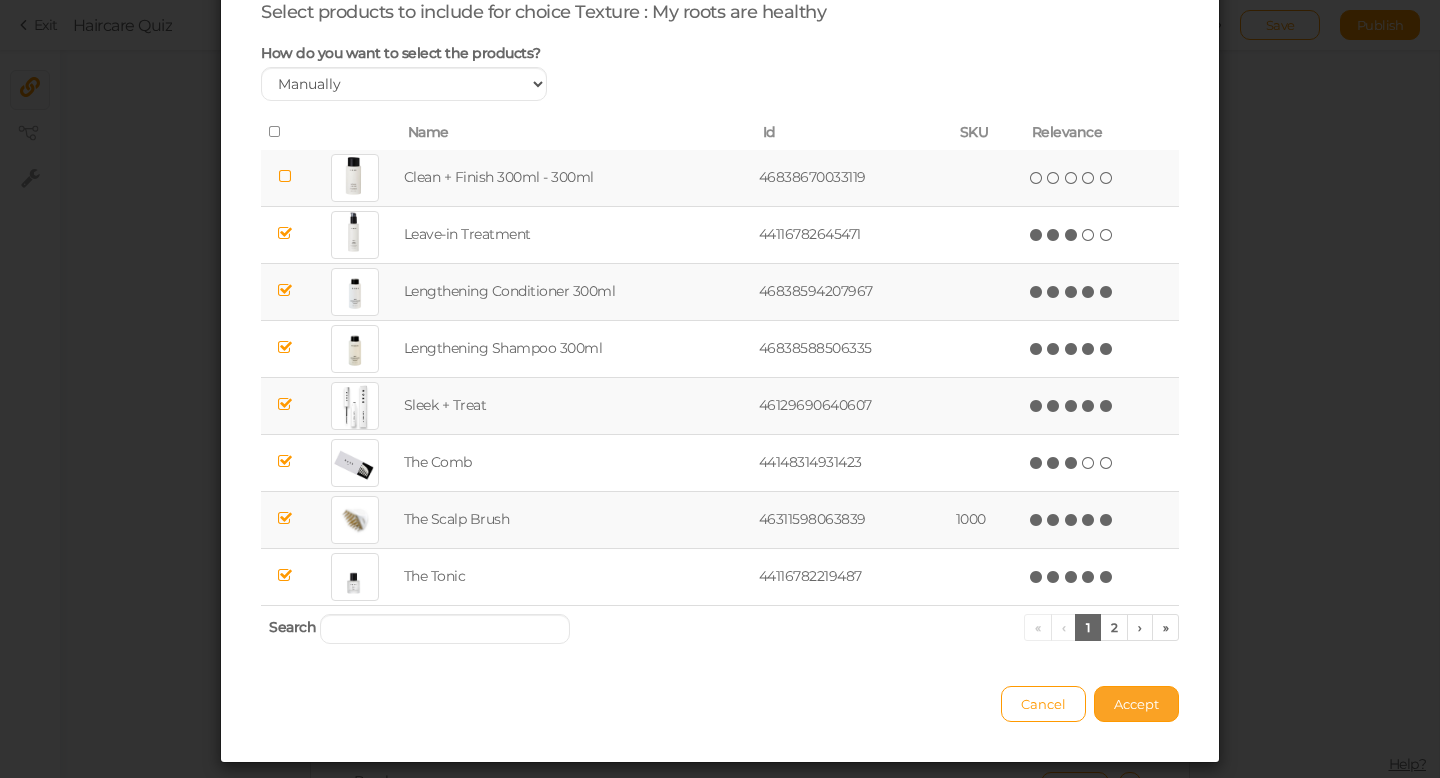 click on "Accept" at bounding box center (1136, 704) 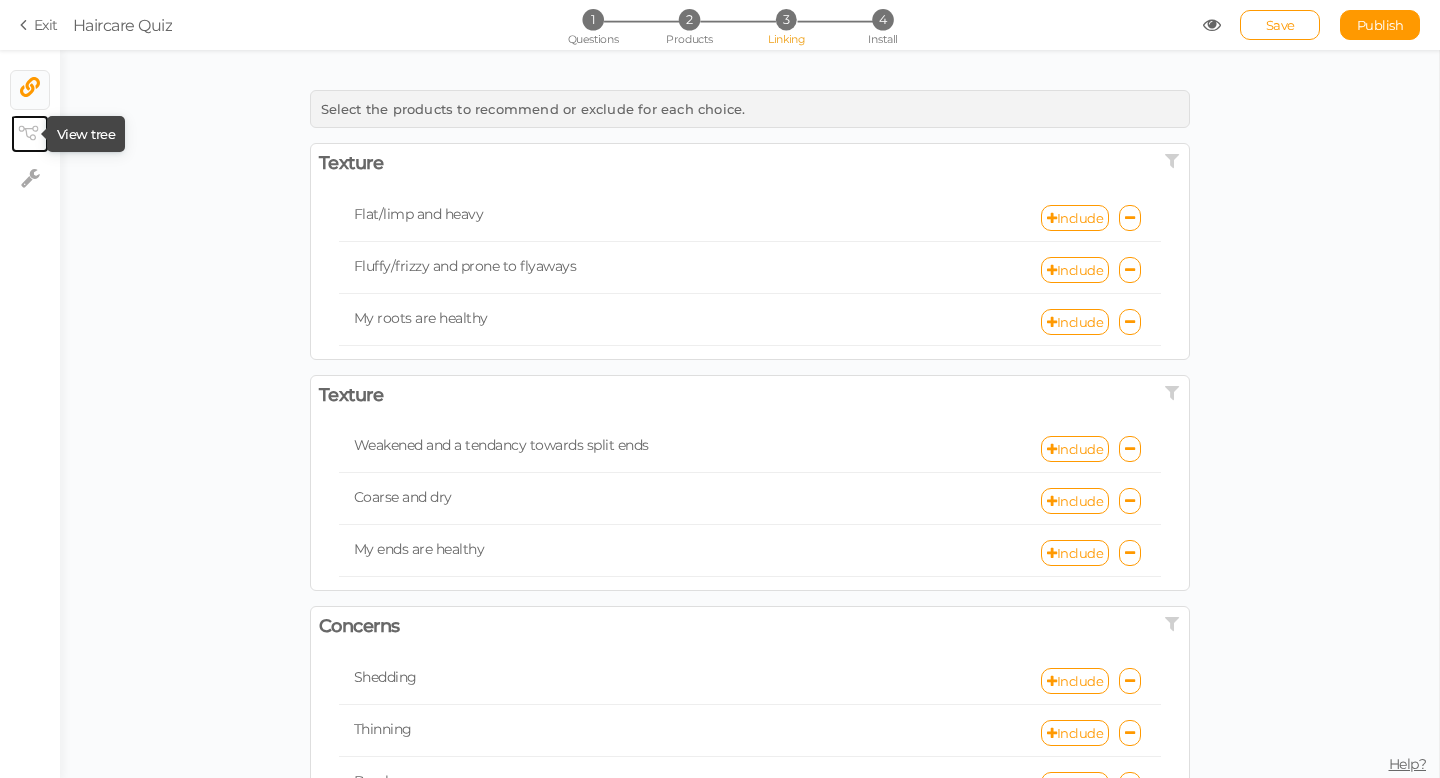 click 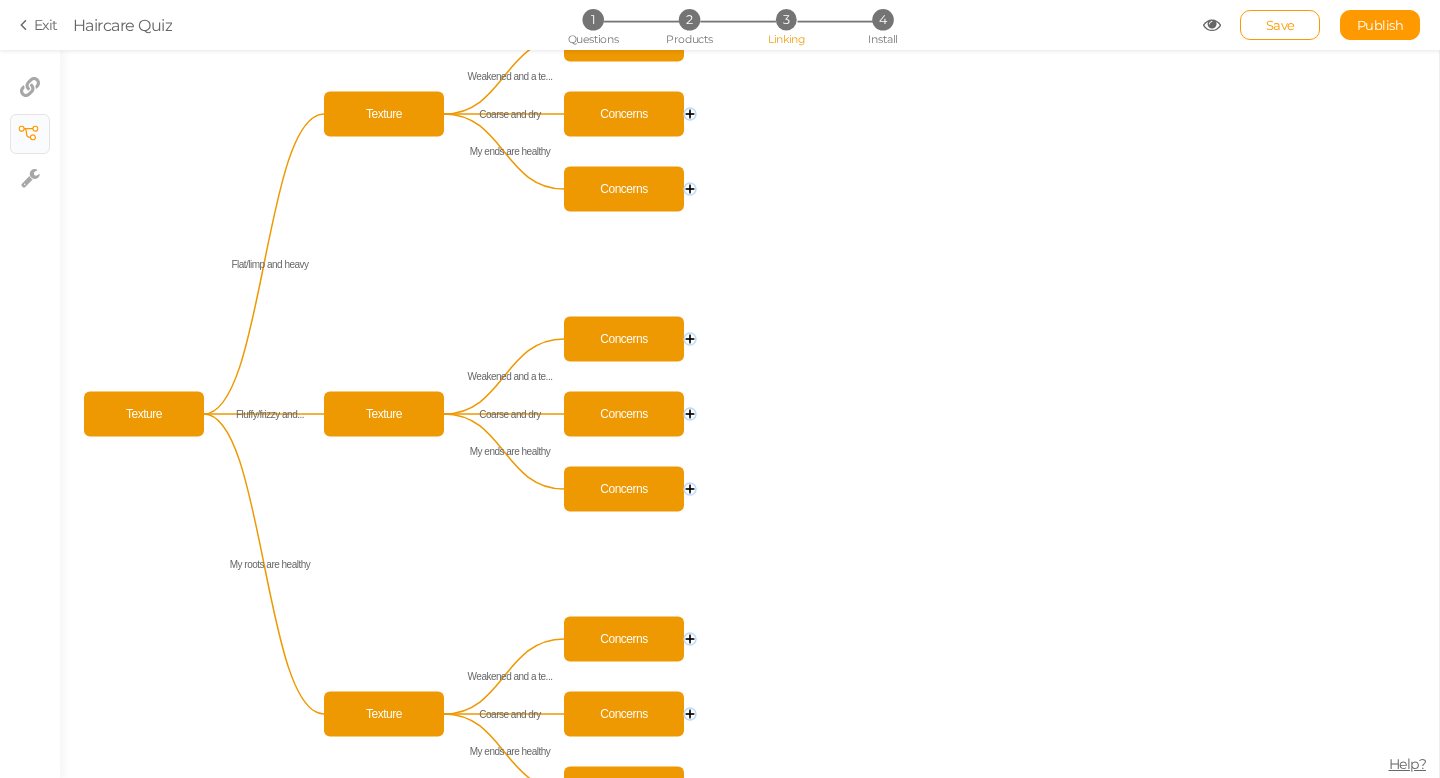 click on "3" at bounding box center [786, 19] 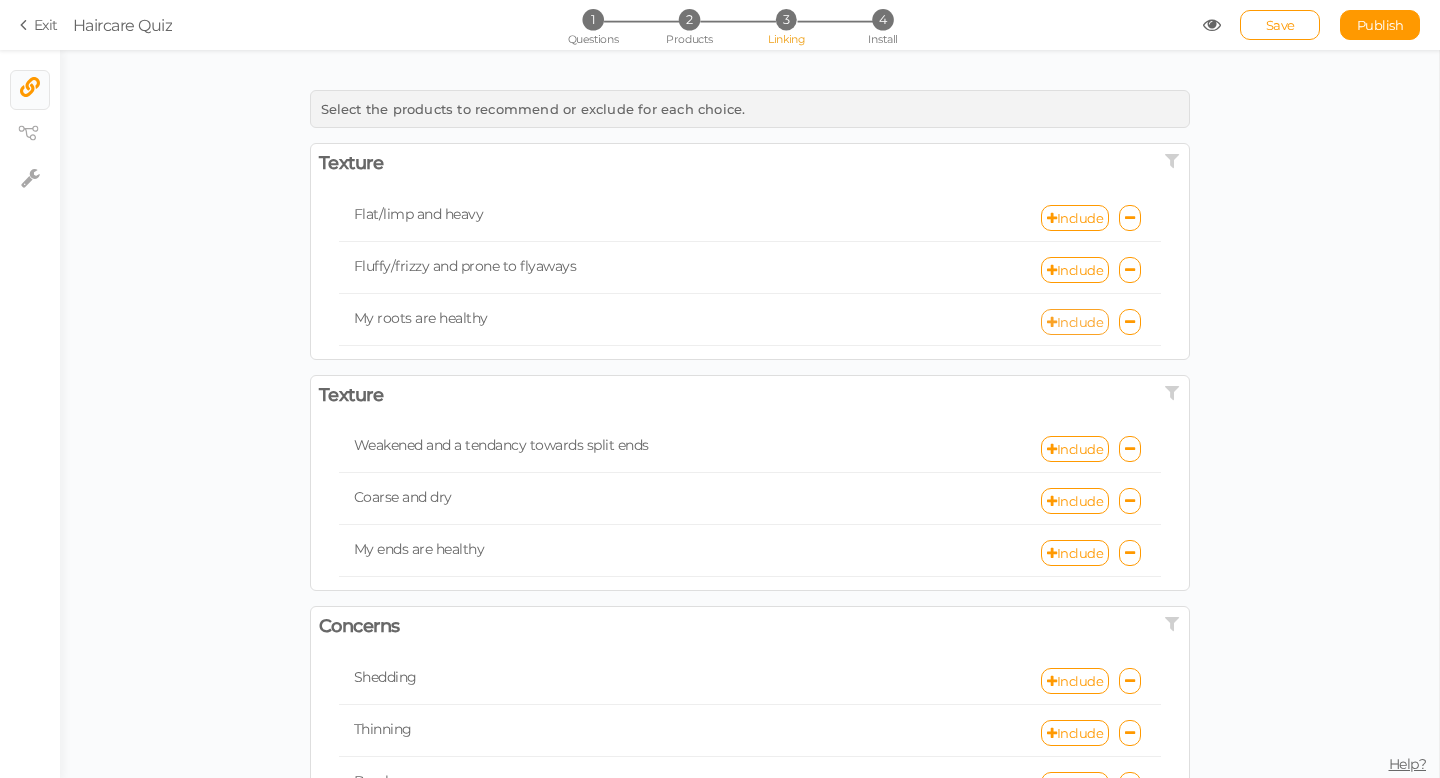 click on "Include" at bounding box center (1075, 322) 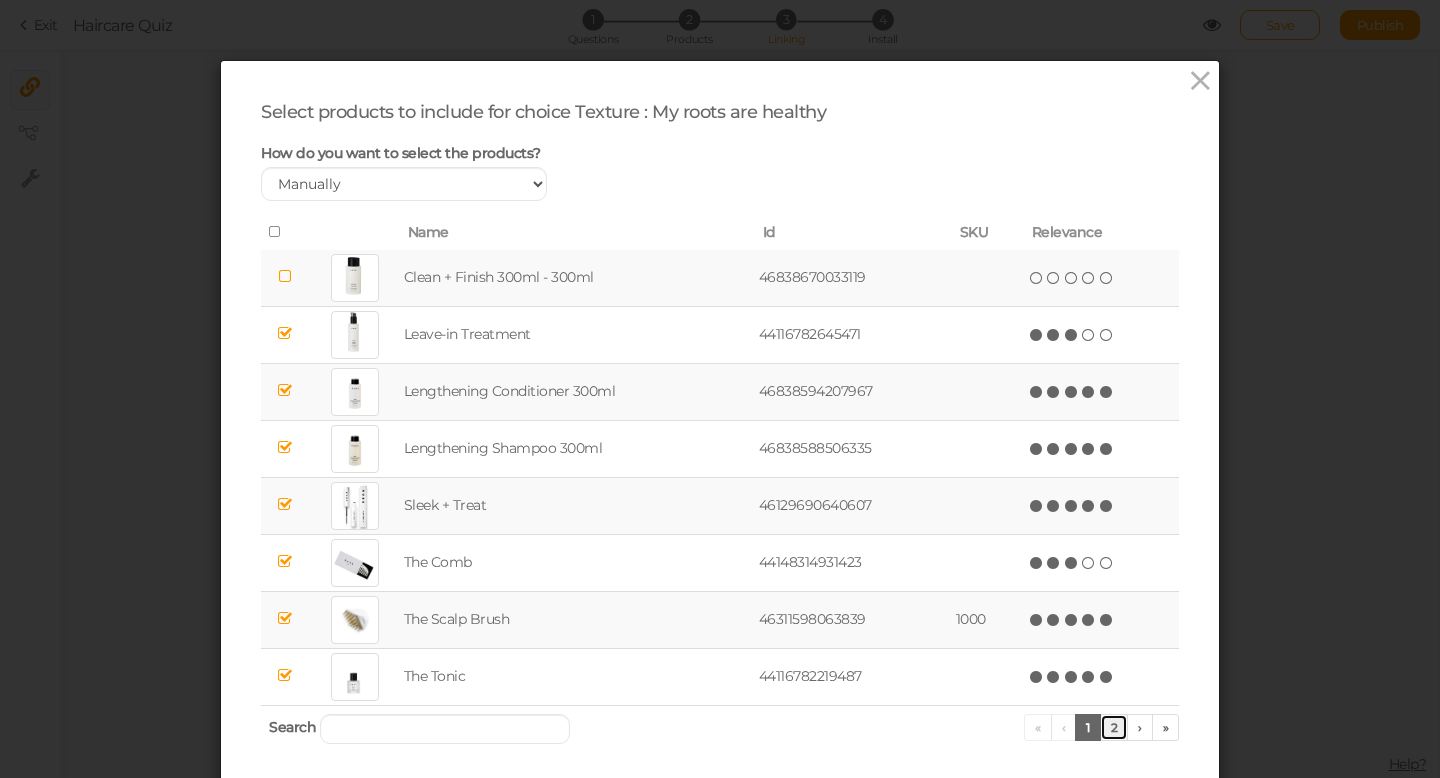 click on "2" at bounding box center [1114, 727] 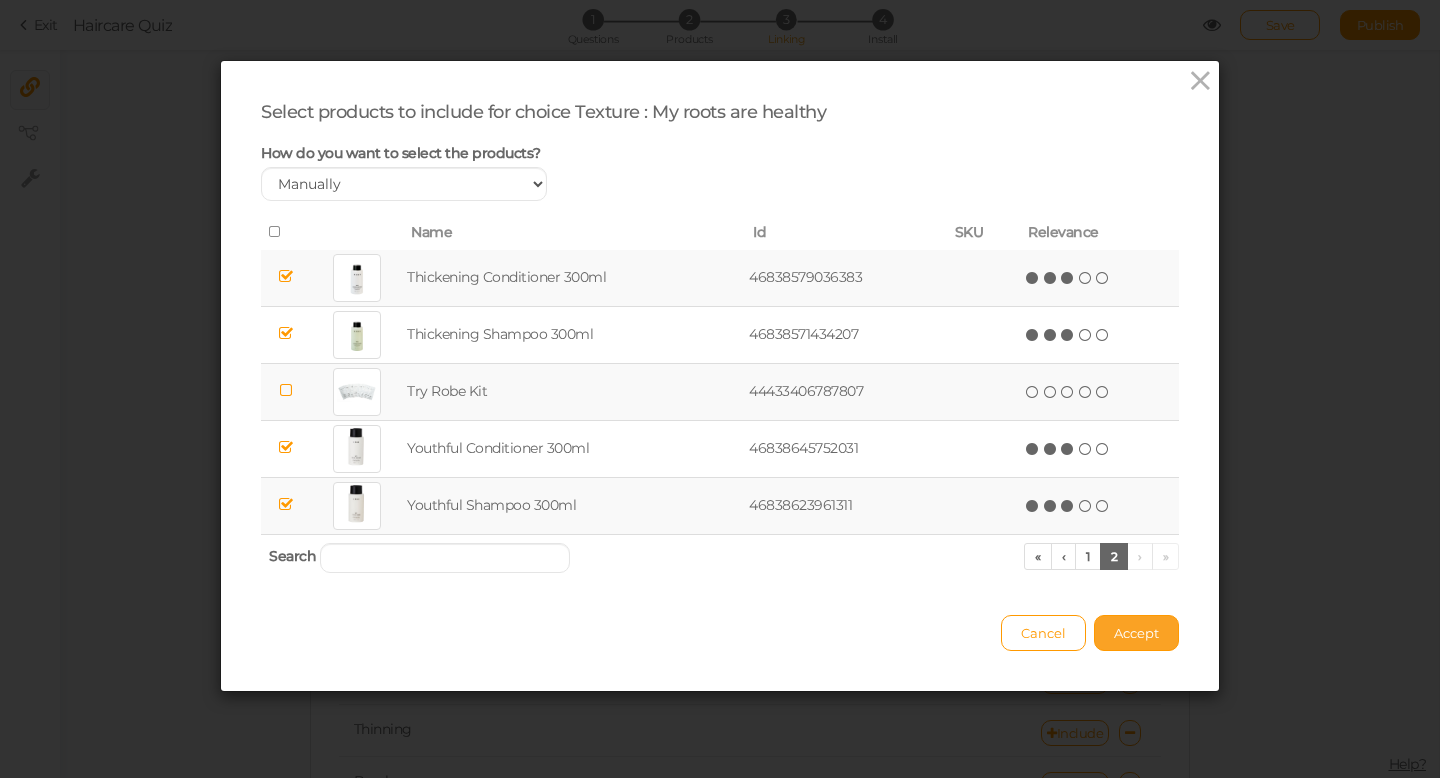 click on "Accept" at bounding box center [1136, 633] 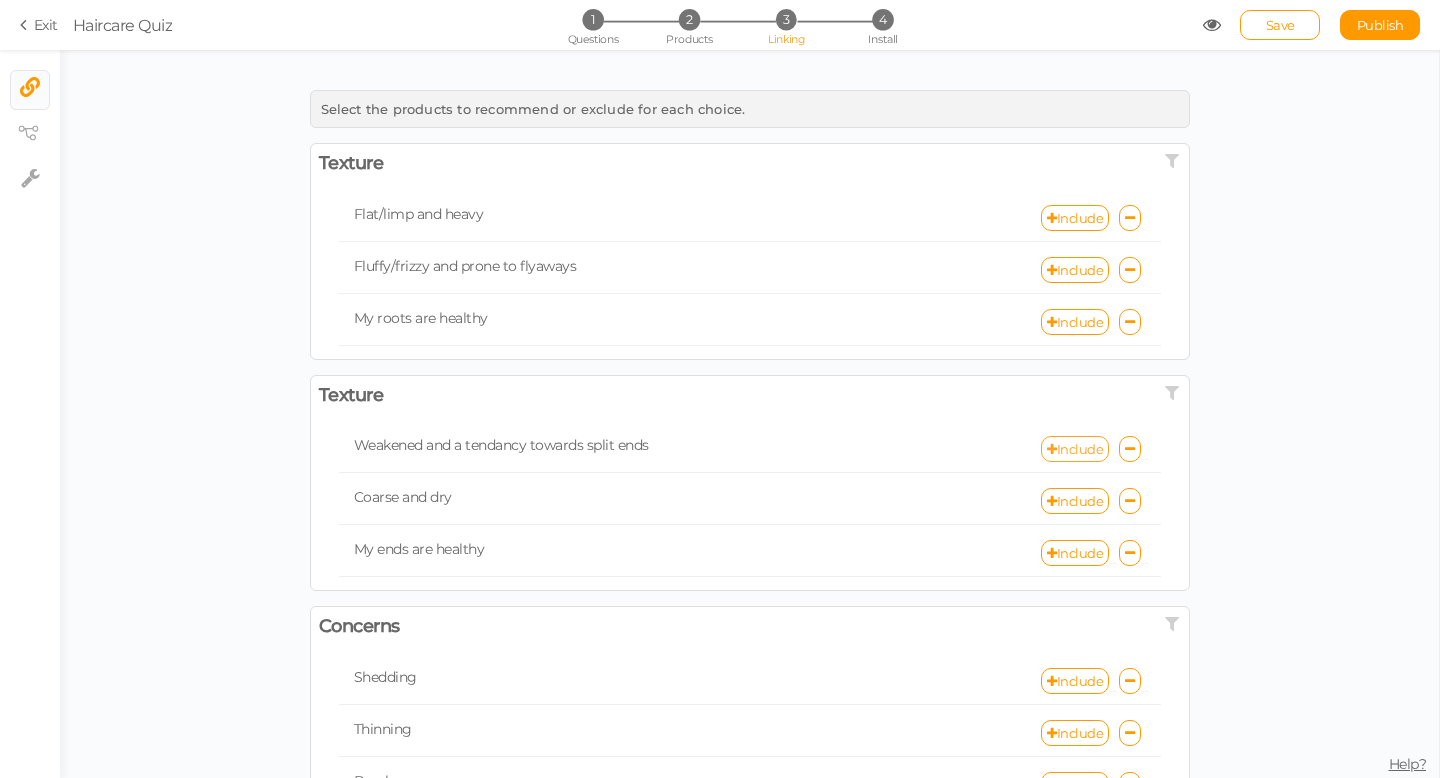 click on "Include" at bounding box center [1075, 449] 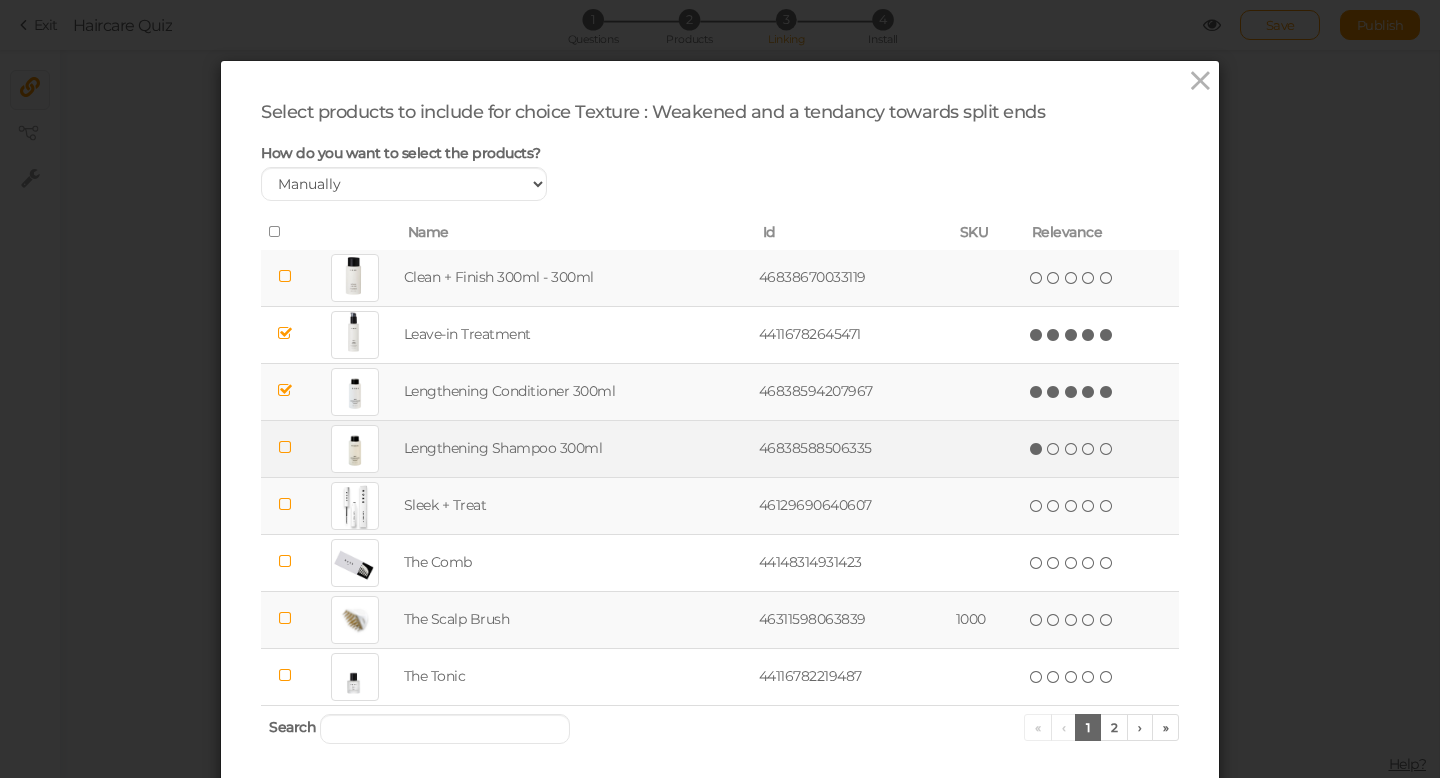 click at bounding box center [1037, 449] 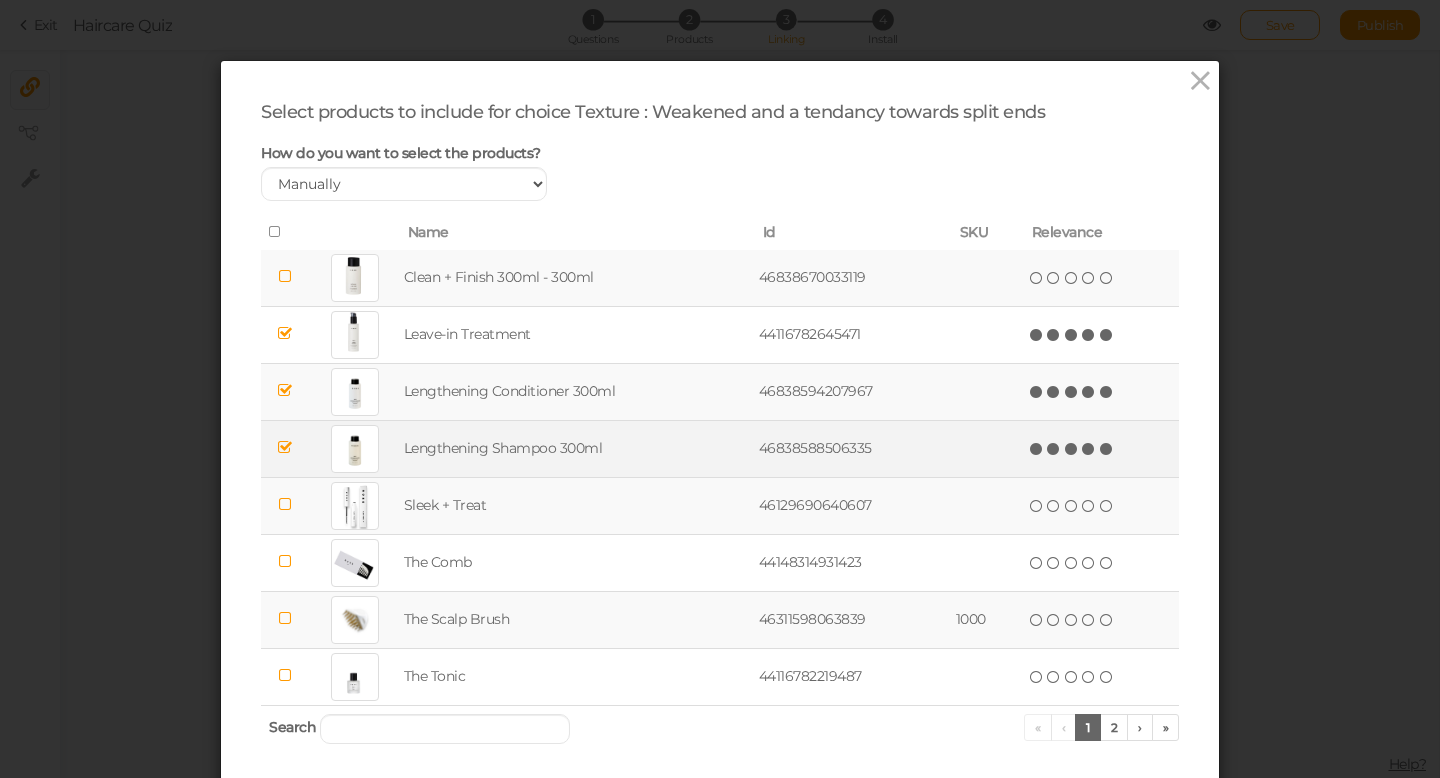 click at bounding box center [1107, 449] 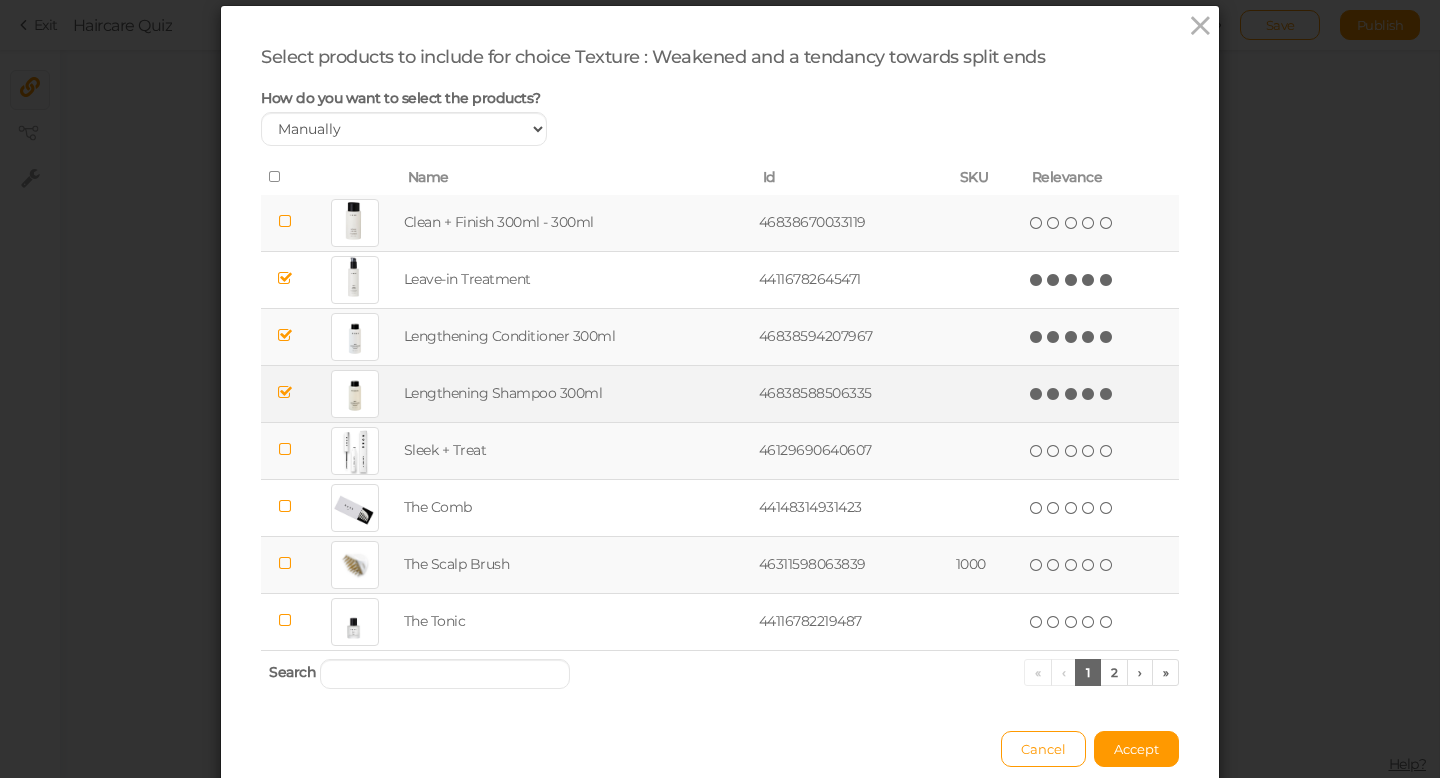 scroll, scrollTop: 57, scrollLeft: 0, axis: vertical 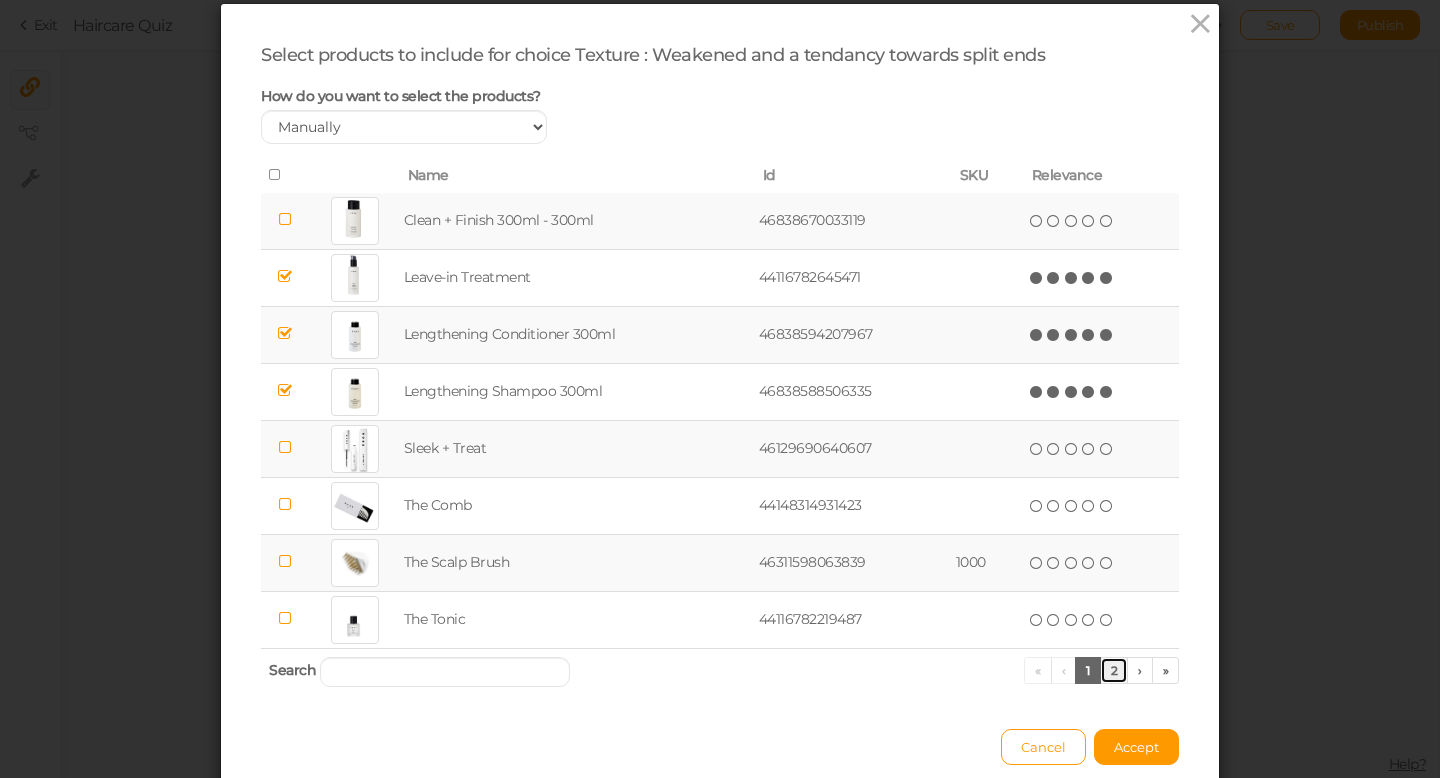 click on "2" at bounding box center [1114, 670] 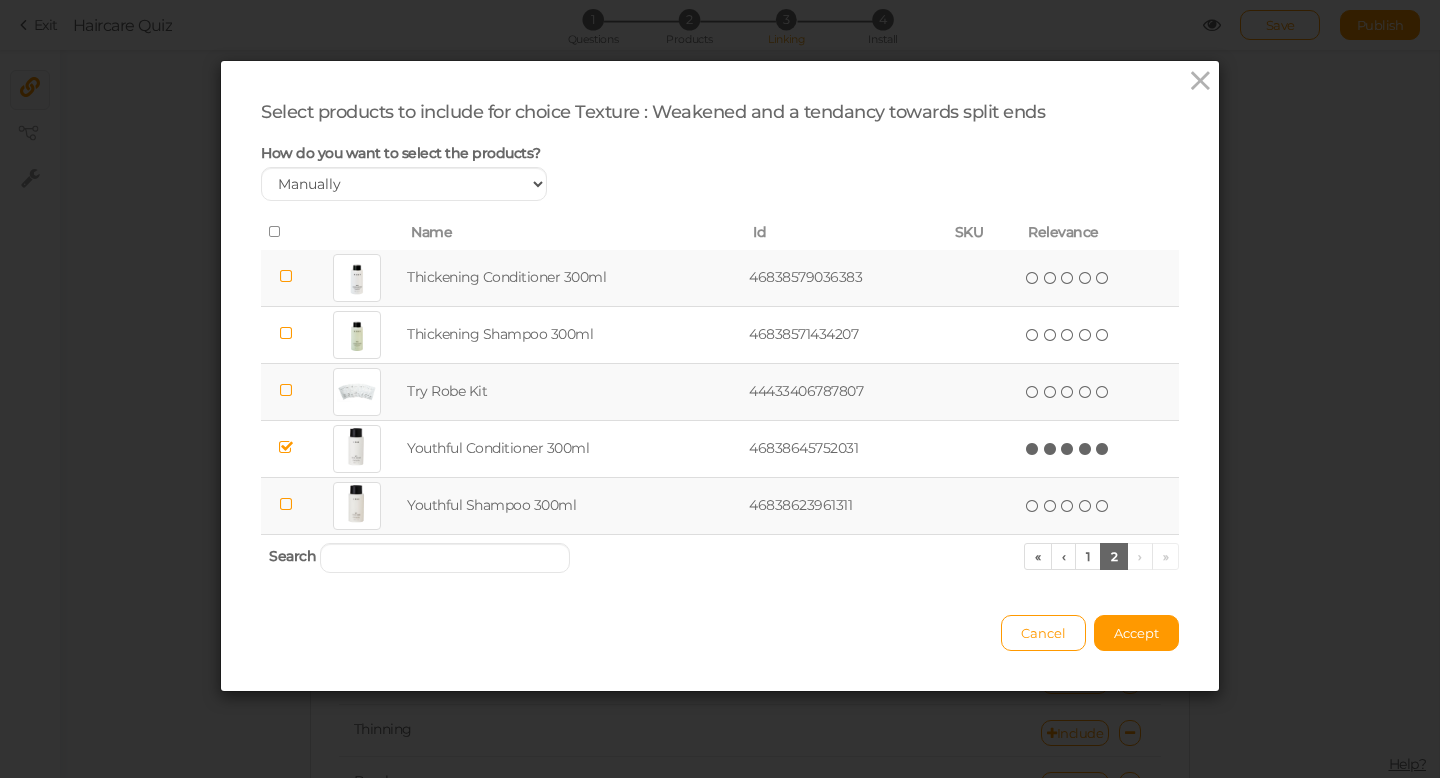 scroll, scrollTop: 0, scrollLeft: 0, axis: both 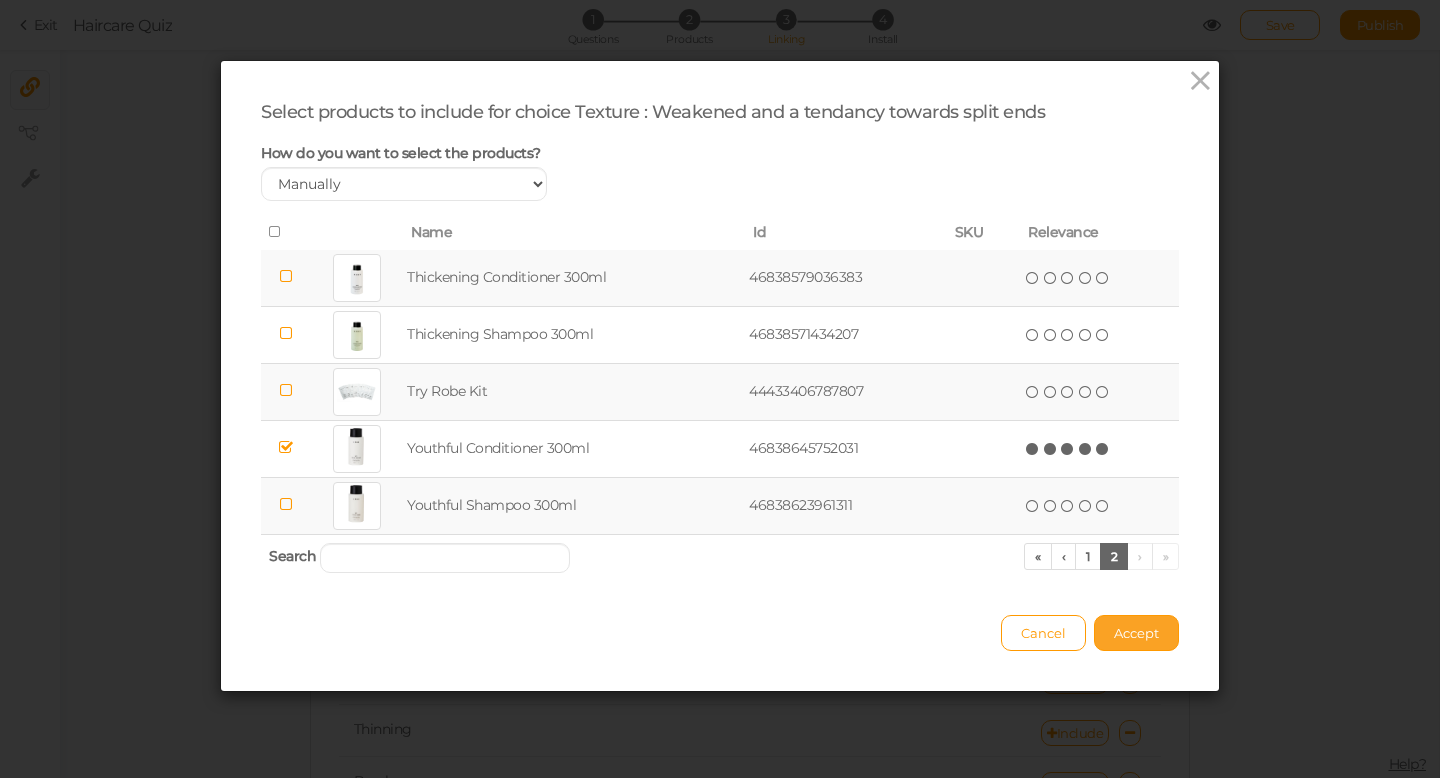 click on "Accept" at bounding box center [1136, 633] 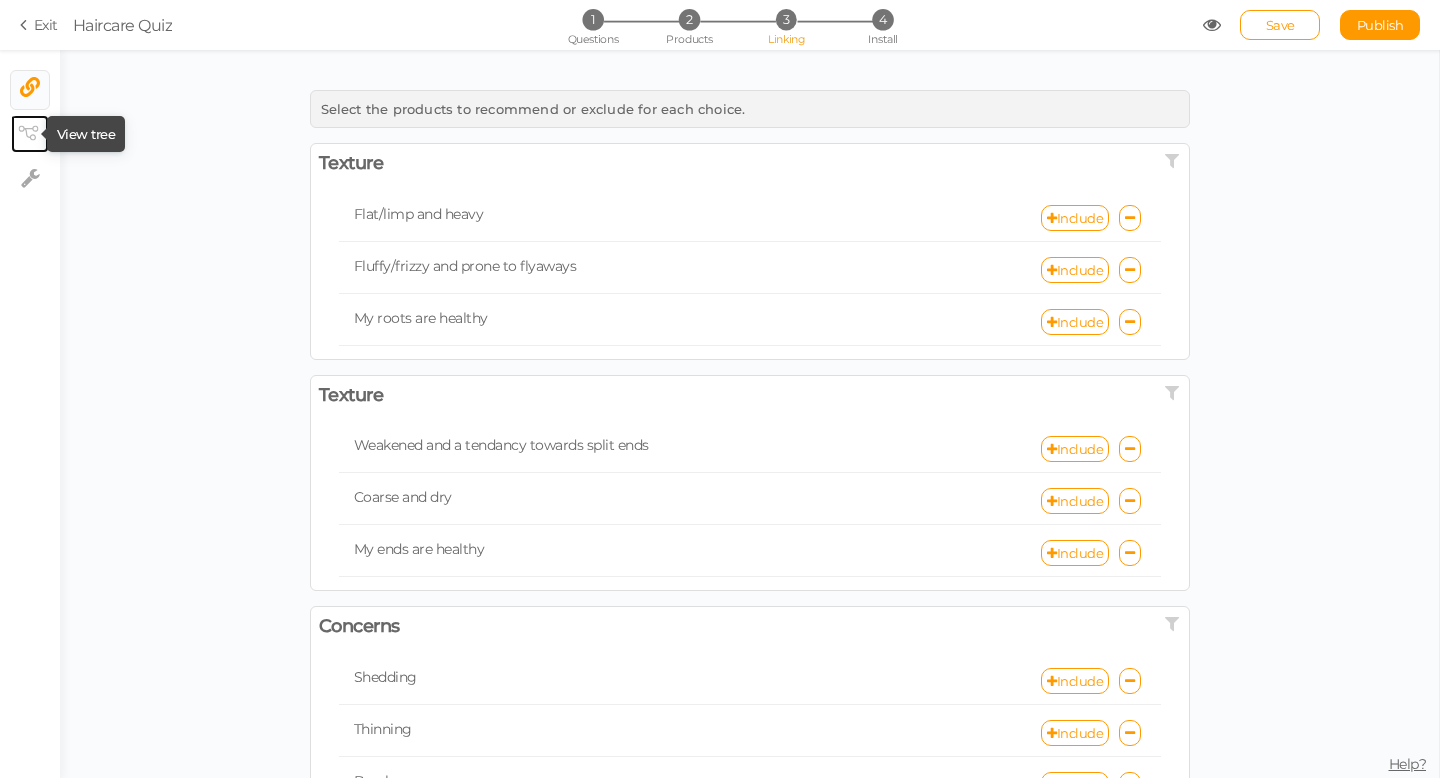 click 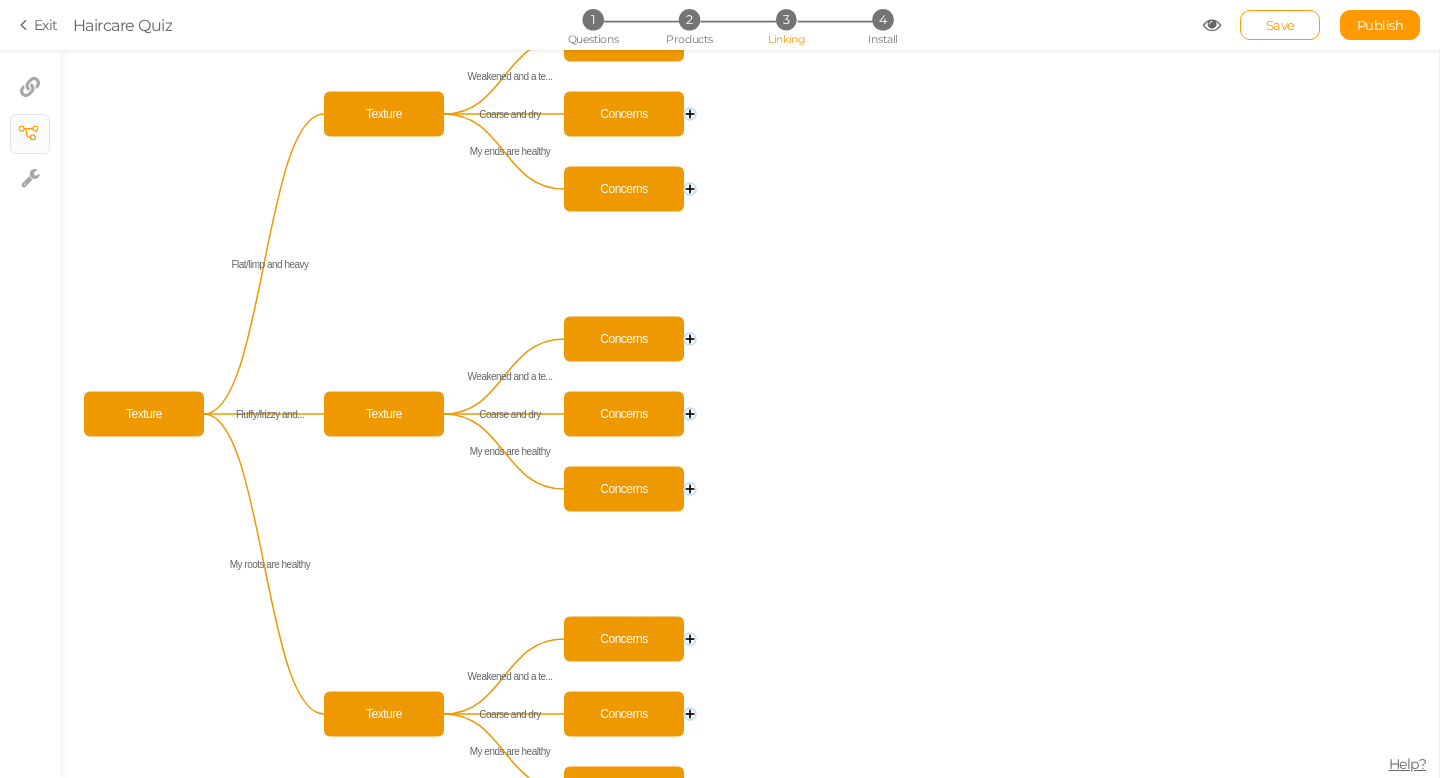 click 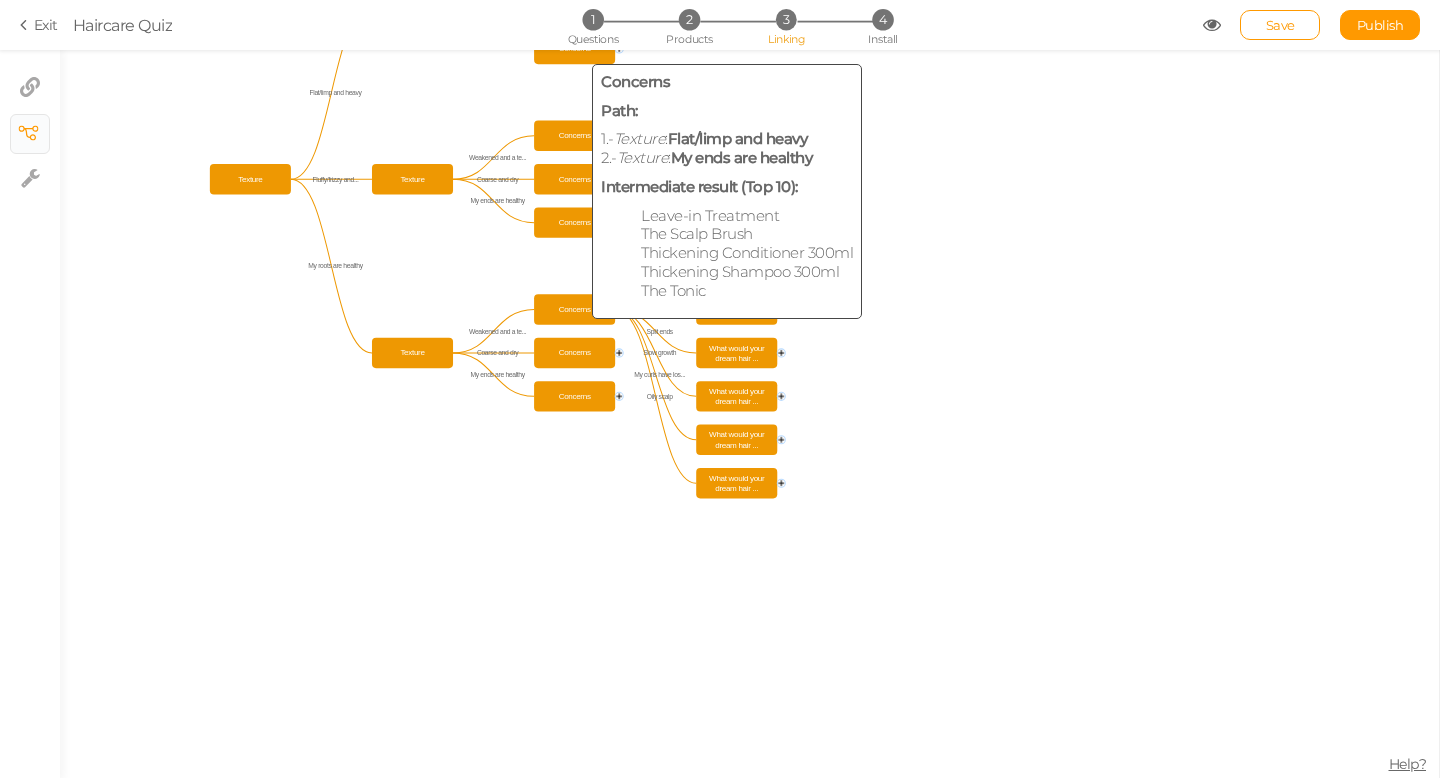 click 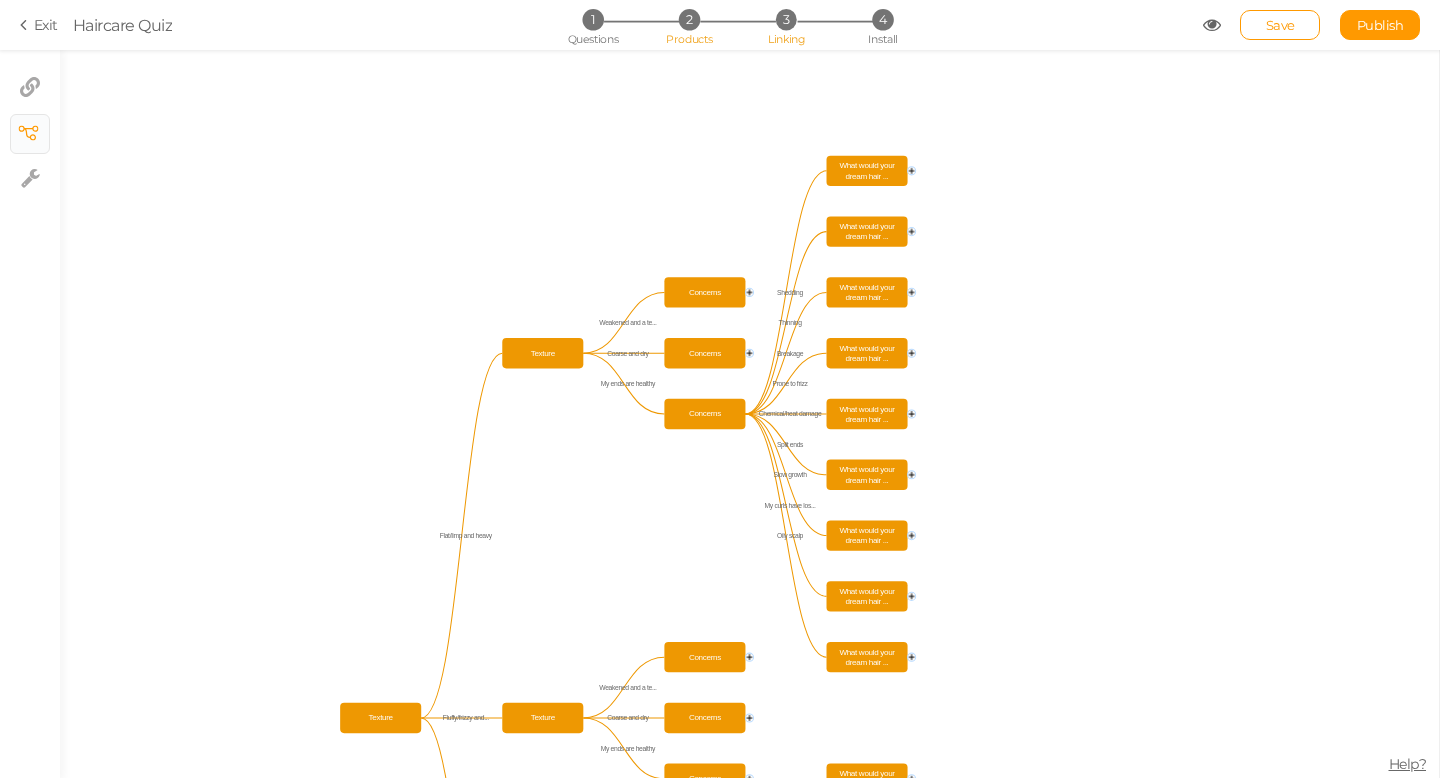 click on "2" at bounding box center (689, 19) 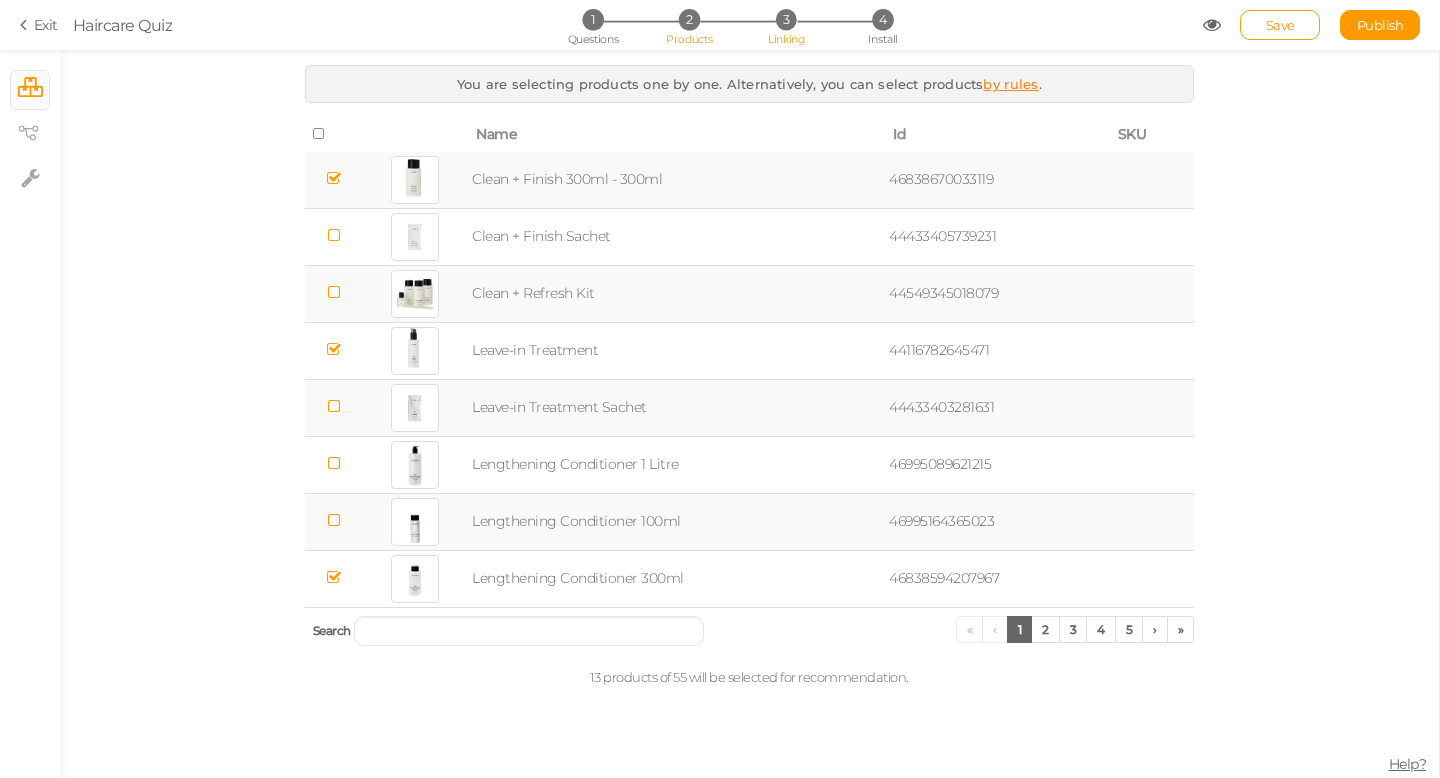 click on "3" at bounding box center [786, 19] 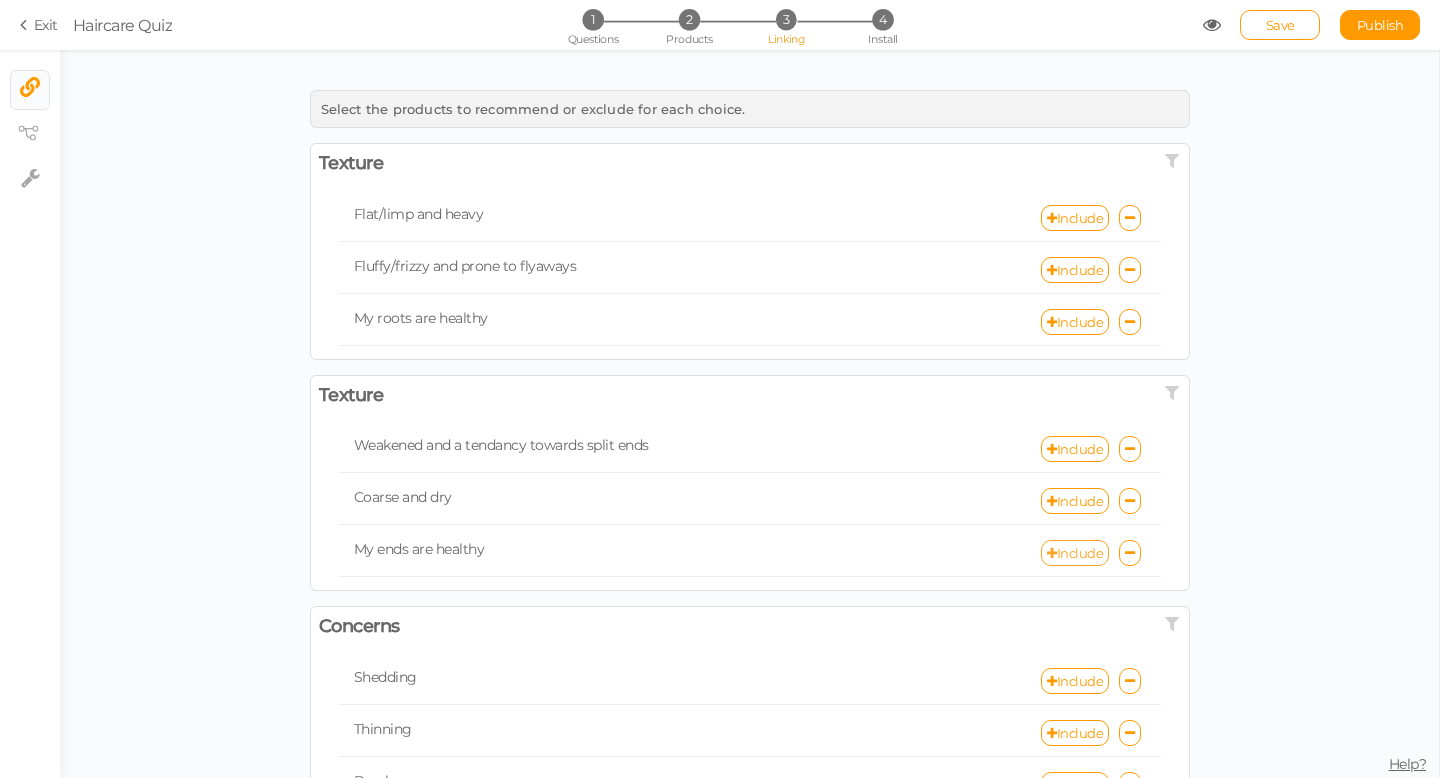 click on "Include" at bounding box center [1075, 553] 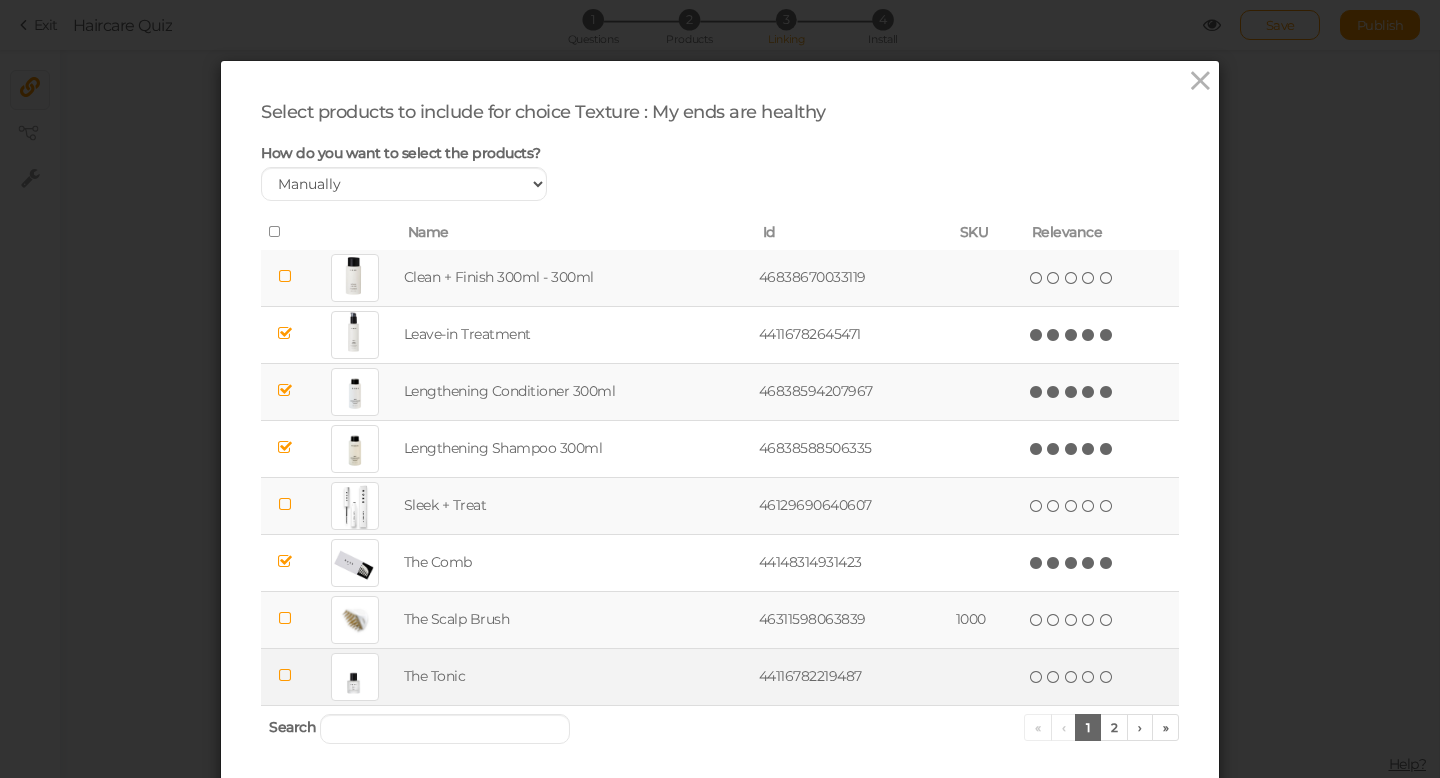 click at bounding box center (285, 675) 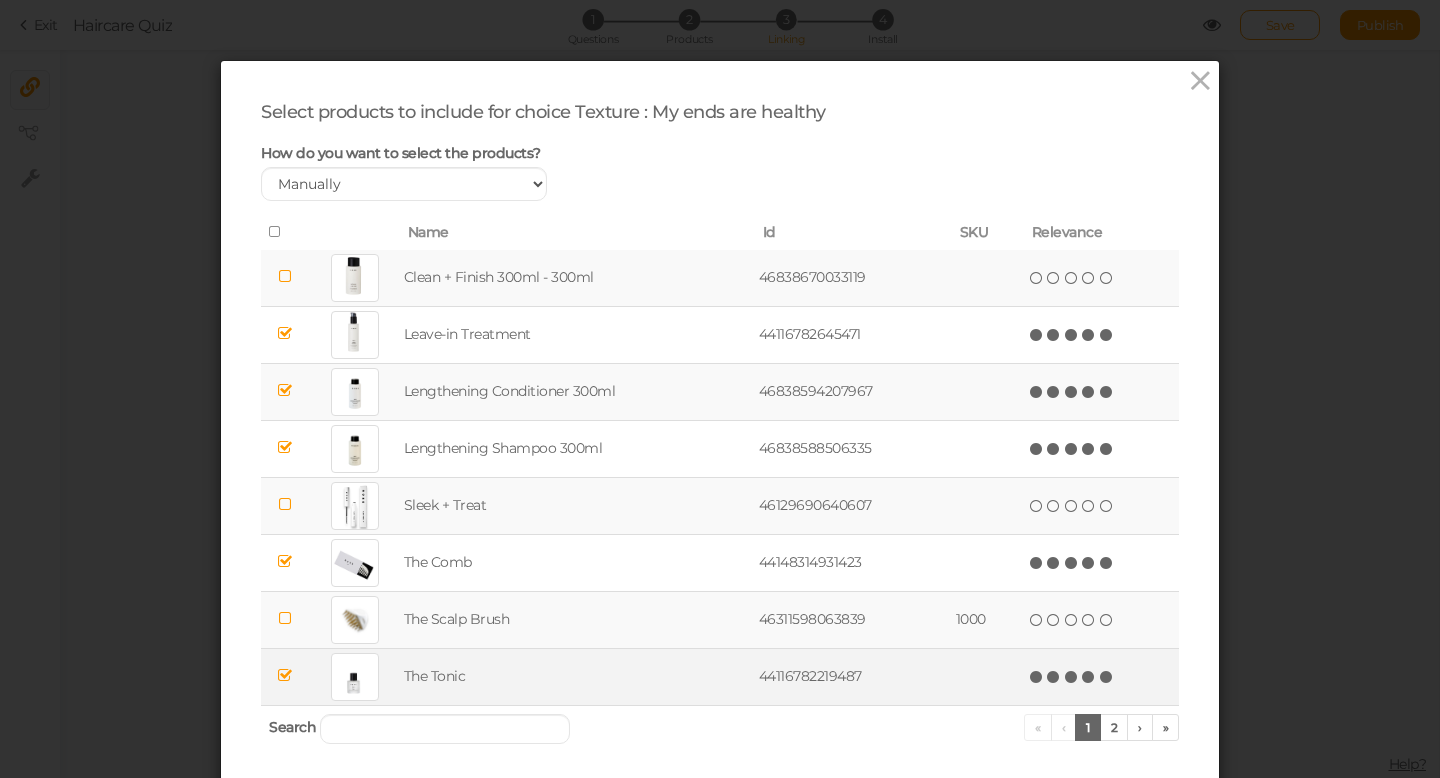 click at bounding box center (1107, 677) 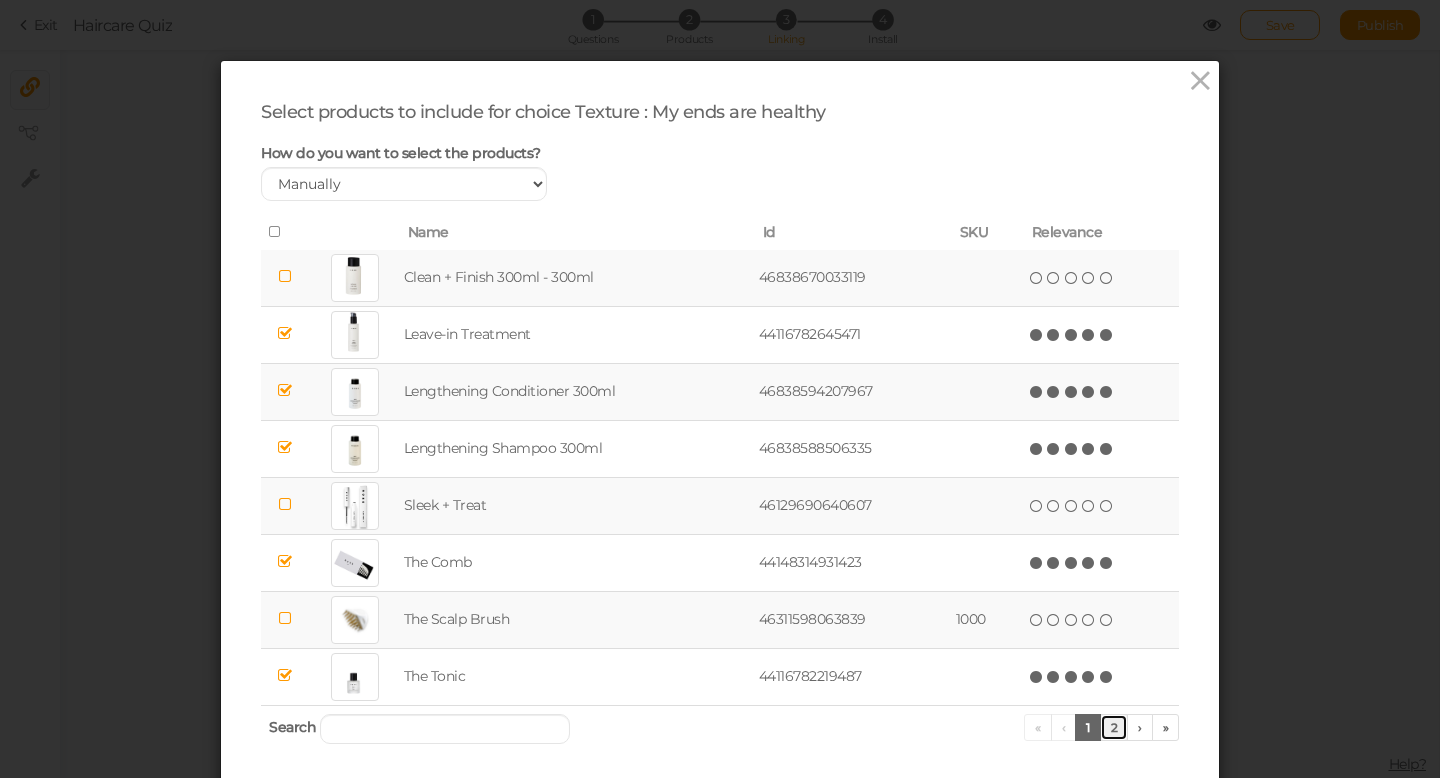 click on "2" at bounding box center (1114, 727) 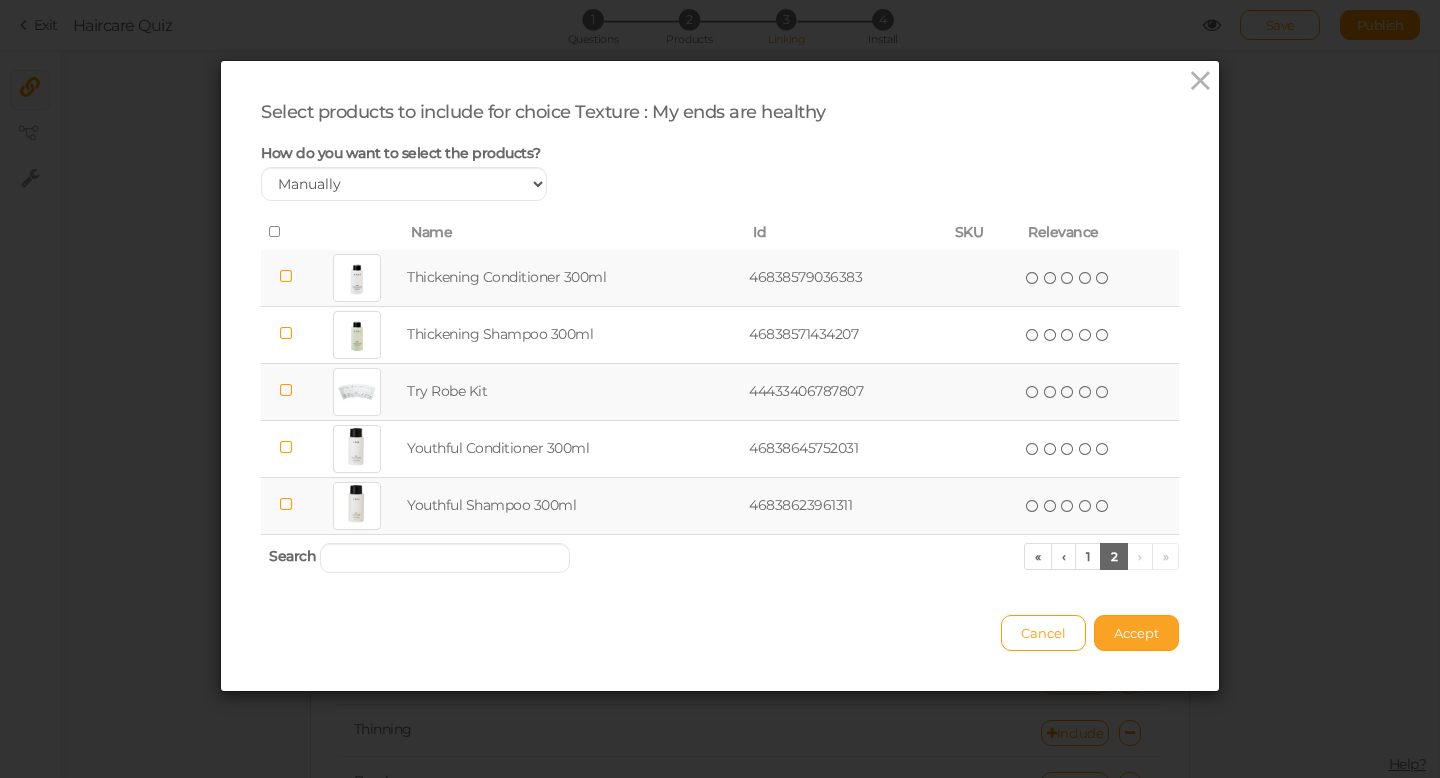 click on "Accept" at bounding box center (1136, 633) 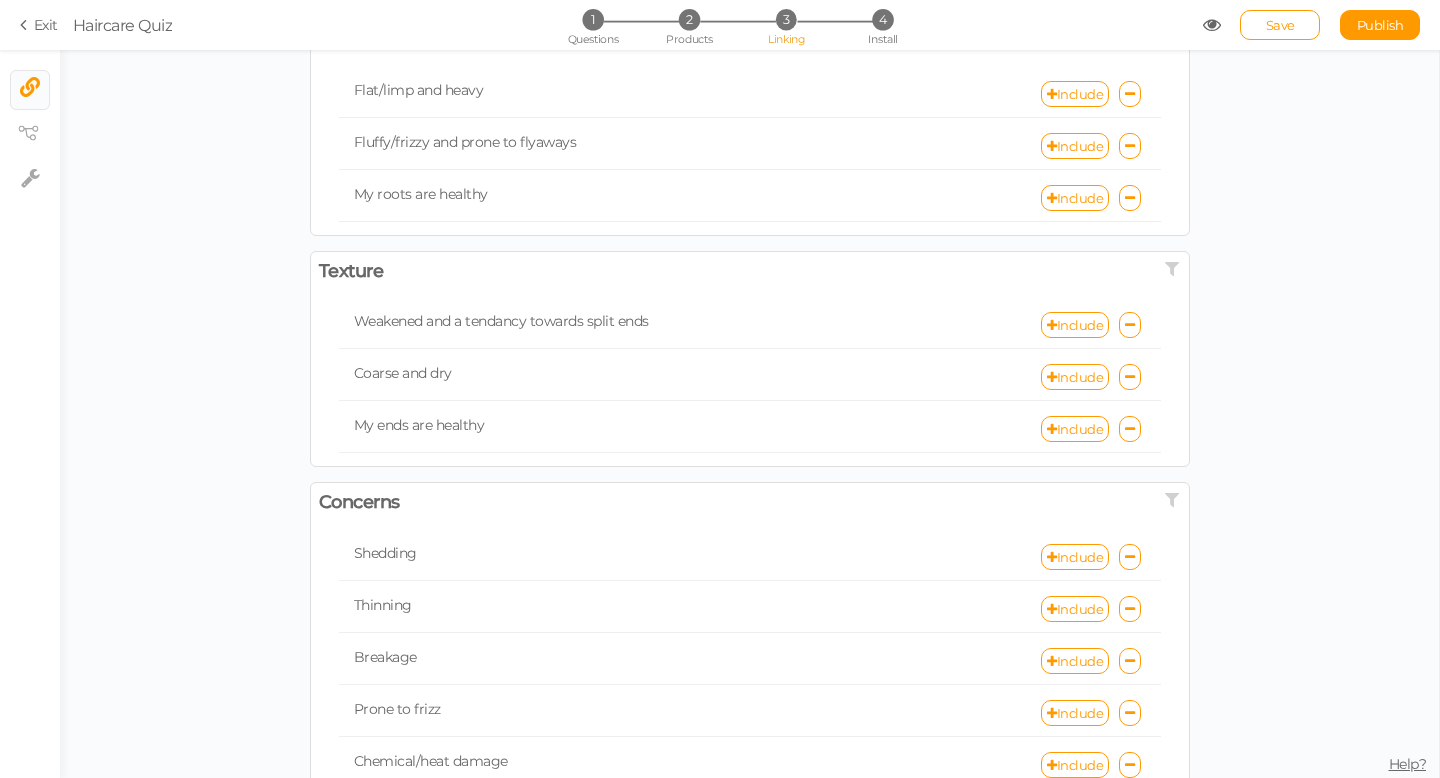 scroll, scrollTop: 126, scrollLeft: 0, axis: vertical 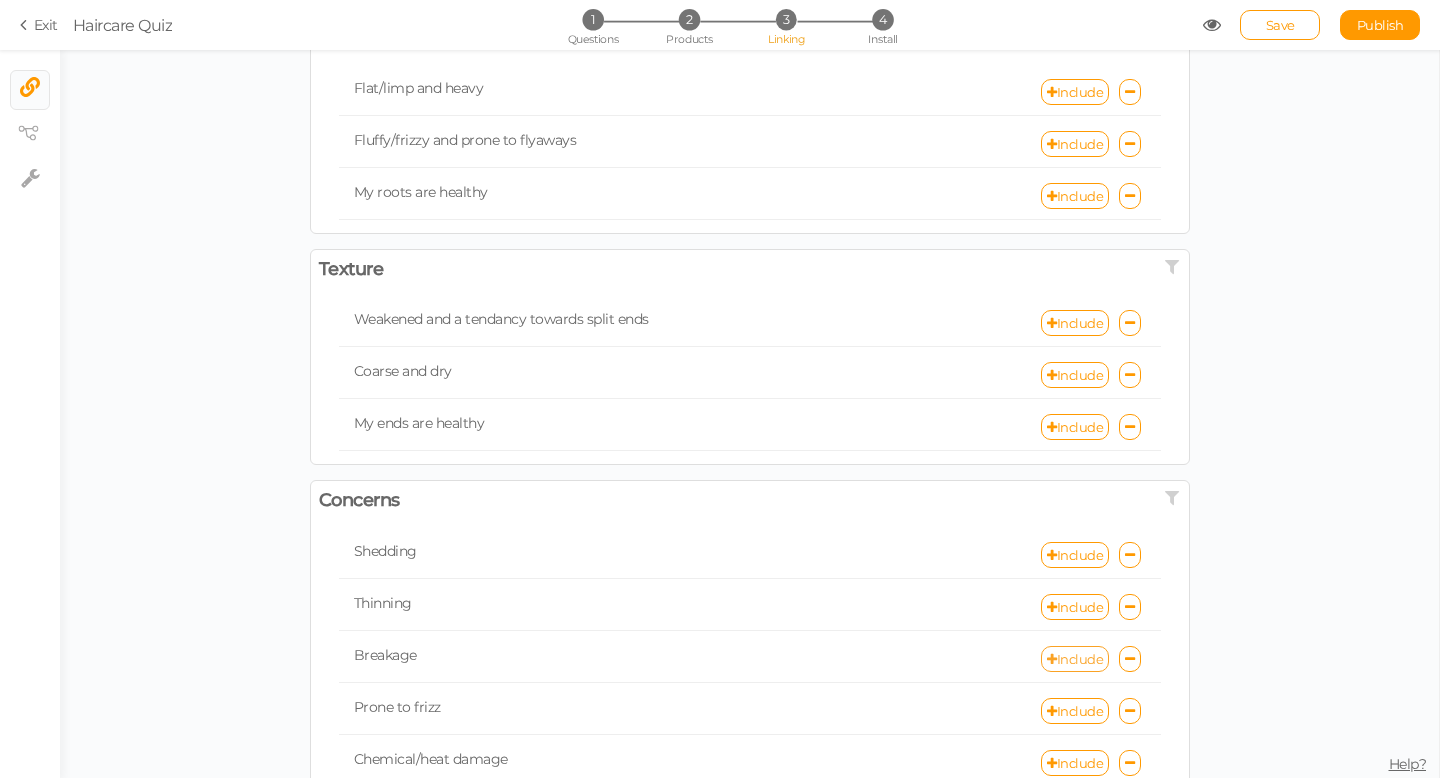 click on "Include" at bounding box center (1075, 659) 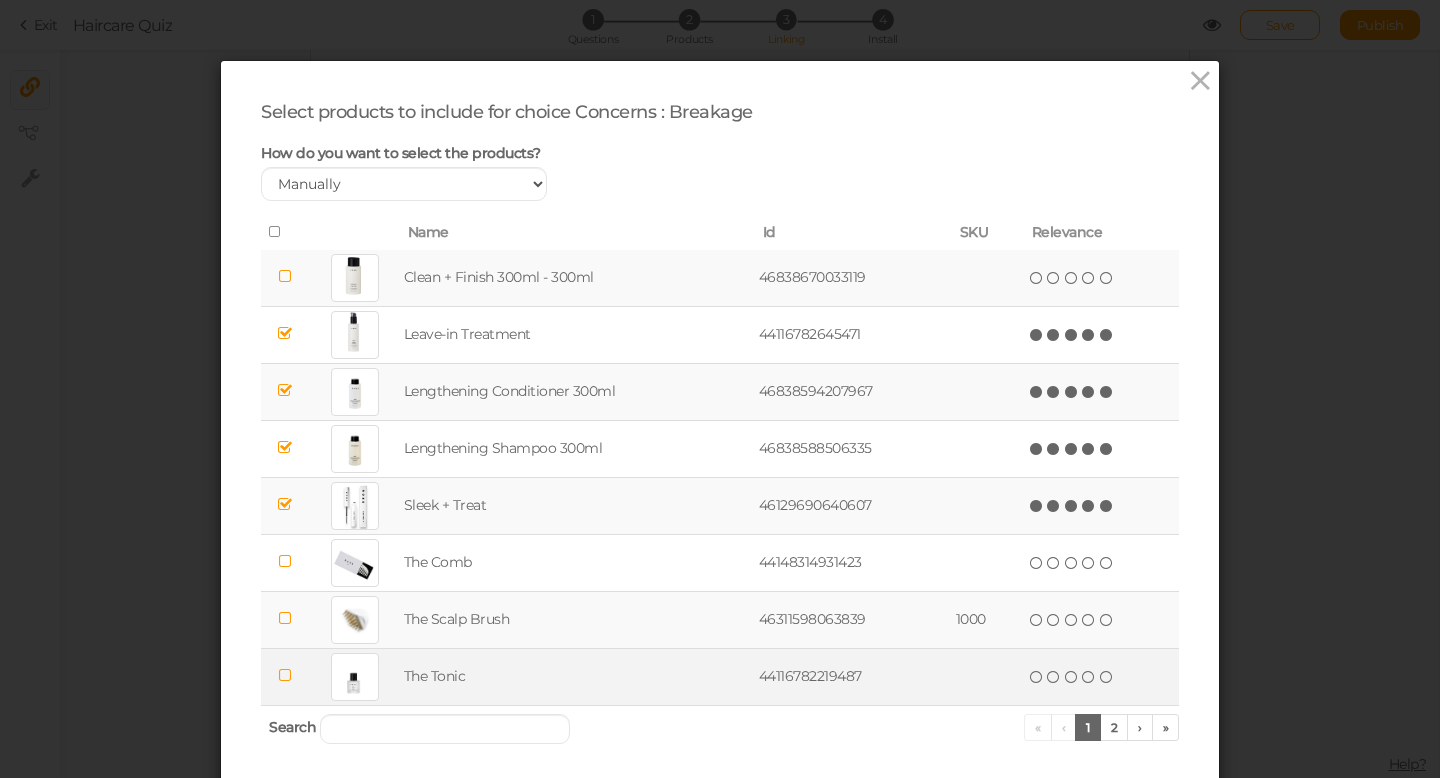 click at bounding box center [285, 675] 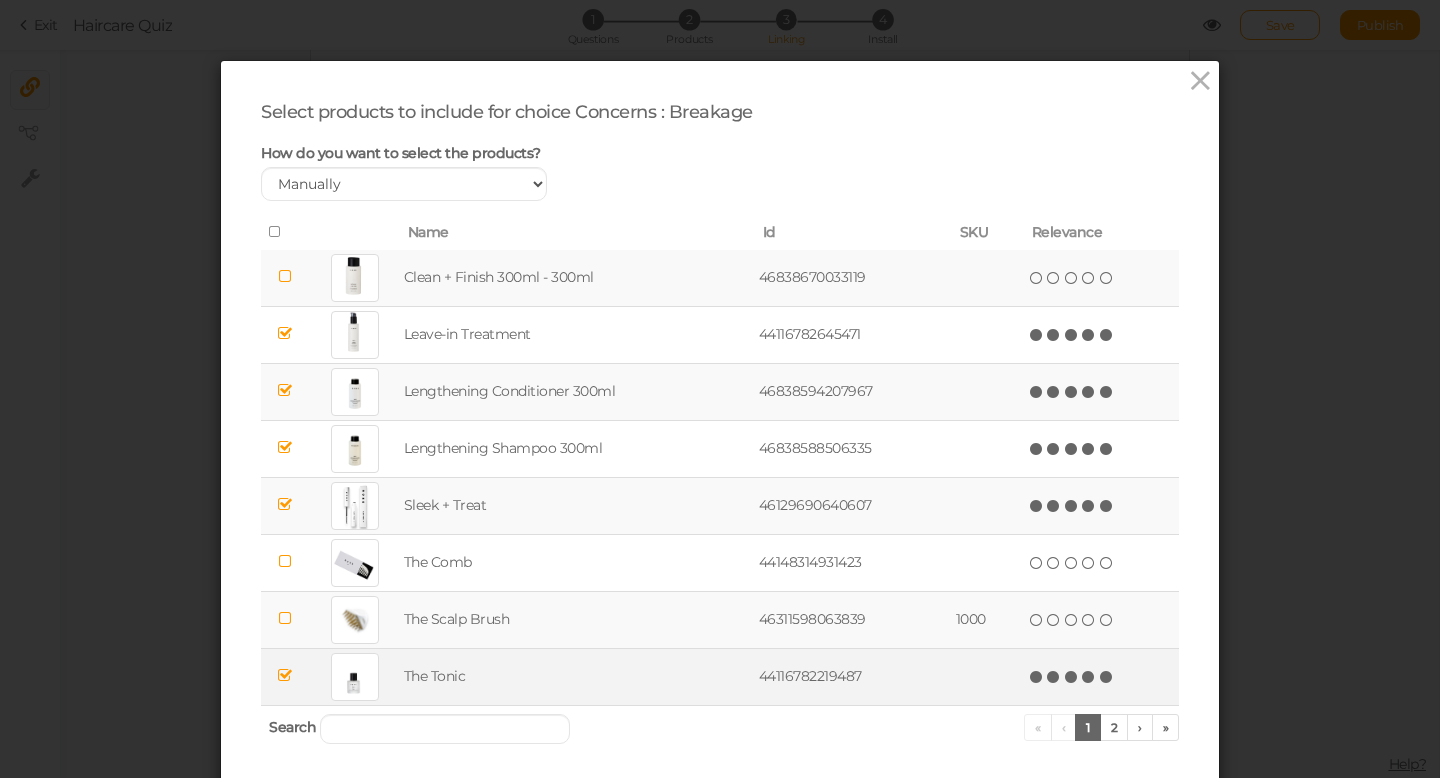 click at bounding box center (1107, 677) 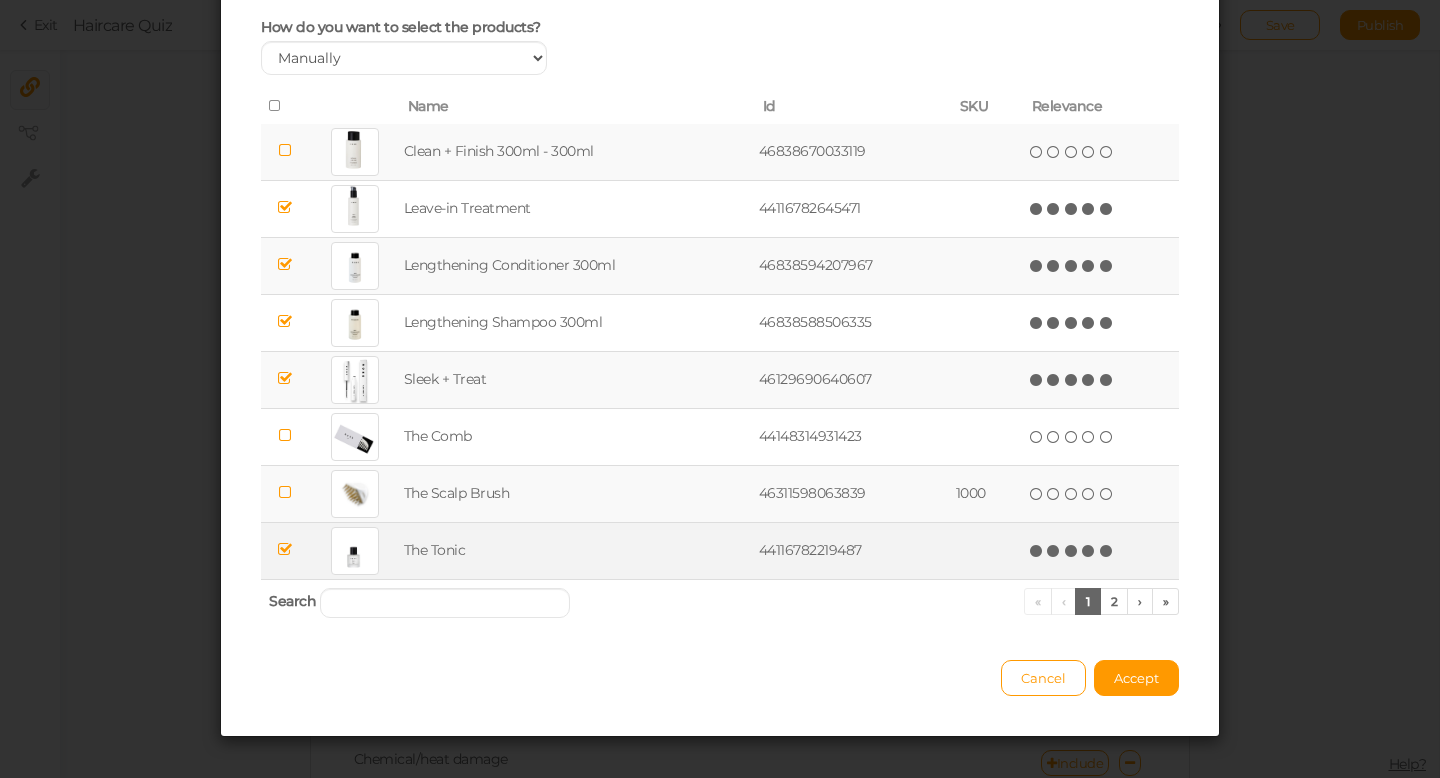 scroll, scrollTop: 128, scrollLeft: 0, axis: vertical 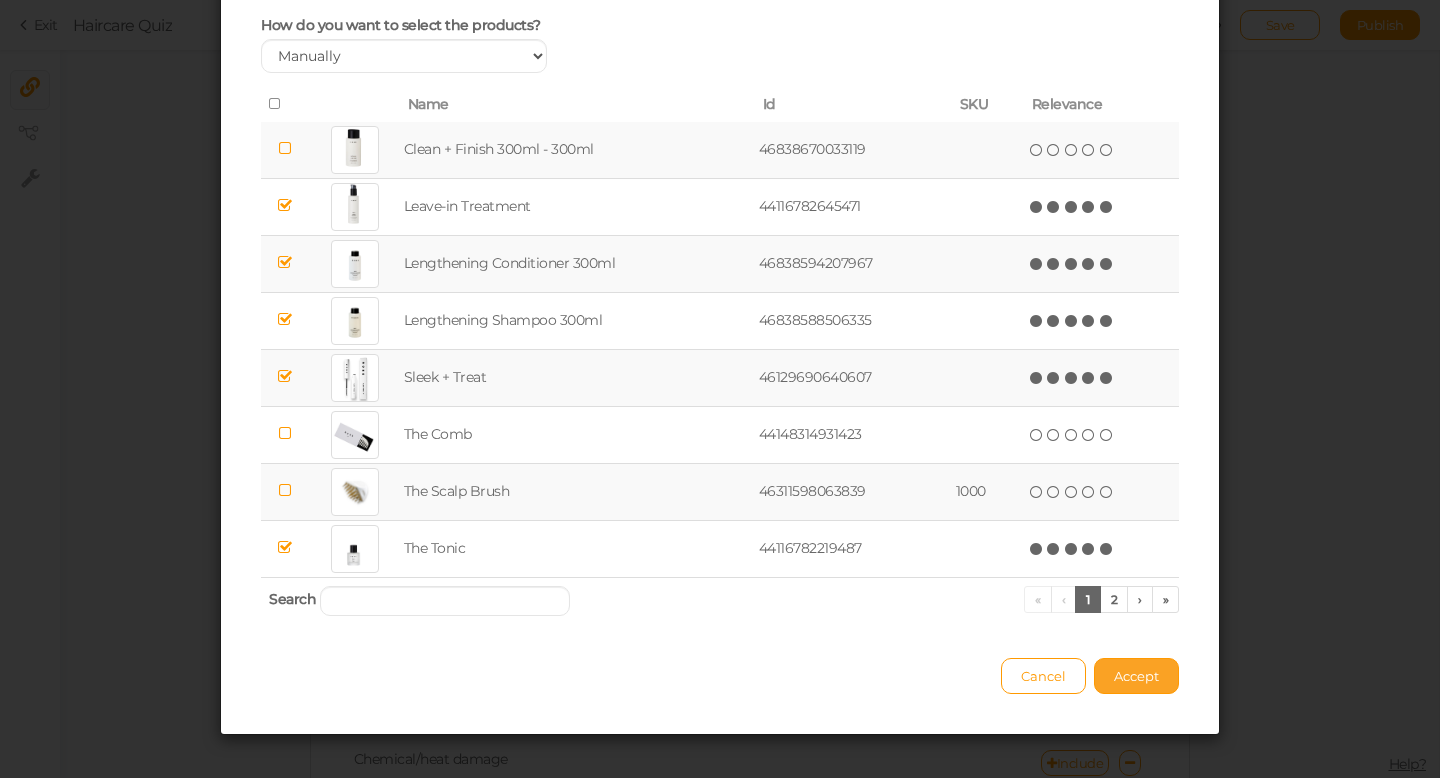 click on "Accept" at bounding box center (1136, 676) 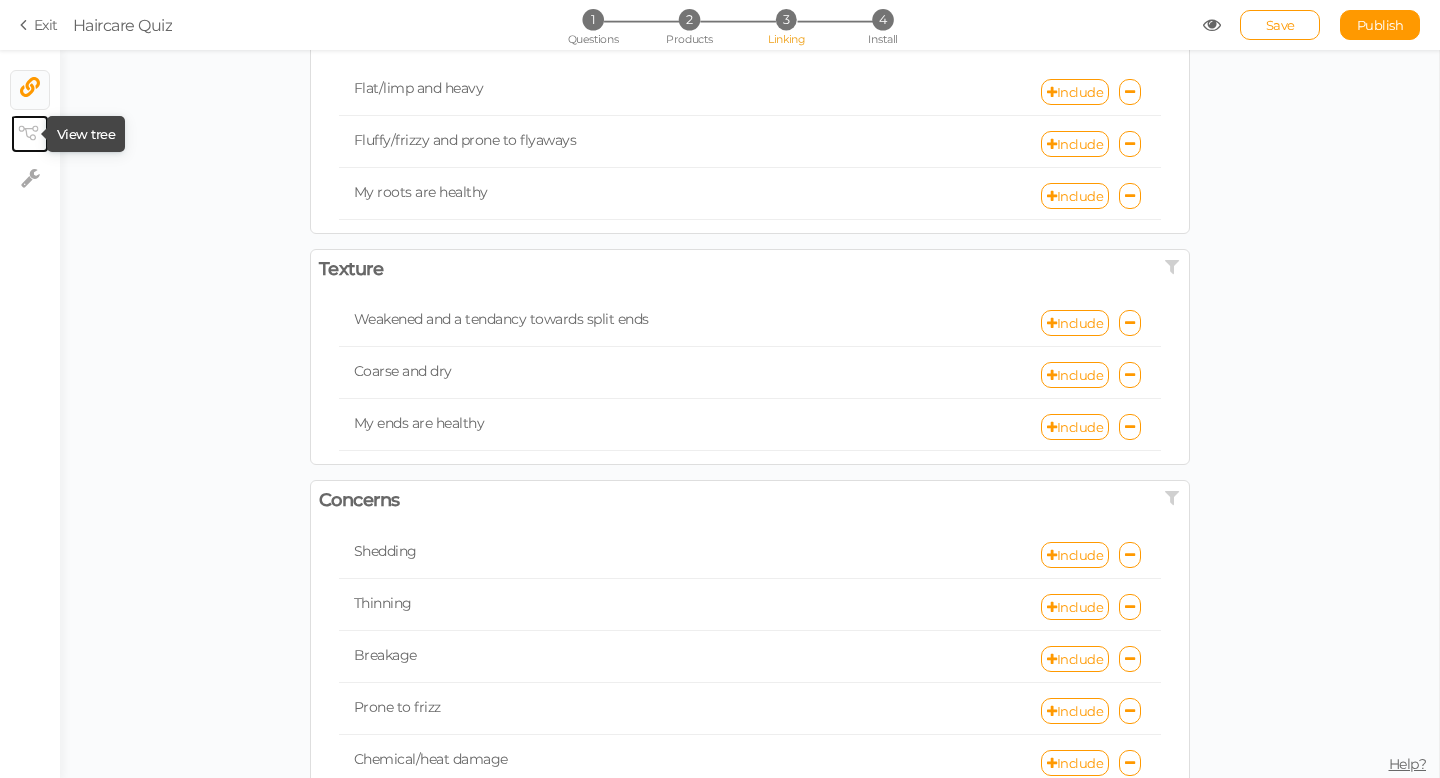 click 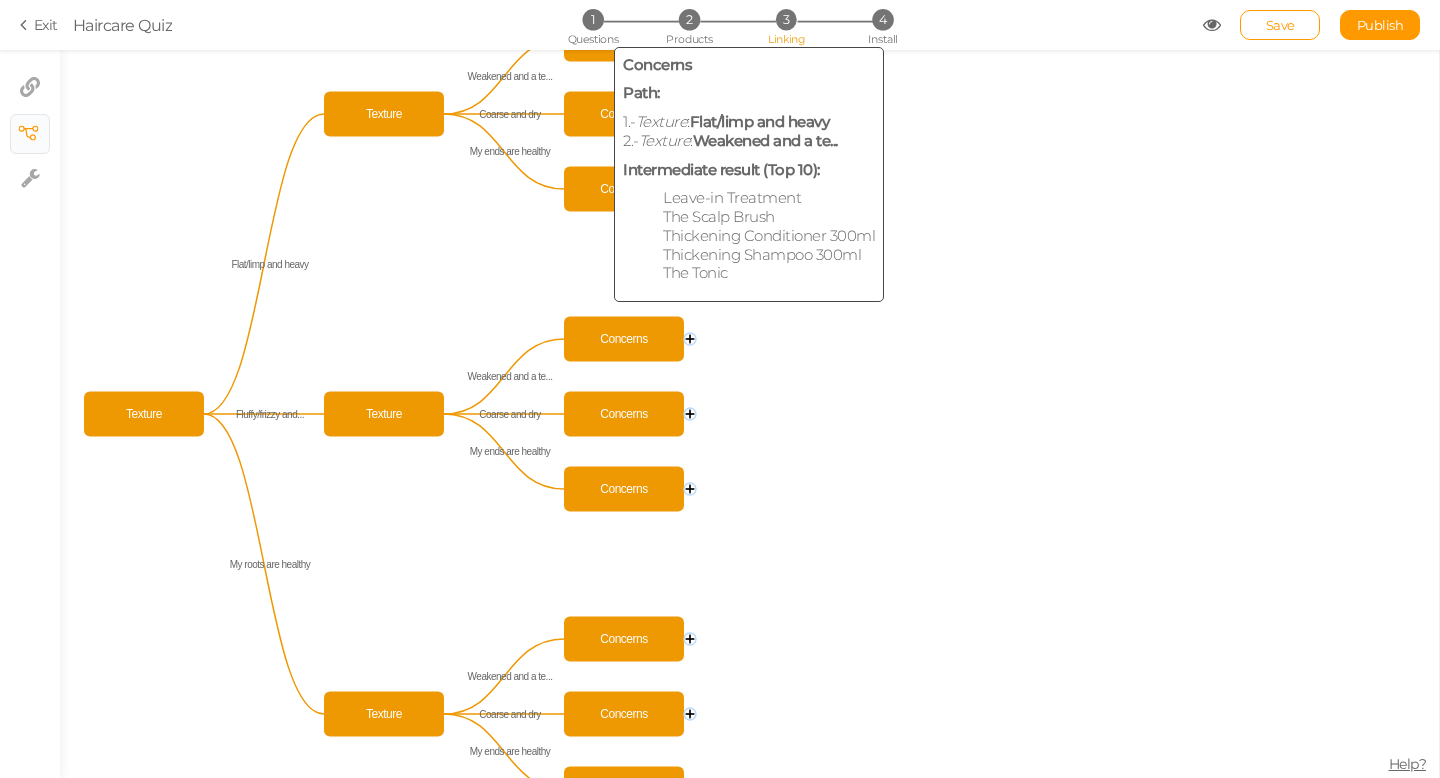 click 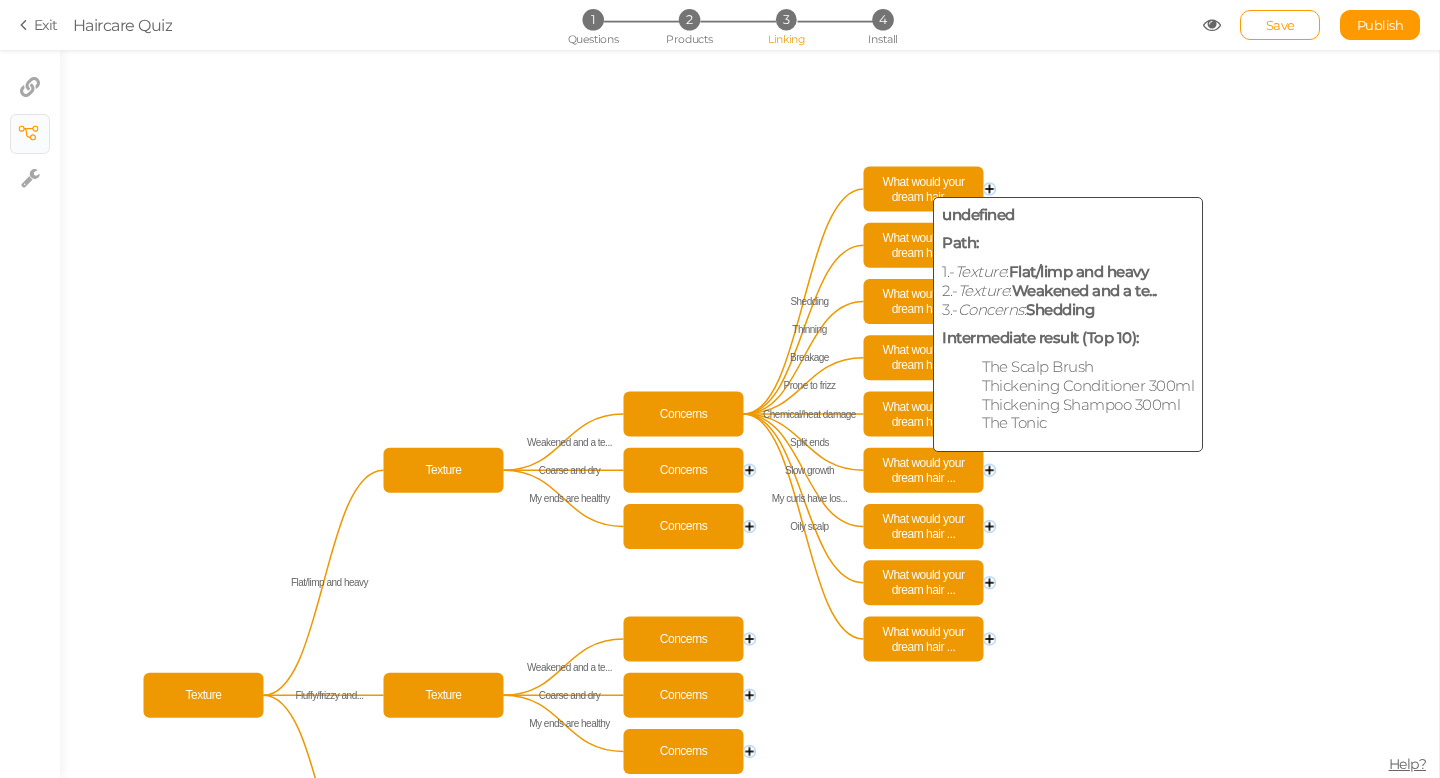 click on "What would your dream hair ..." 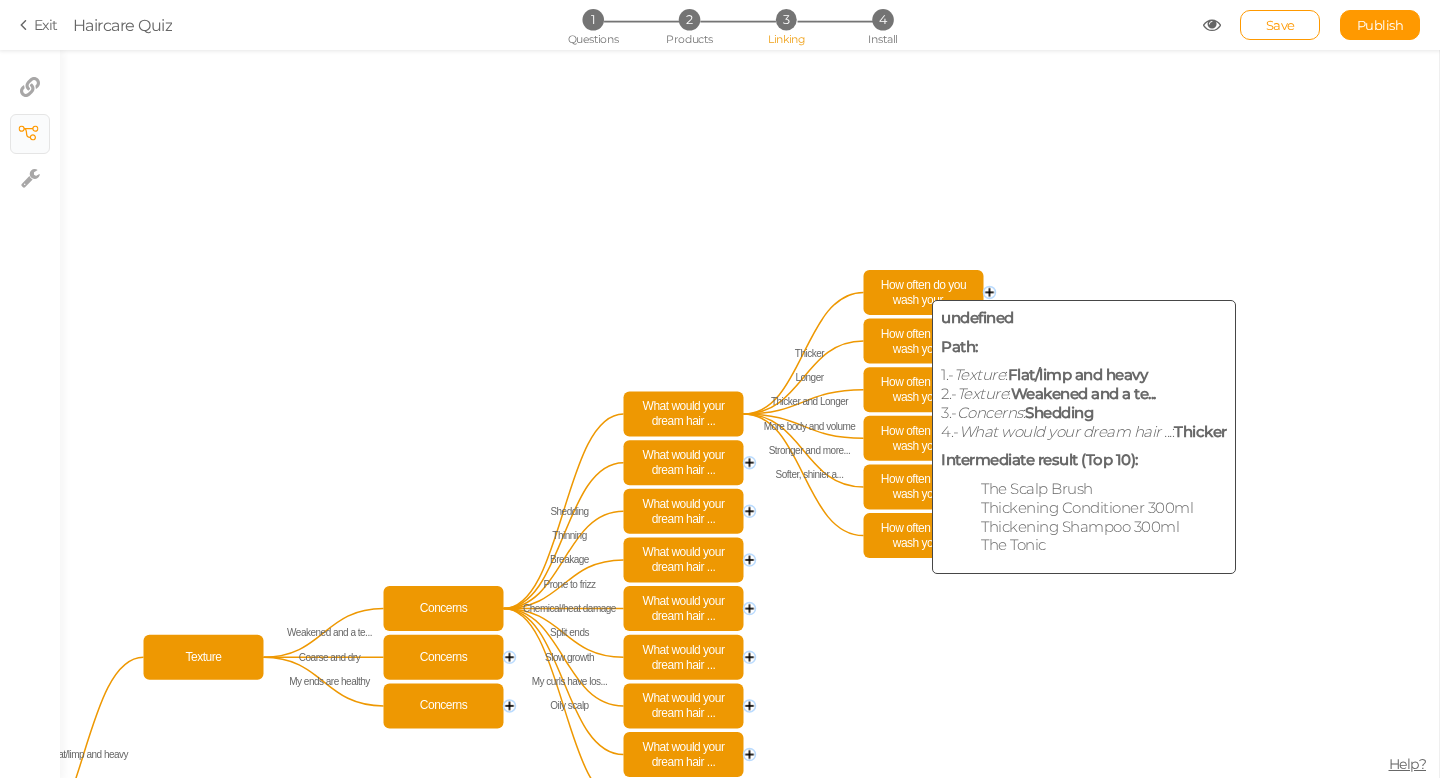 click on "How often do you wash your ..." 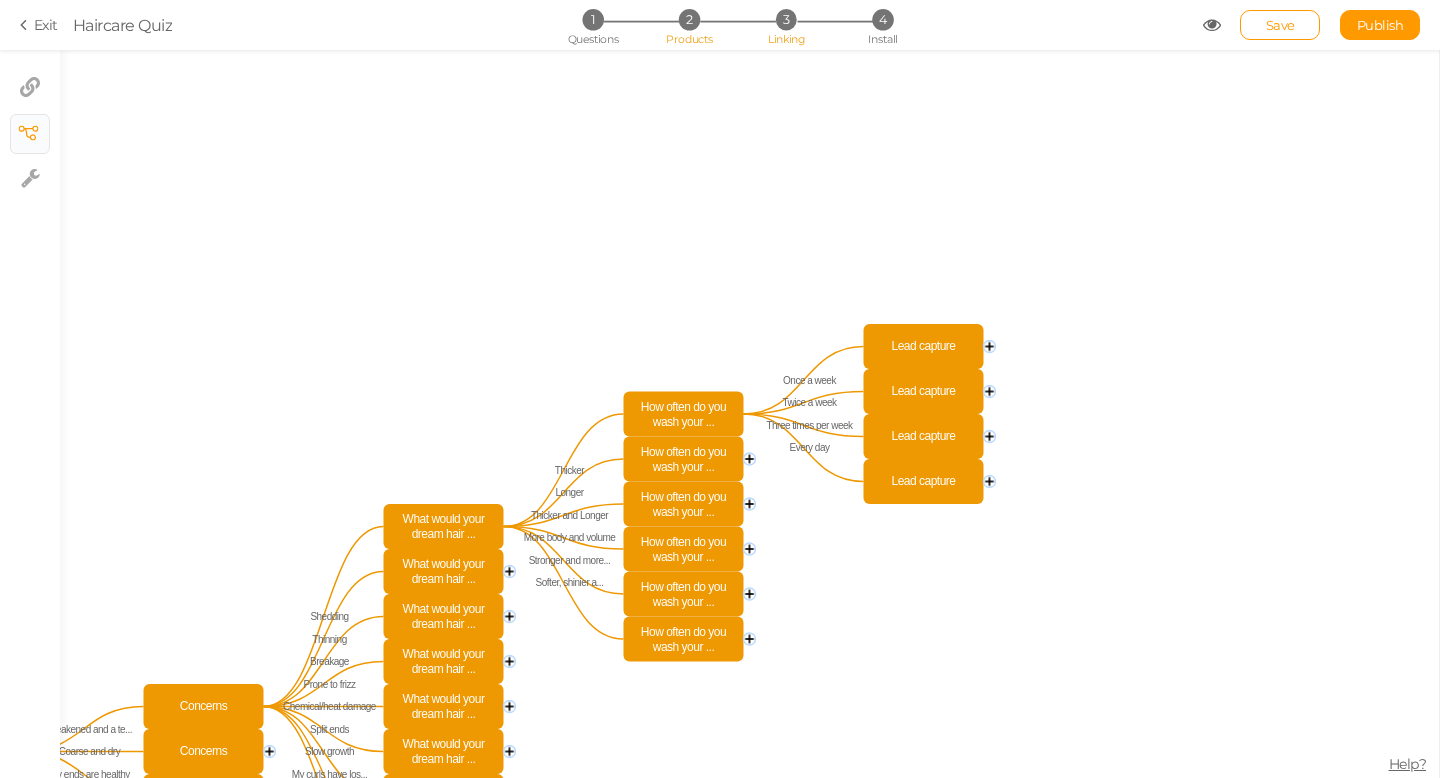 click on "Products" at bounding box center [689, 39] 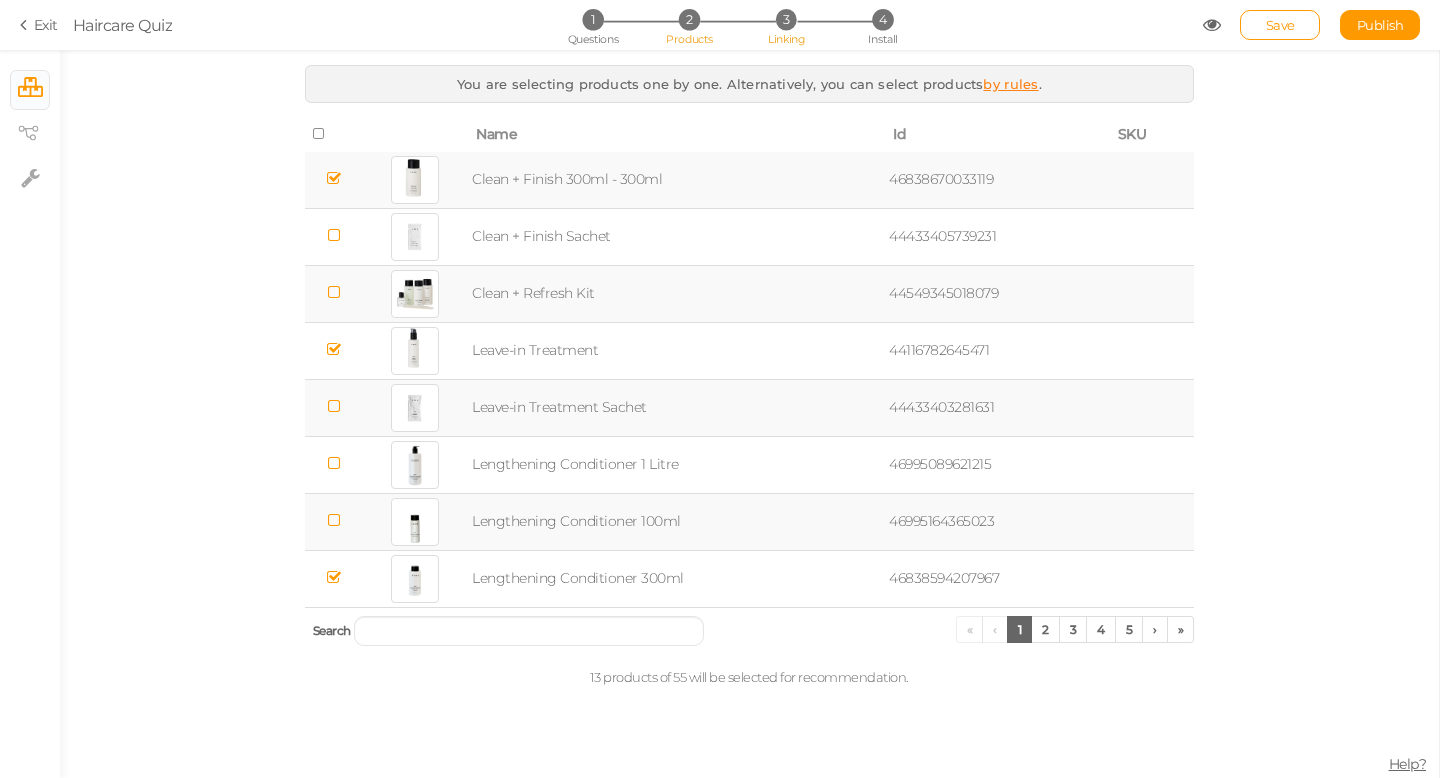 click on "3" at bounding box center (786, 19) 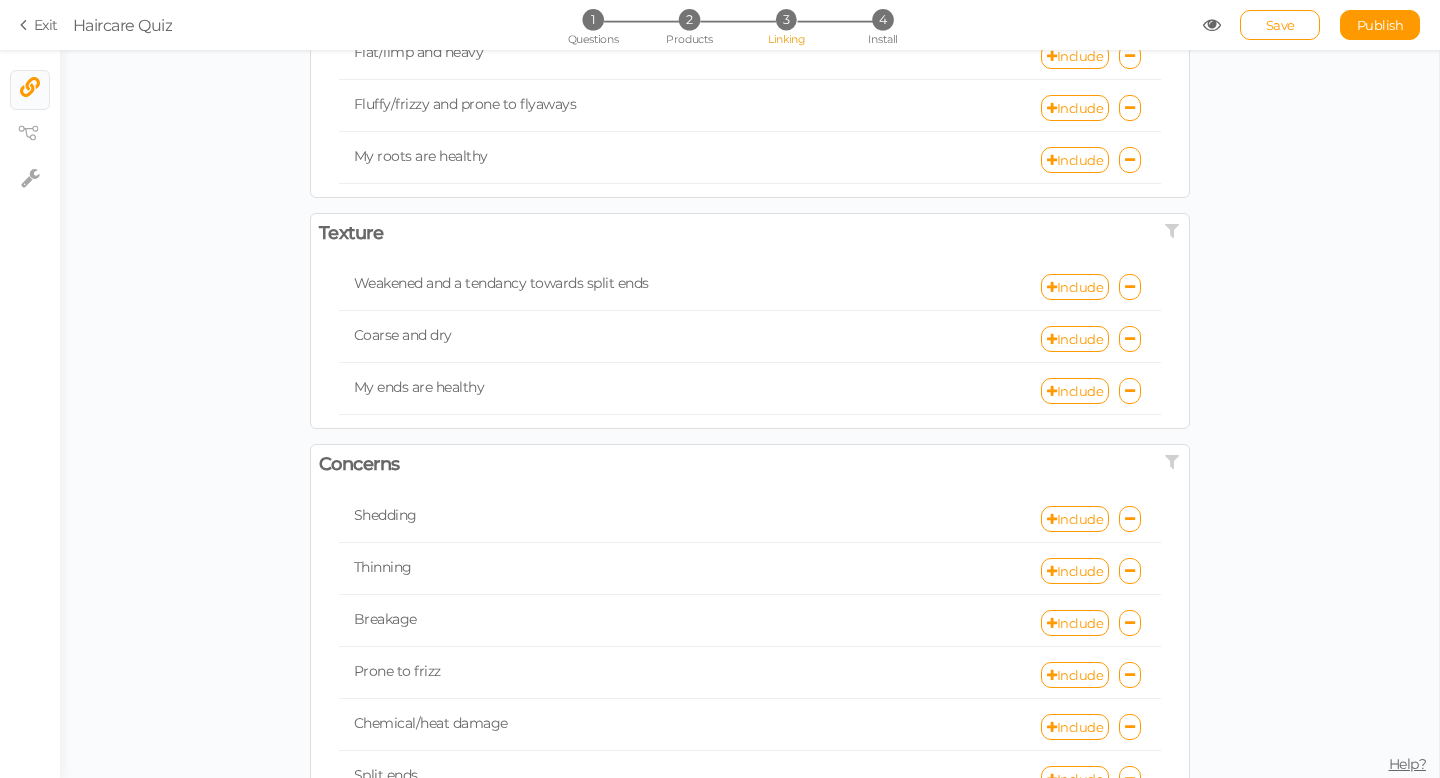 scroll, scrollTop: 163, scrollLeft: 0, axis: vertical 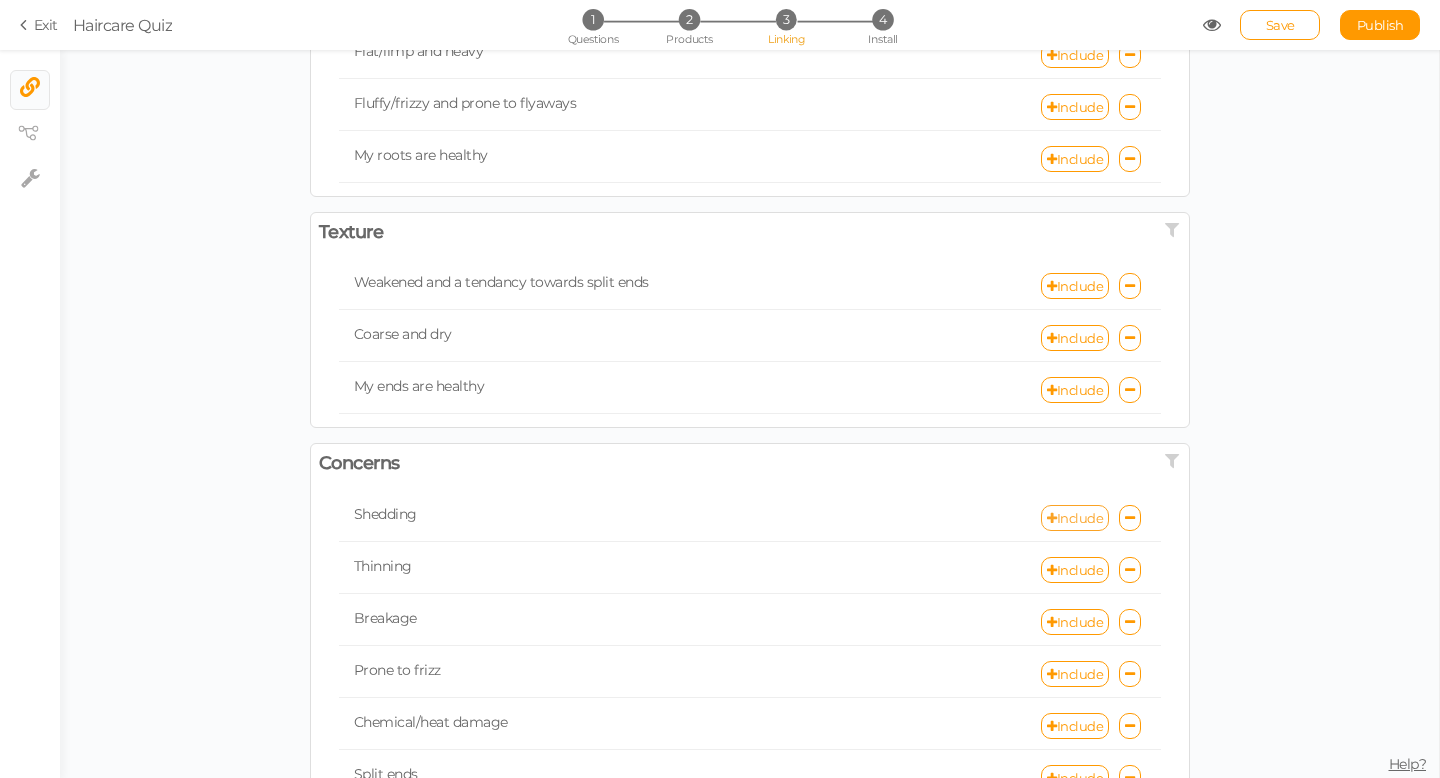 click on "Include" at bounding box center (1075, 518) 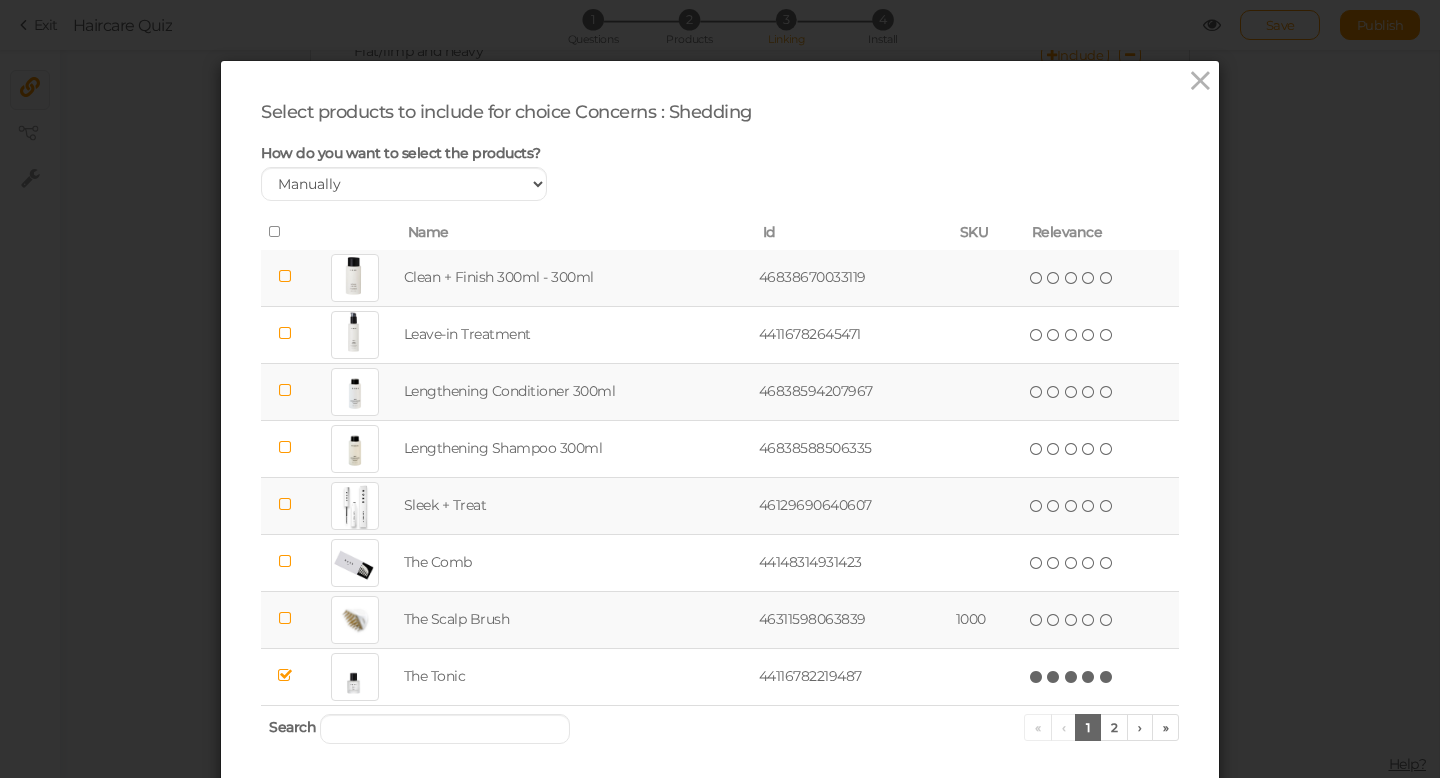 click at bounding box center (285, 276) 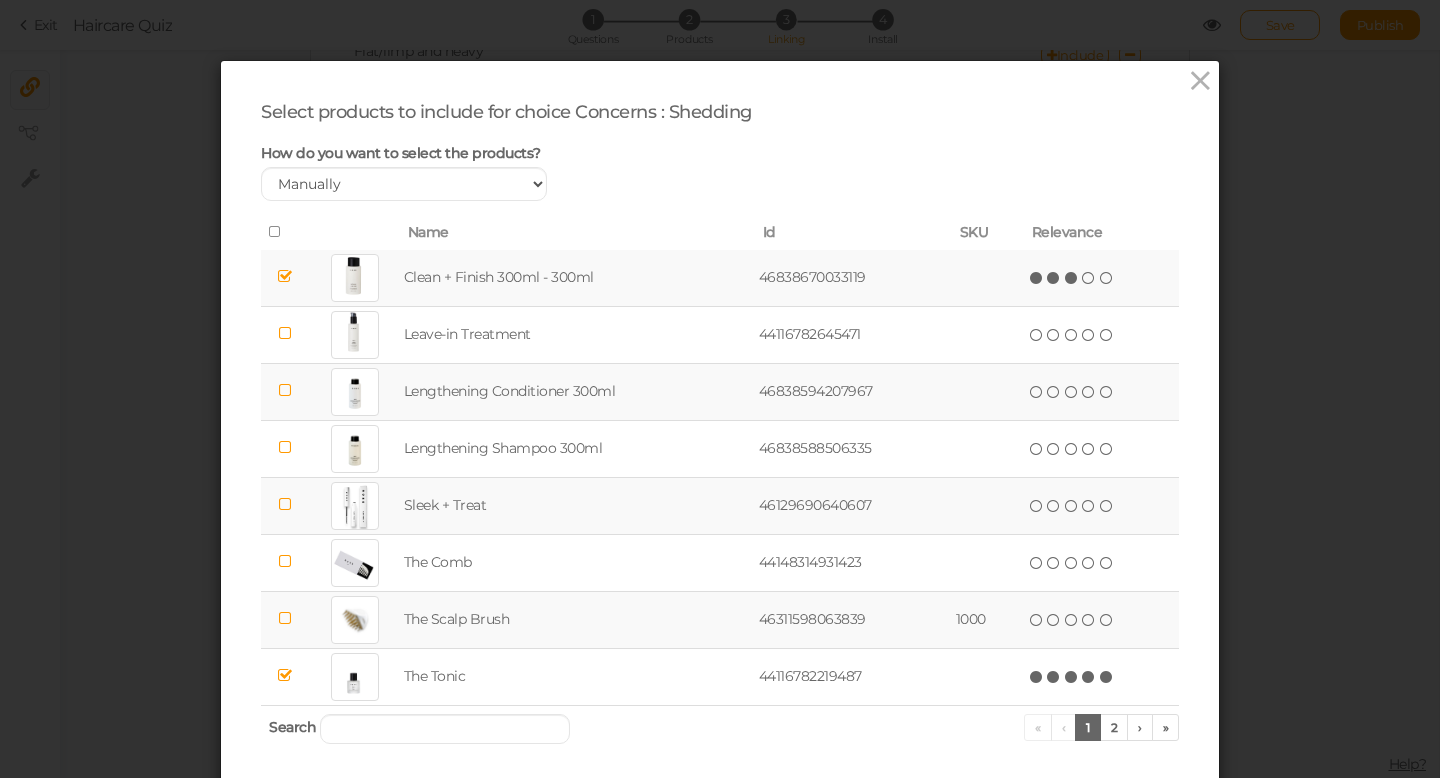 click at bounding box center [1072, 278] 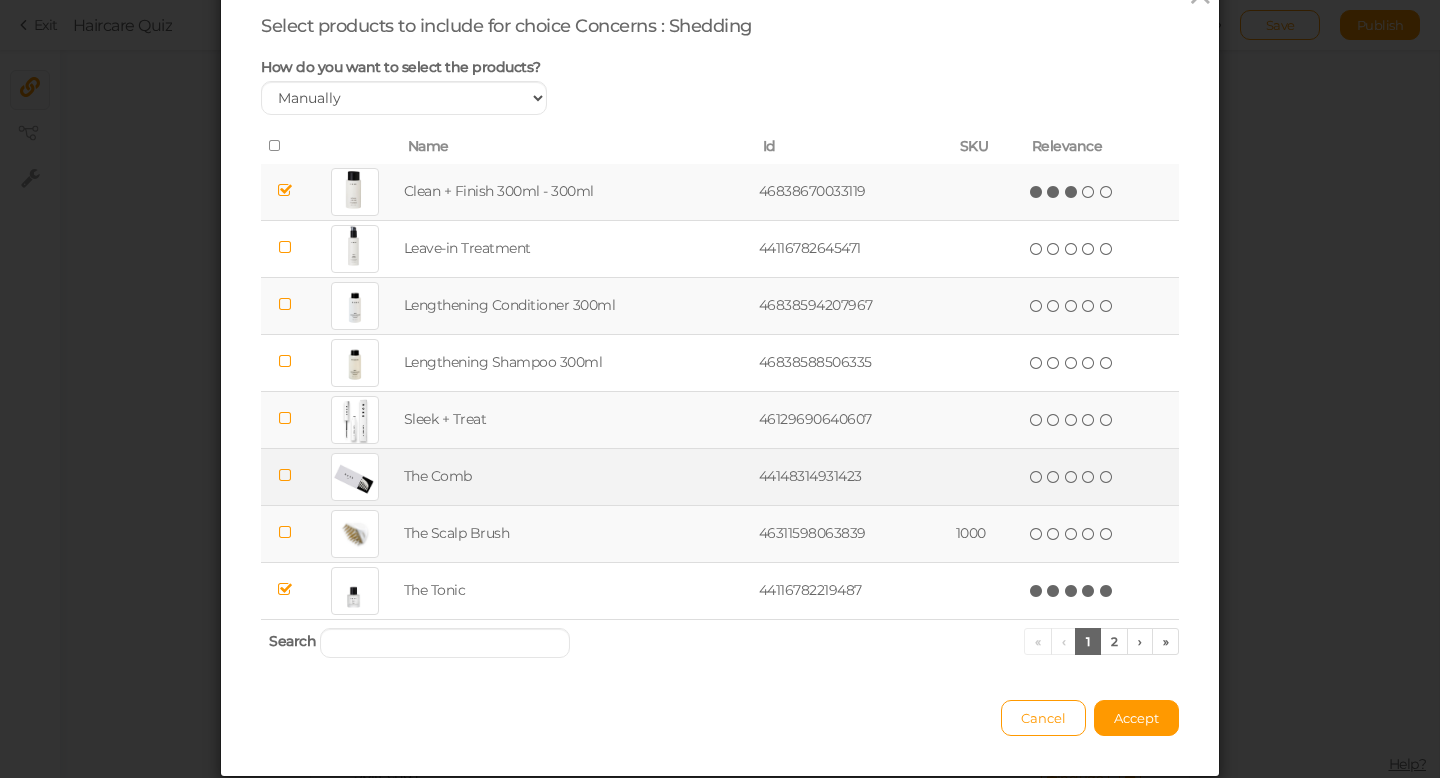 scroll, scrollTop: 87, scrollLeft: 0, axis: vertical 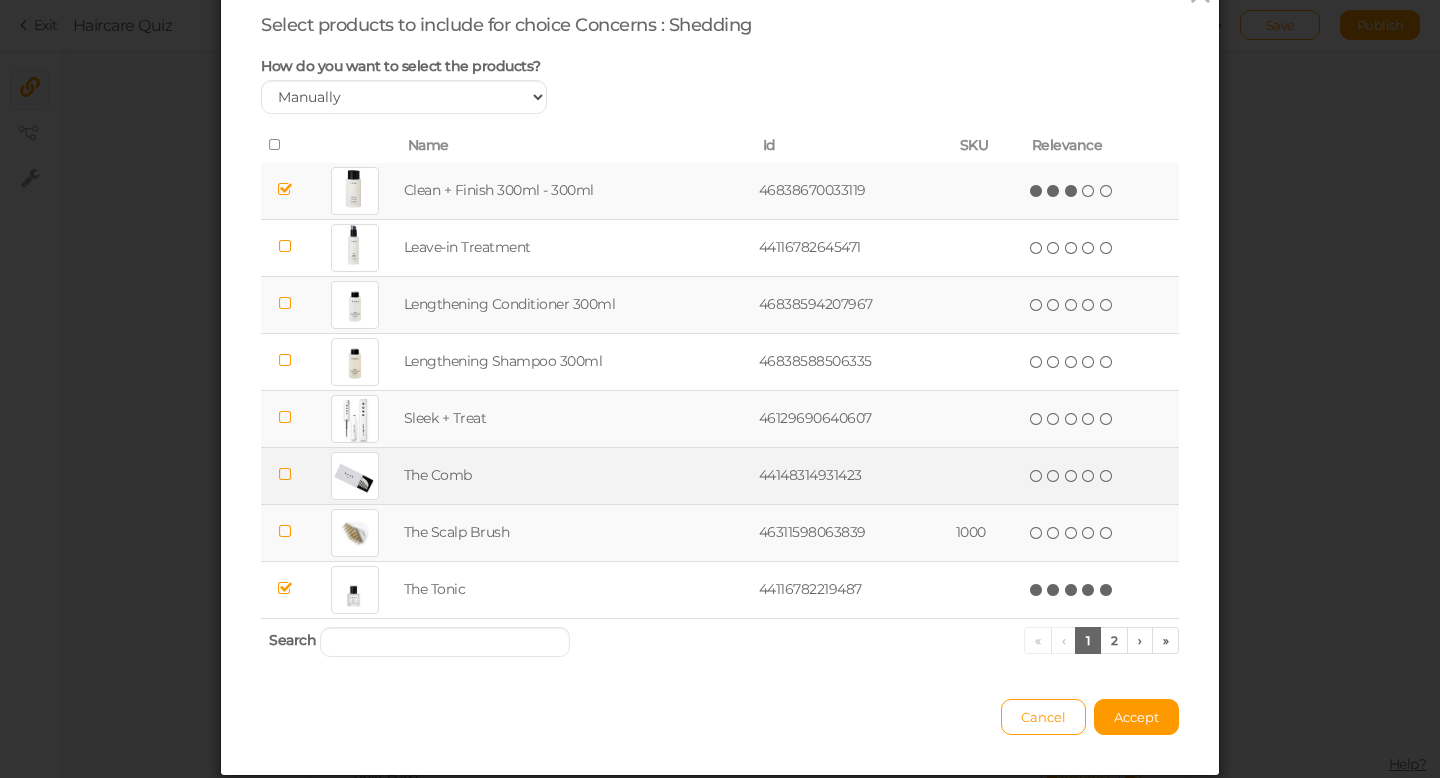 click at bounding box center [285, 474] 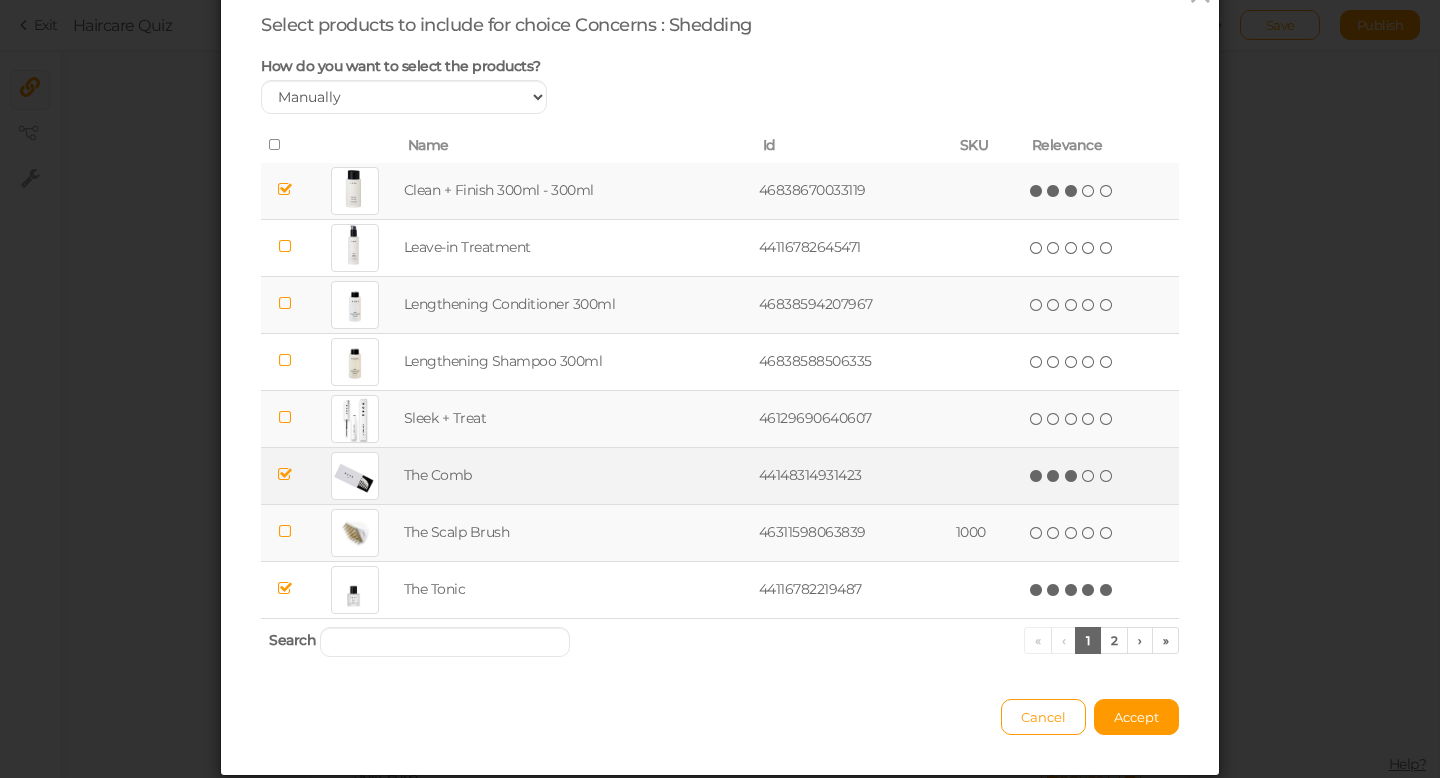 click at bounding box center [1072, 476] 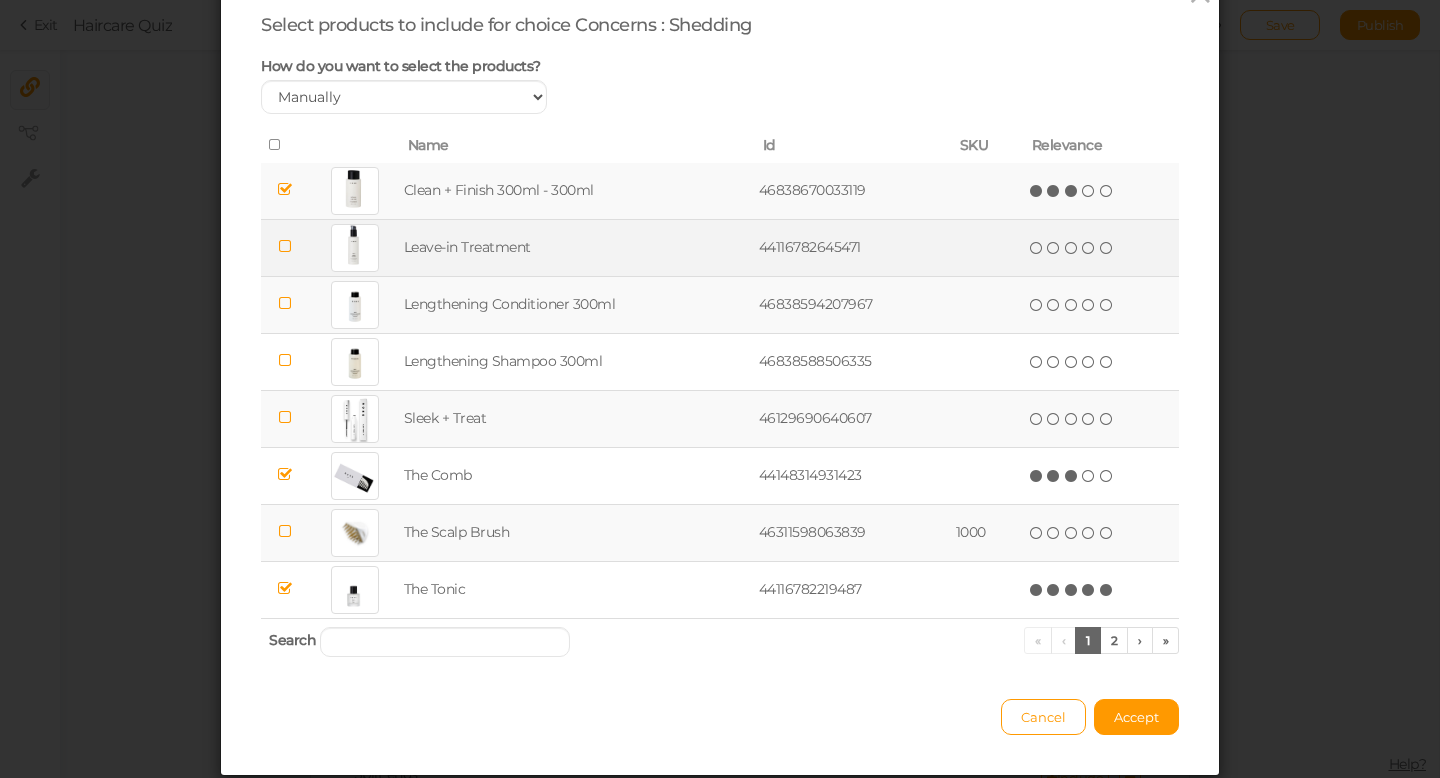 click at bounding box center [285, 246] 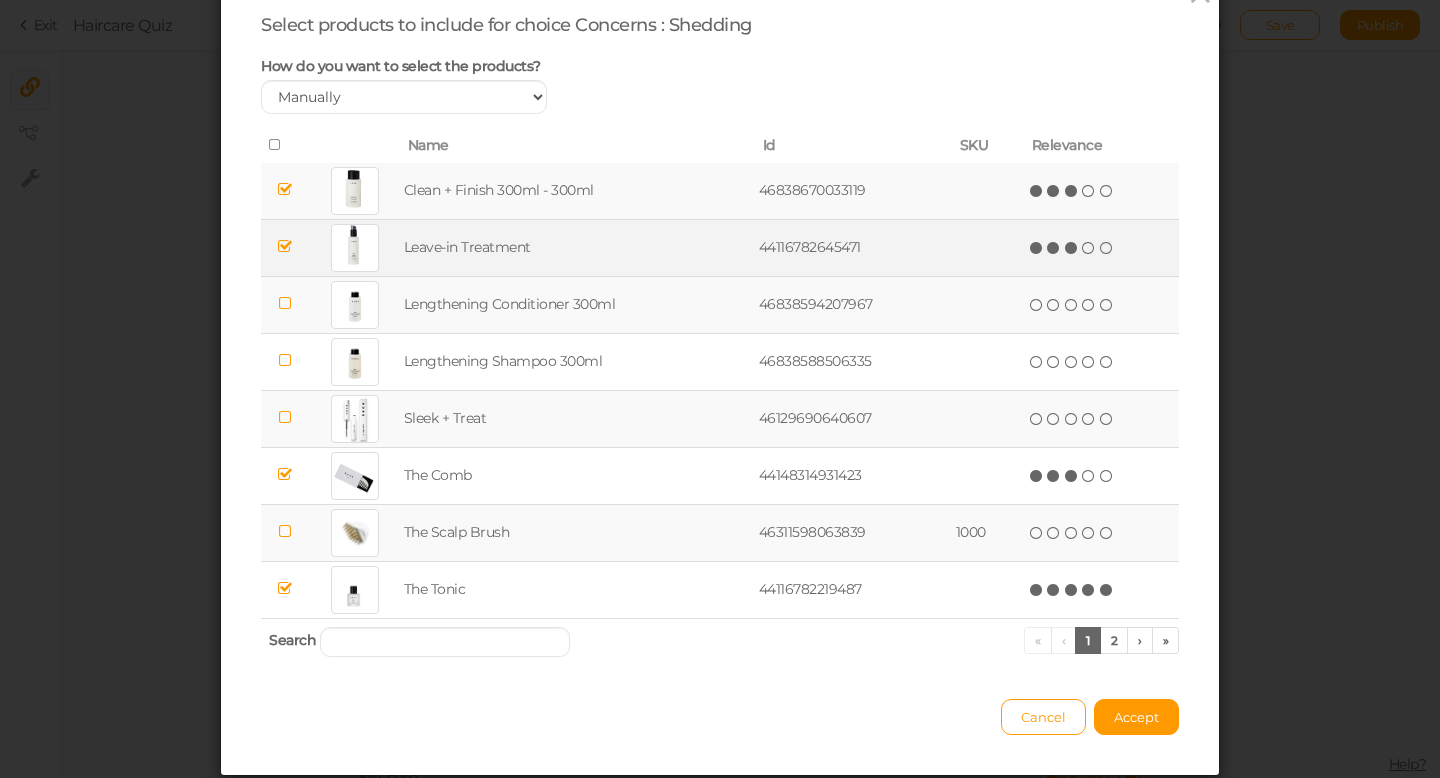 click at bounding box center [1072, 248] 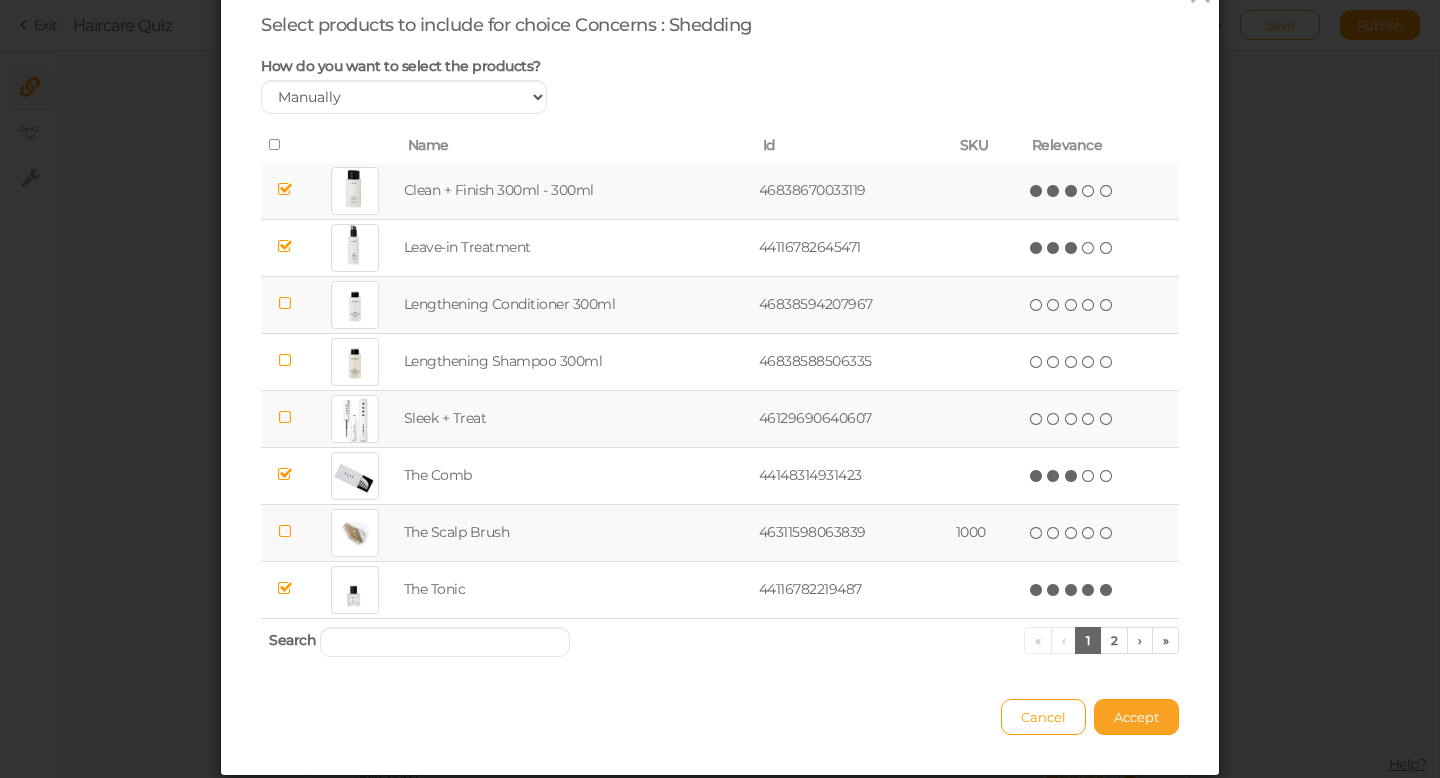 click on "Accept" at bounding box center [1136, 717] 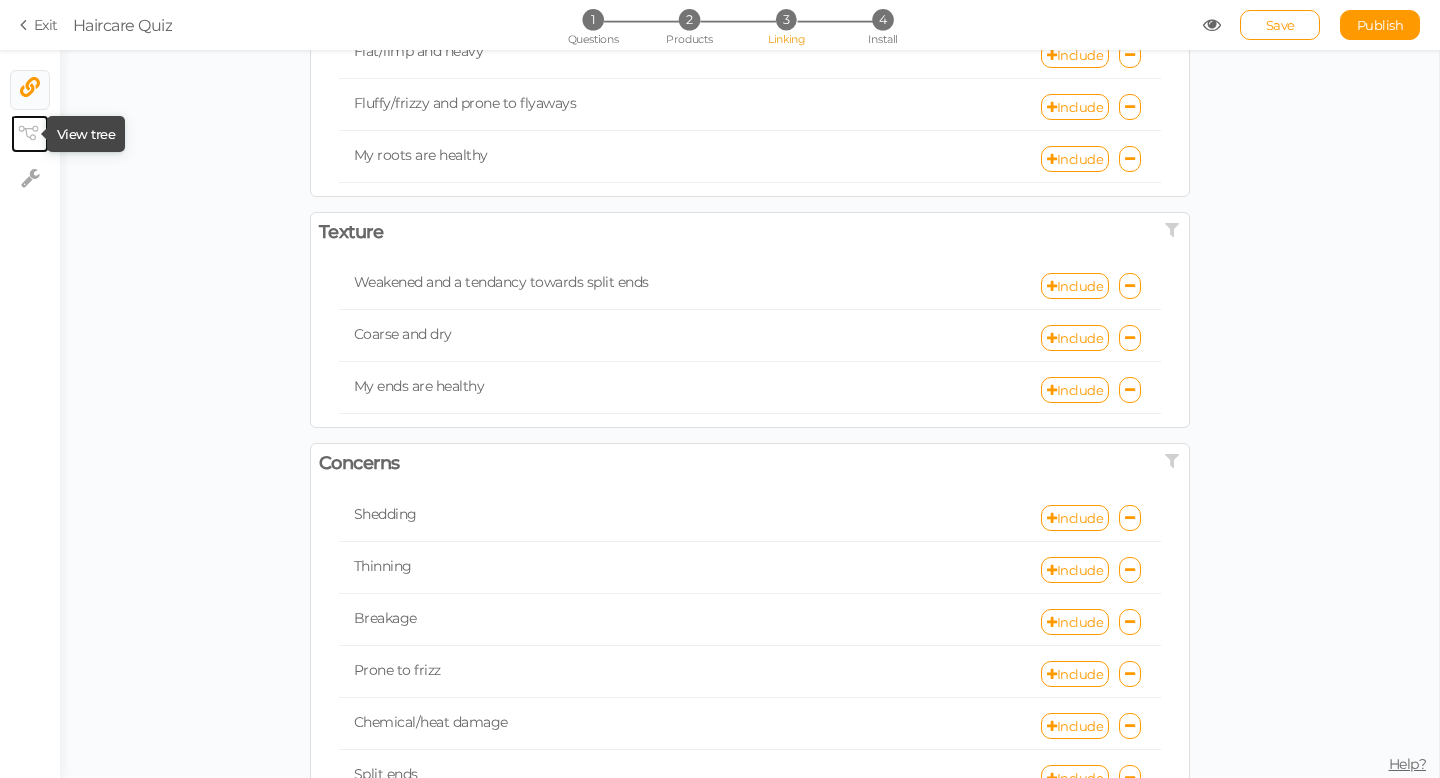 click 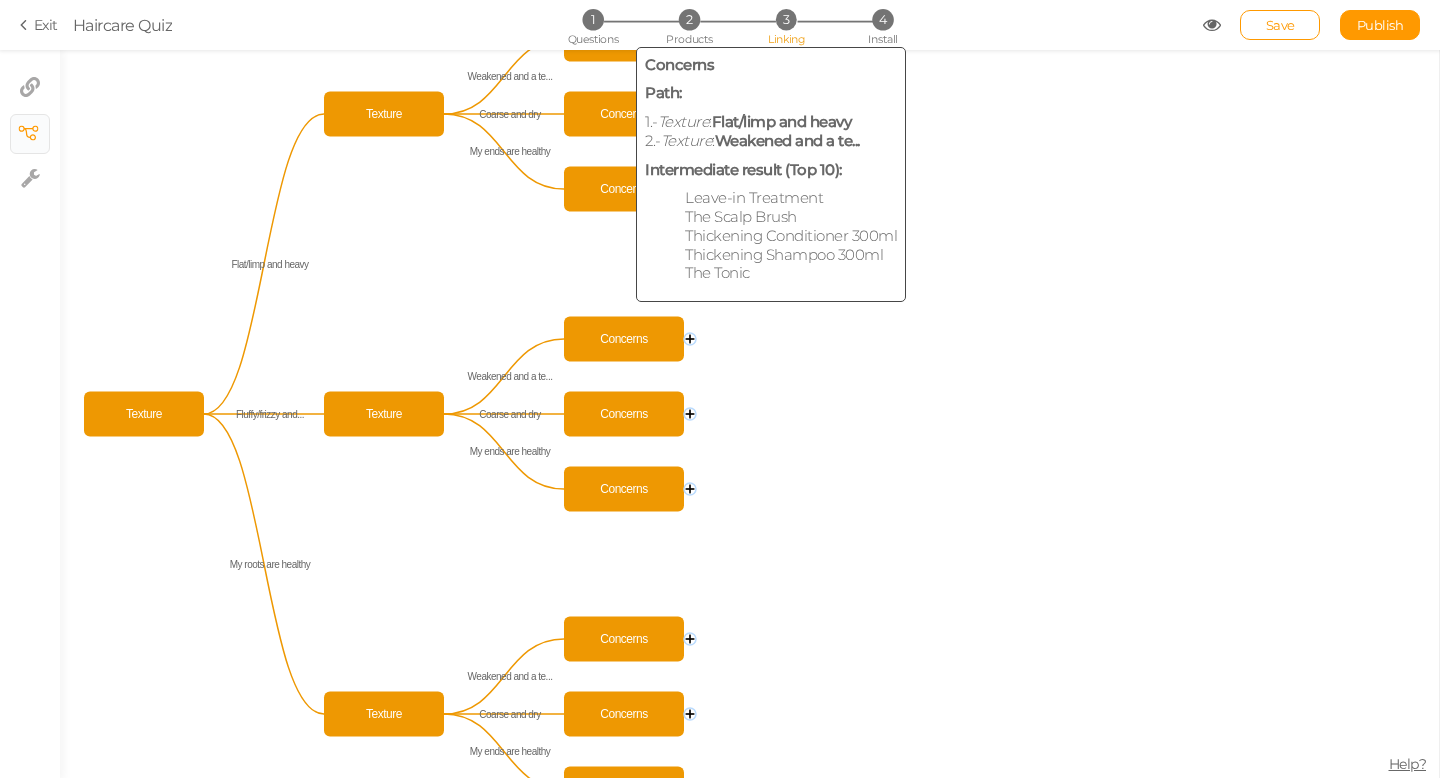 click on "Concerns" 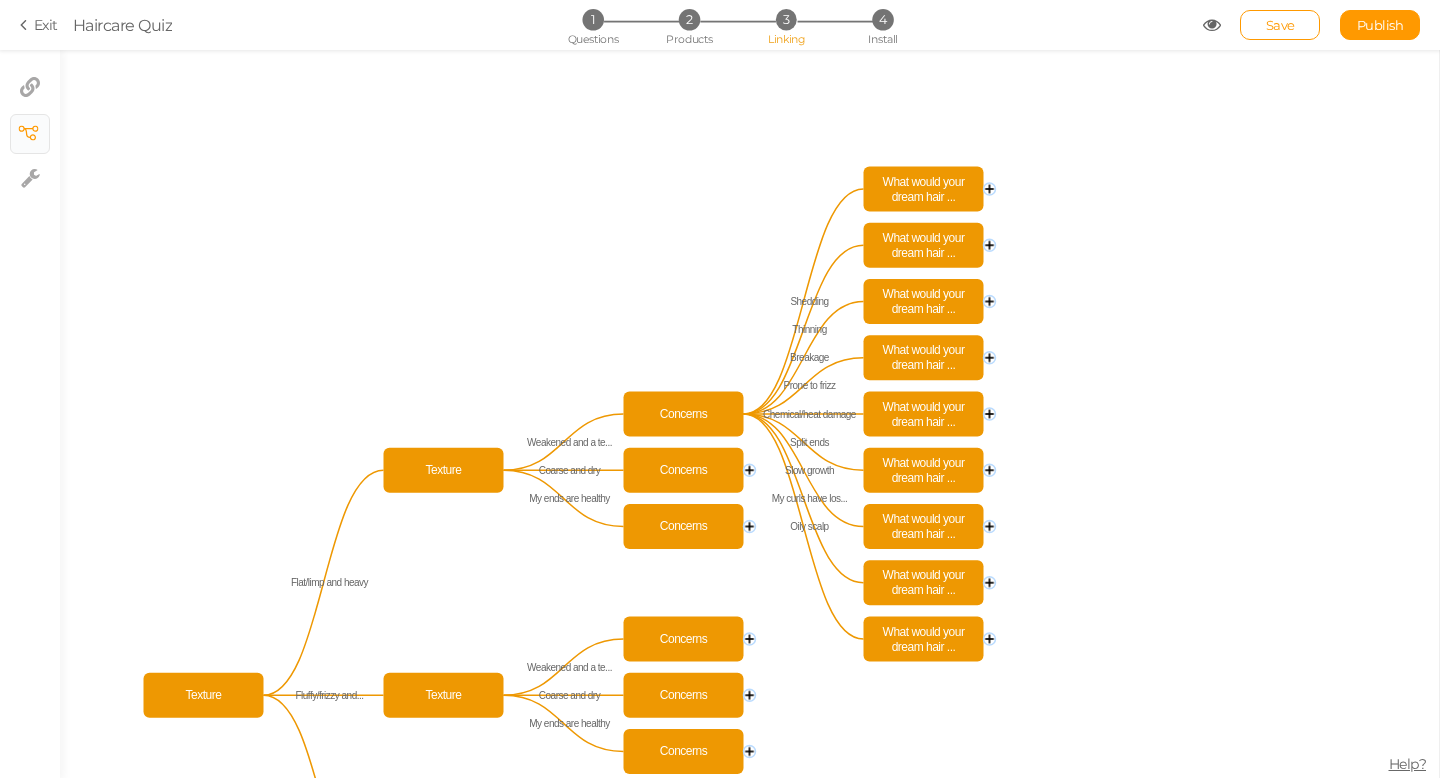 click on "3" at bounding box center (786, 19) 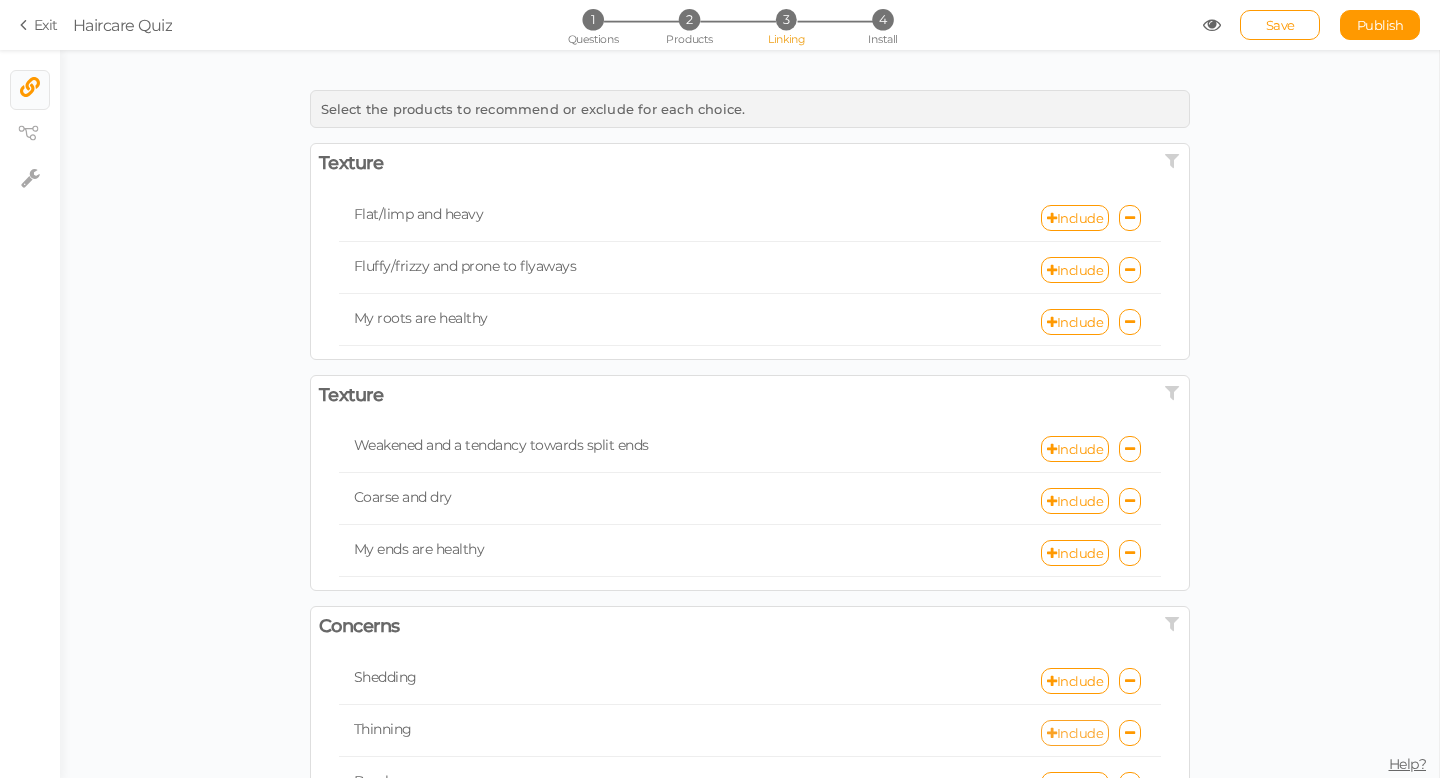click on "Include" at bounding box center [1075, 733] 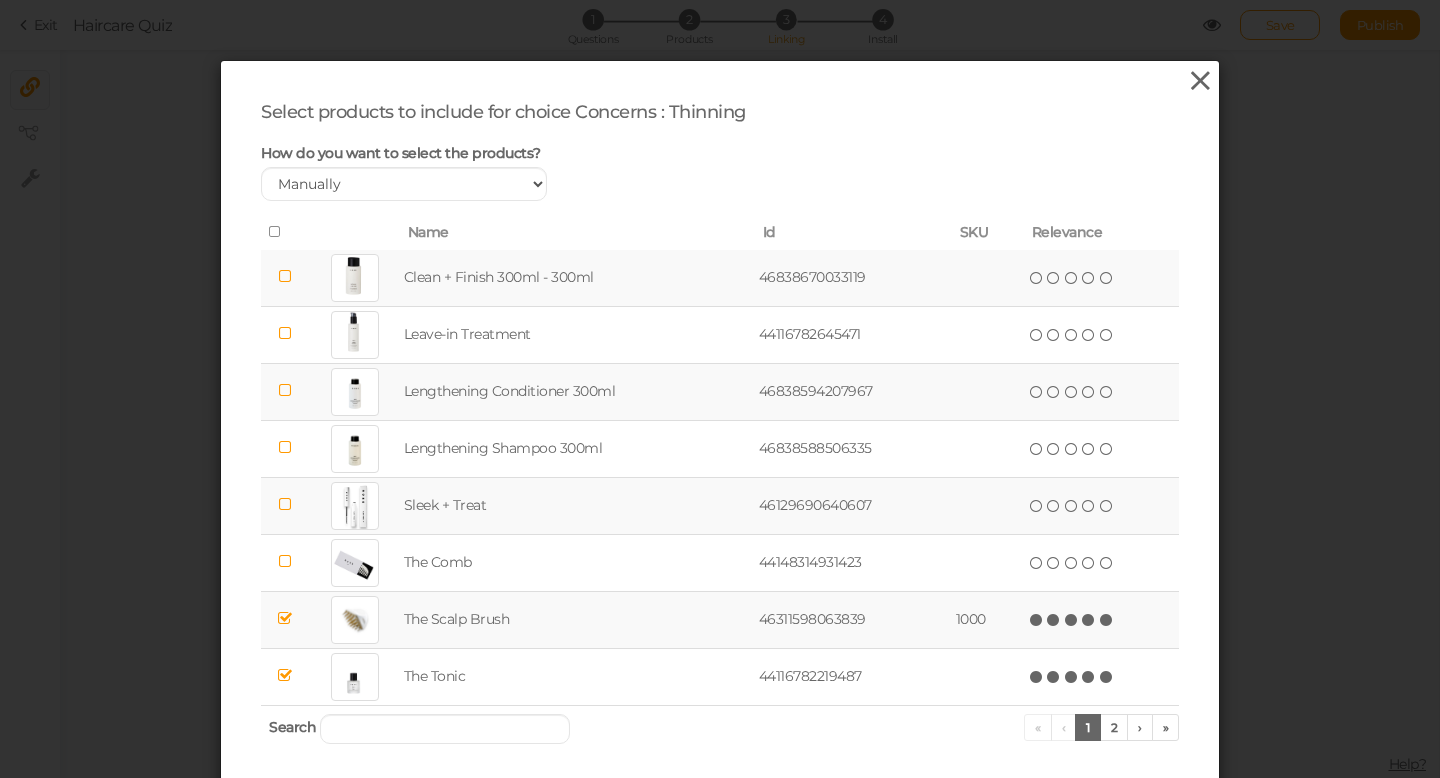 click at bounding box center (1200, 81) 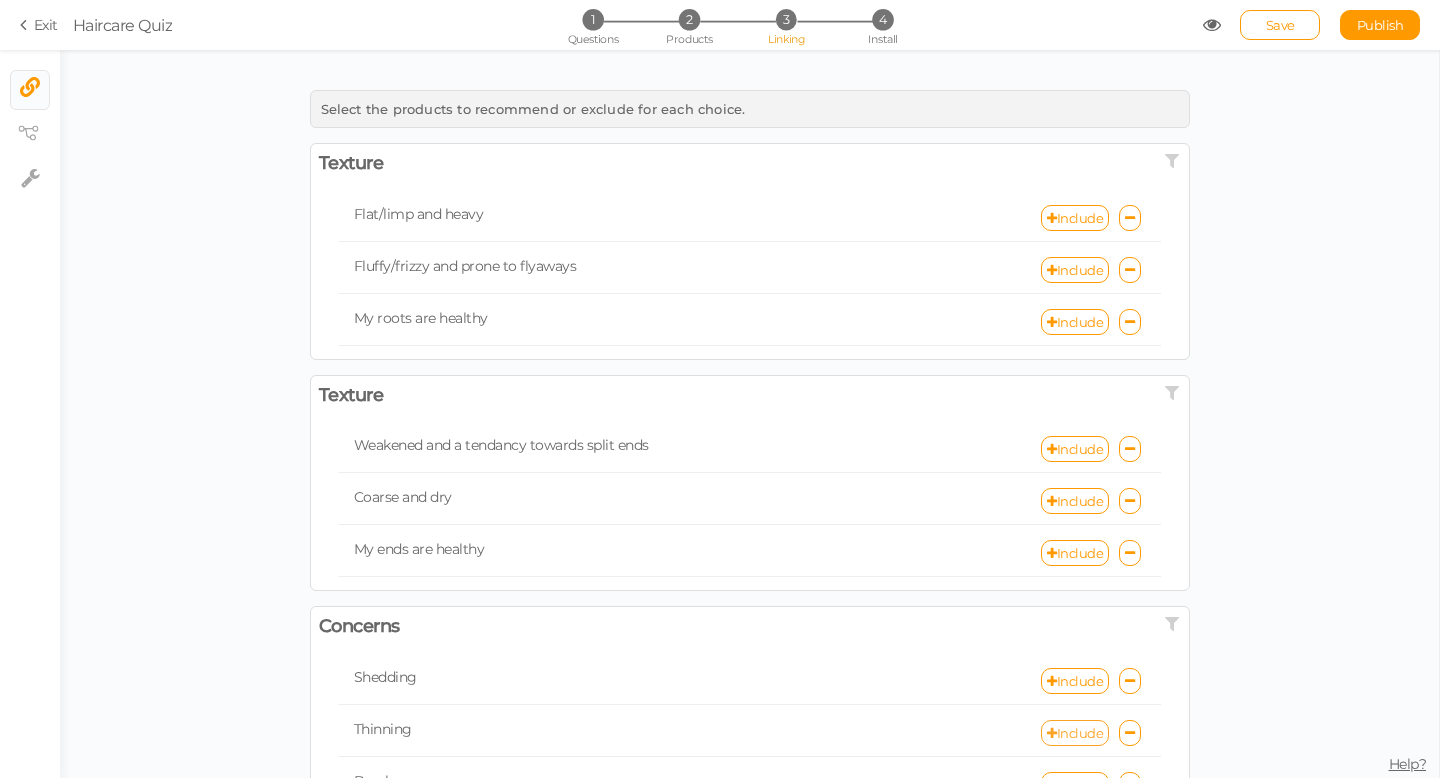 click on "Include" at bounding box center [1075, 733] 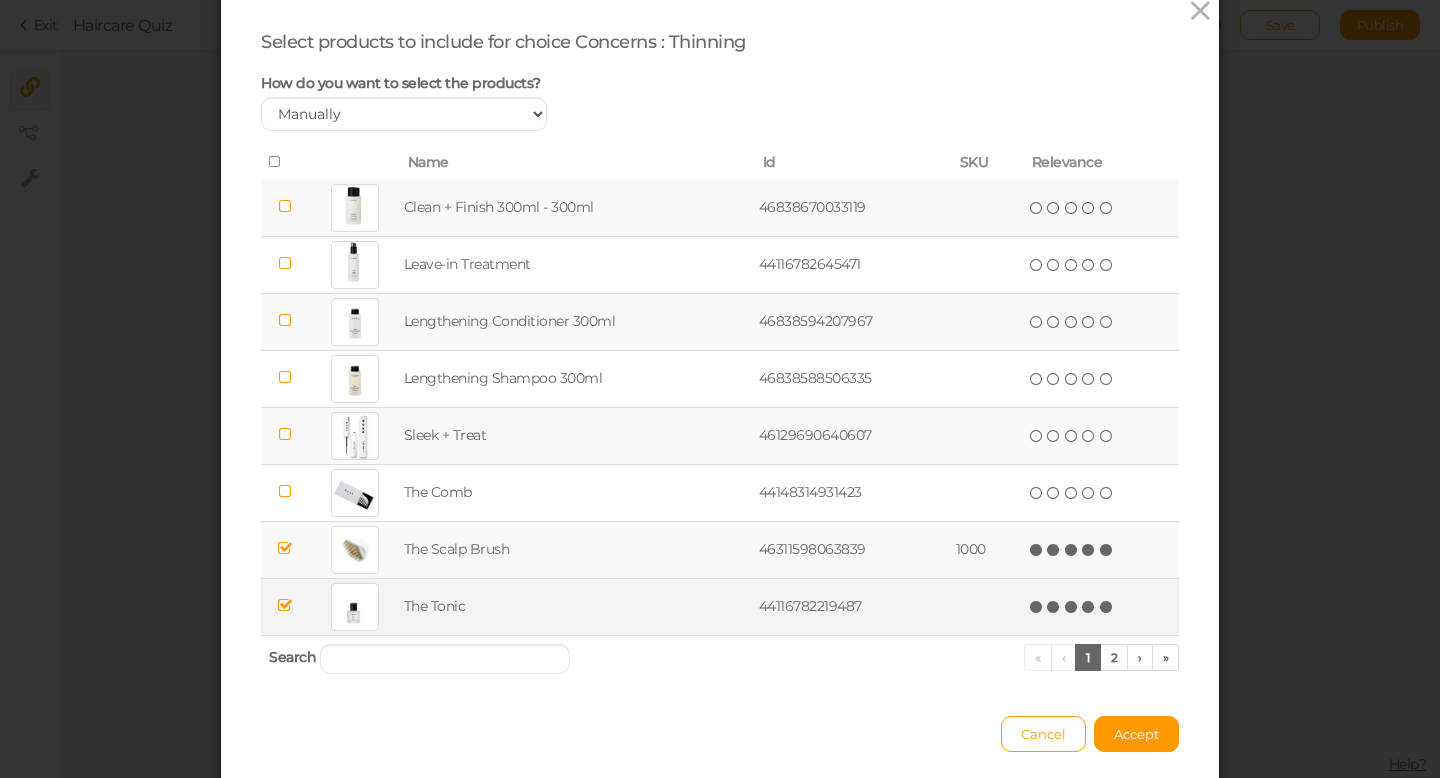 scroll, scrollTop: 71, scrollLeft: 0, axis: vertical 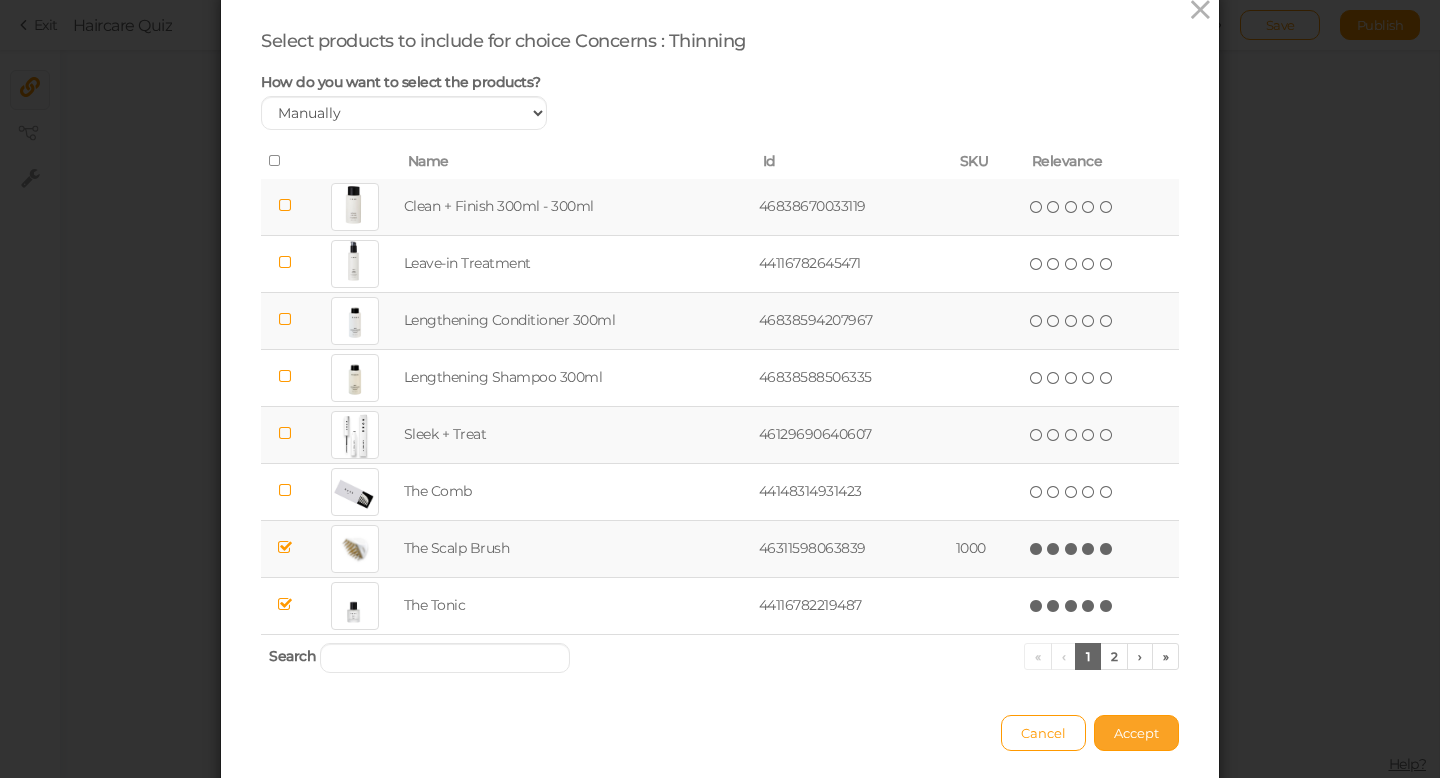 click on "Accept" at bounding box center (1136, 733) 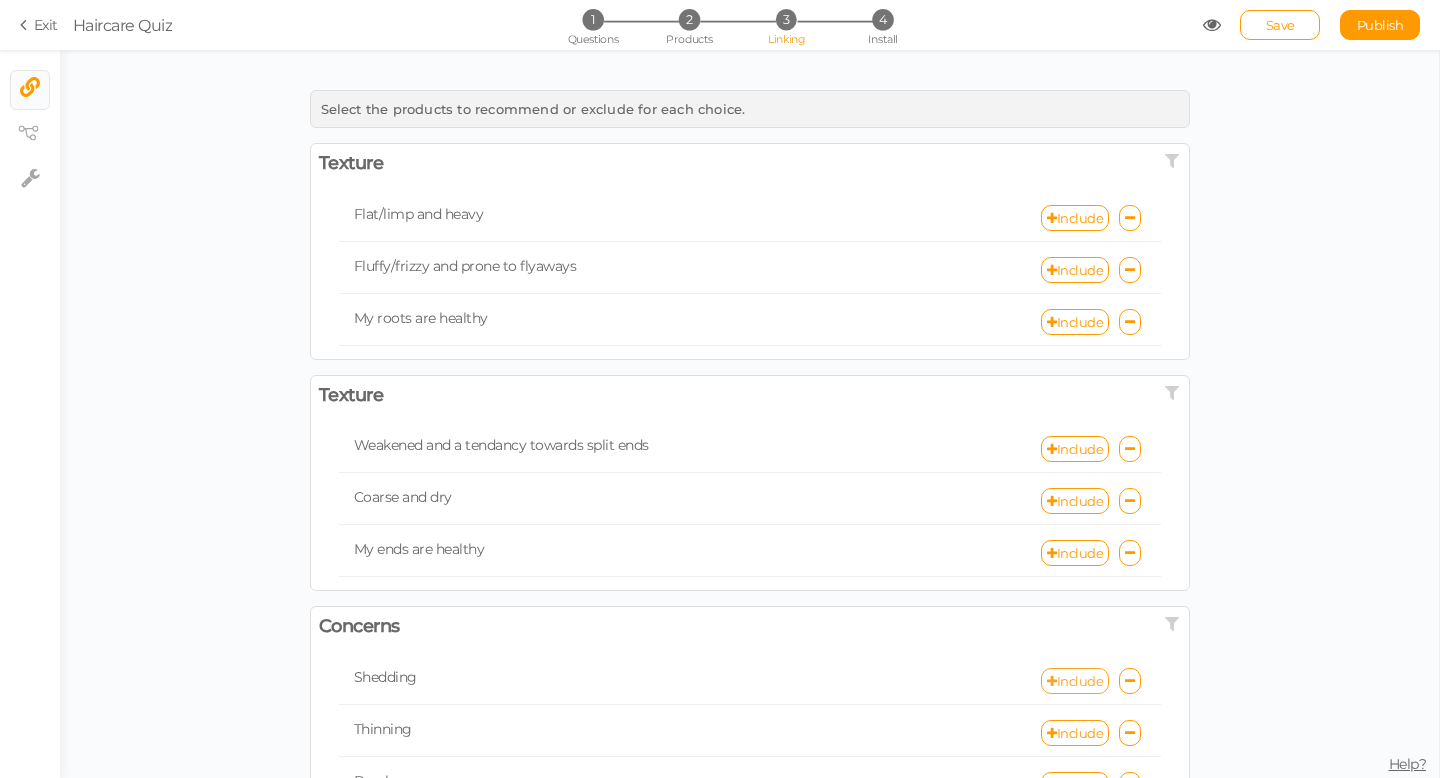 click on "Include" at bounding box center (1075, 681) 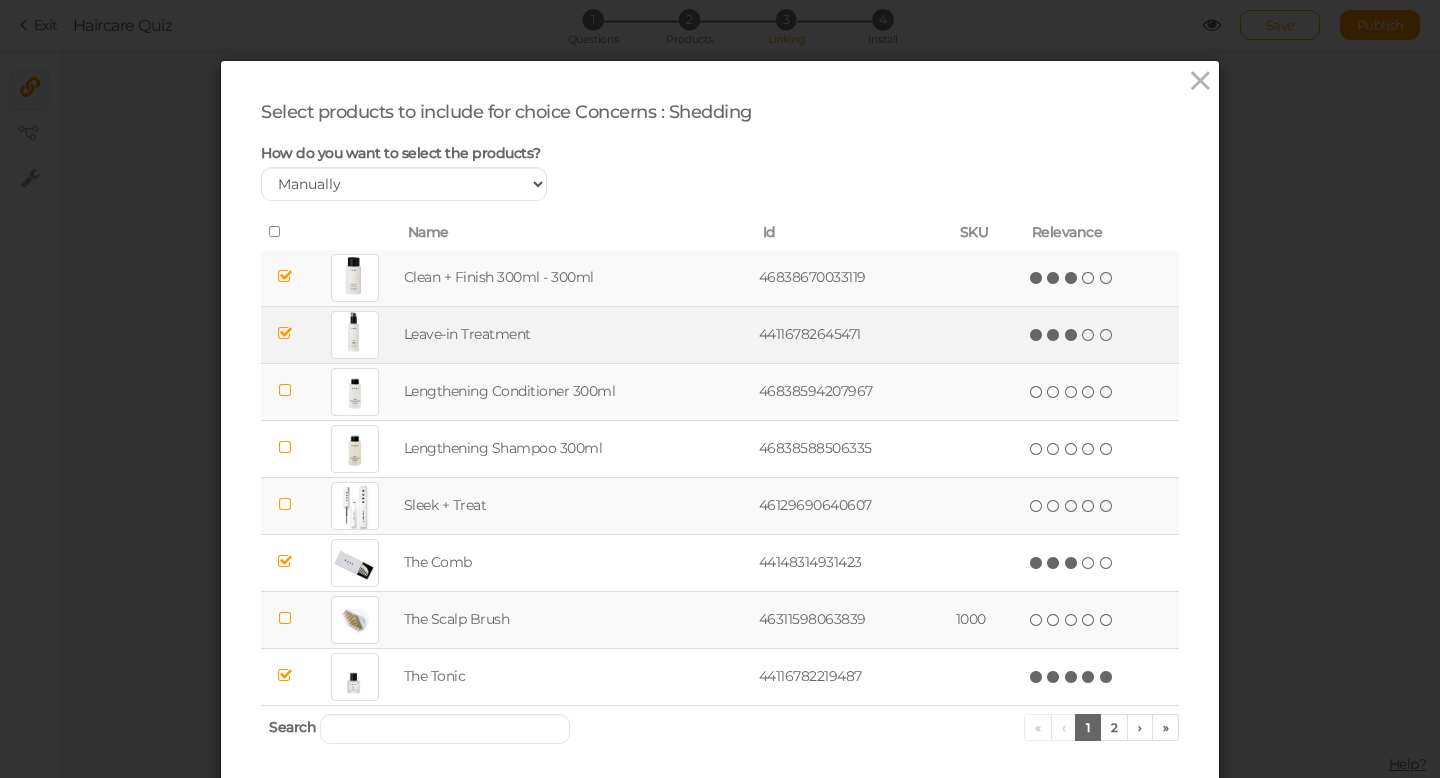 click at bounding box center [285, 333] 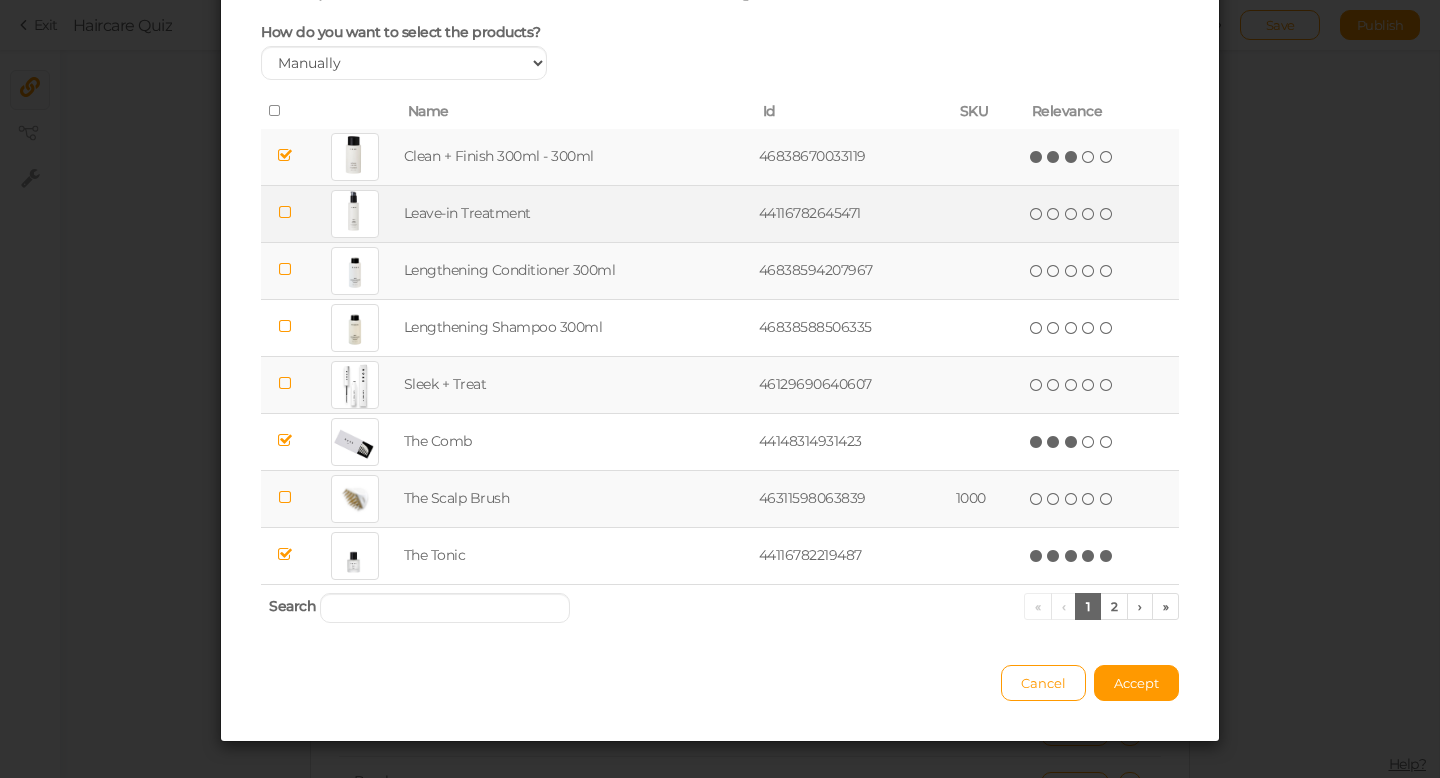 scroll, scrollTop: 144, scrollLeft: 0, axis: vertical 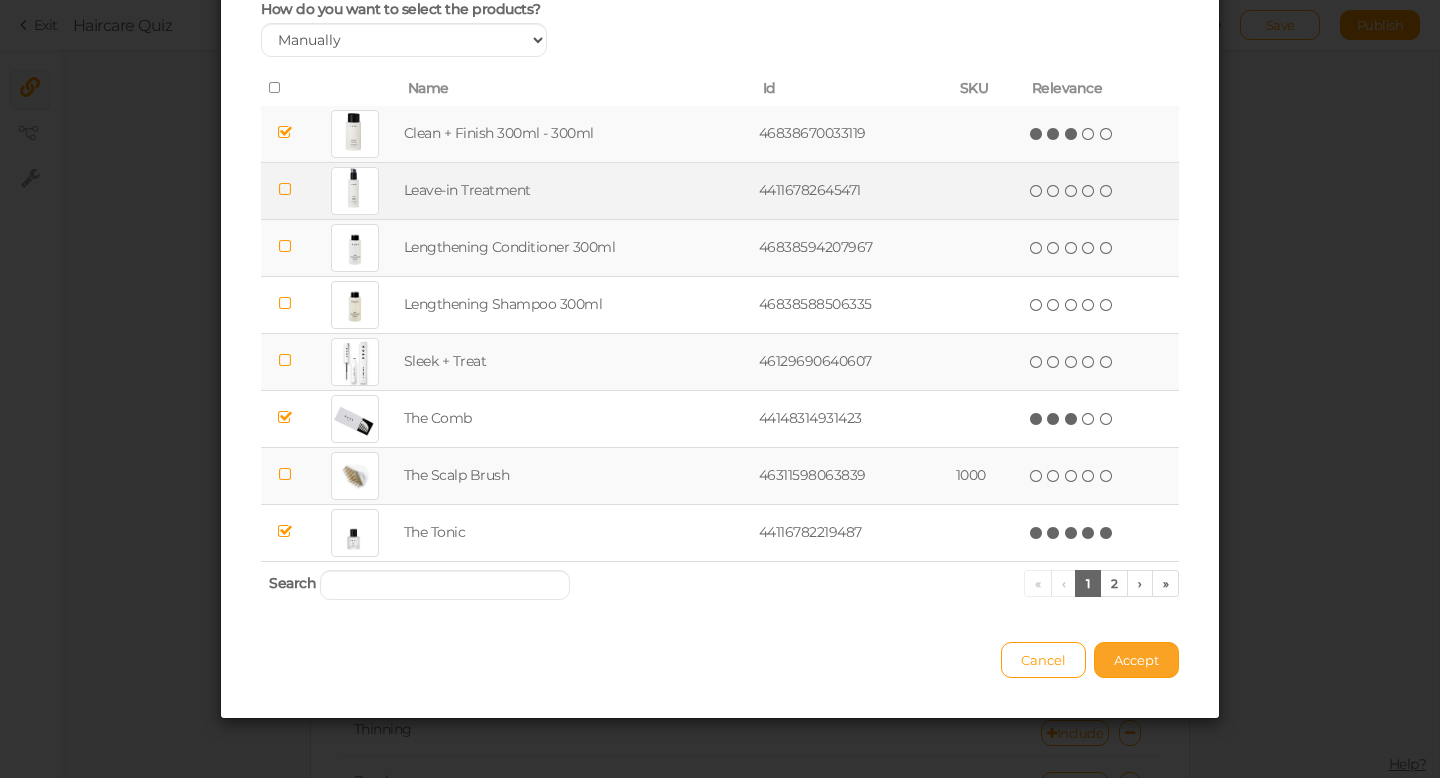 click on "Accept" at bounding box center (1136, 660) 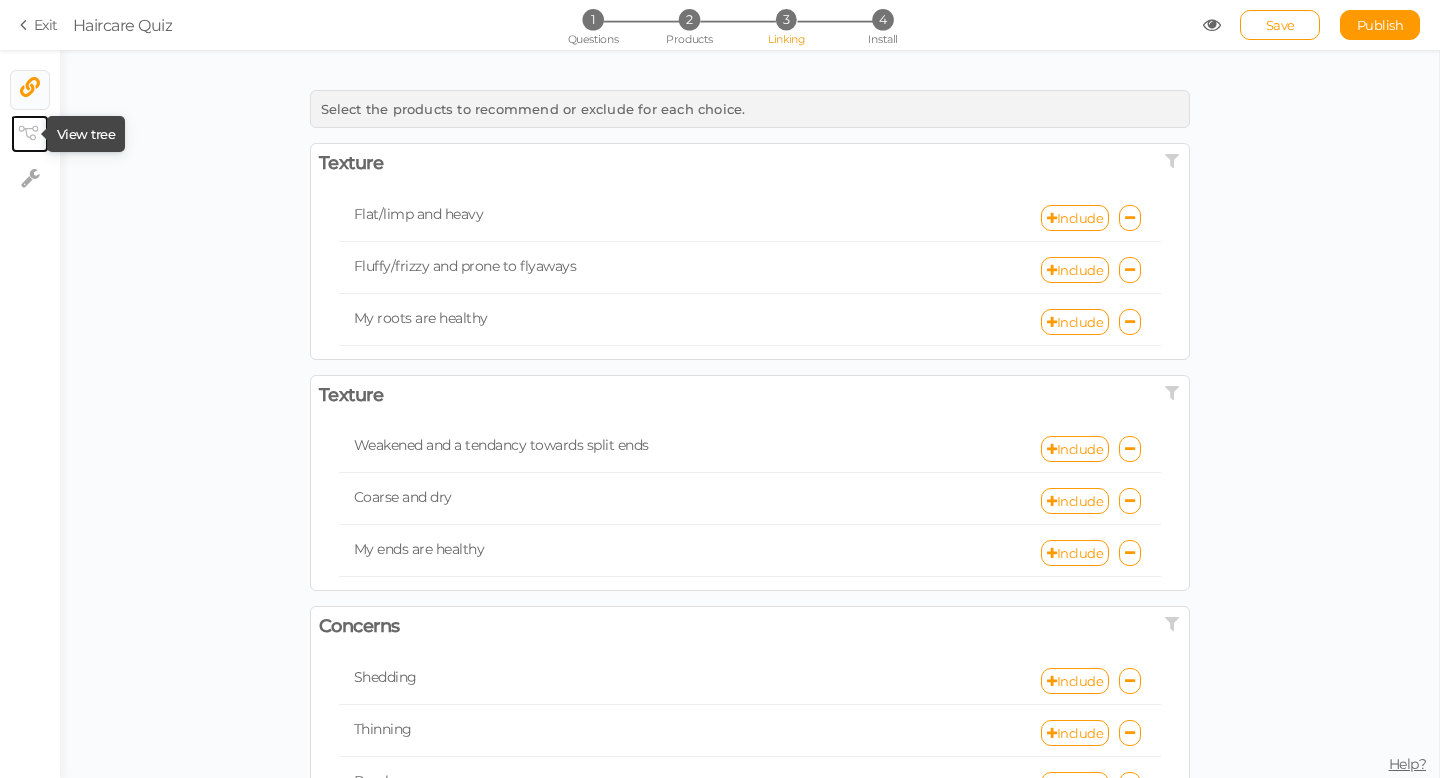 click at bounding box center (30, 134) 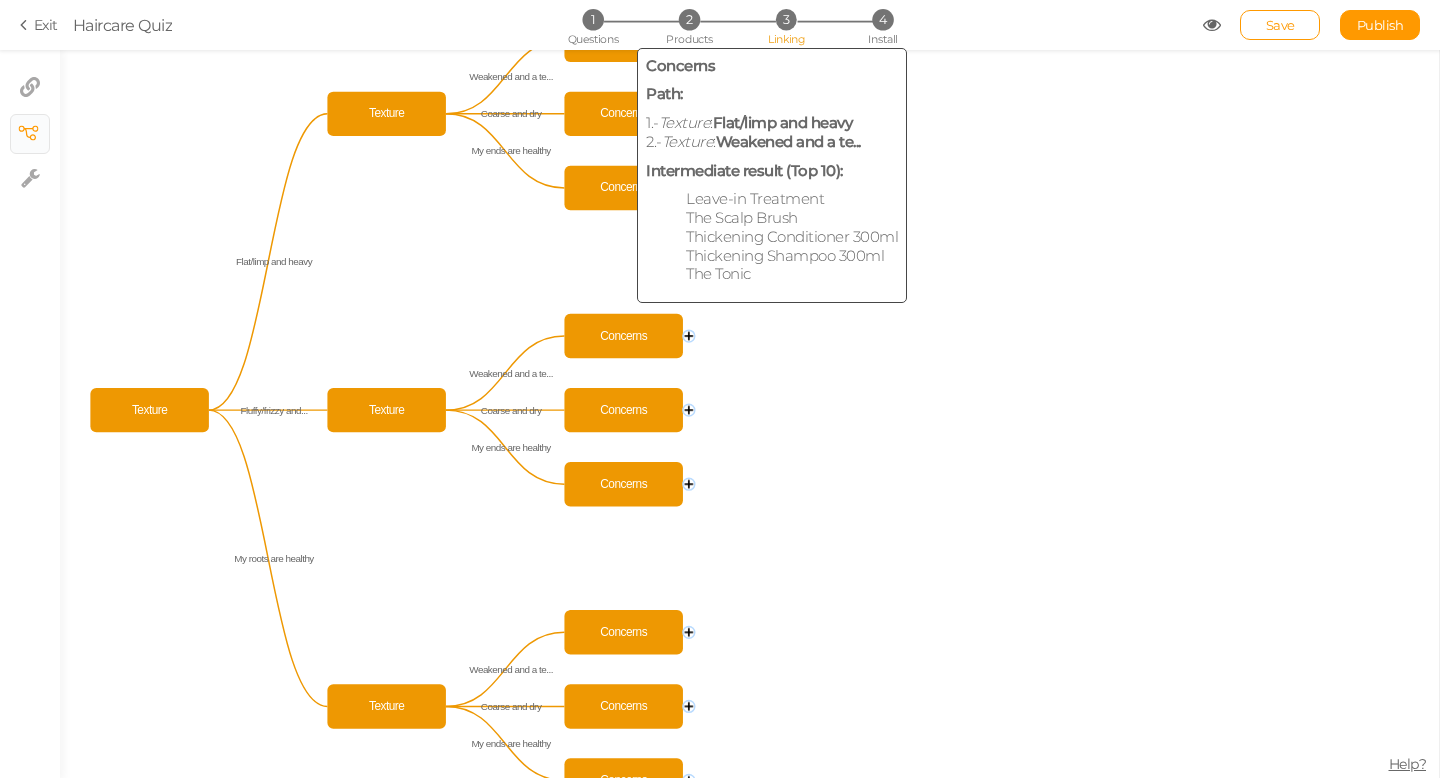 click 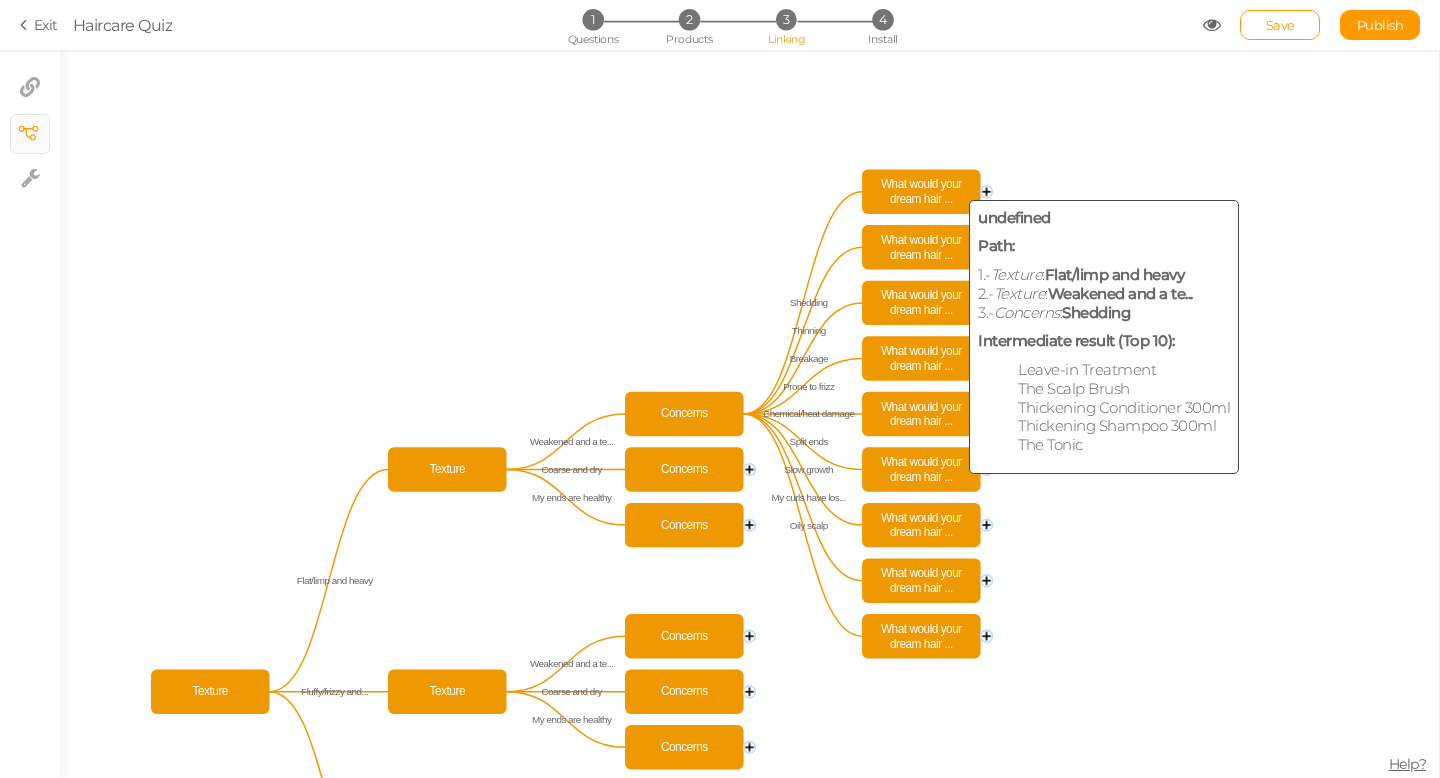 click on "What would your dream hair ..." 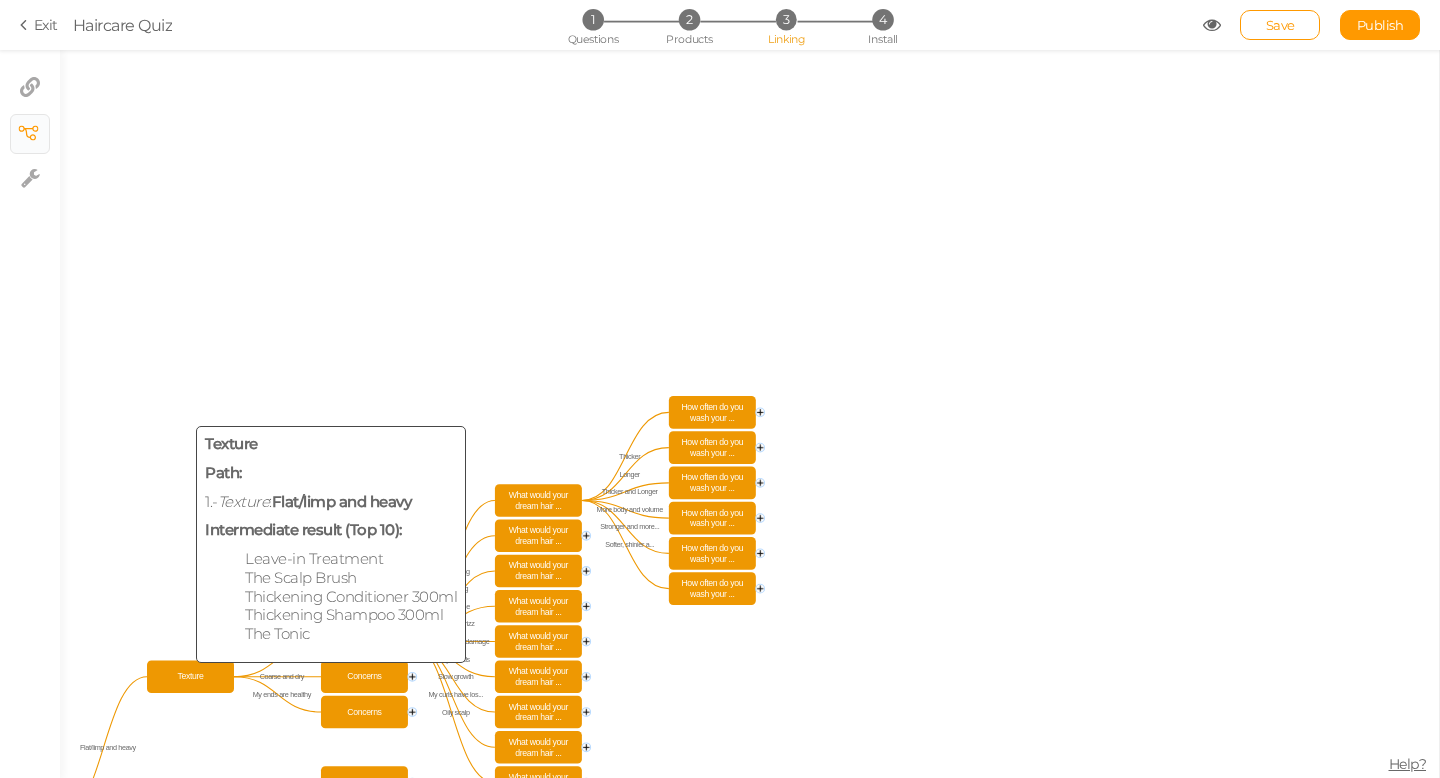 click on "Texture" 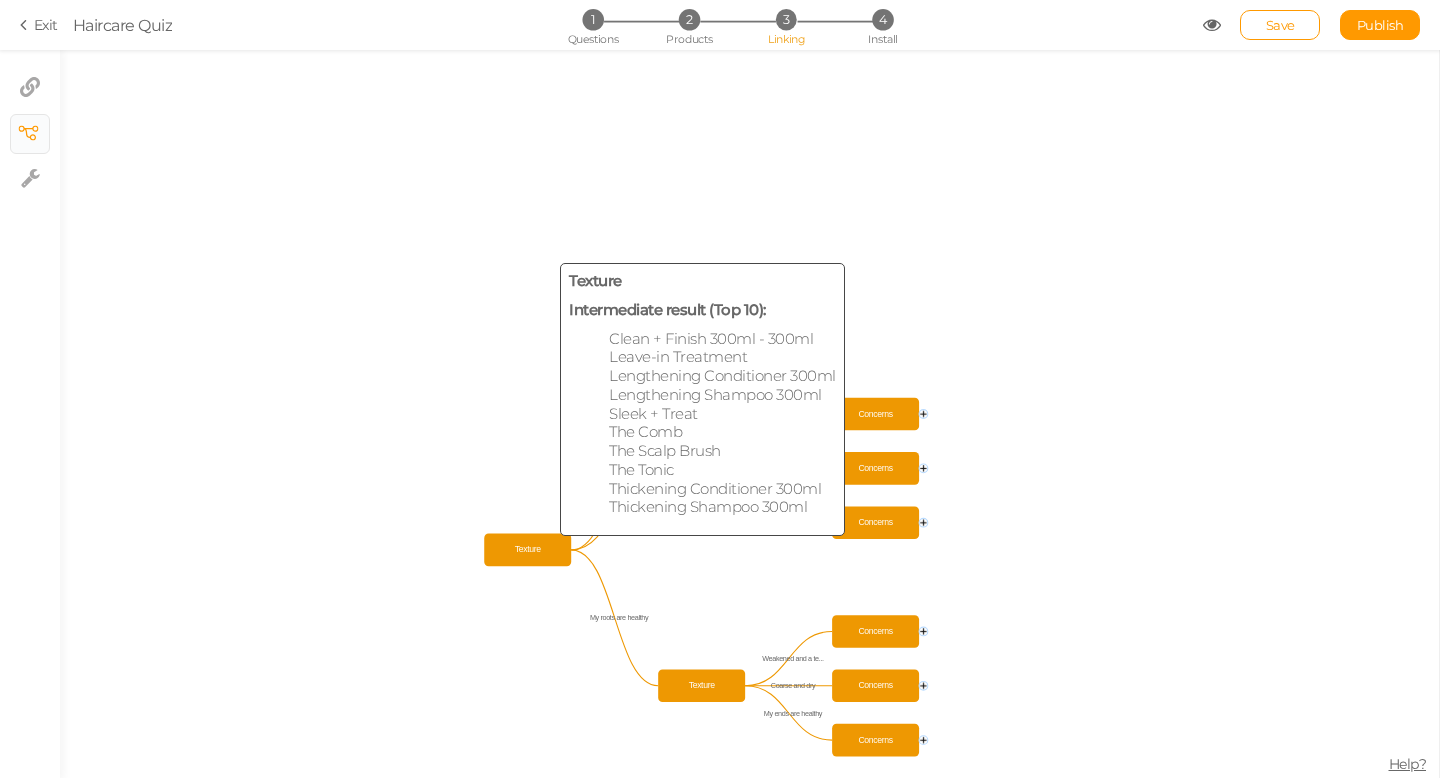 click on "Texture" 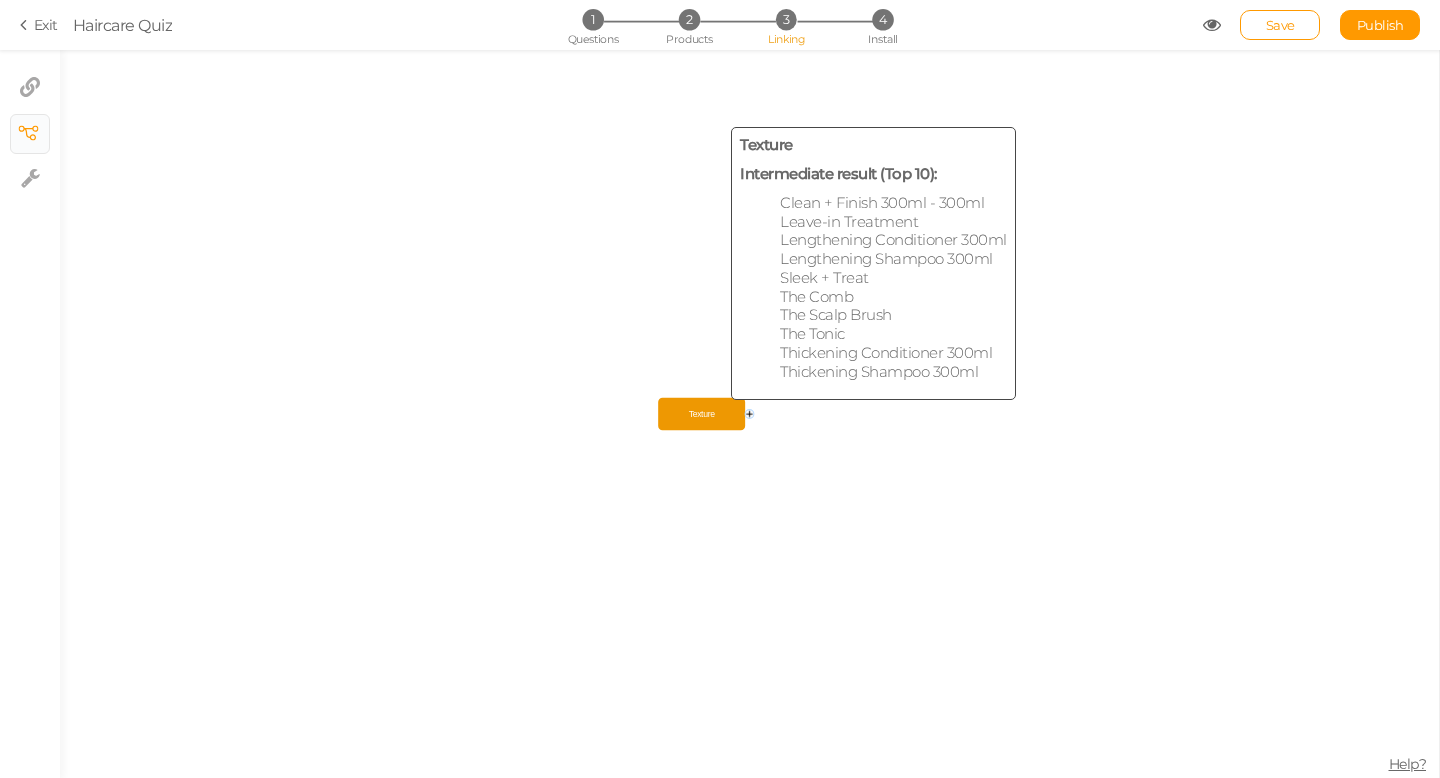 click 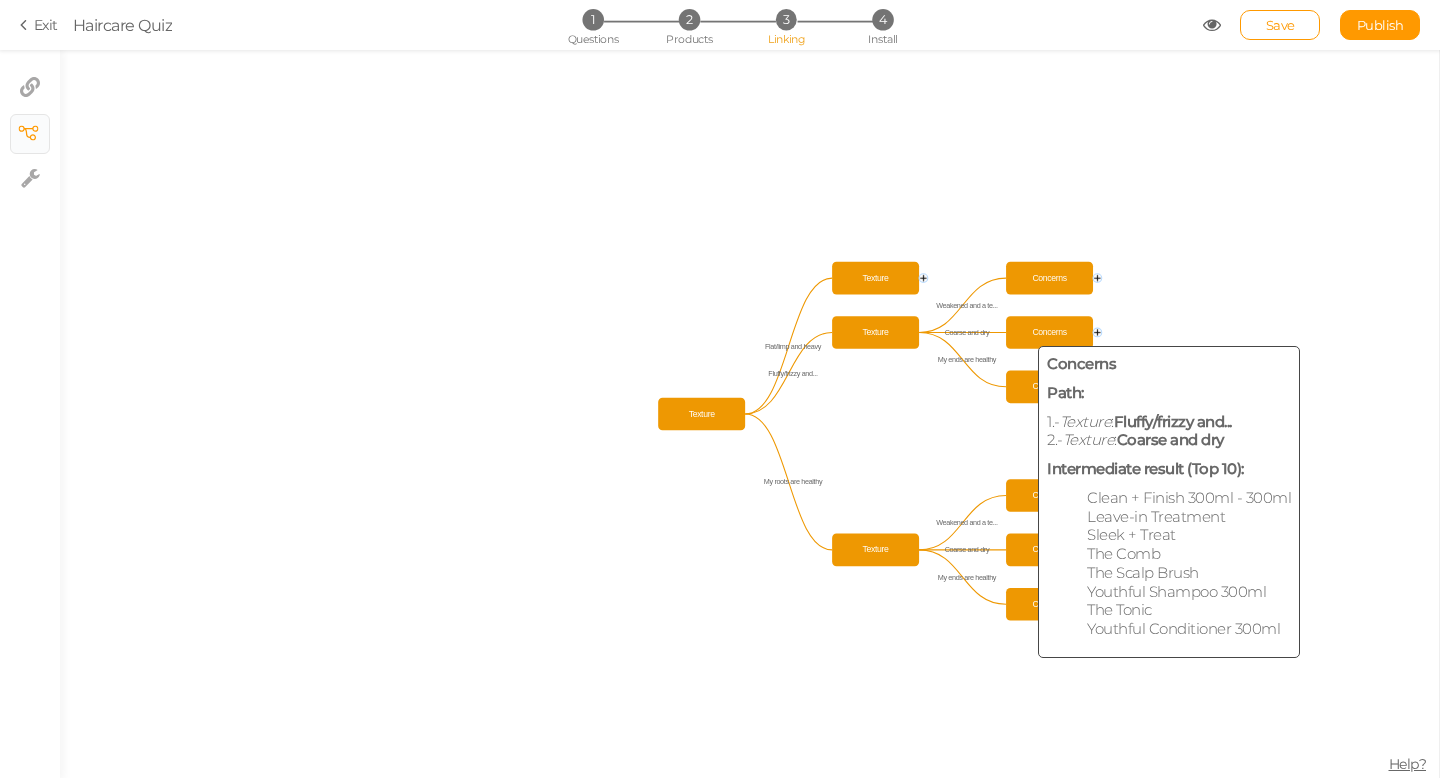 click on "Concerns" 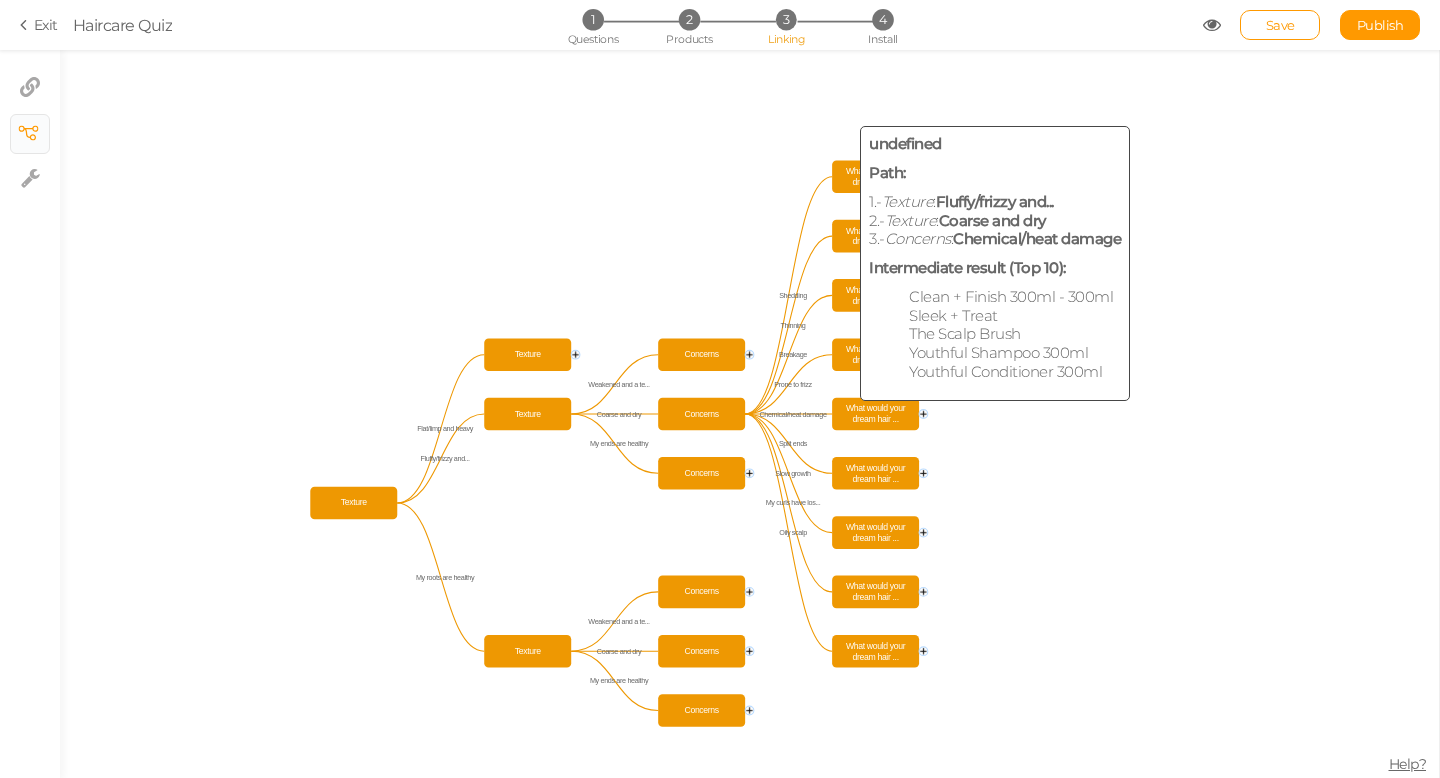 click on "What would your dream hair ..." 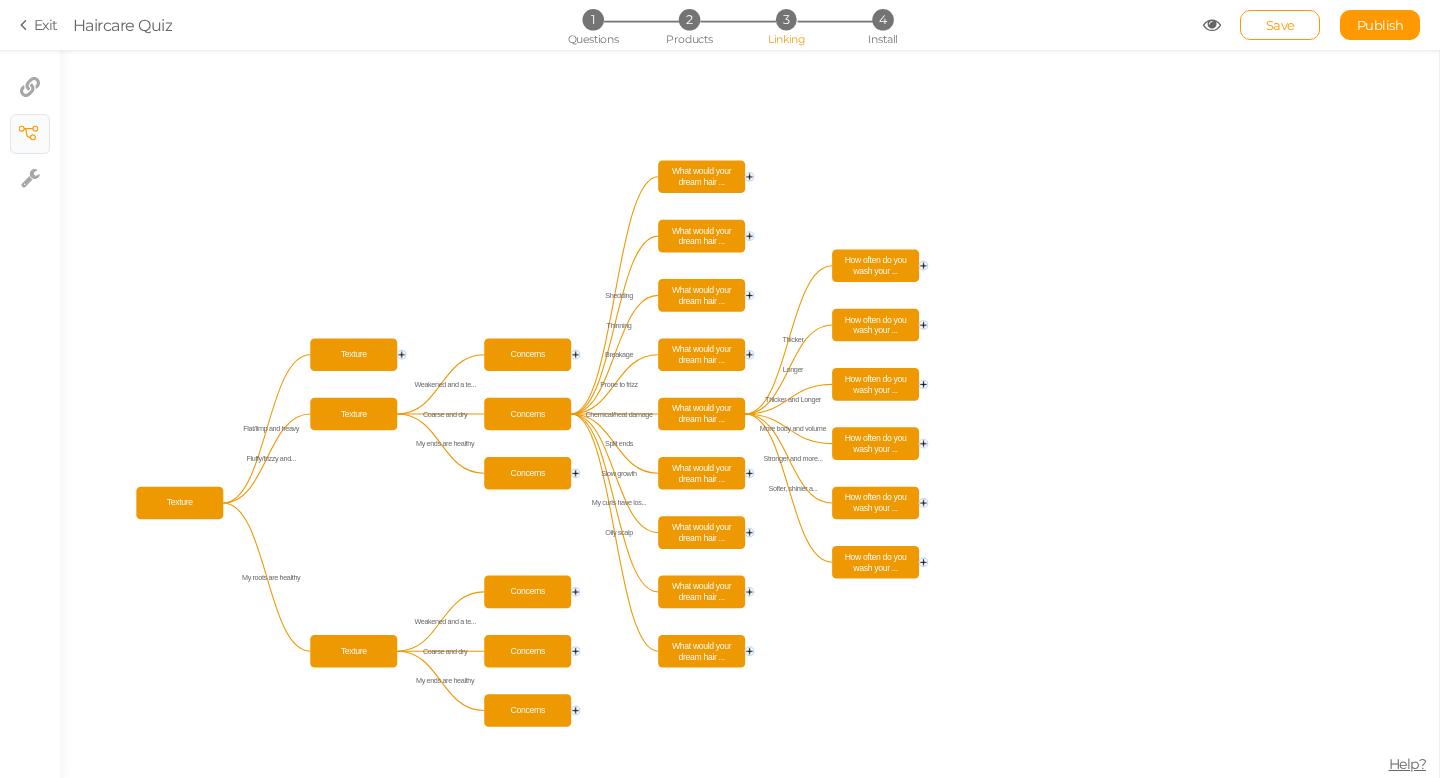 click on "3" at bounding box center (786, 19) 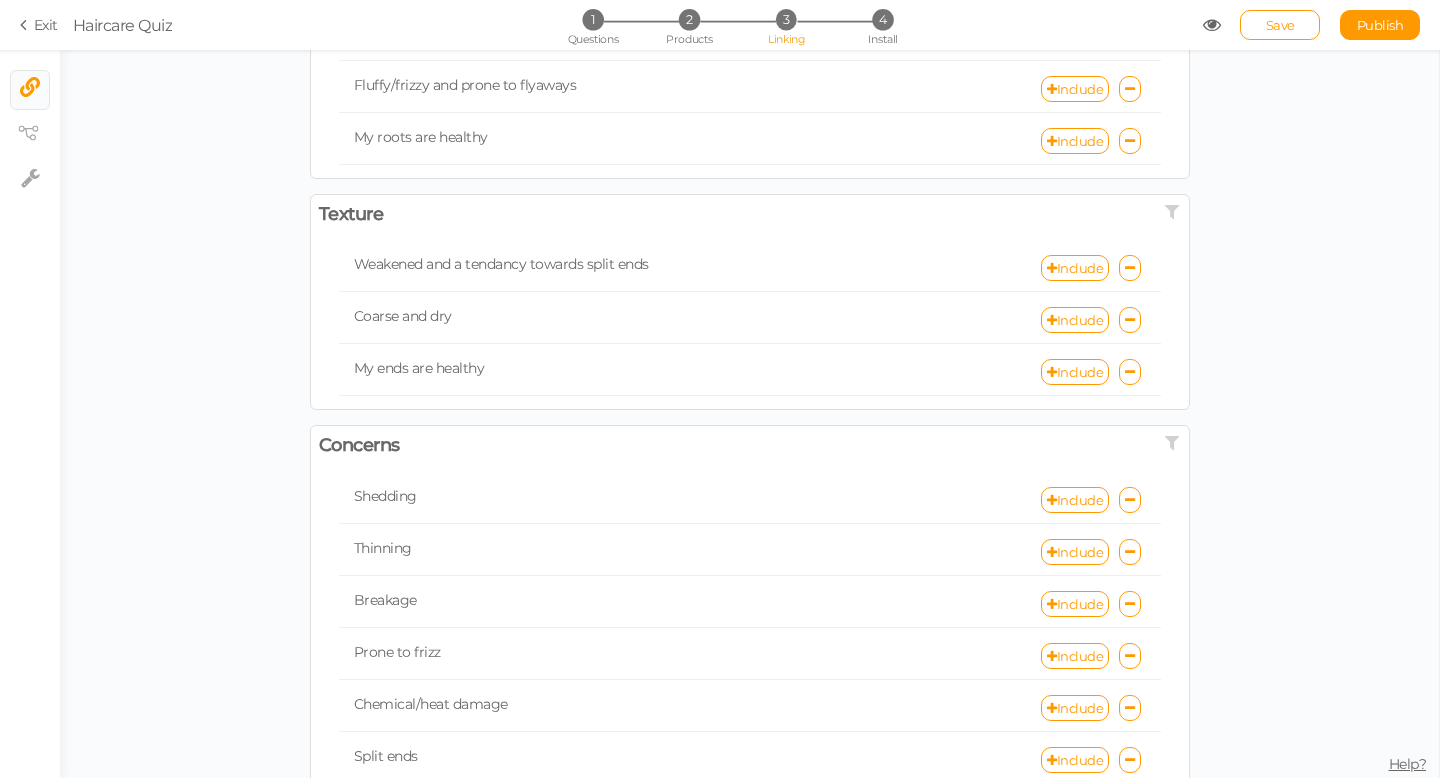 scroll, scrollTop: 188, scrollLeft: 0, axis: vertical 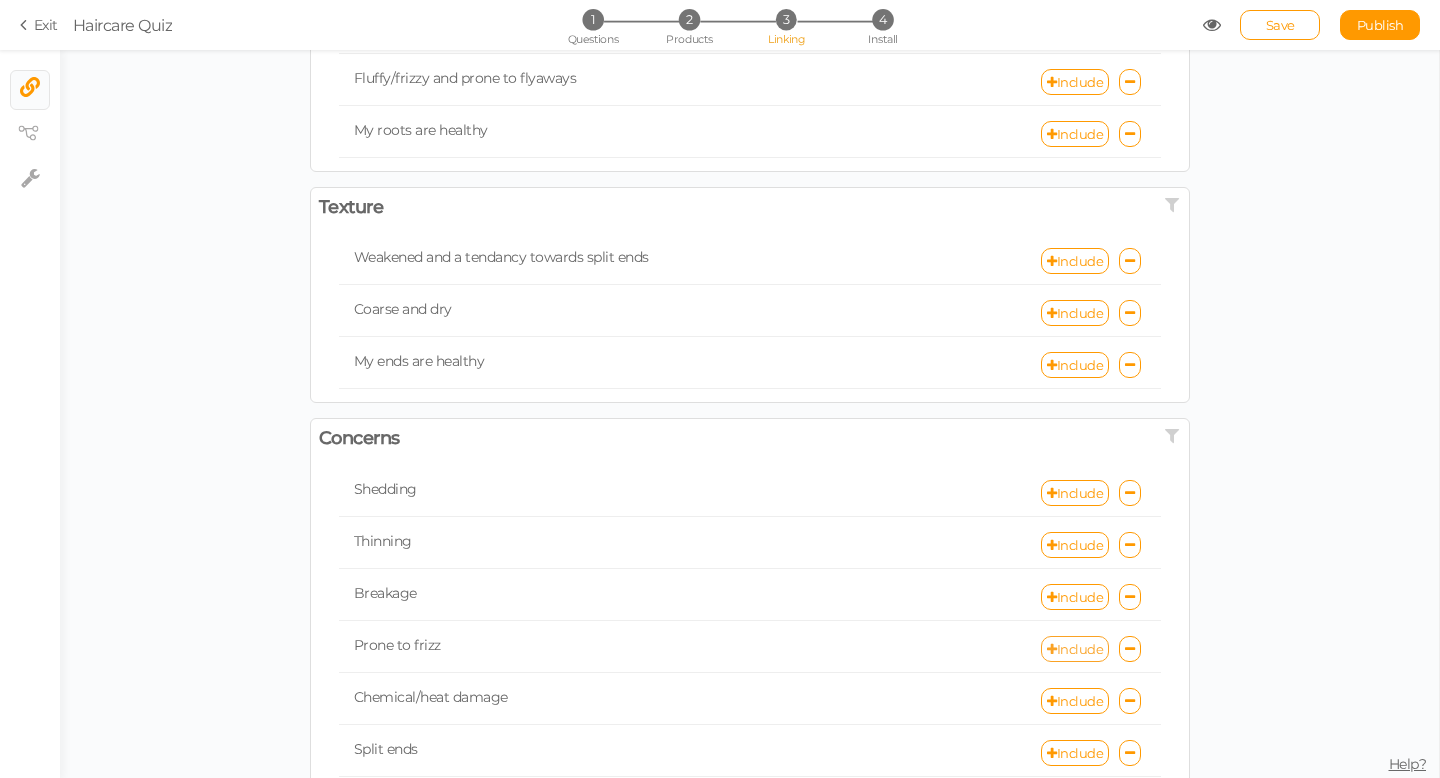click on "Include" at bounding box center [1075, 649] 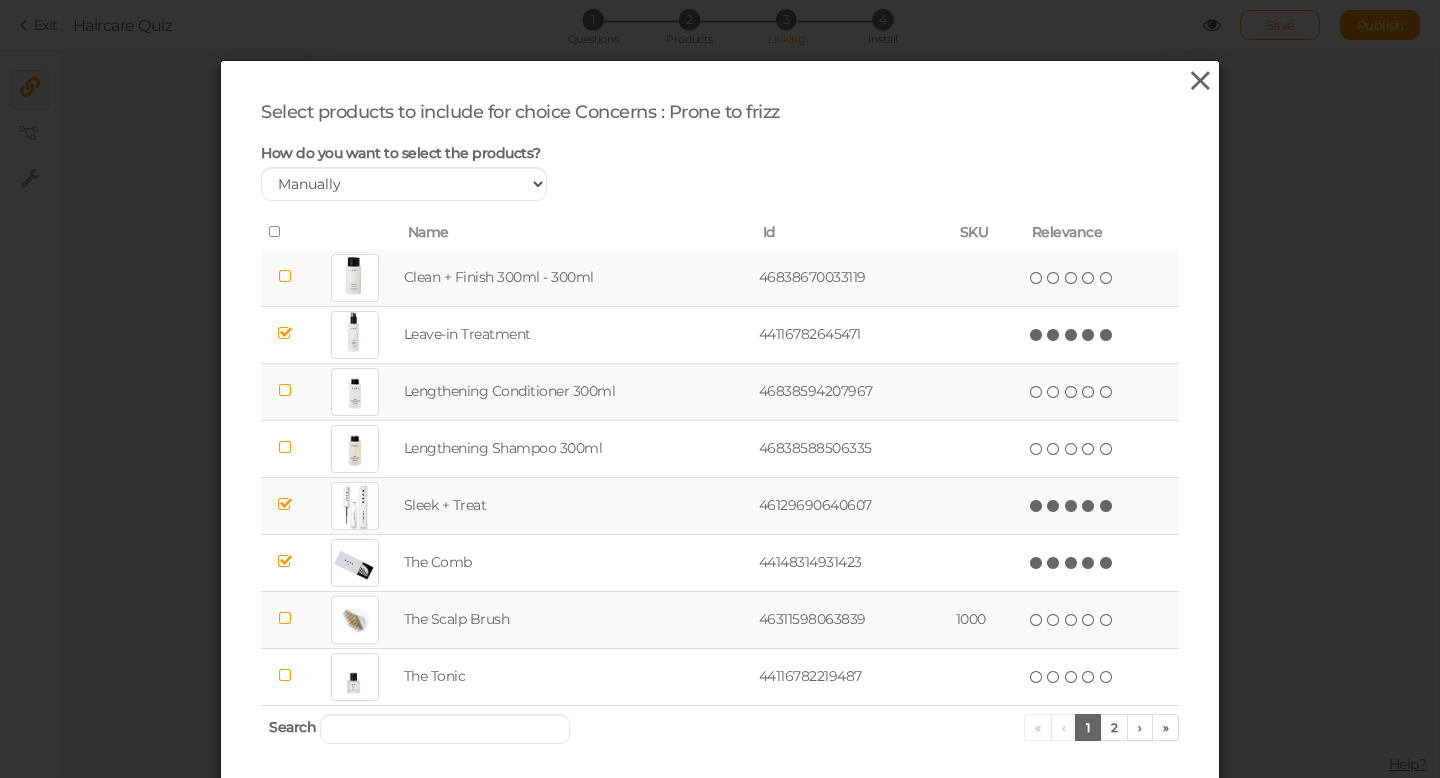 click at bounding box center (1200, 81) 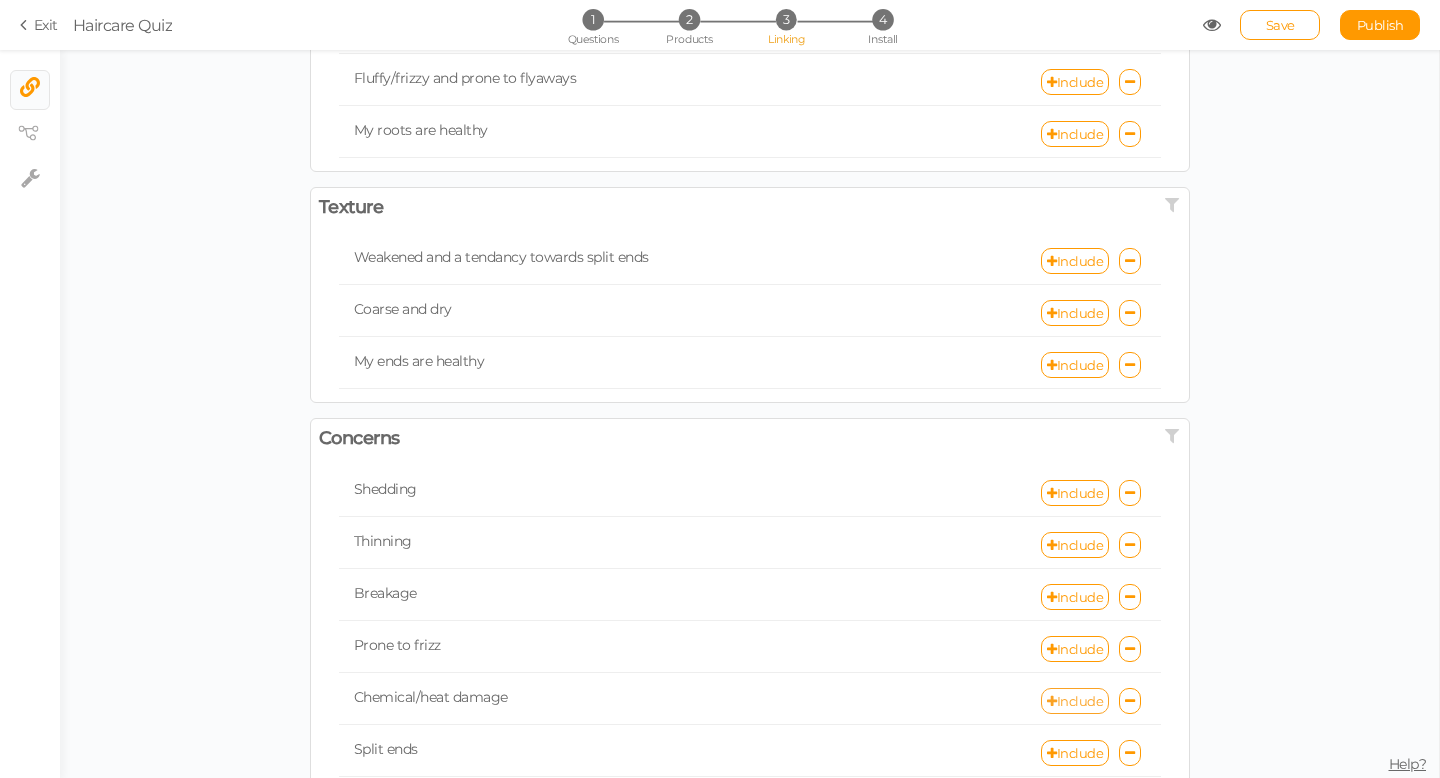 click on "Include" at bounding box center [1075, 701] 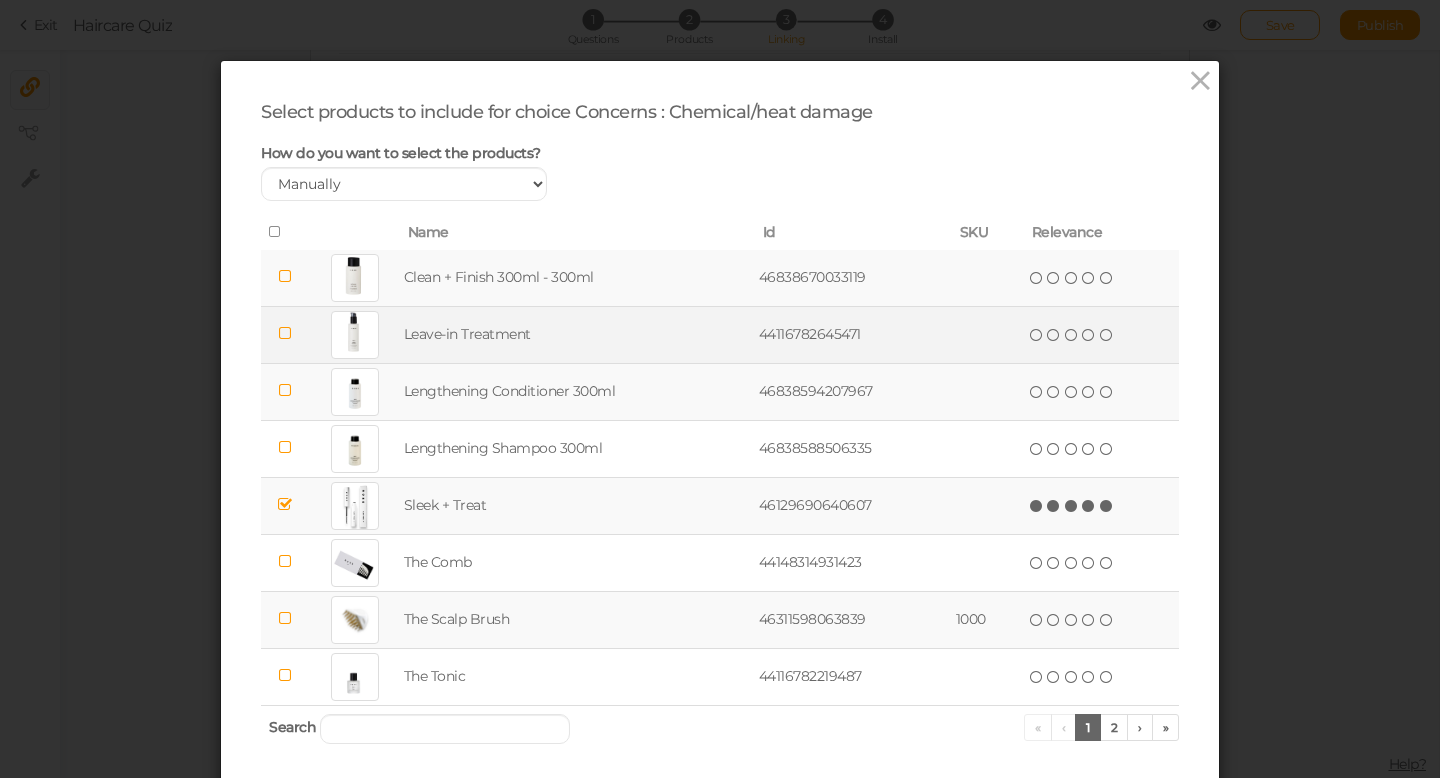 click at bounding box center (285, 333) 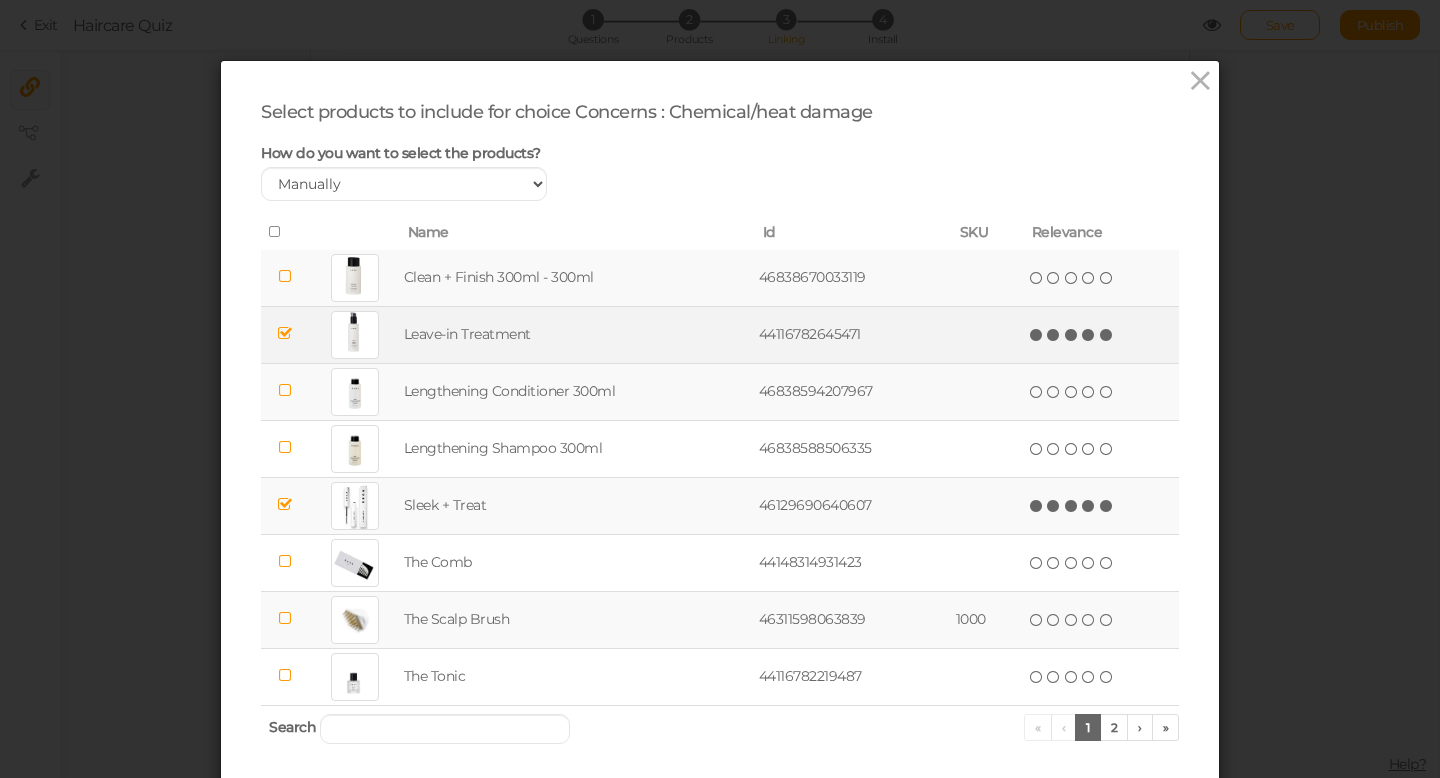 click at bounding box center [1107, 335] 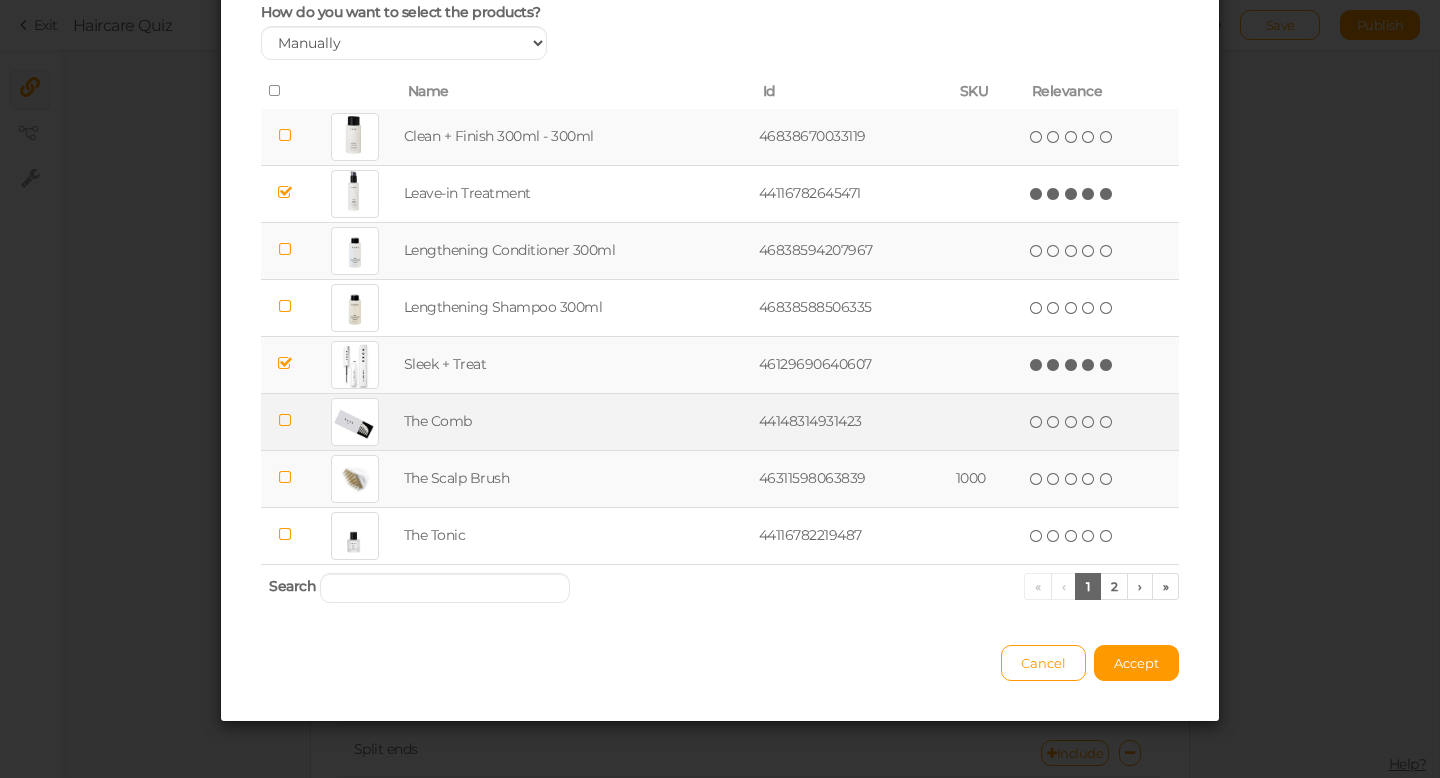 scroll, scrollTop: 144, scrollLeft: 0, axis: vertical 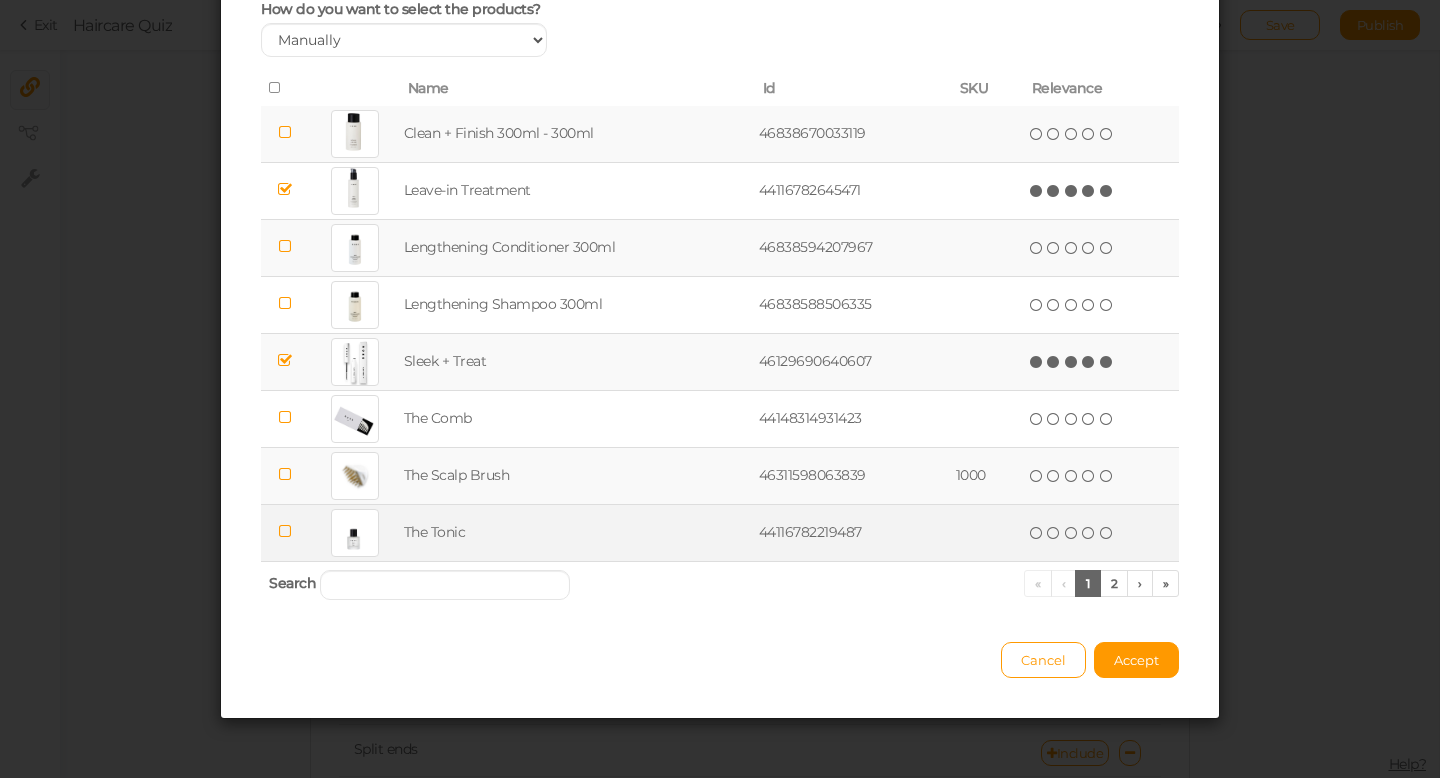 click at bounding box center [285, 531] 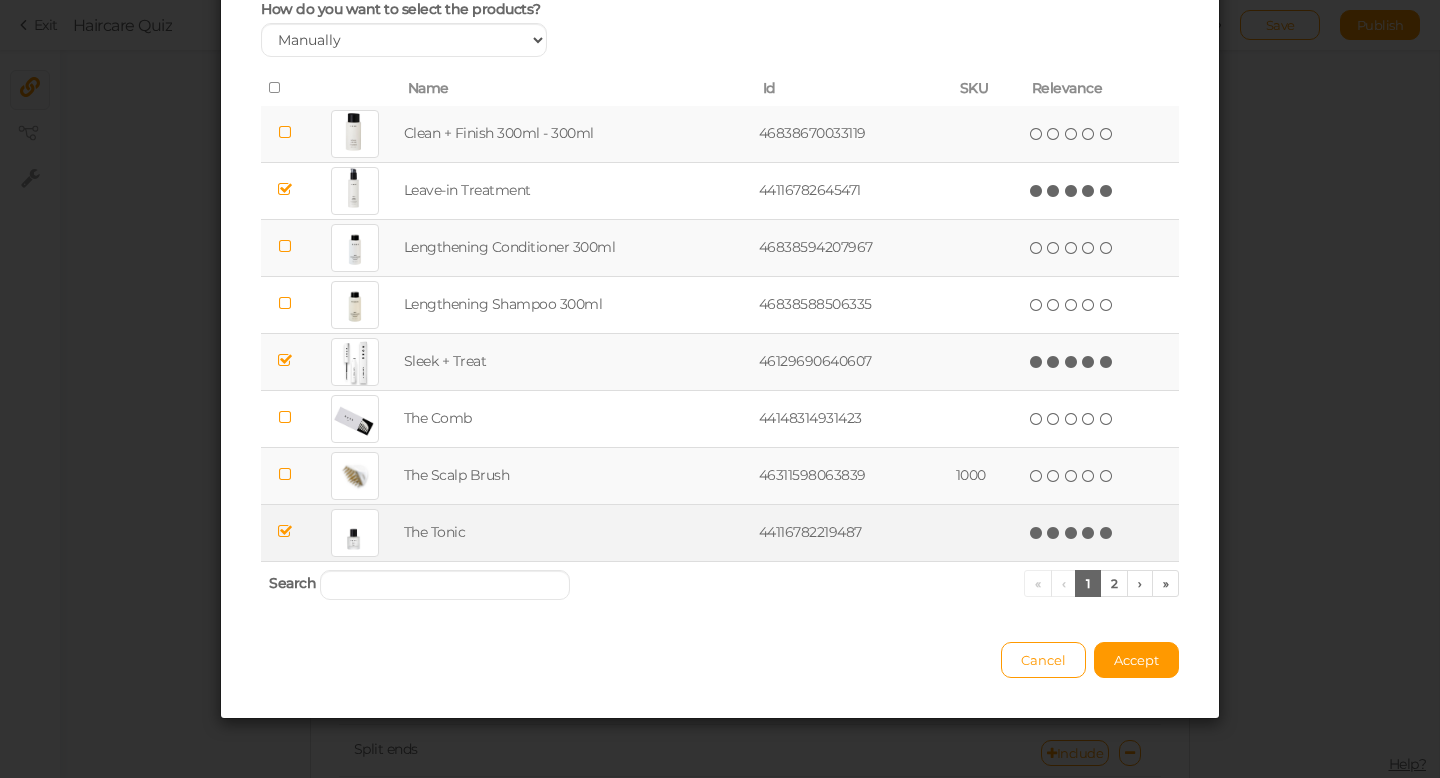 click at bounding box center [1107, 533] 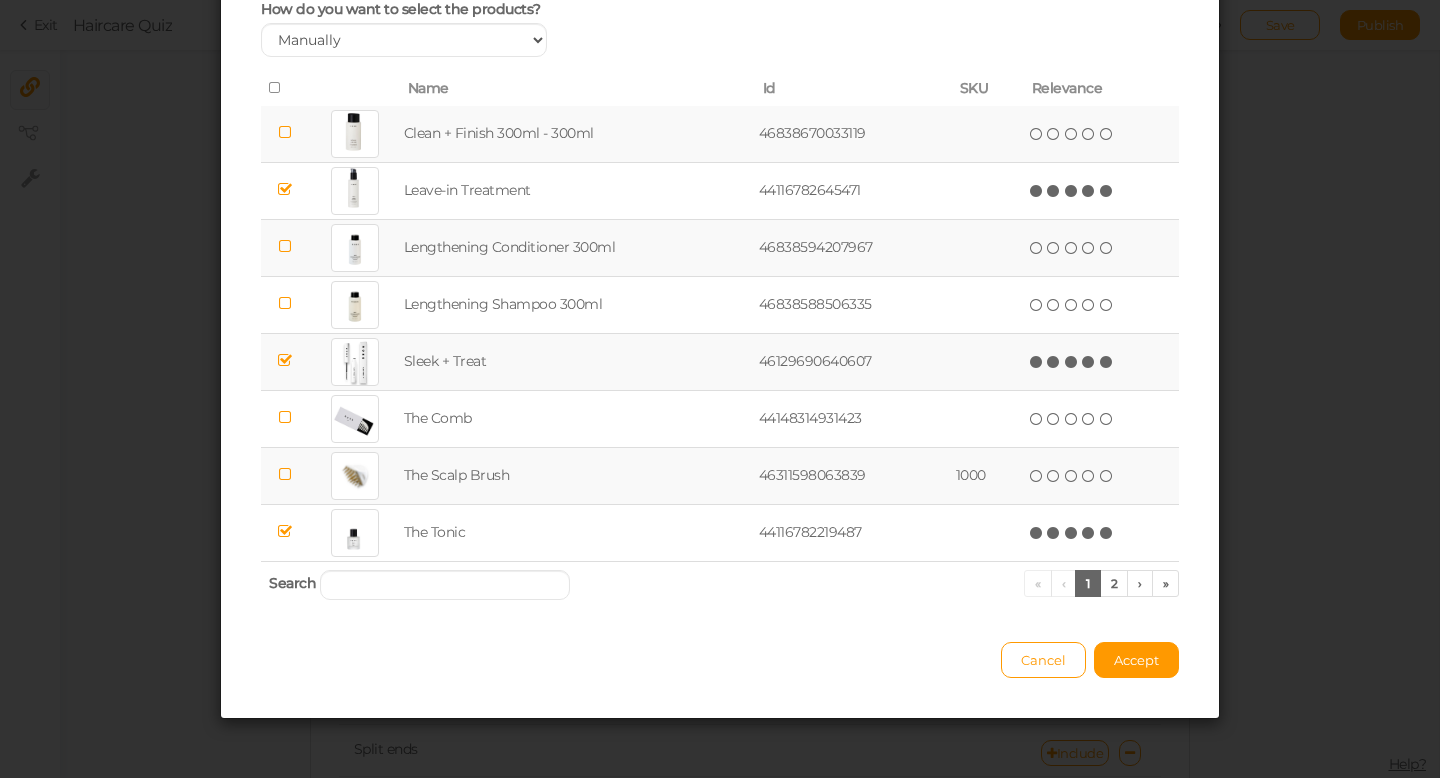 click at bounding box center (285, 474) 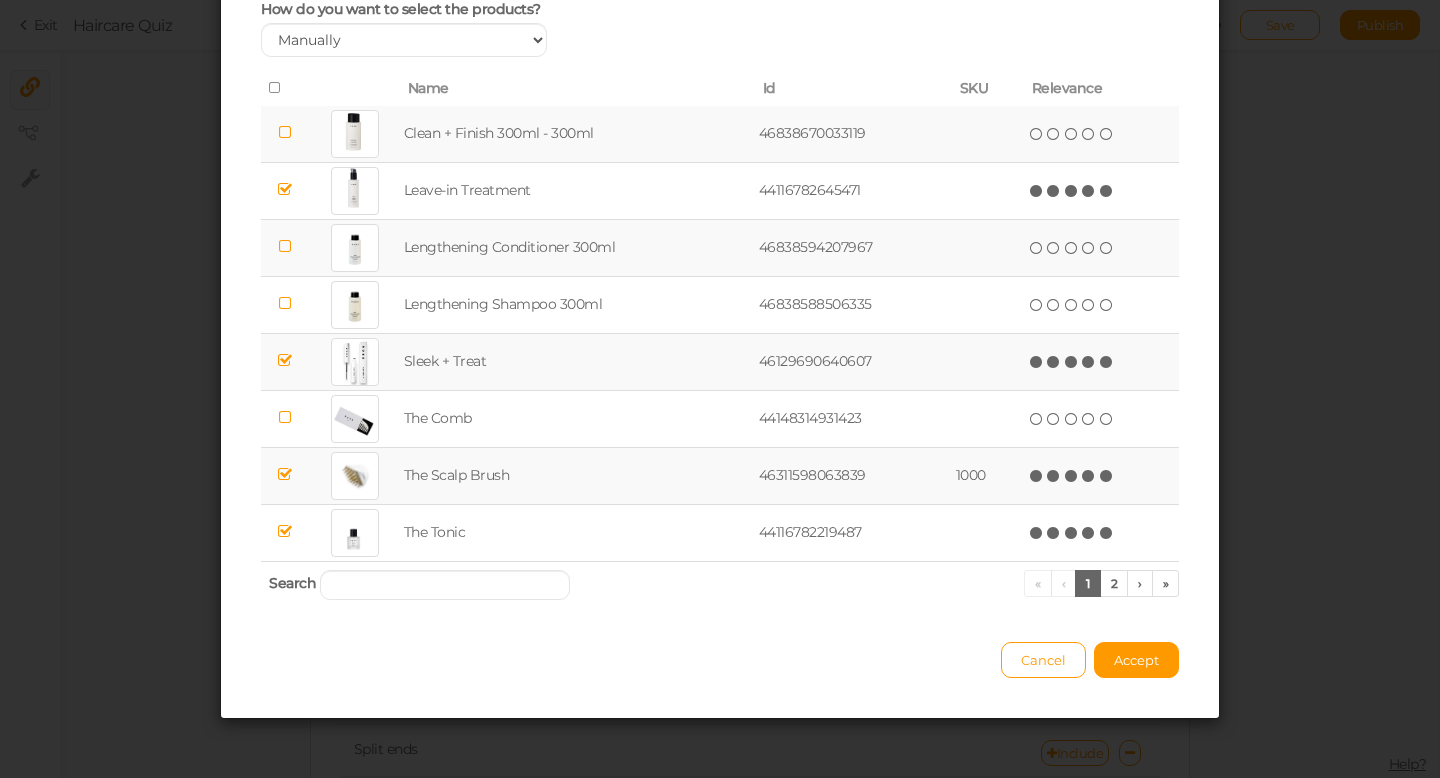 click at bounding box center [1107, 476] 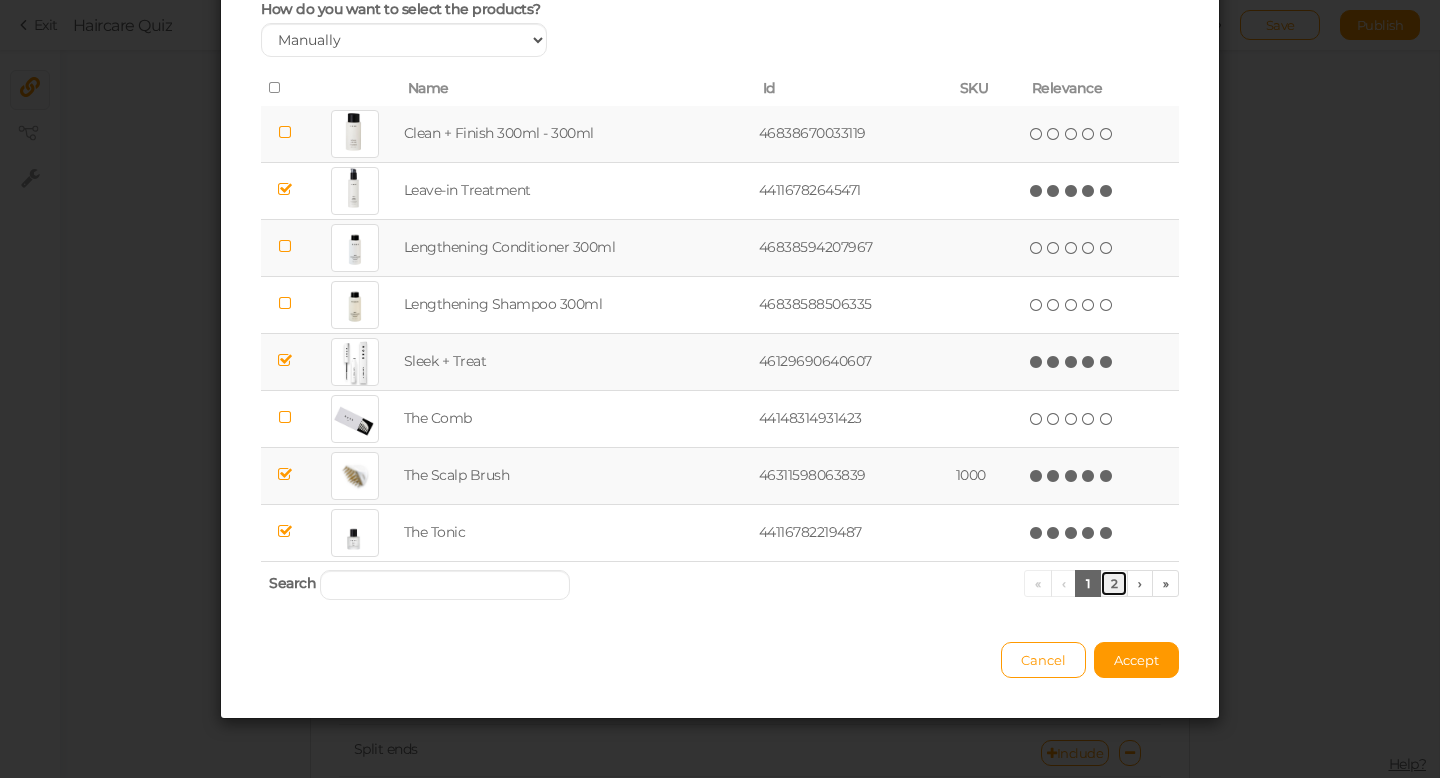 click on "2" at bounding box center (1114, 583) 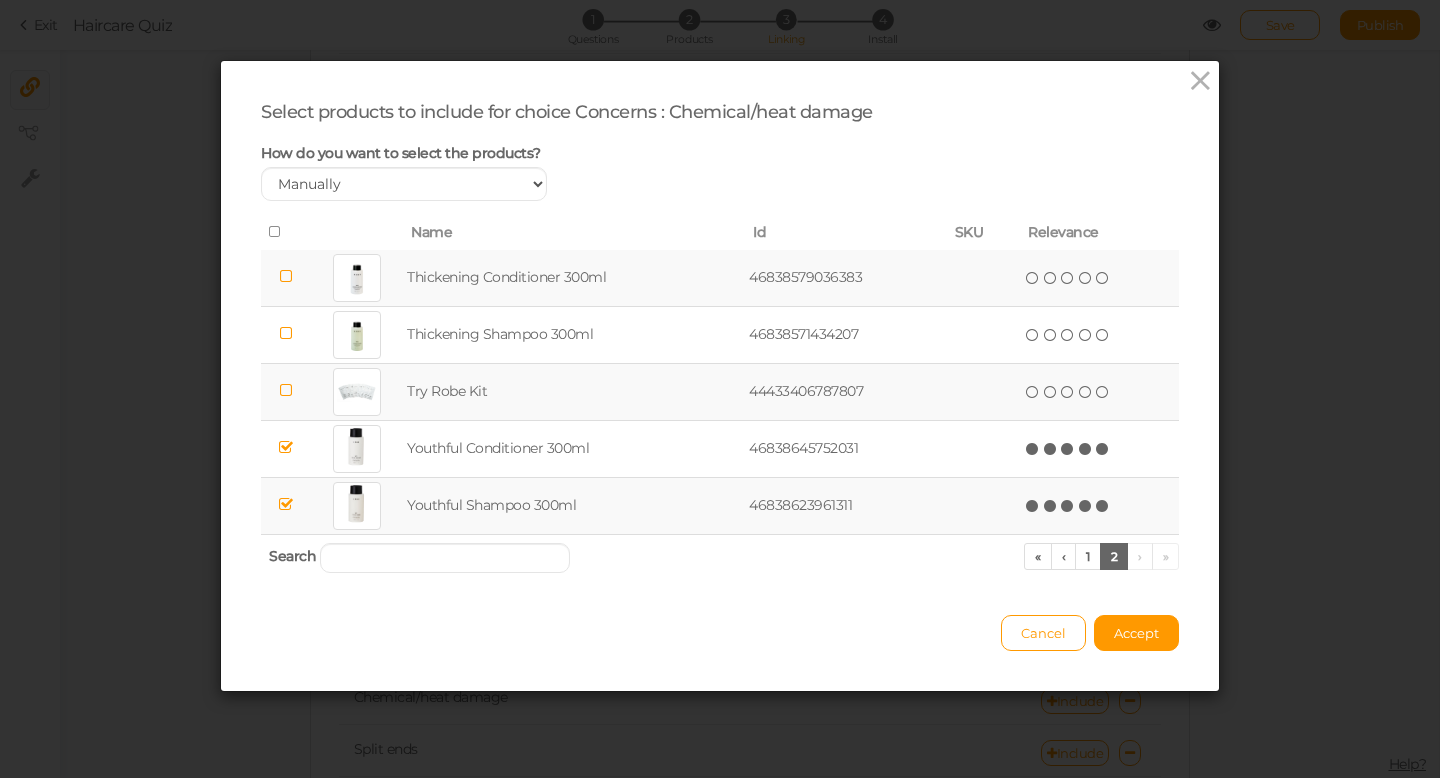 scroll, scrollTop: 0, scrollLeft: 0, axis: both 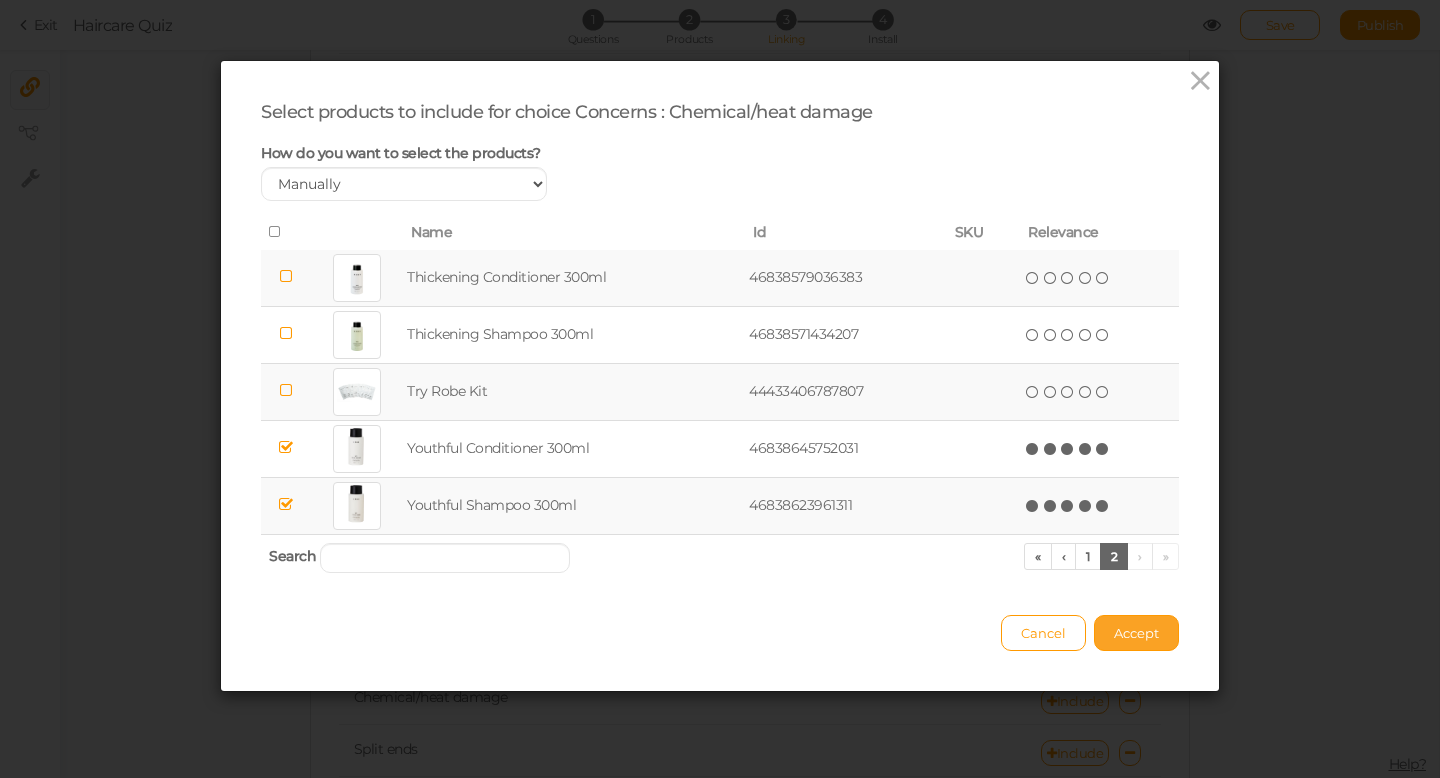 click on "Accept" at bounding box center [1136, 633] 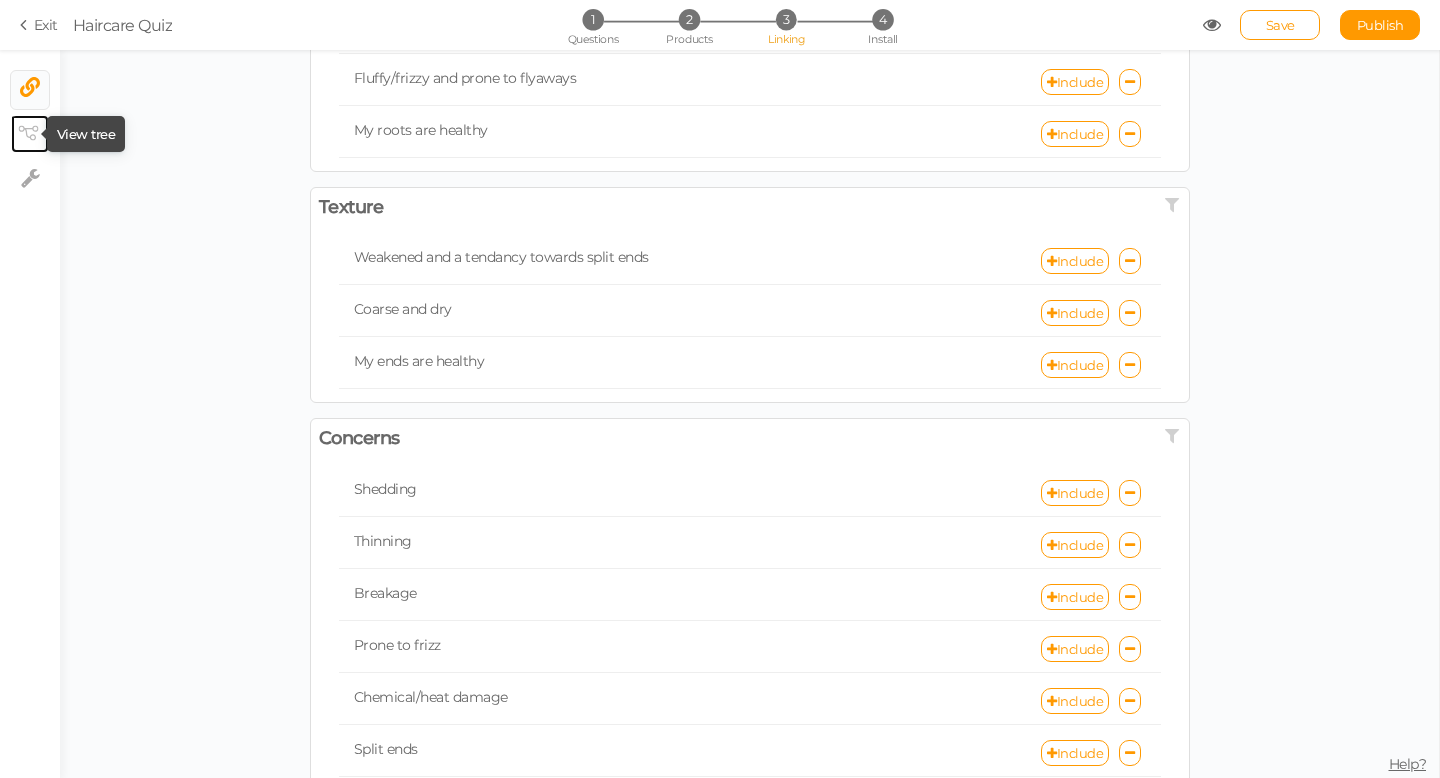 click 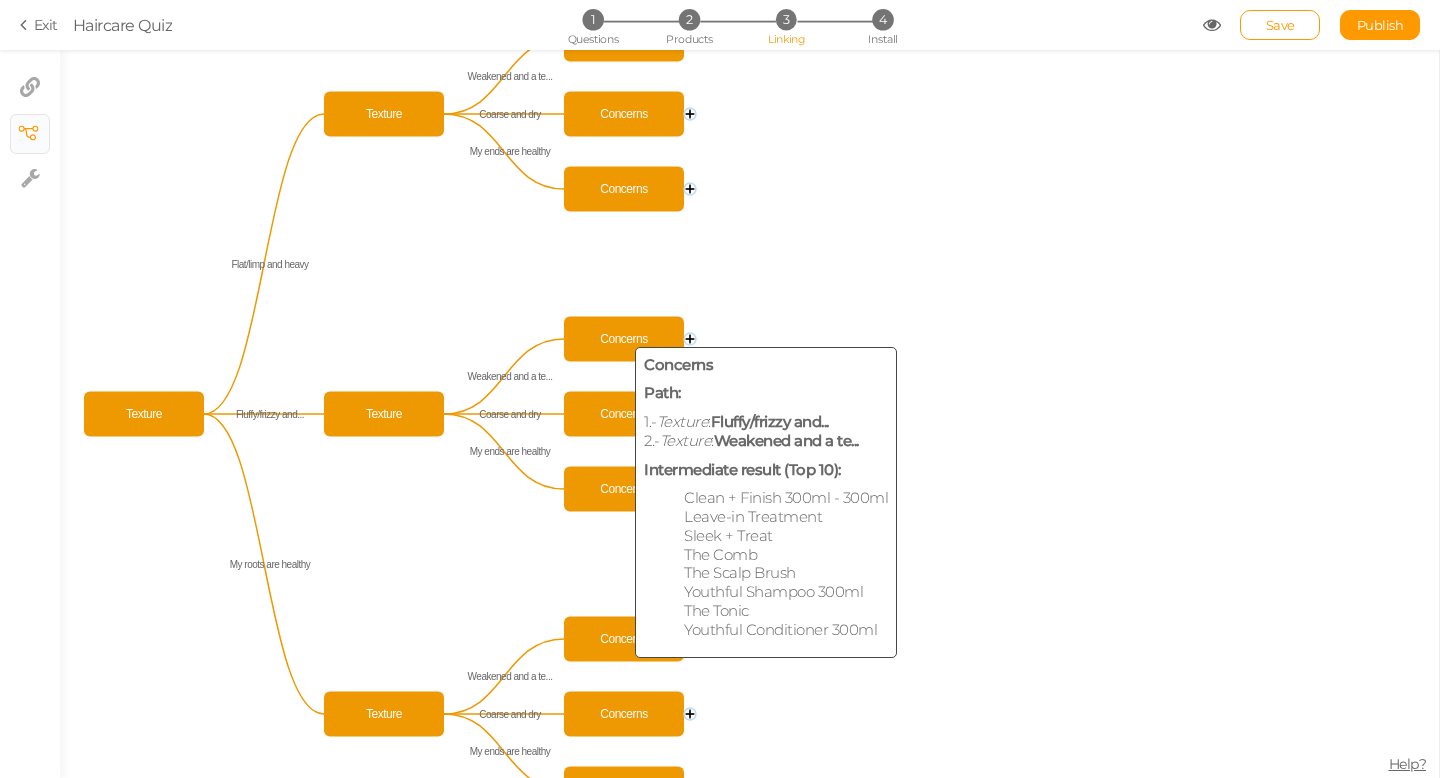 click on "Concerns" 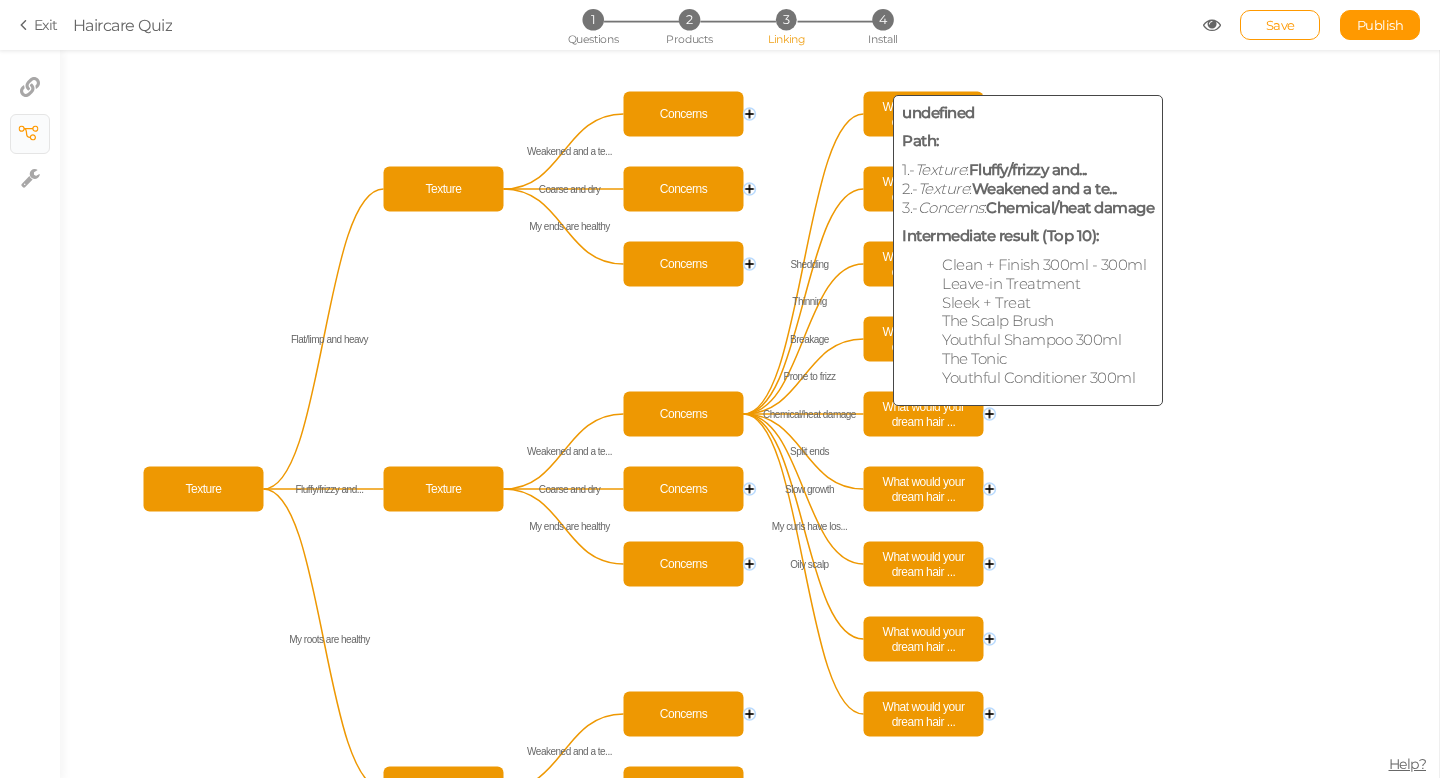 click on "What would your dream hair ..." 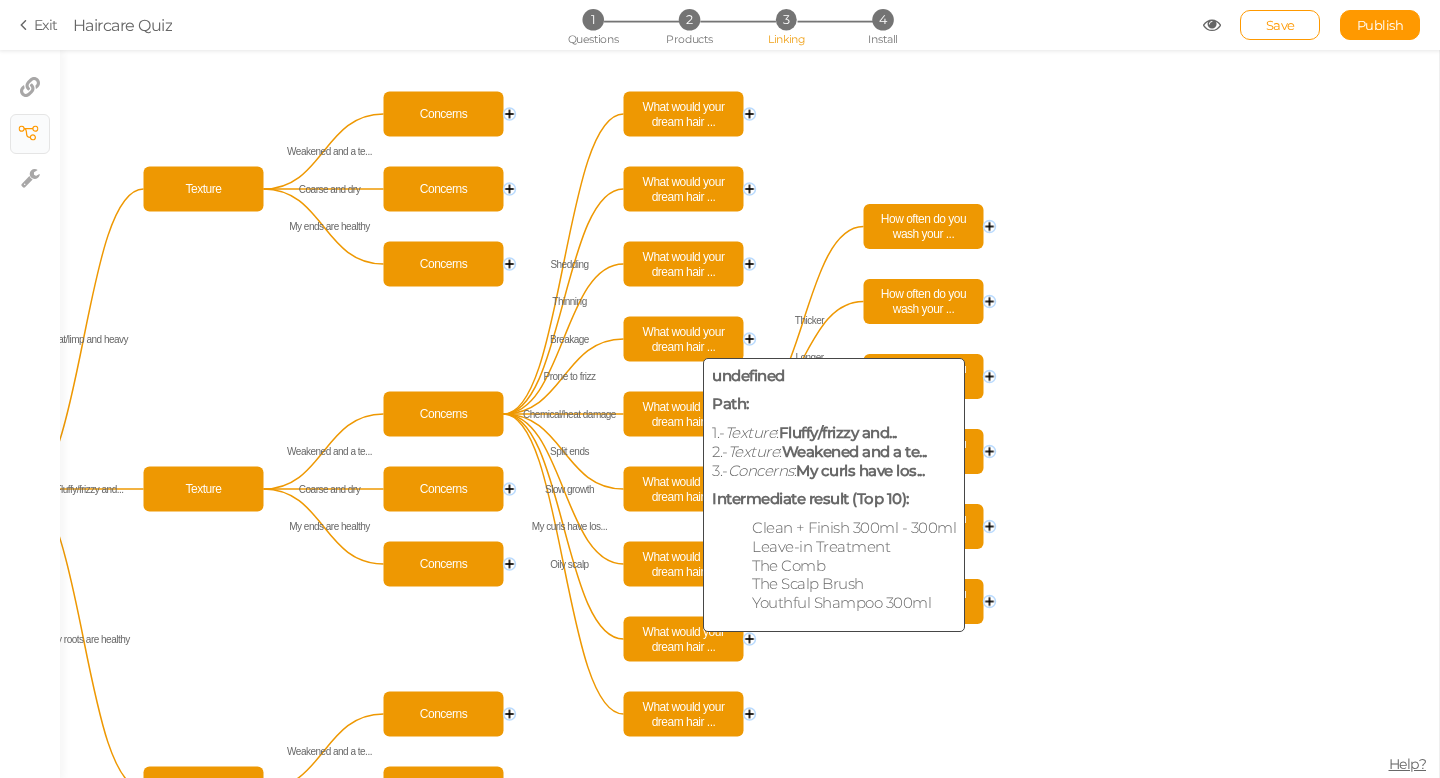 click on "What would your dream hair ..." 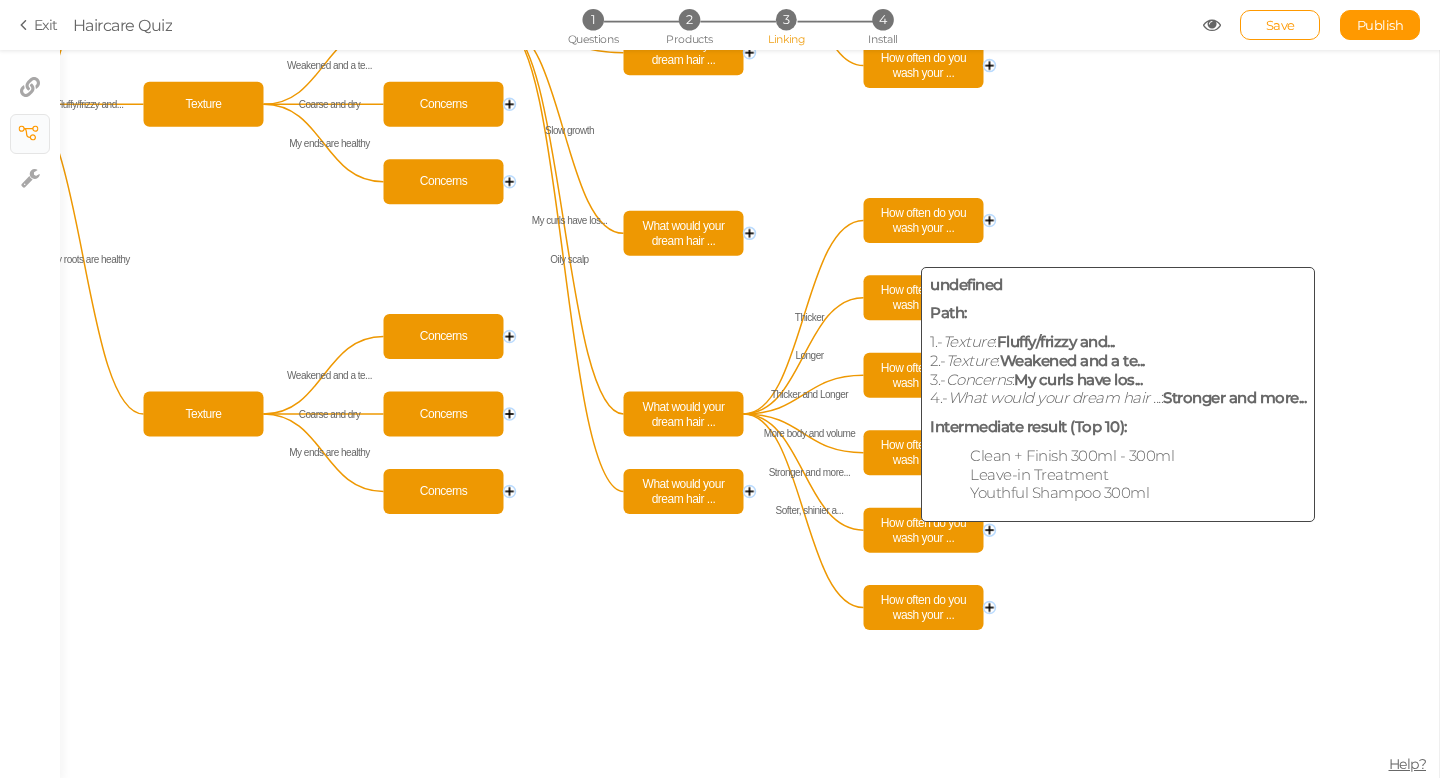 click on "How often do you wash your ..." 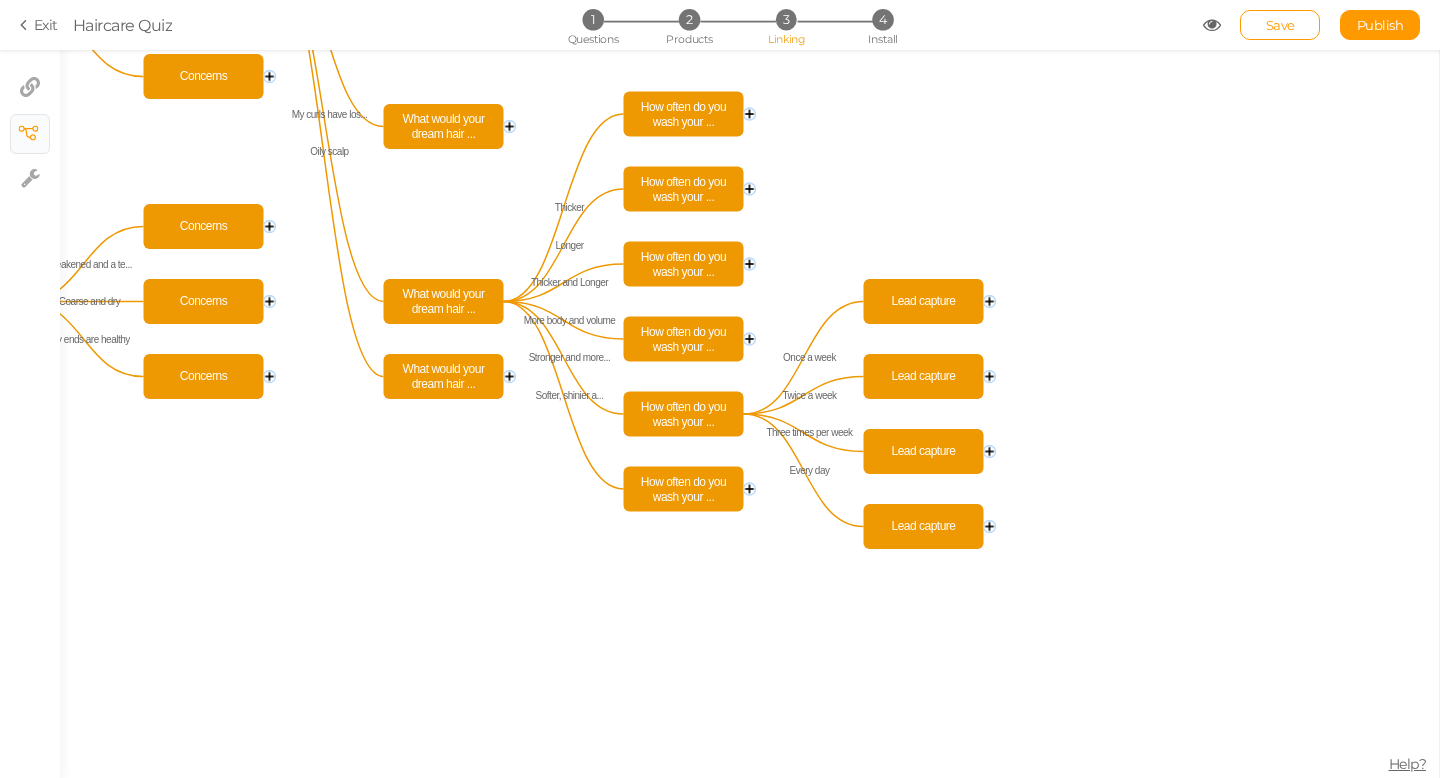 click on "3" at bounding box center [786, 19] 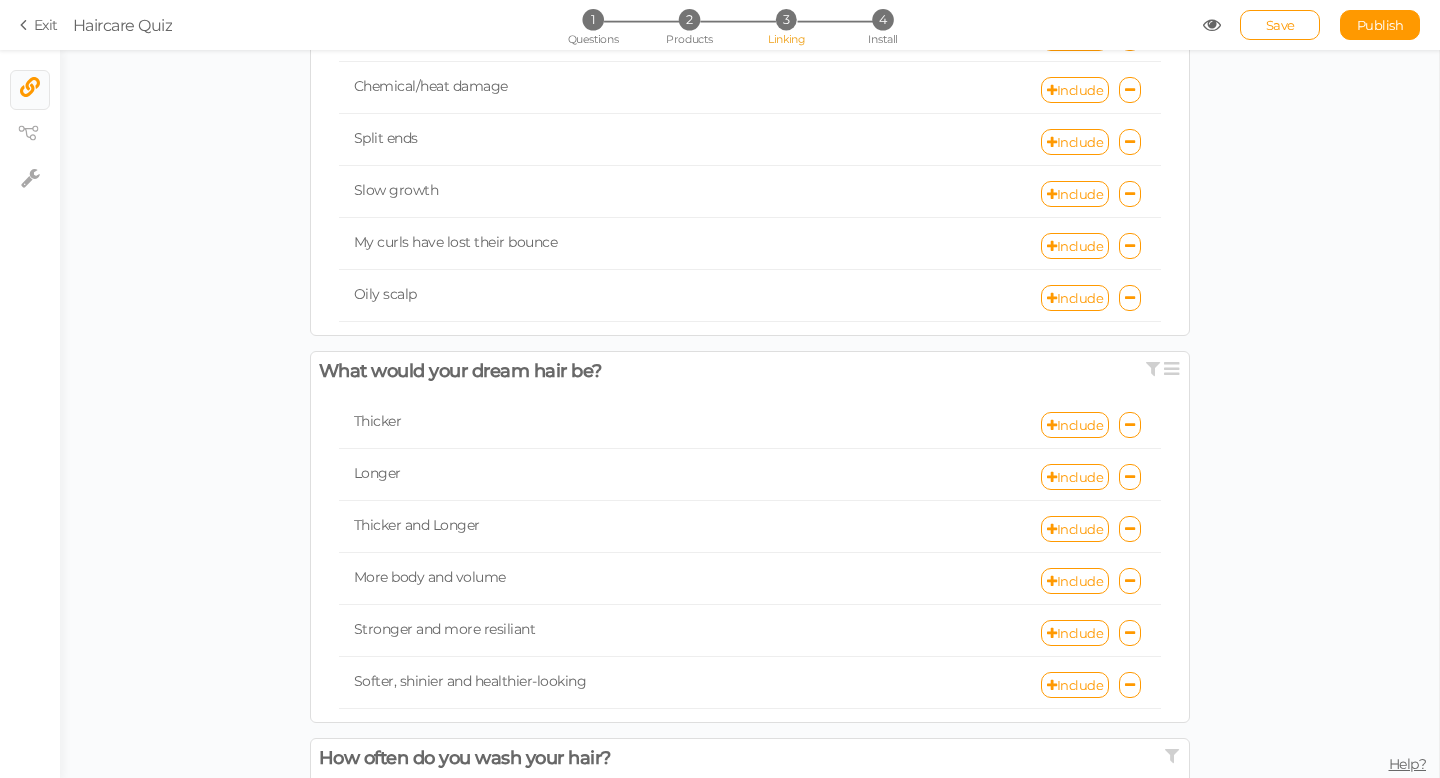 scroll, scrollTop: 801, scrollLeft: 0, axis: vertical 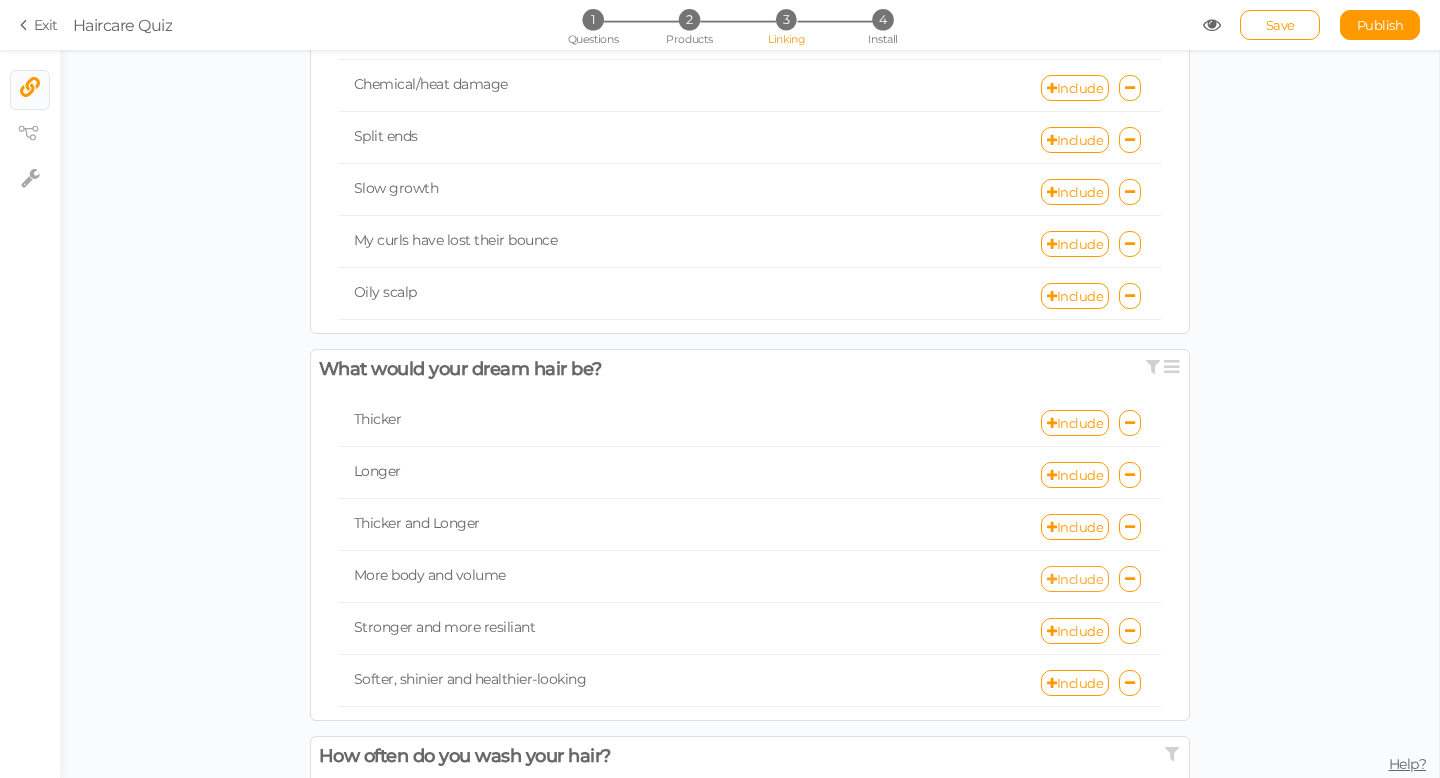 click on "Include" at bounding box center (1075, 579) 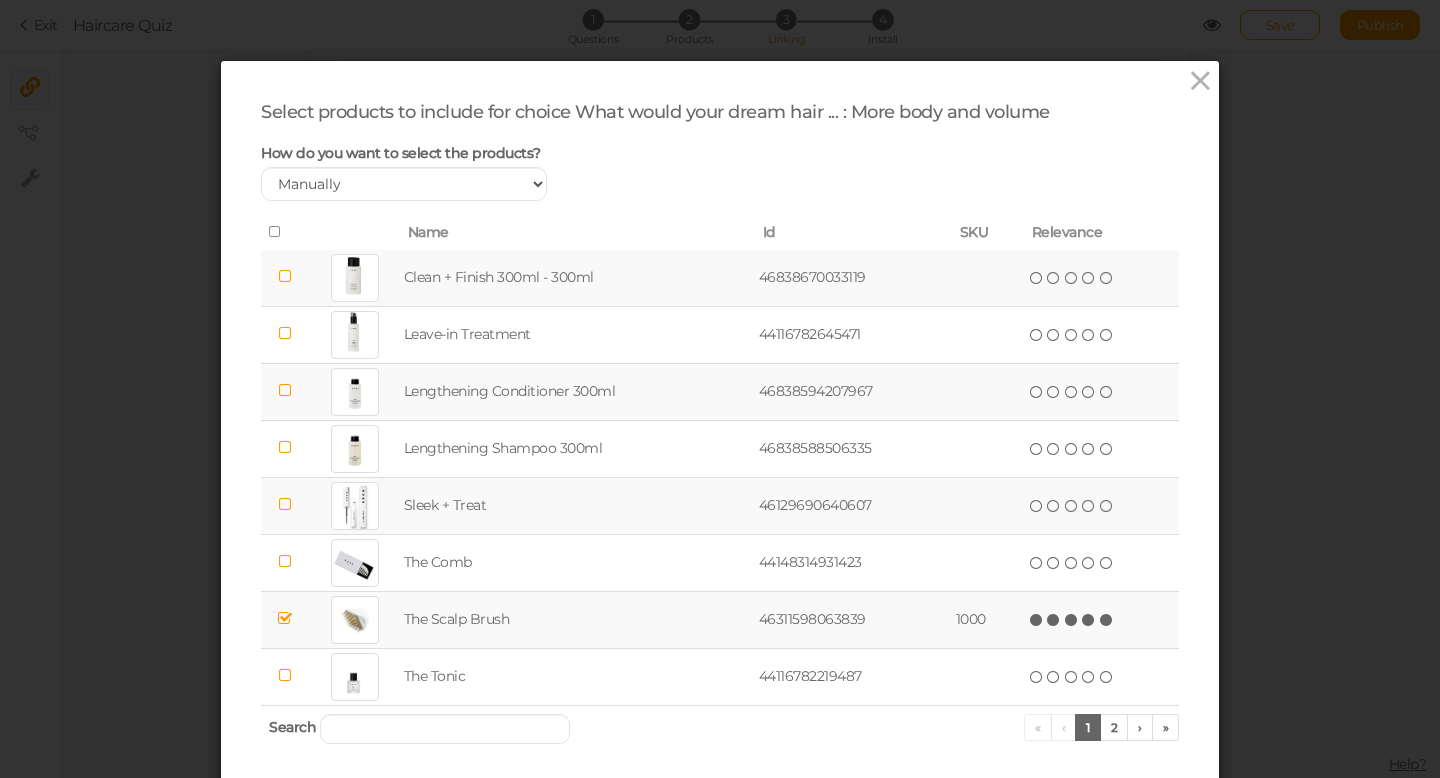 click at bounding box center [285, 276] 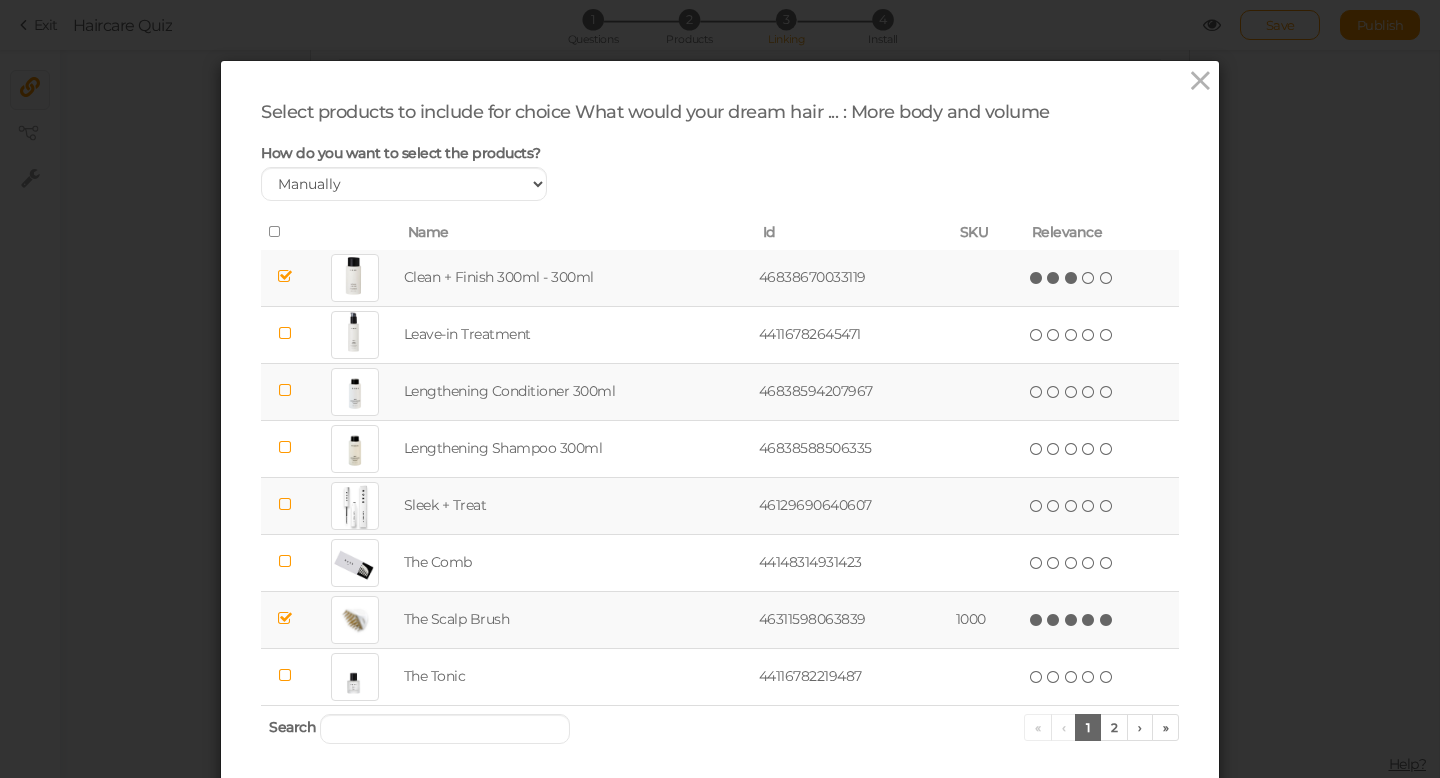 click at bounding box center [1072, 278] 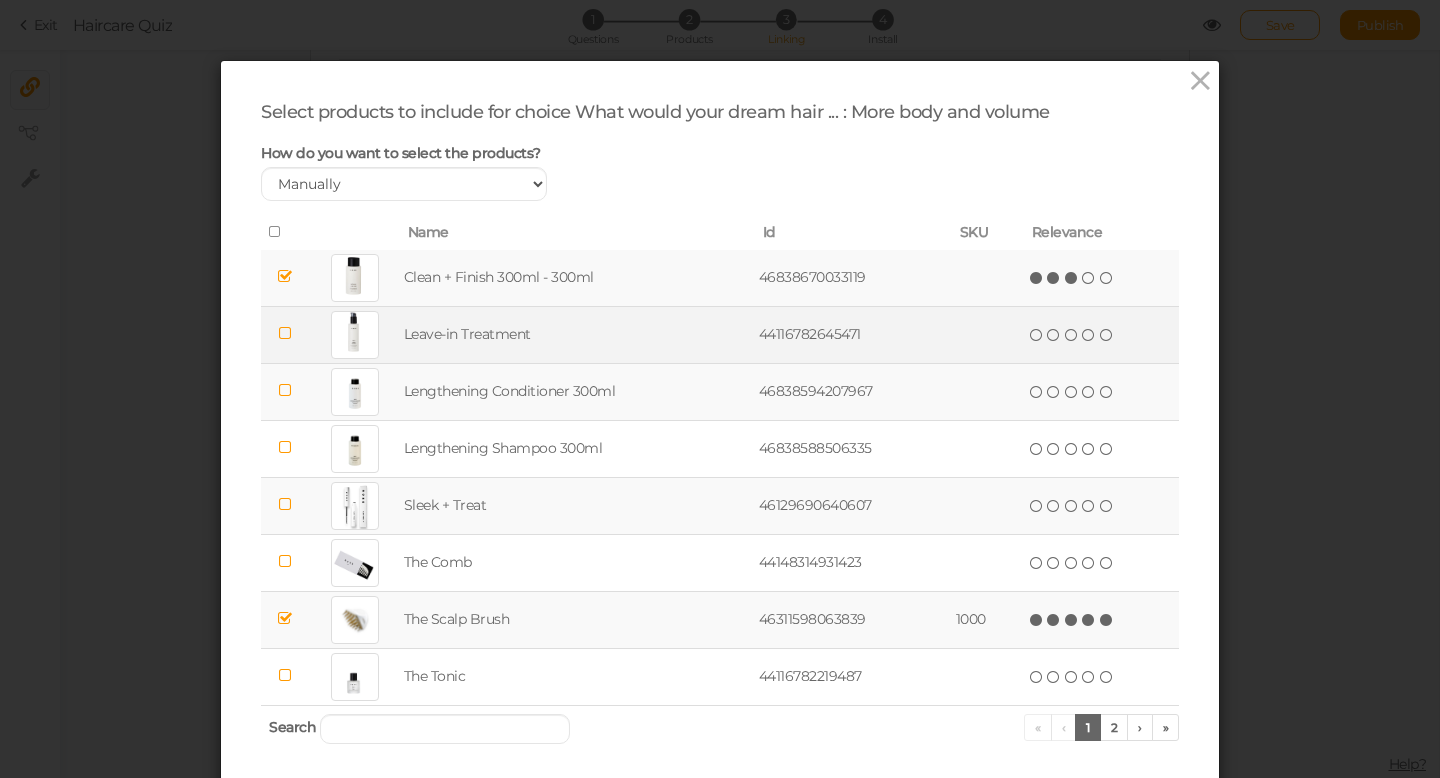 scroll, scrollTop: 144, scrollLeft: 0, axis: vertical 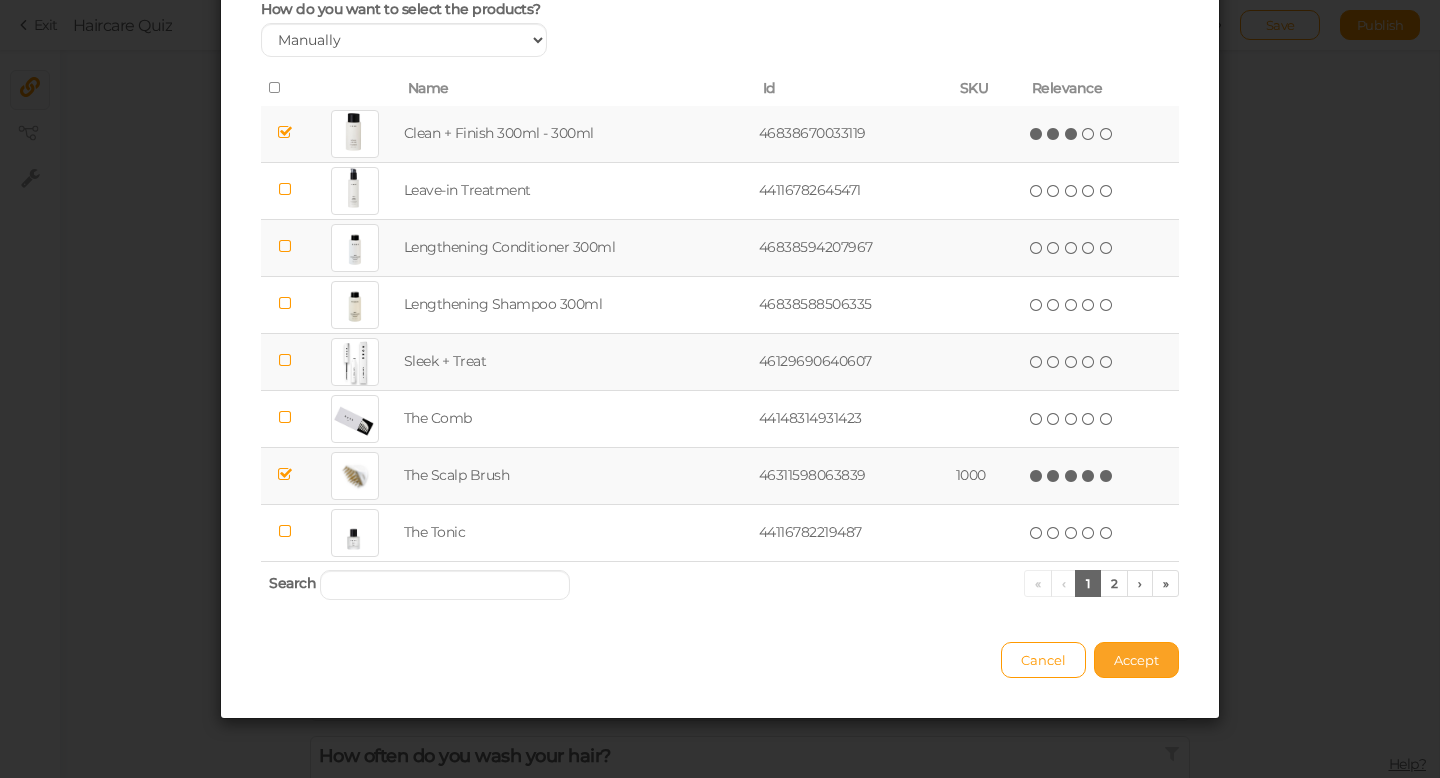click on "Accept" at bounding box center [1136, 660] 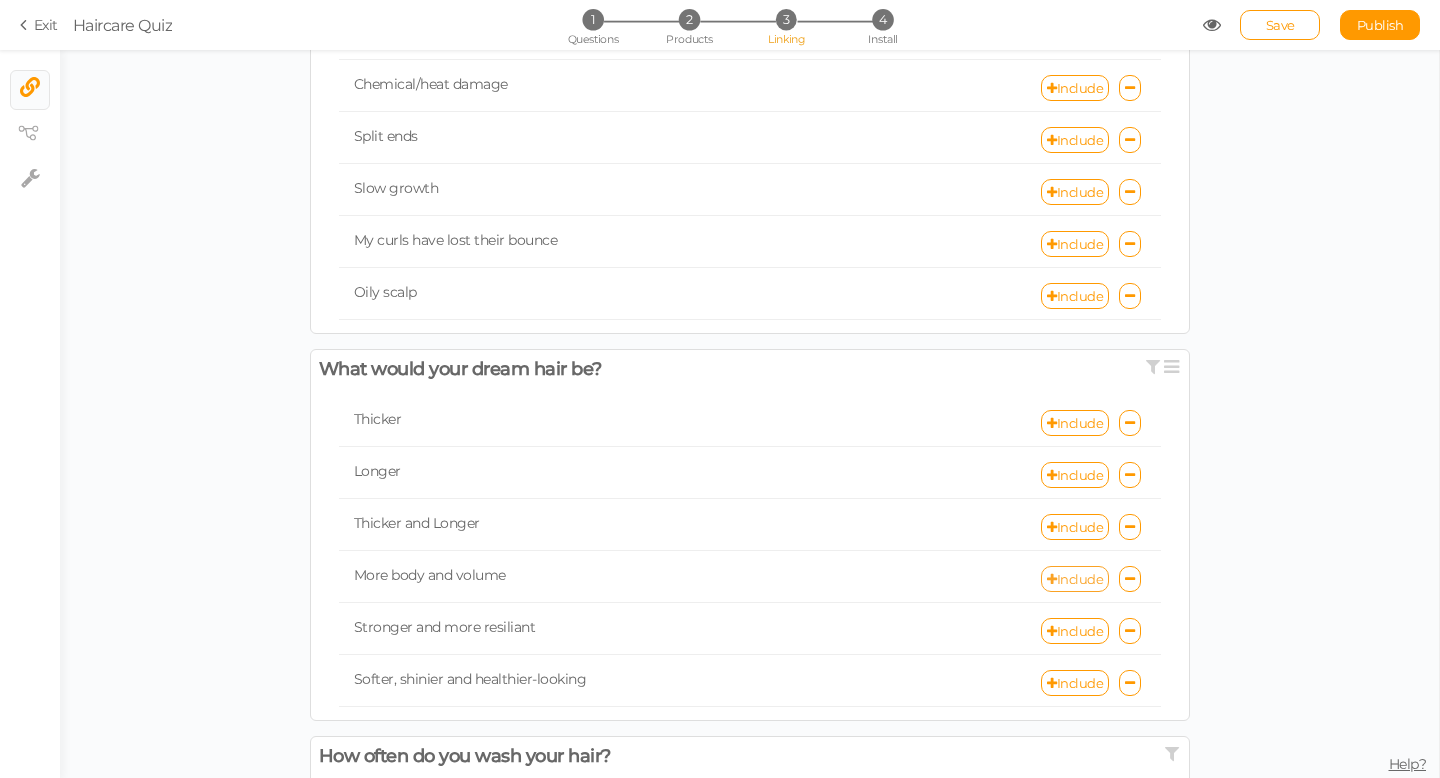 click on "Include" at bounding box center [1075, 579] 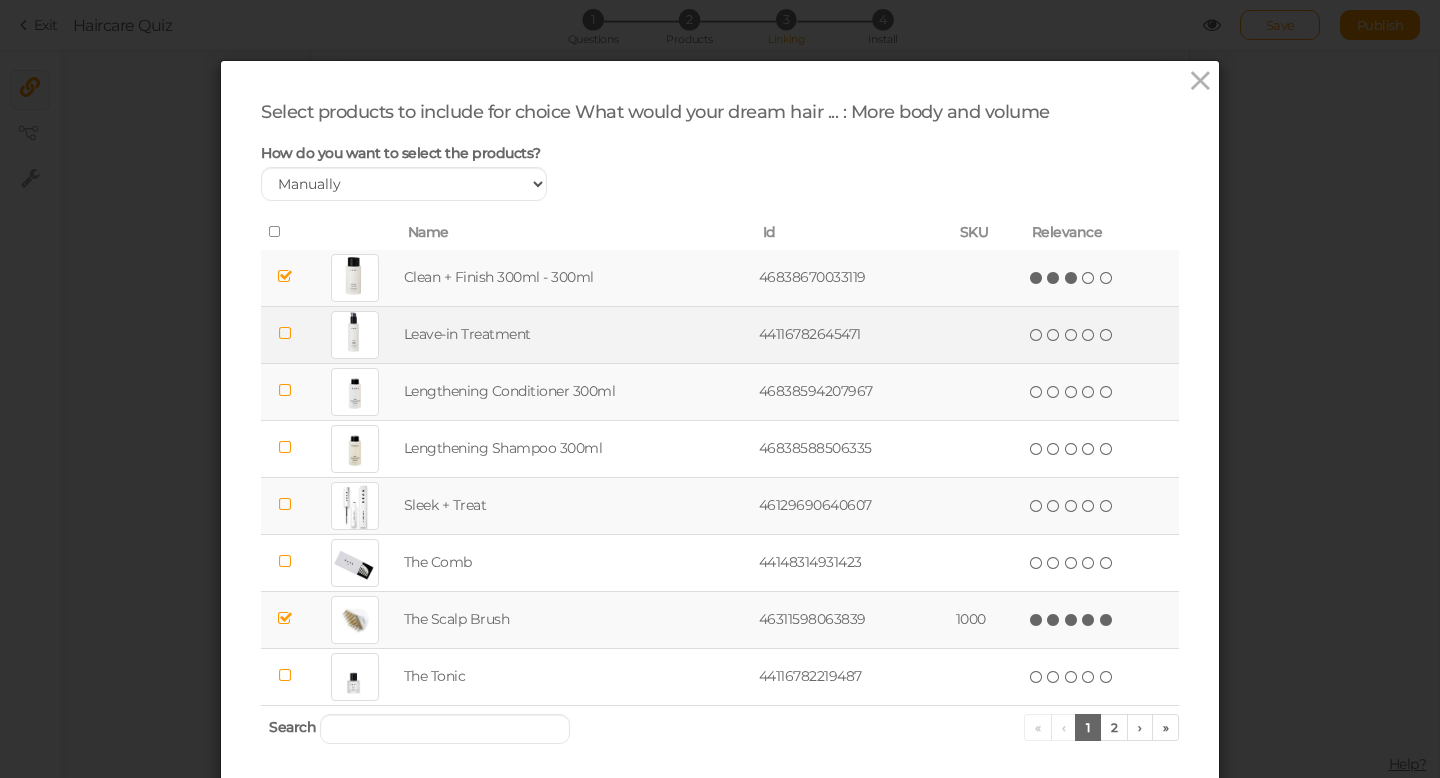 click at bounding box center (285, 333) 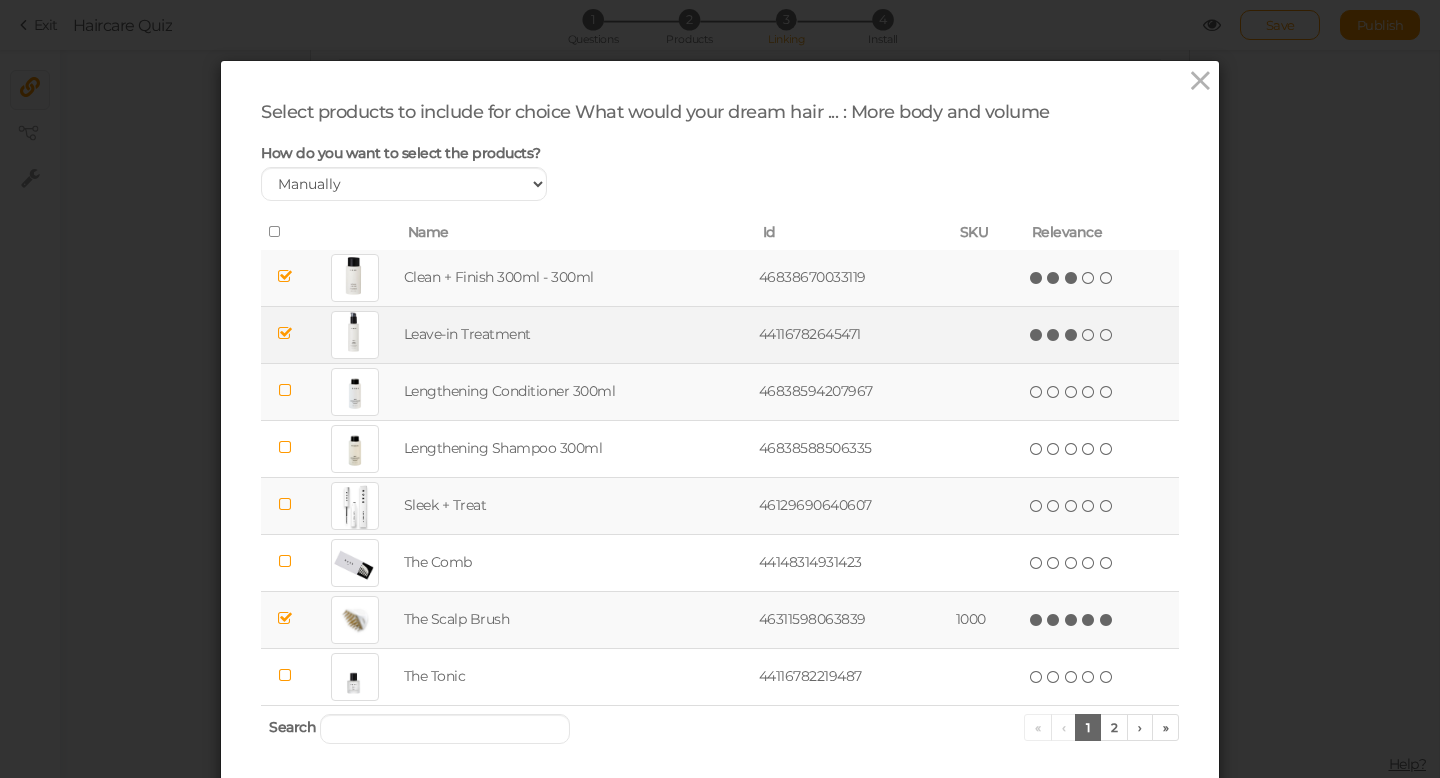 click at bounding box center [1072, 335] 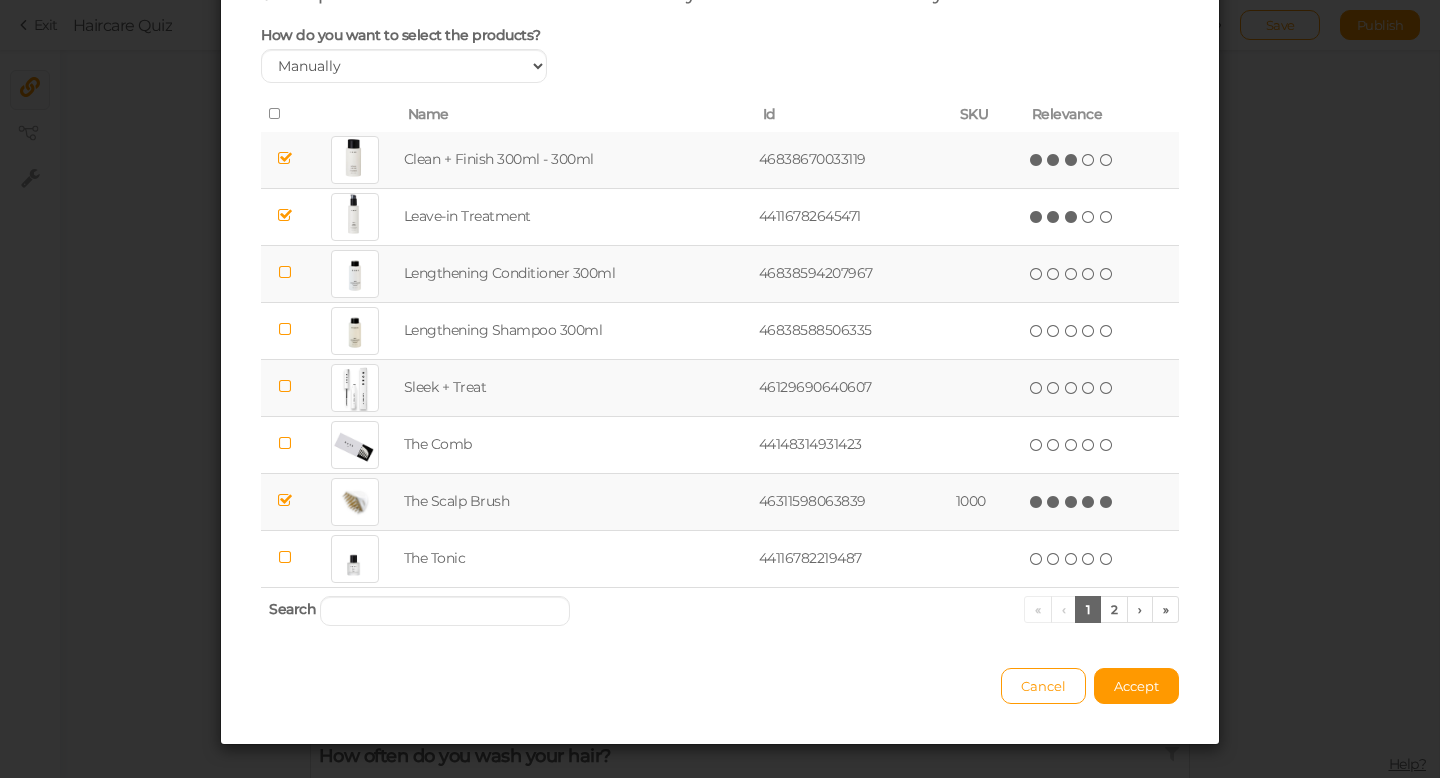 scroll, scrollTop: 144, scrollLeft: 0, axis: vertical 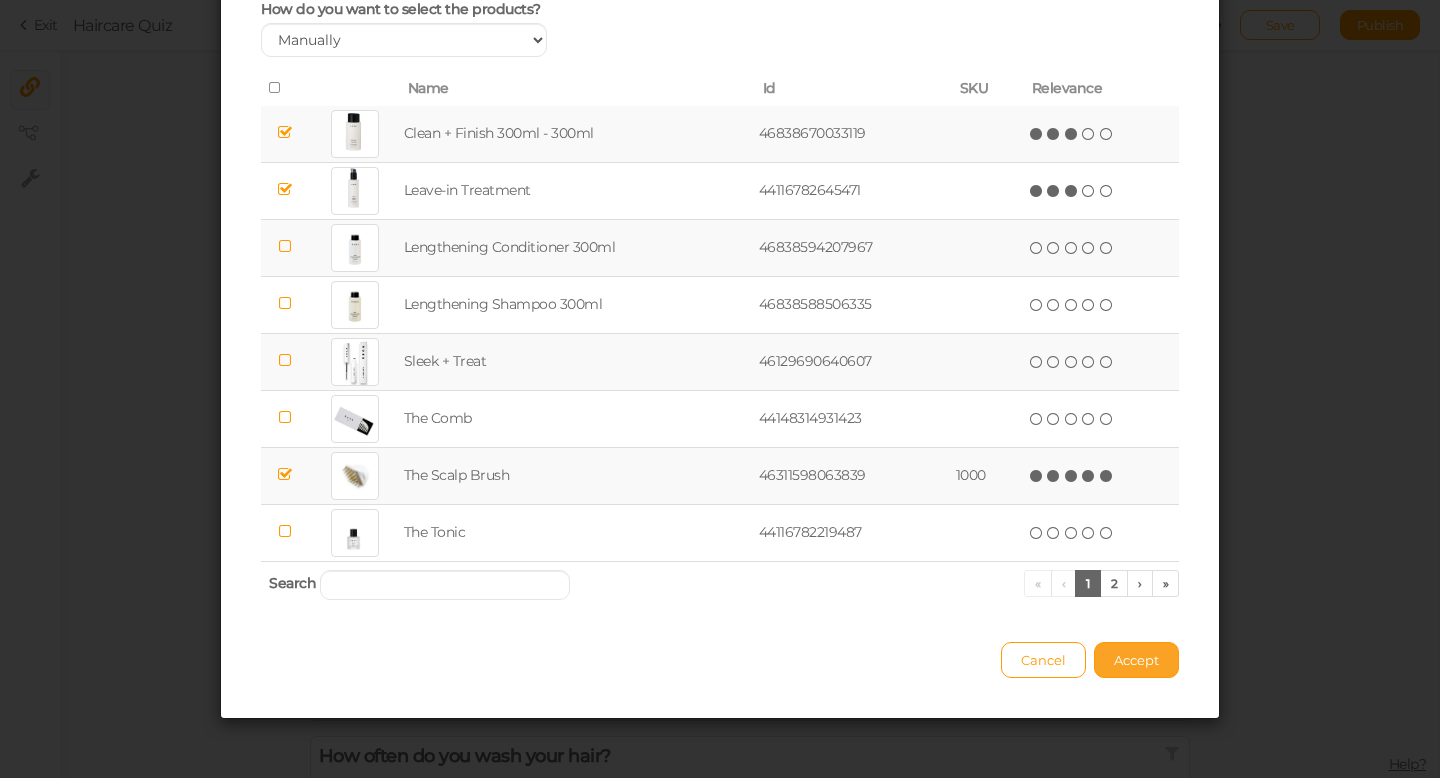 click on "Accept" at bounding box center [1136, 660] 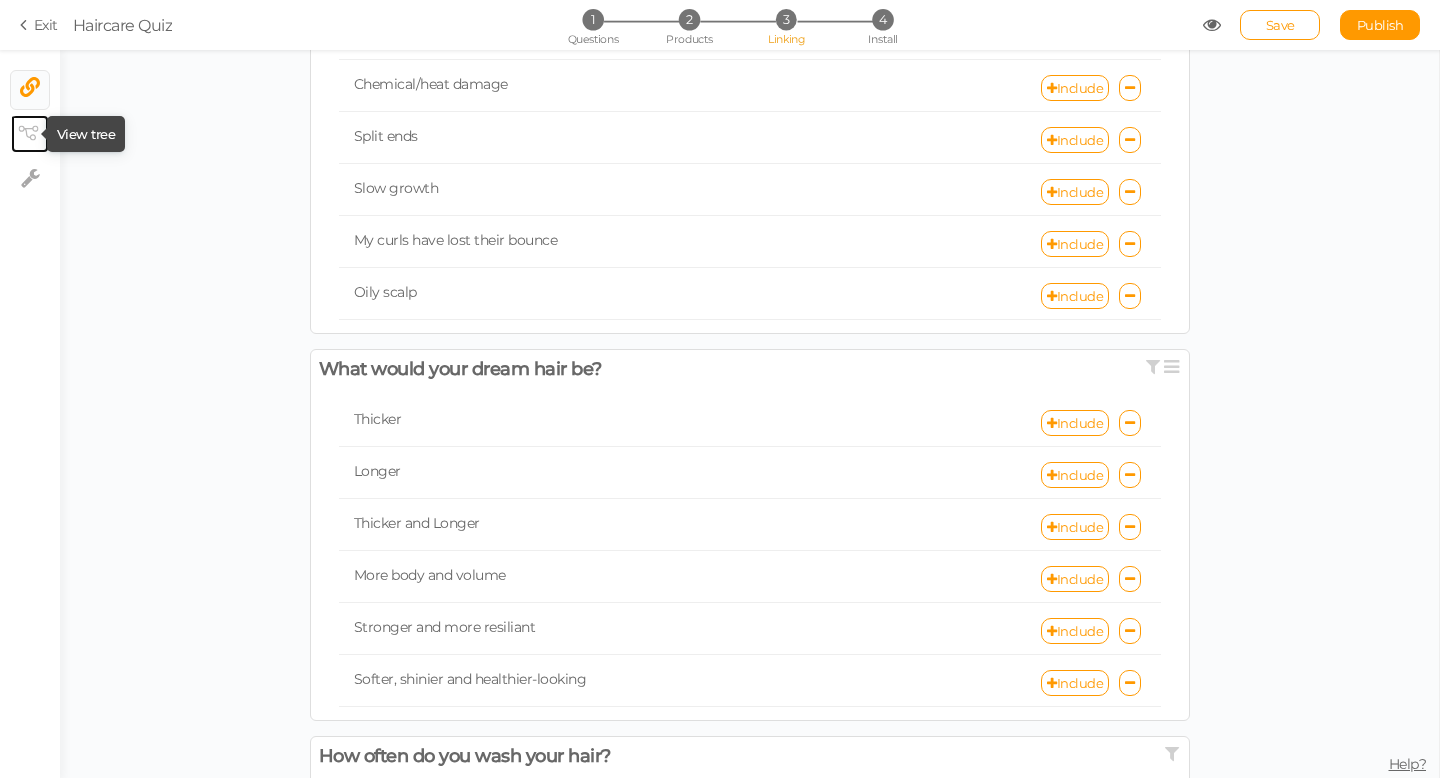 click 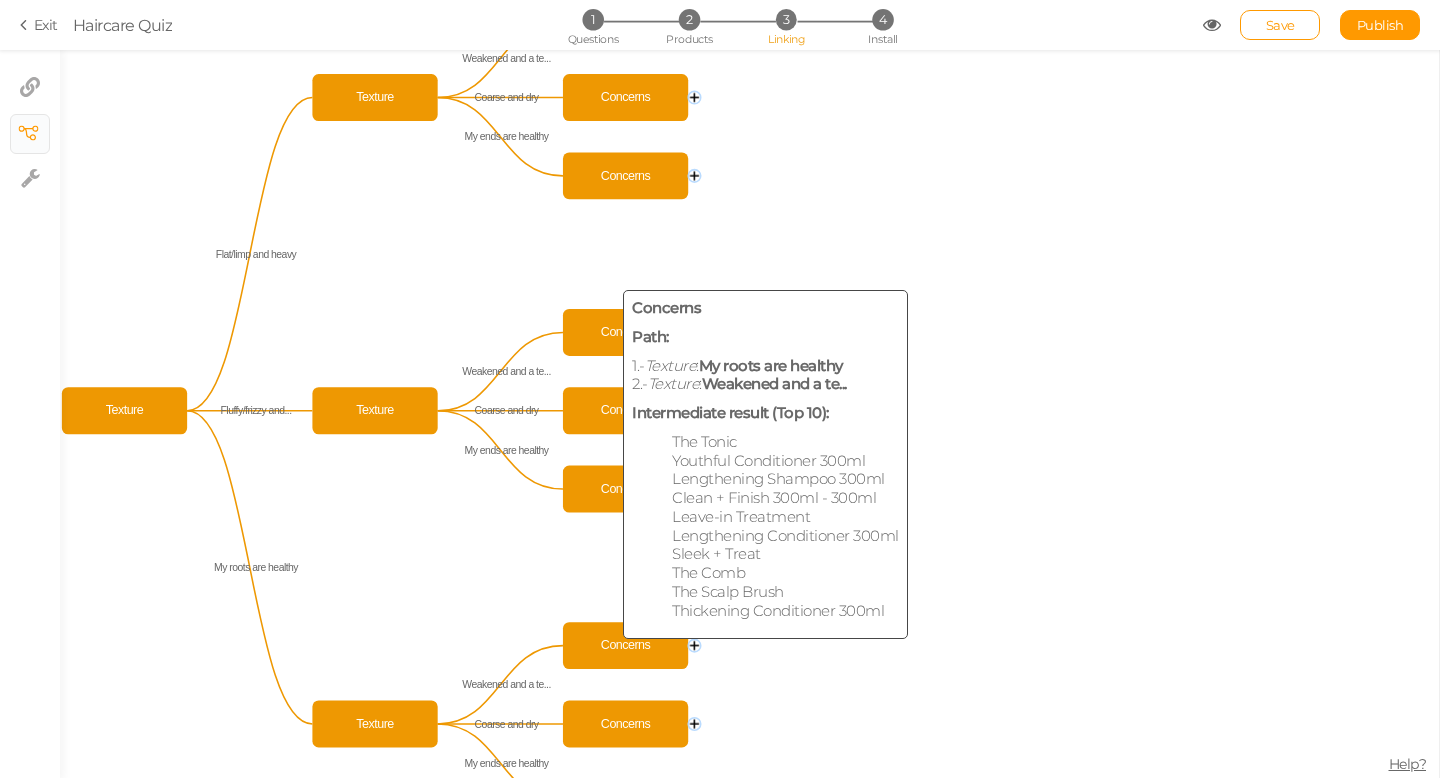 click 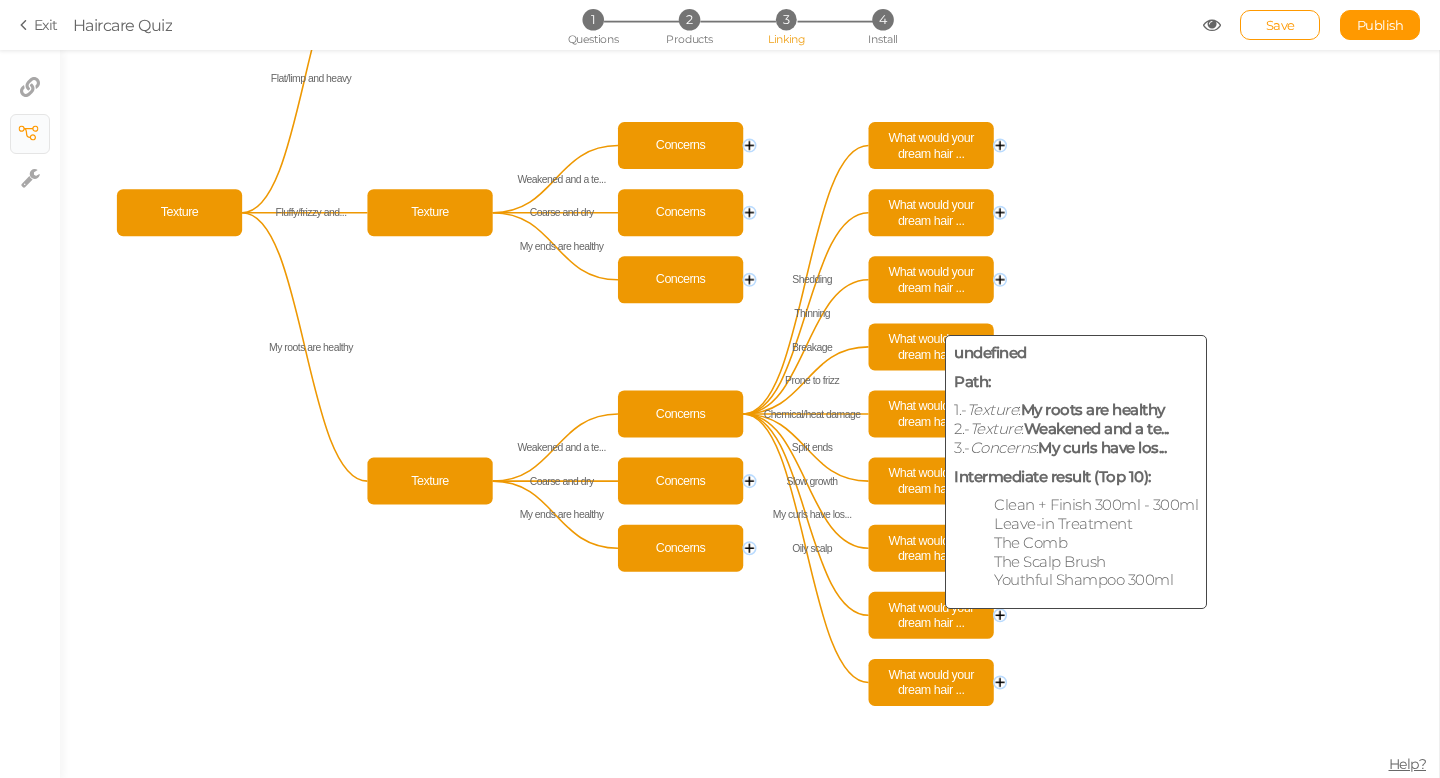 click on "What would your dream hair ..." 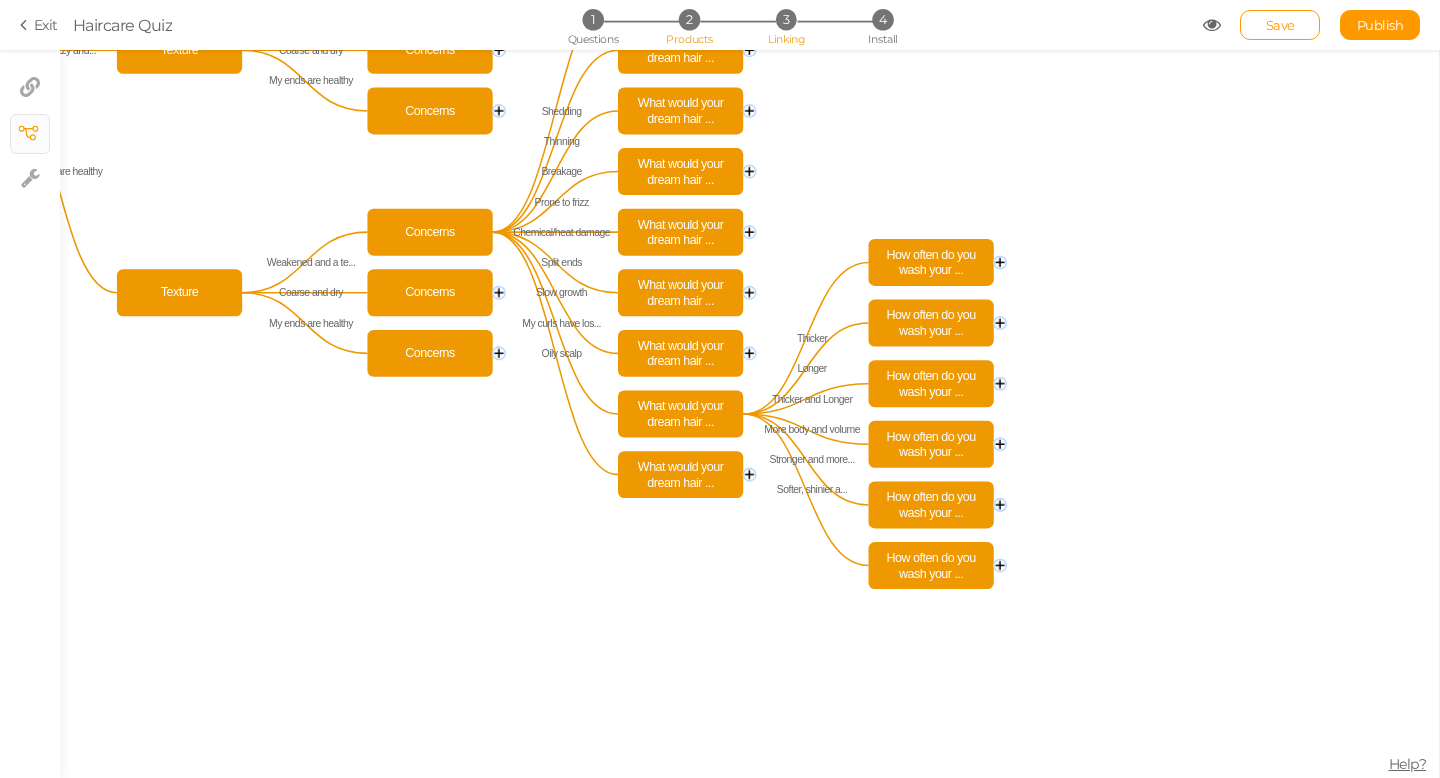 click on "2" at bounding box center (689, 19) 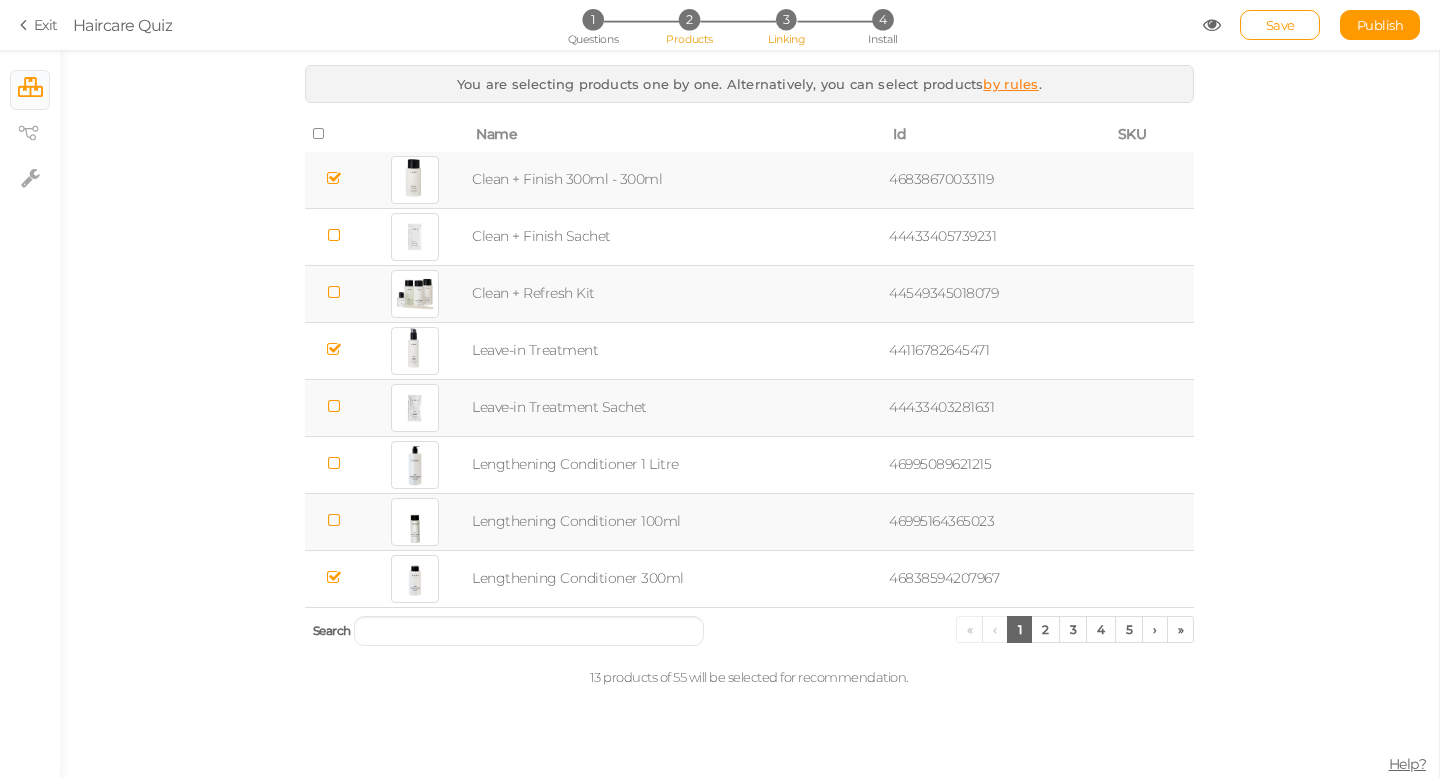 click on "3" at bounding box center (786, 19) 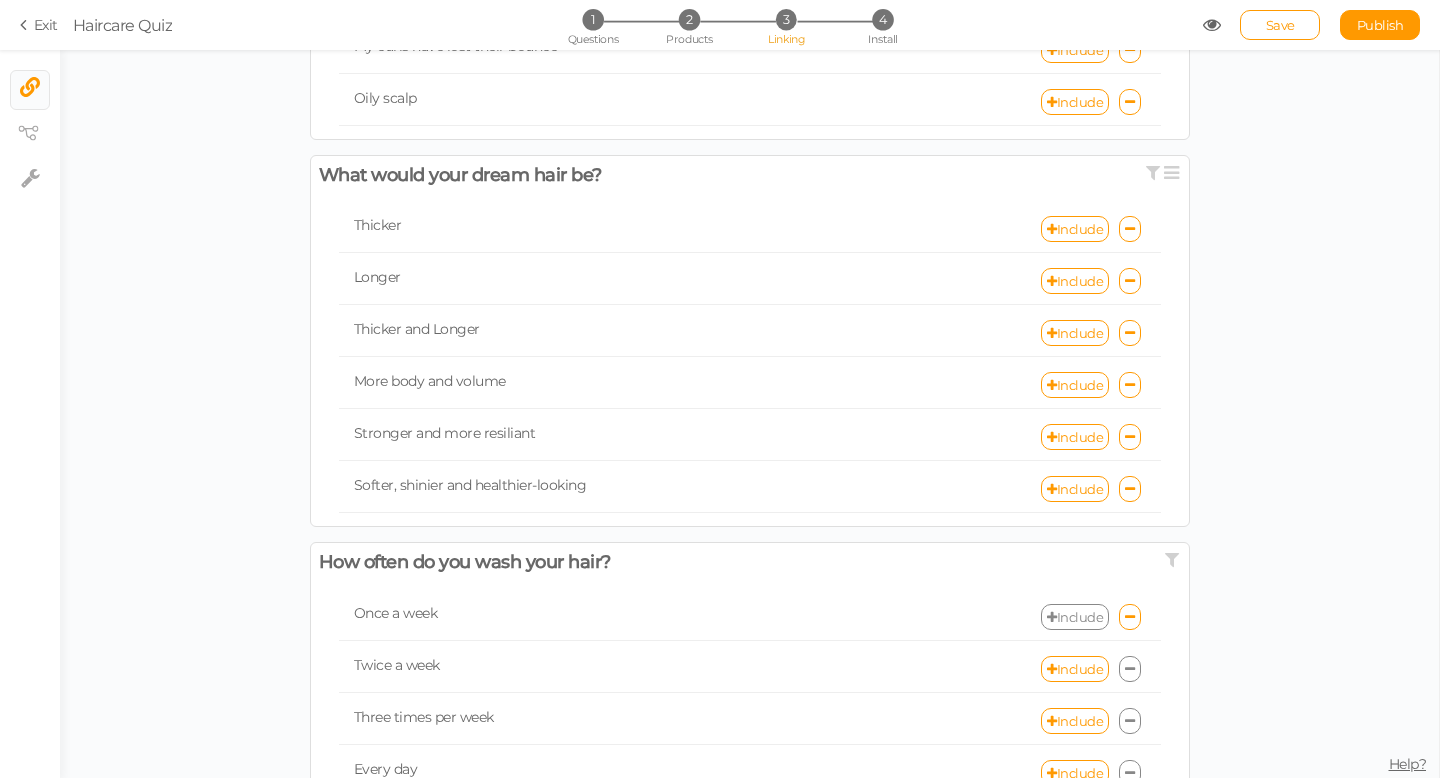 scroll, scrollTop: 996, scrollLeft: 0, axis: vertical 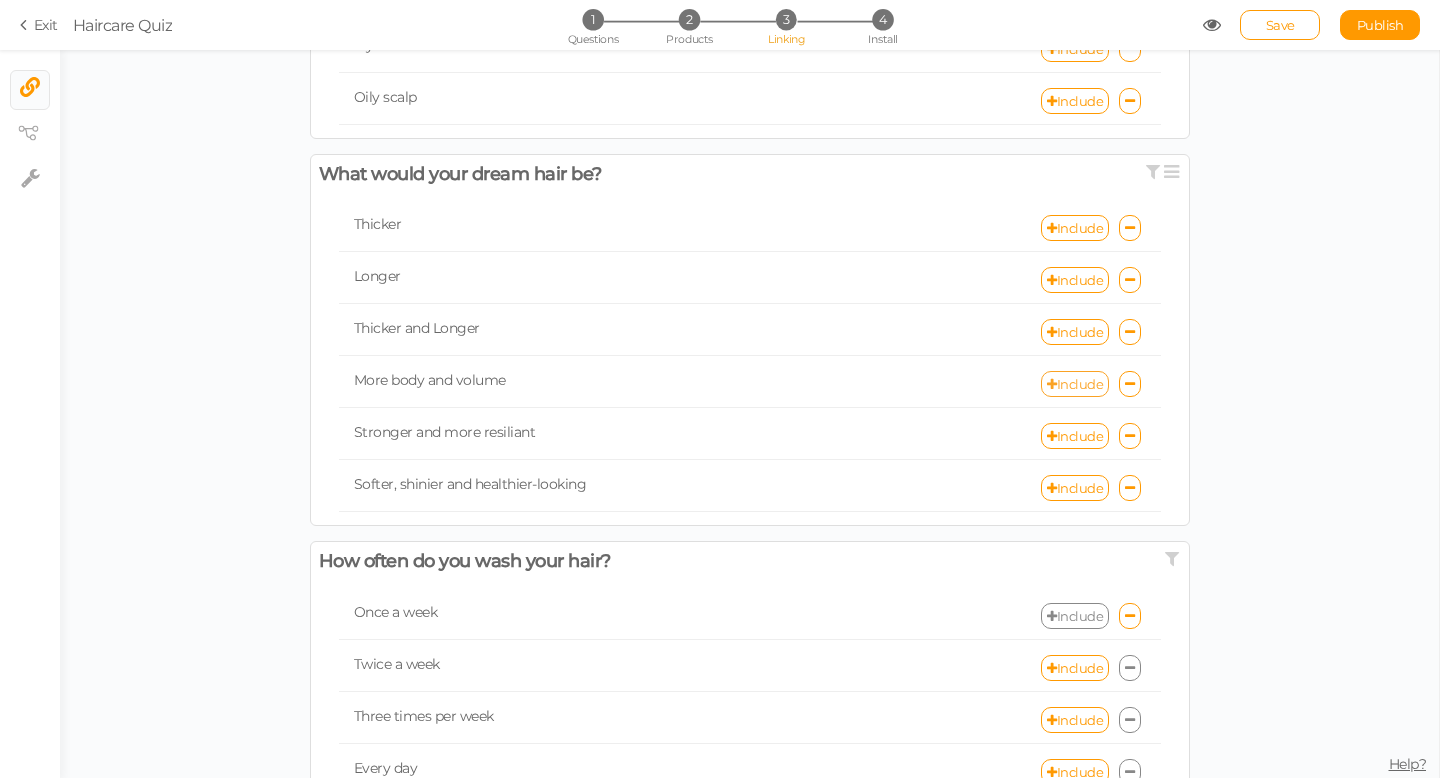 click on "Include" at bounding box center [1075, 384] 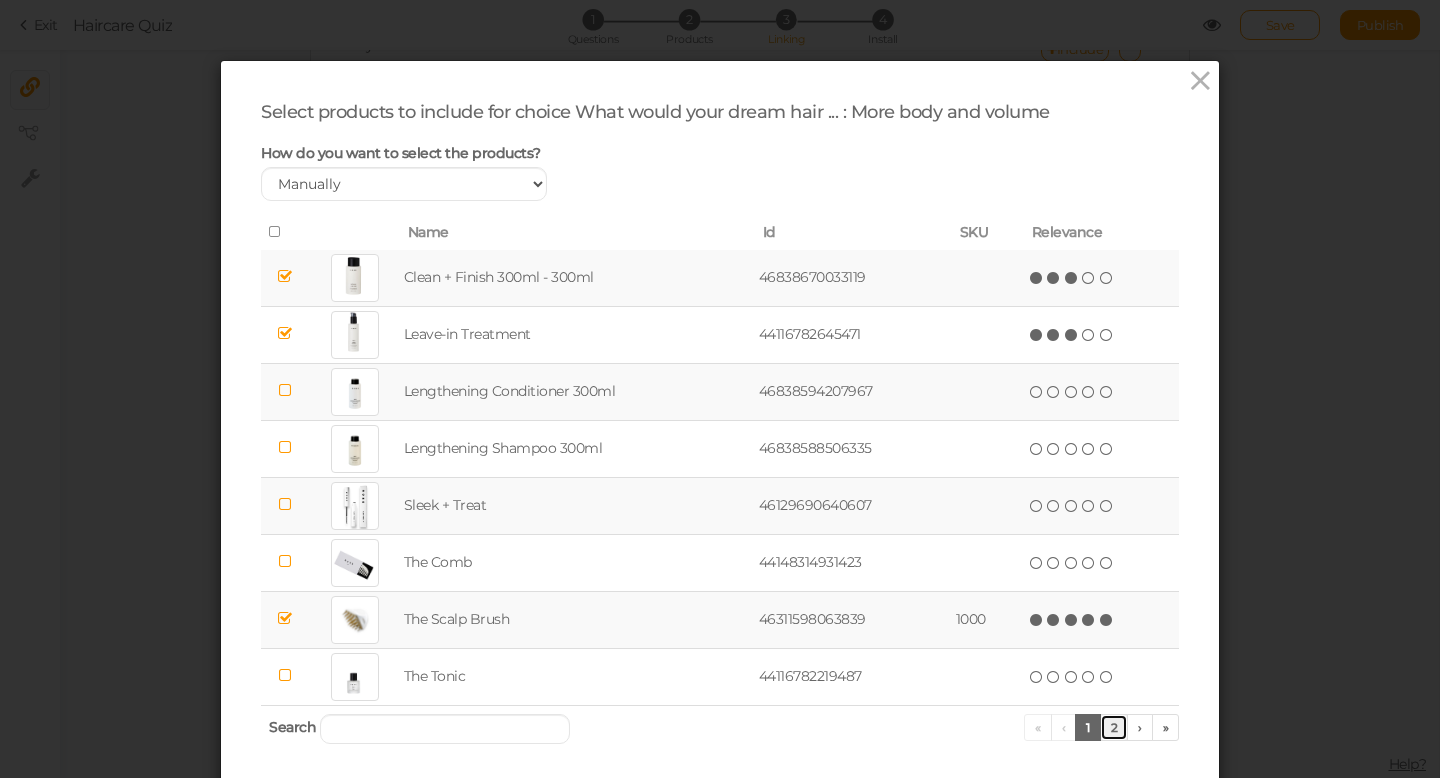 click on "2" at bounding box center (1114, 727) 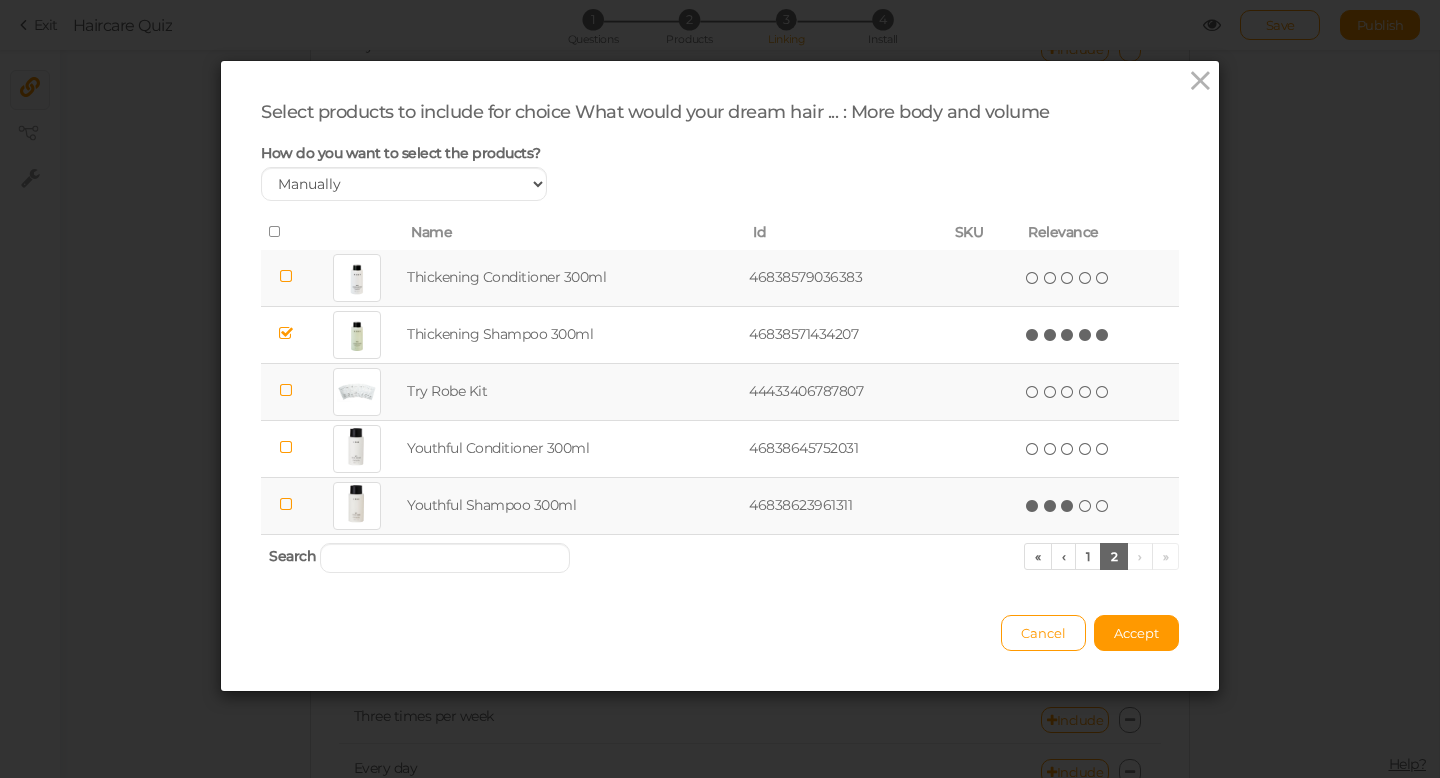 click at bounding box center (1068, 506) 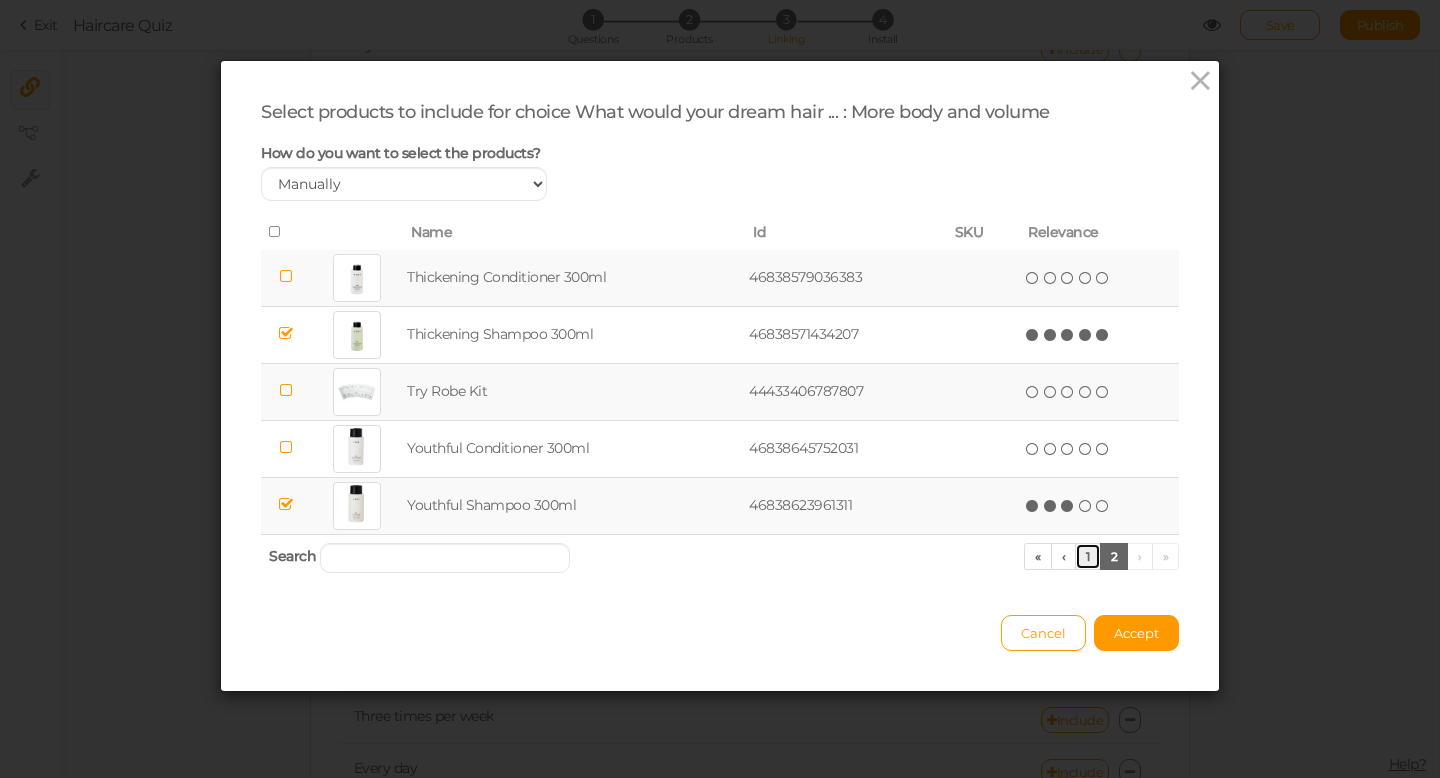 click on "1" at bounding box center (1088, 556) 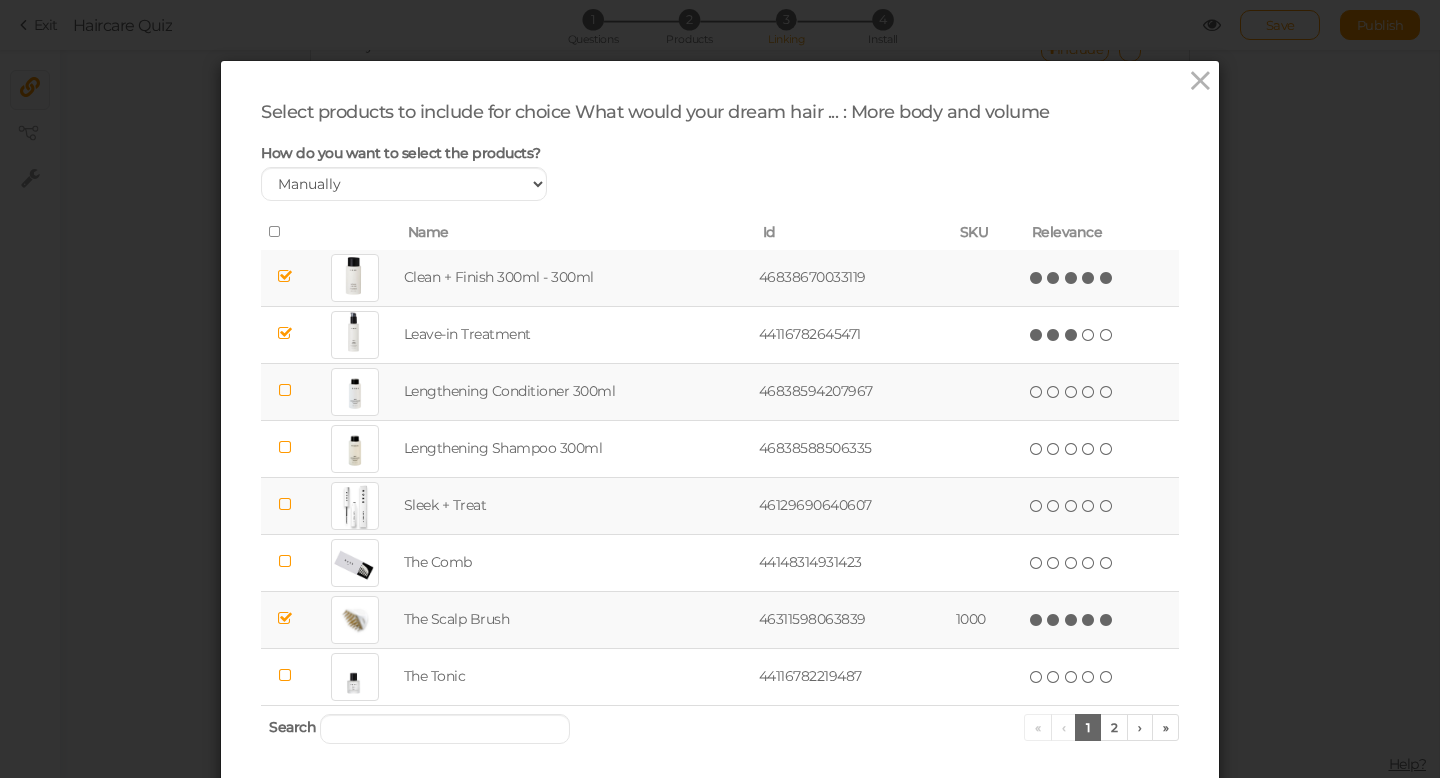click at bounding box center [1107, 278] 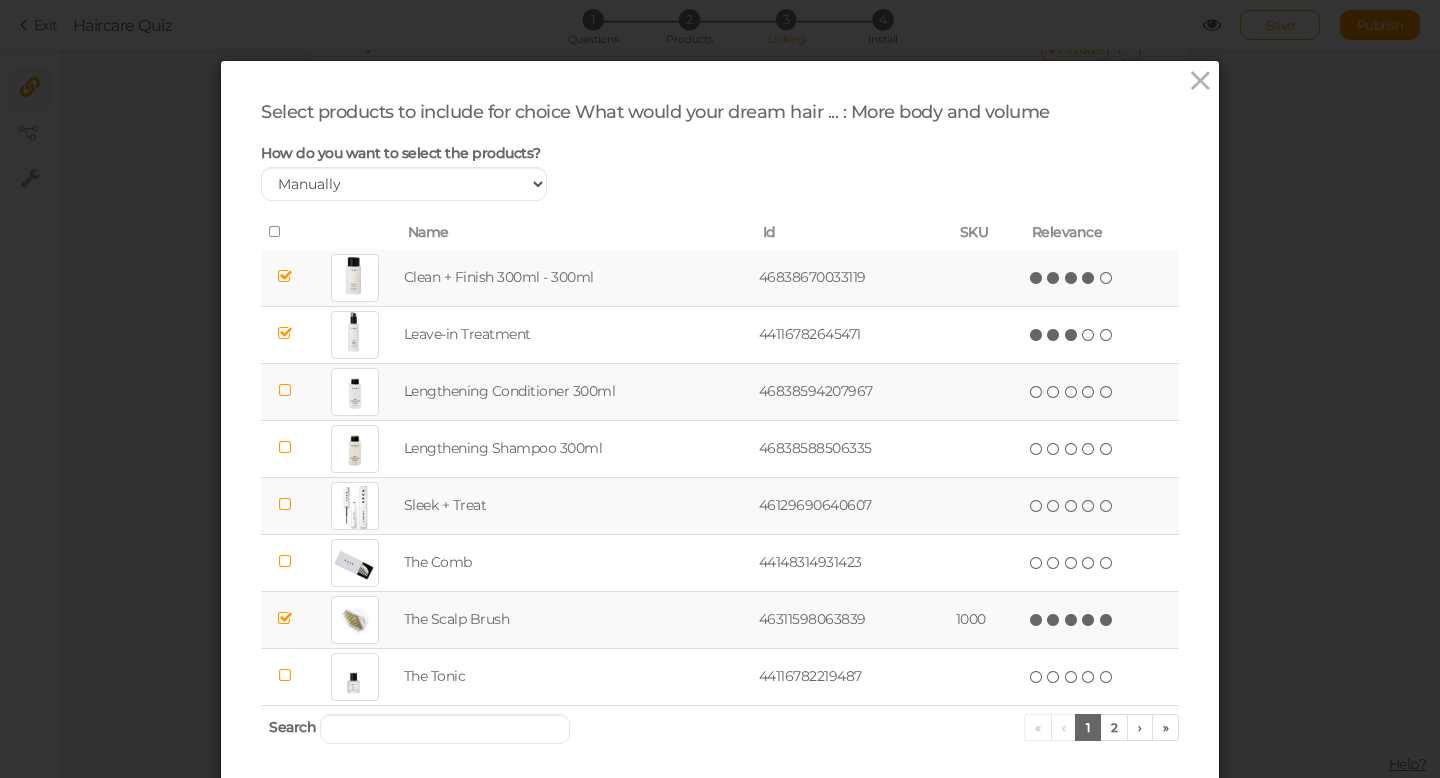 click at bounding box center [1089, 278] 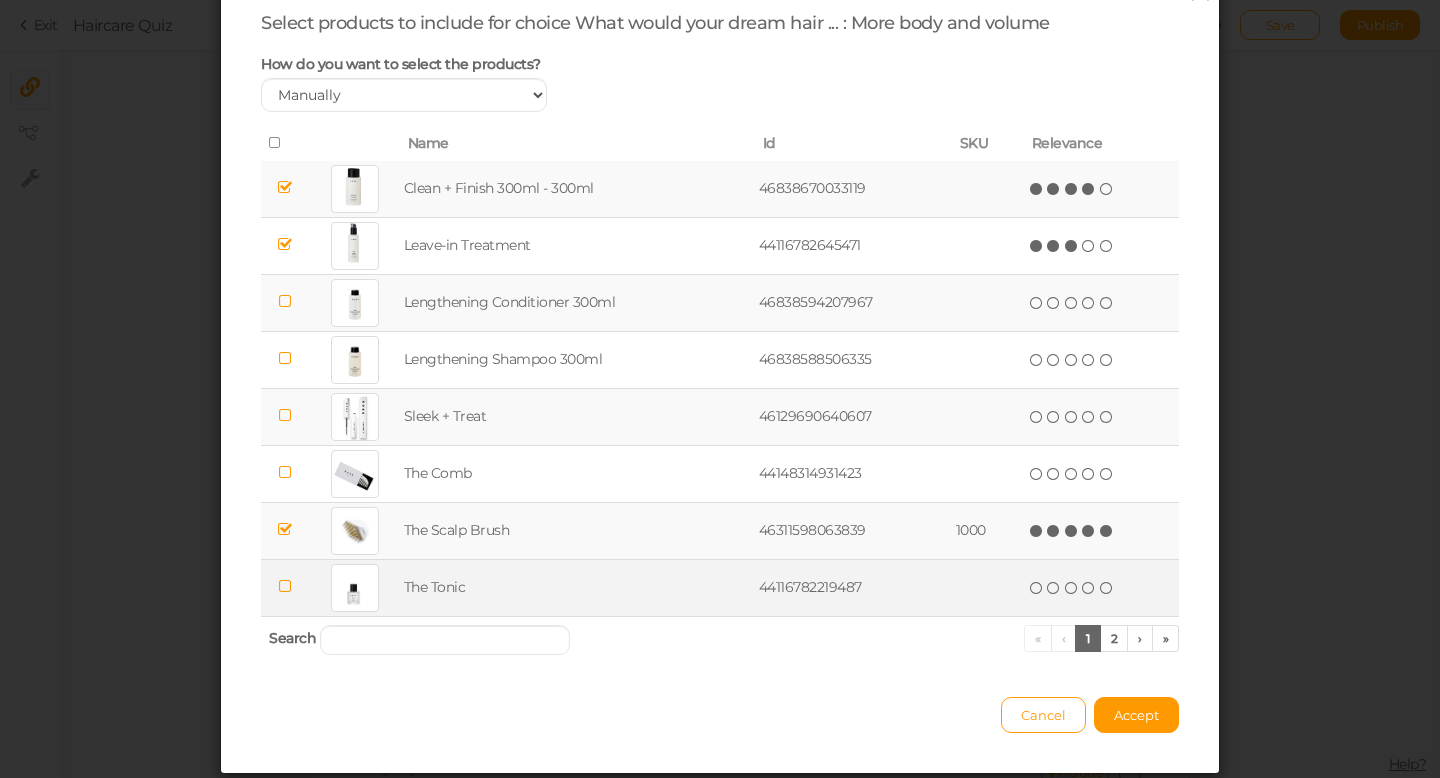 scroll, scrollTop: 94, scrollLeft: 0, axis: vertical 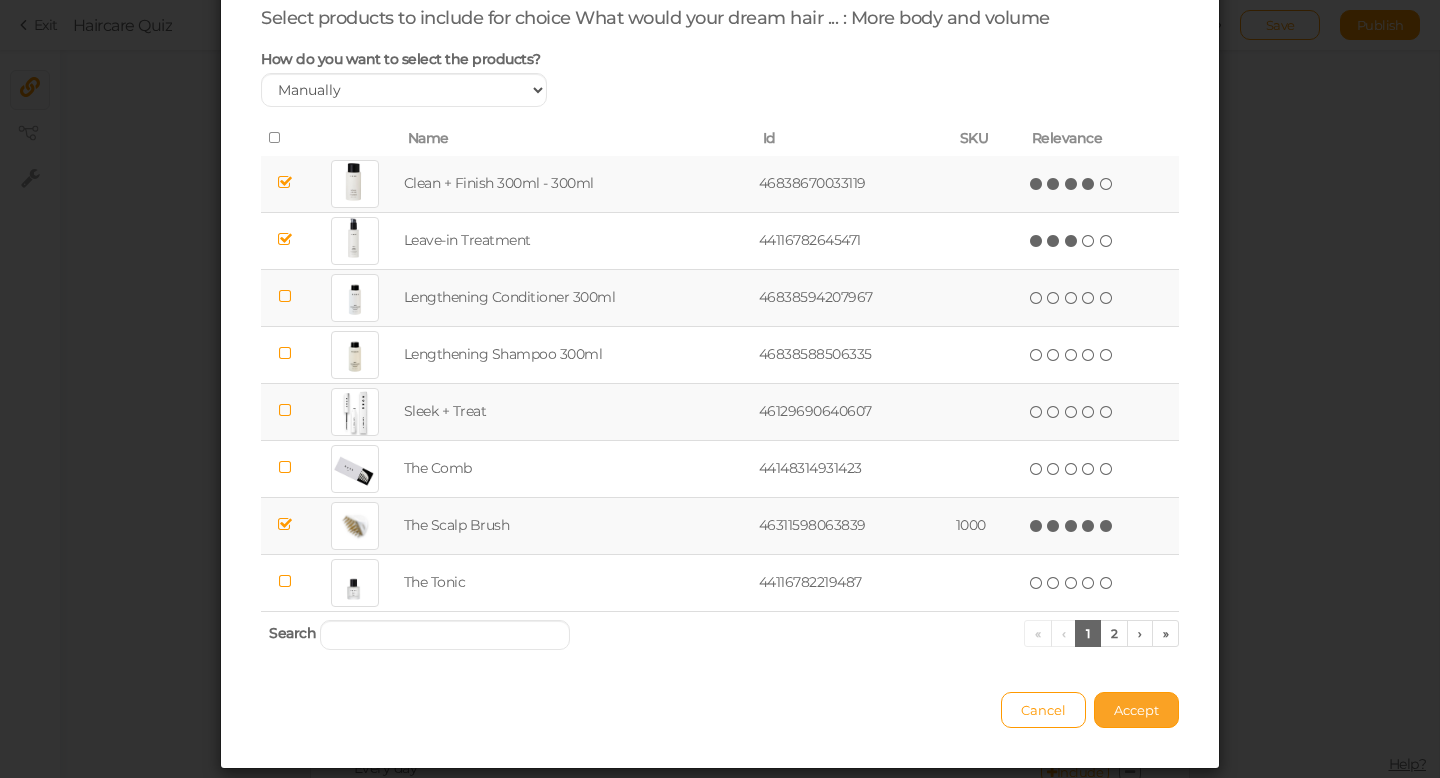 click on "Accept" at bounding box center [1136, 710] 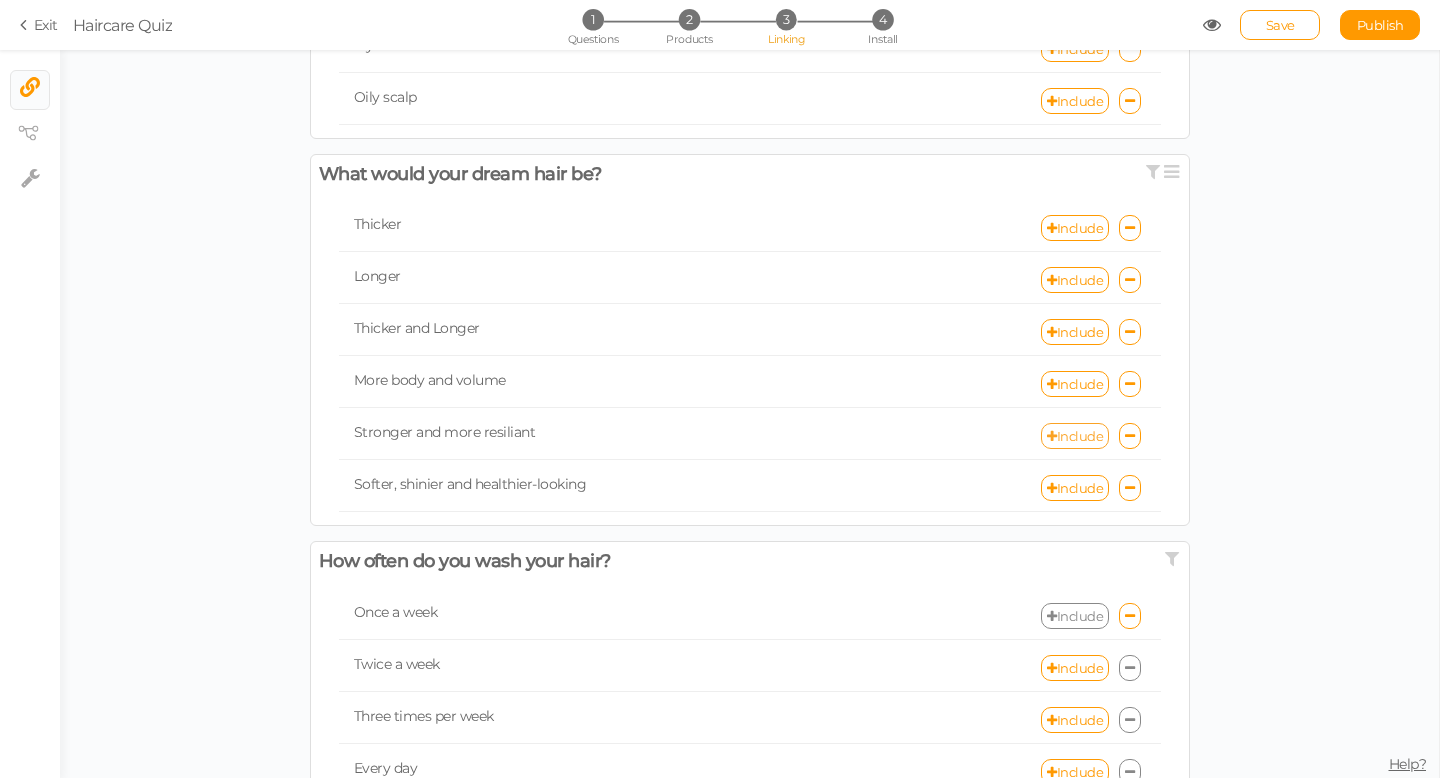 click on "Include" at bounding box center [1075, 436] 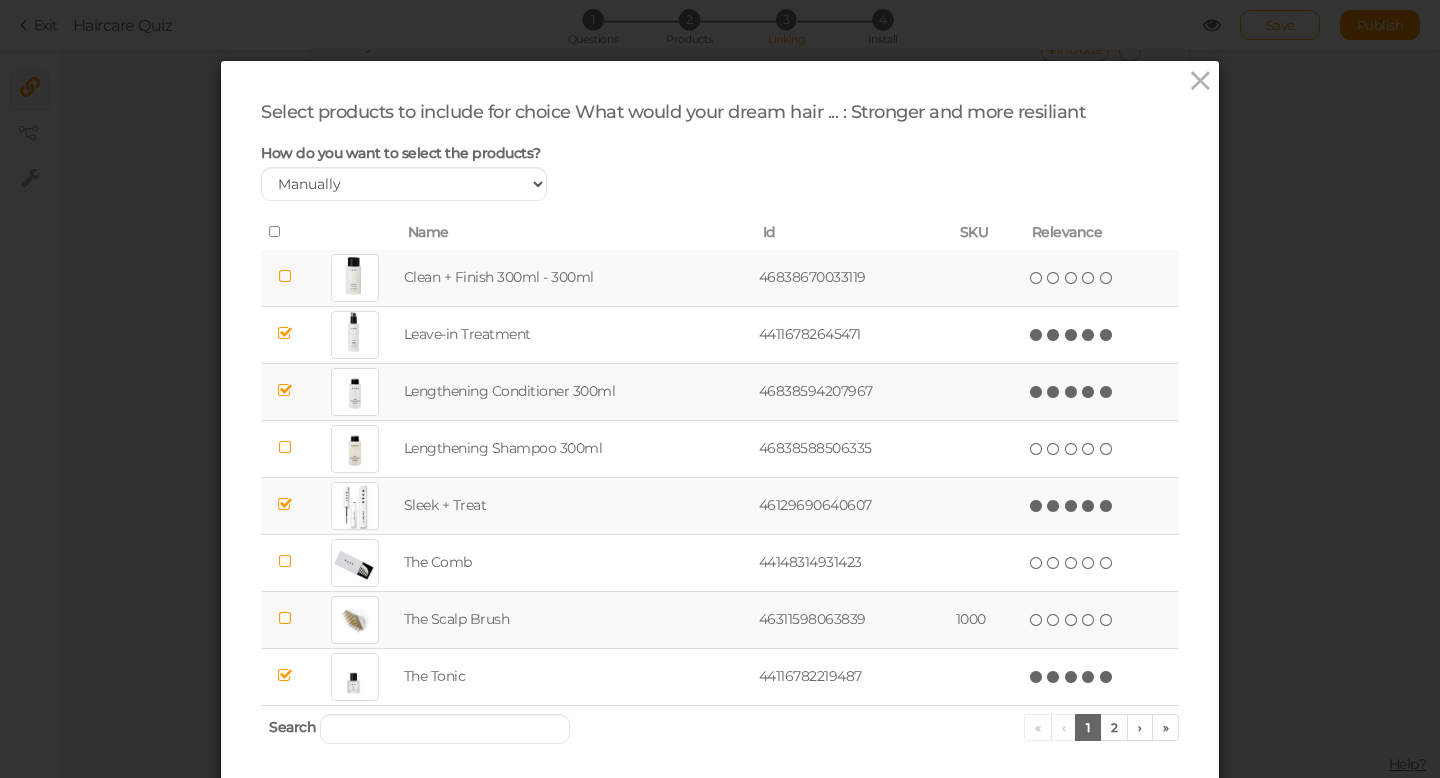 click at bounding box center (285, 276) 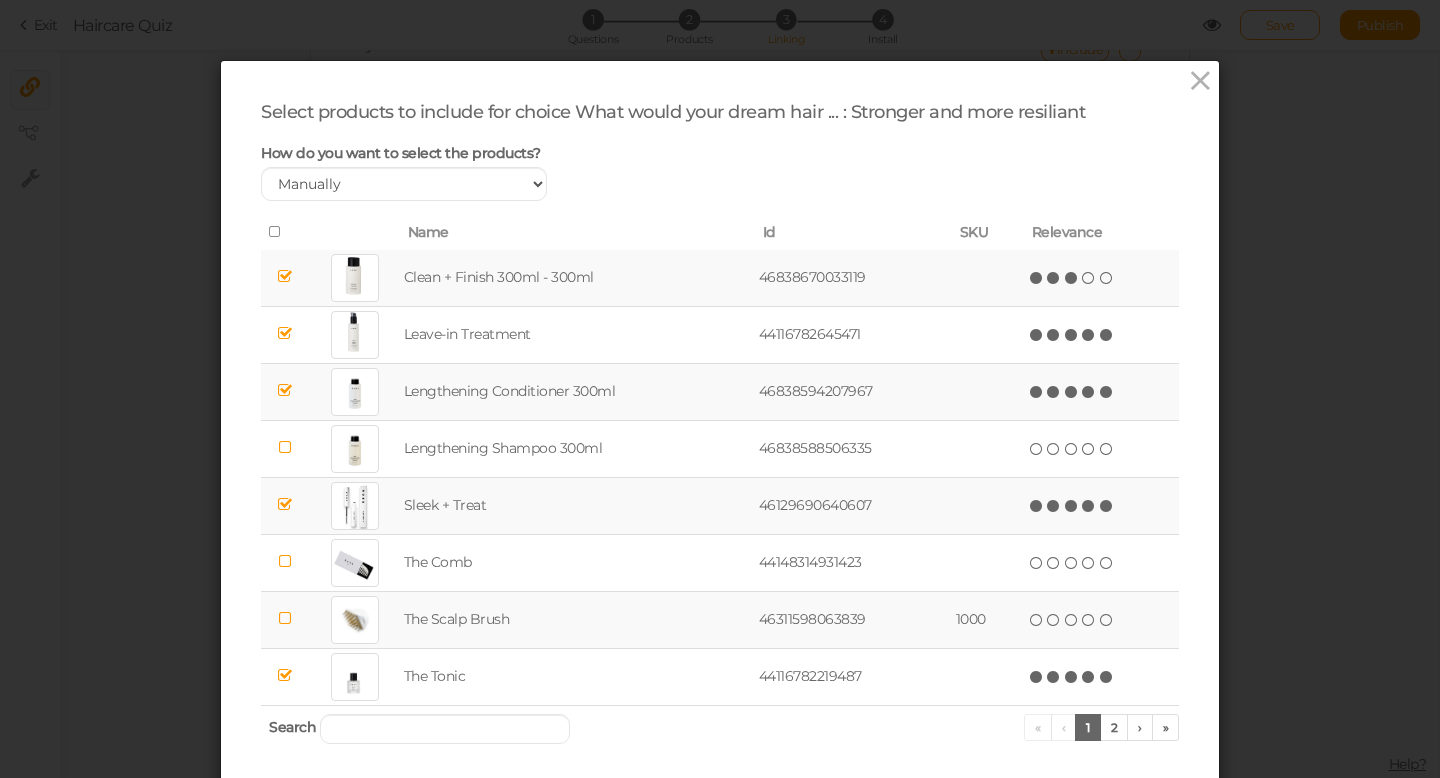 click at bounding box center [1072, 278] 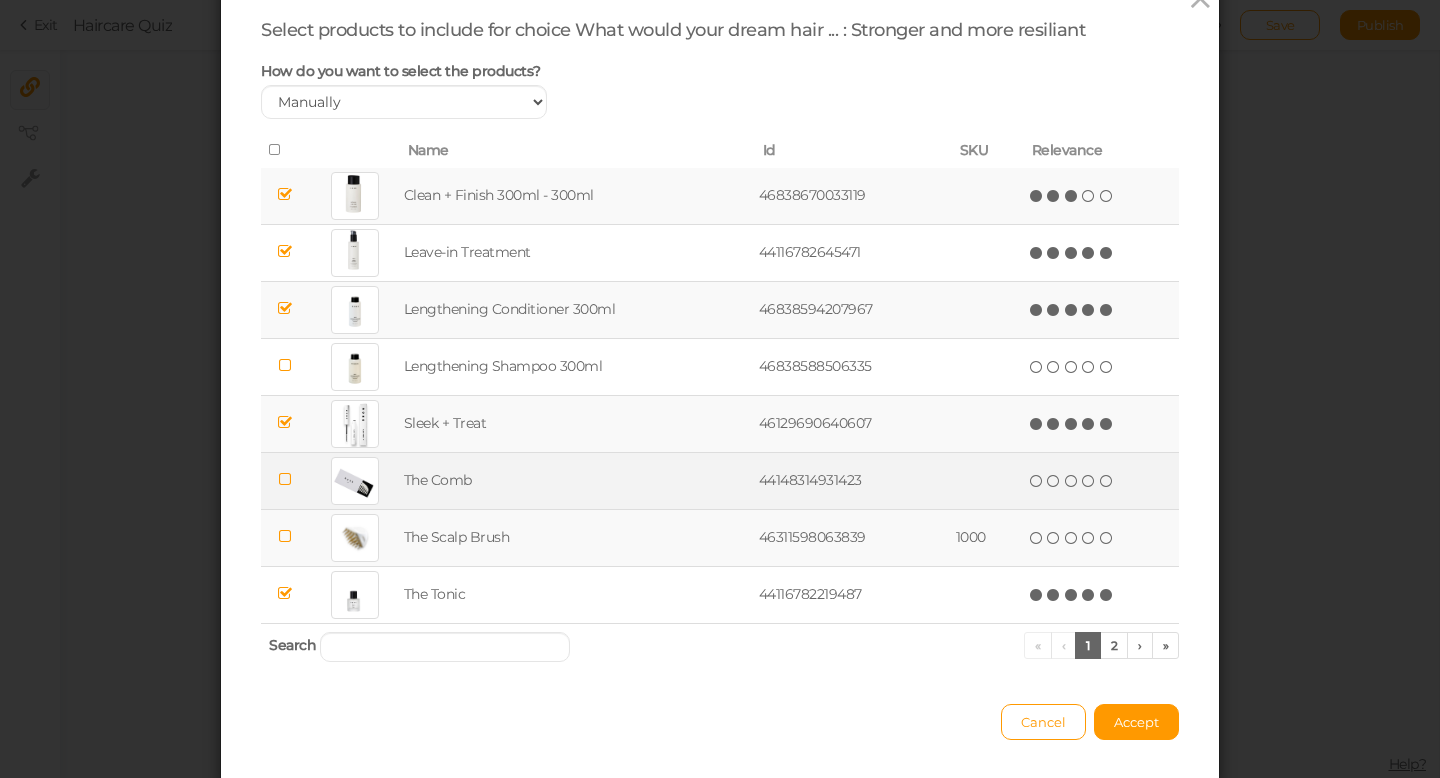 scroll, scrollTop: 83, scrollLeft: 0, axis: vertical 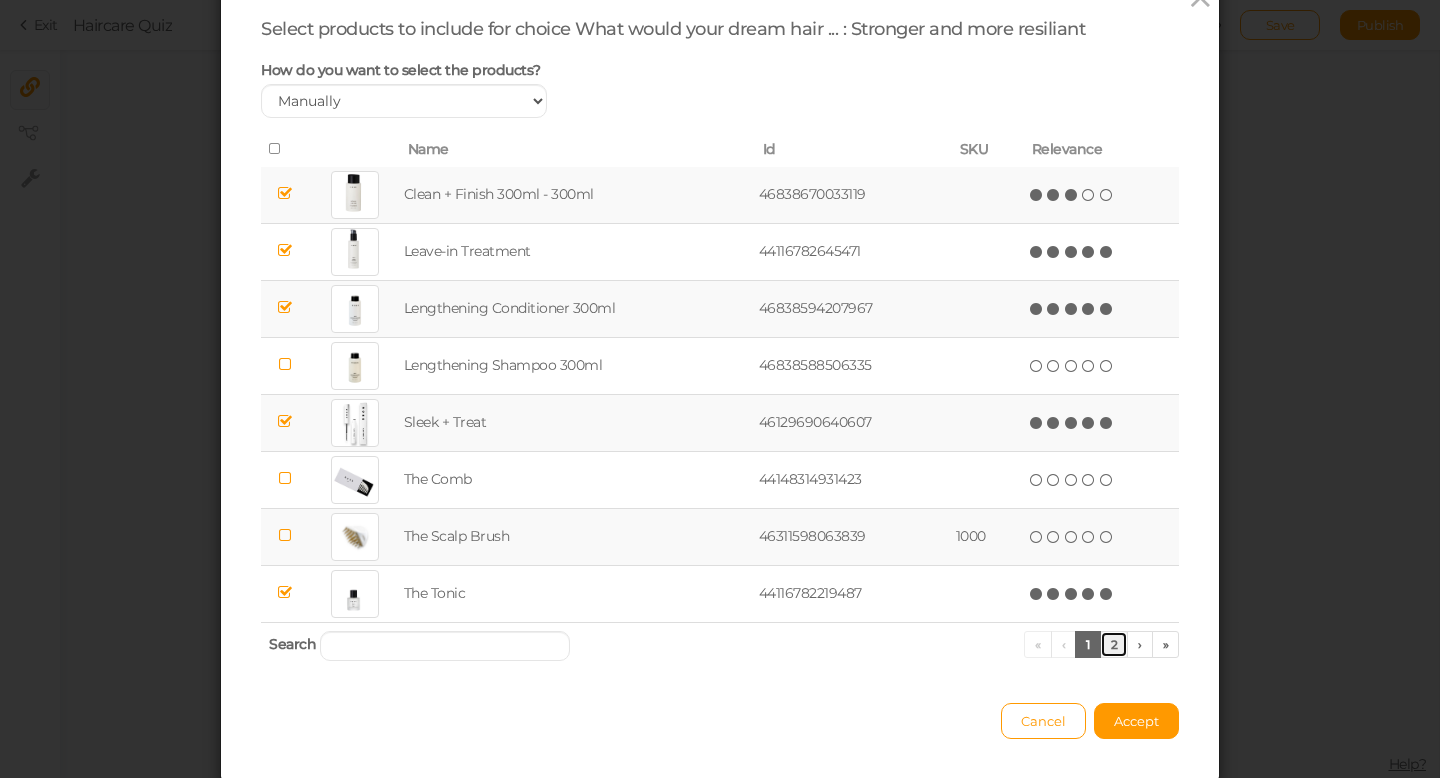 click on "2" at bounding box center [1114, 644] 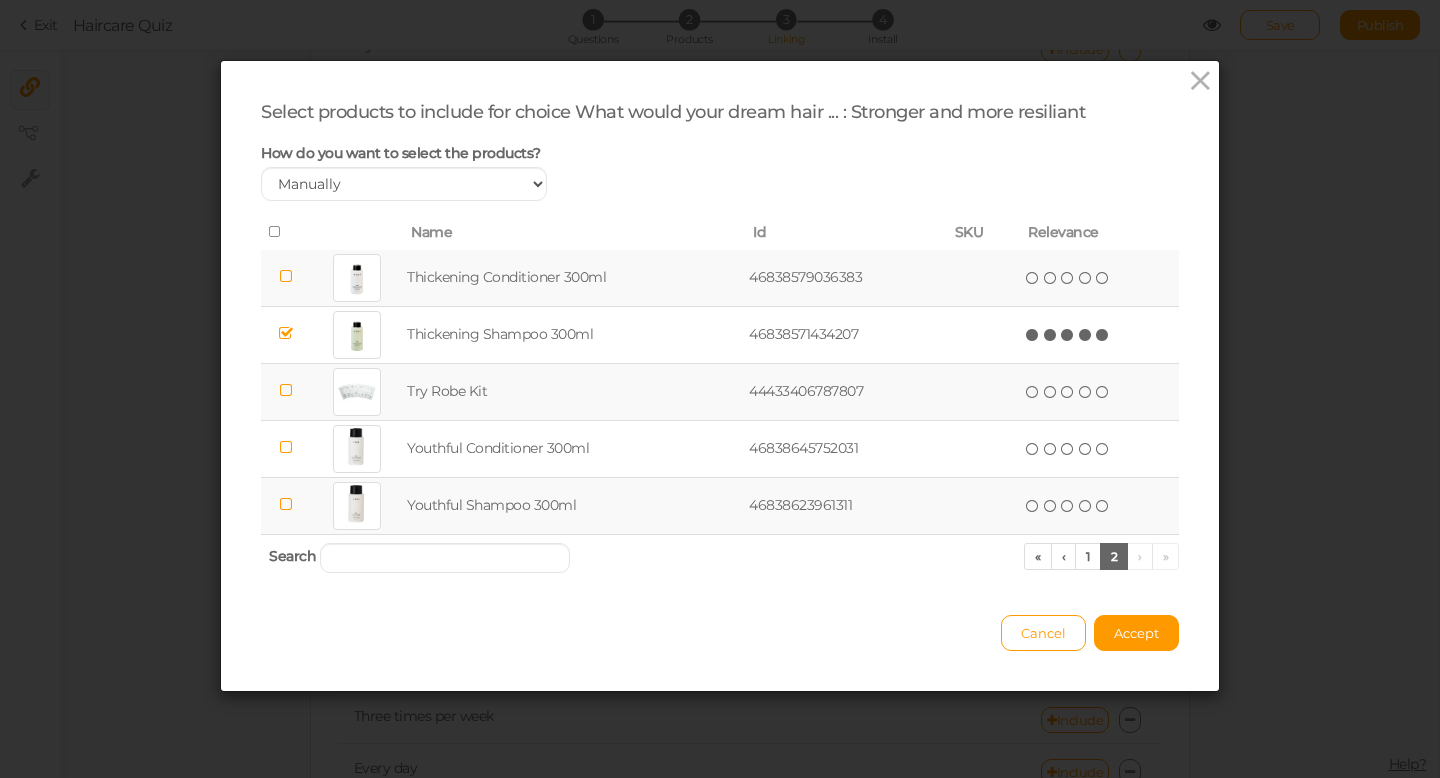 scroll, scrollTop: 0, scrollLeft: 0, axis: both 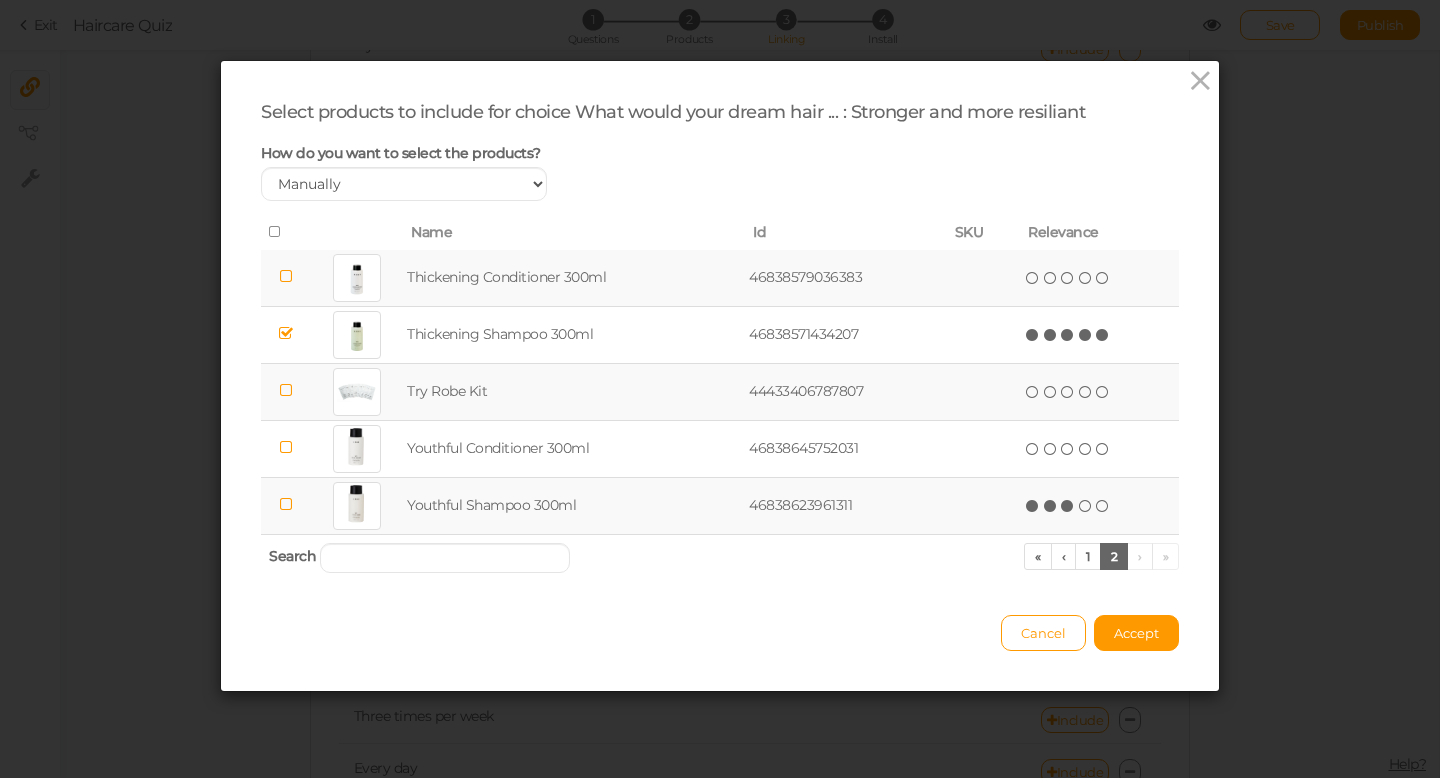 click at bounding box center (1068, 506) 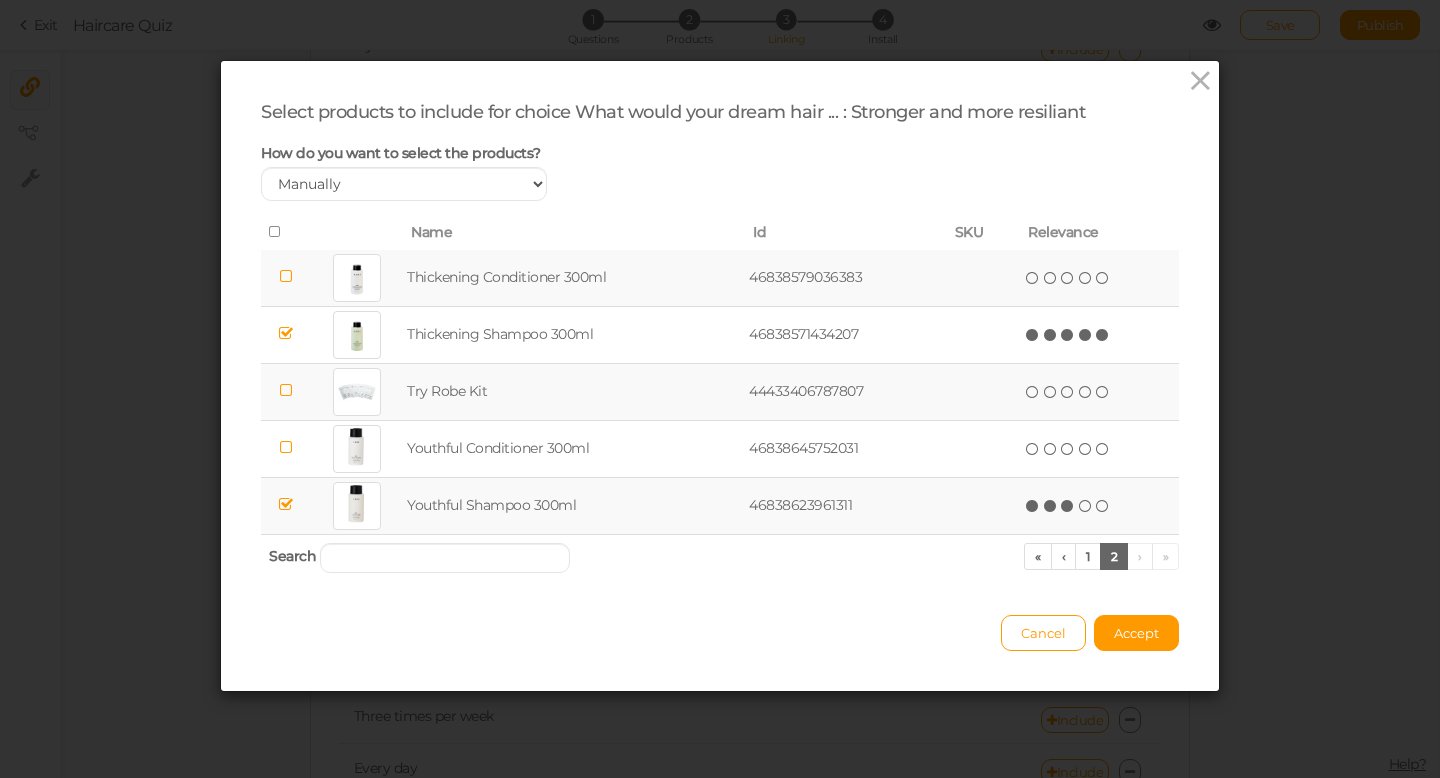 click at bounding box center (286, 504) 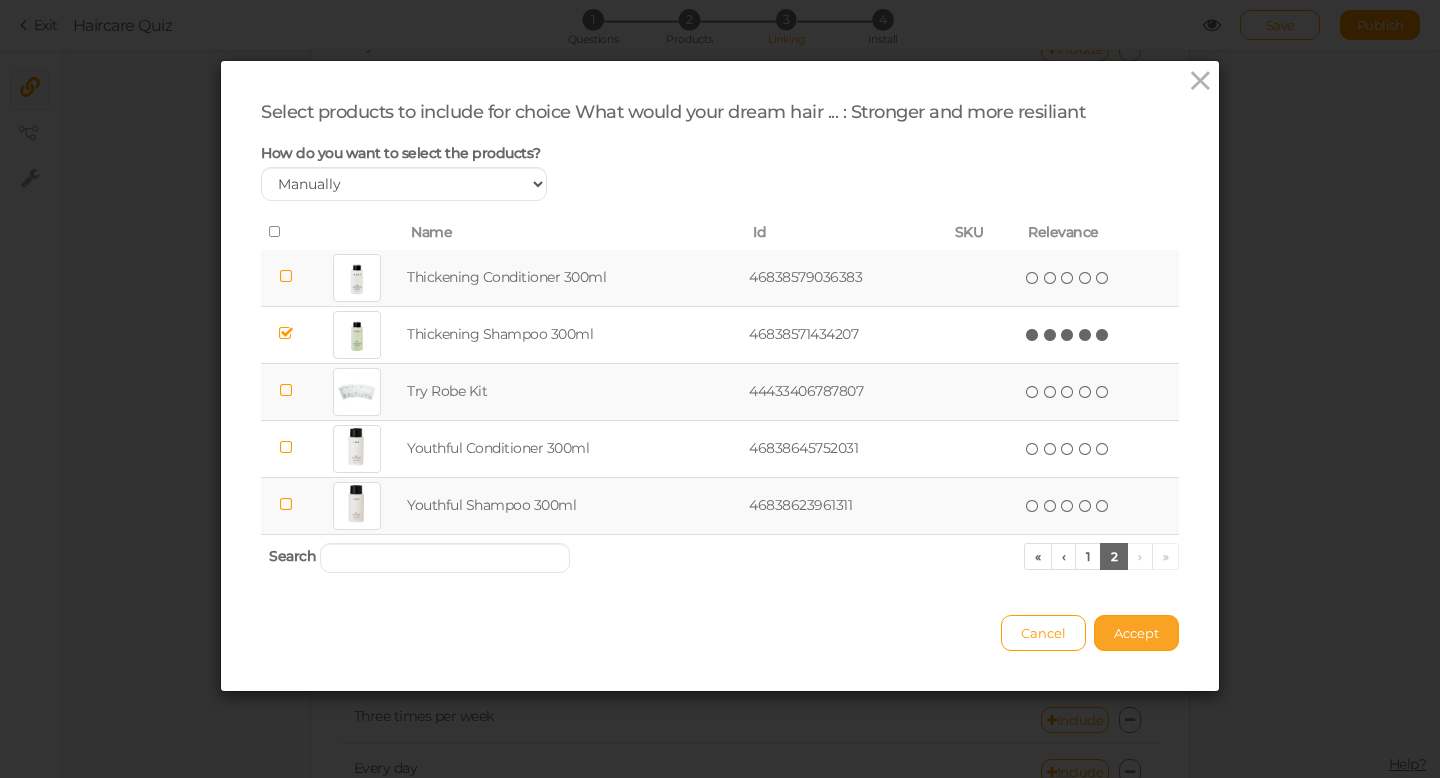 click on "Accept" at bounding box center [1136, 633] 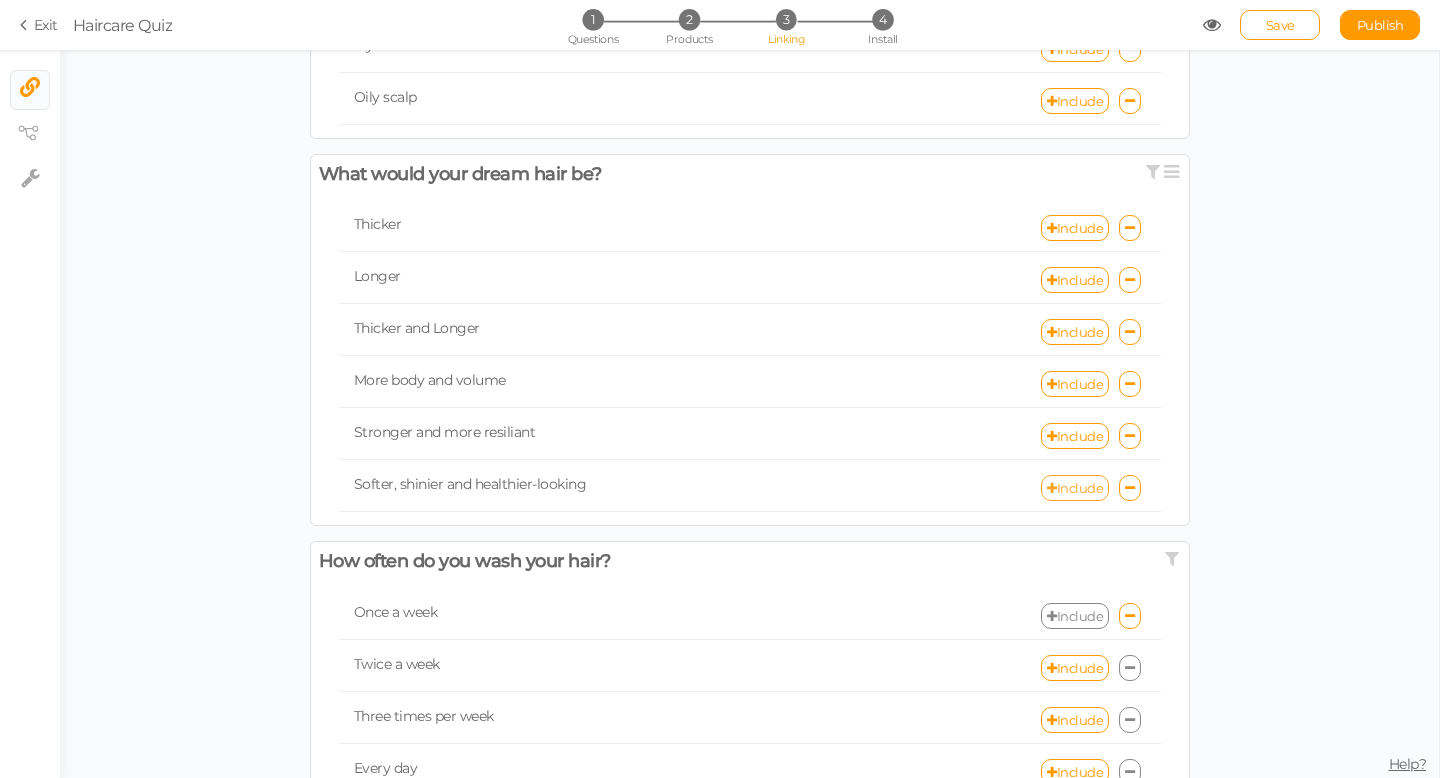 click on "Include" at bounding box center [1075, 488] 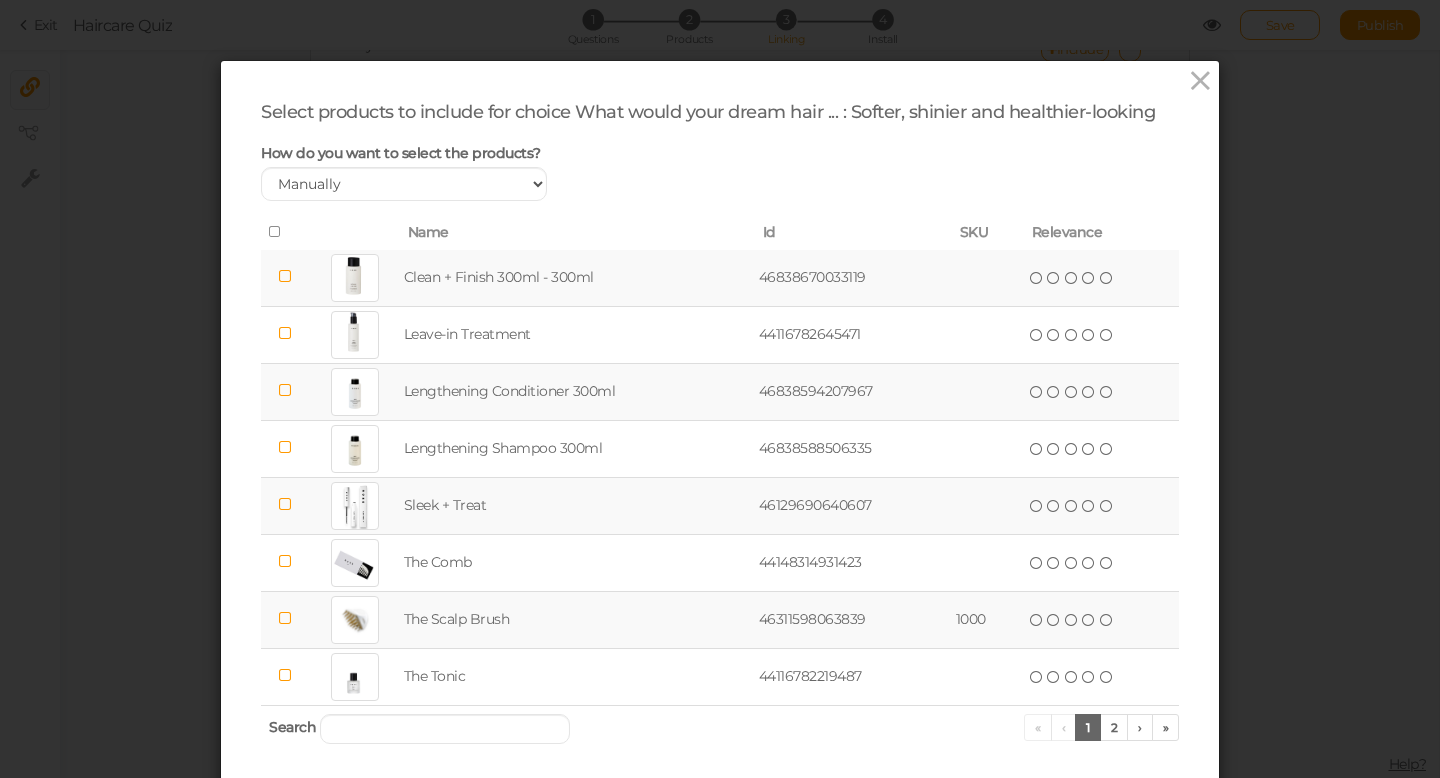 click at bounding box center [285, 276] 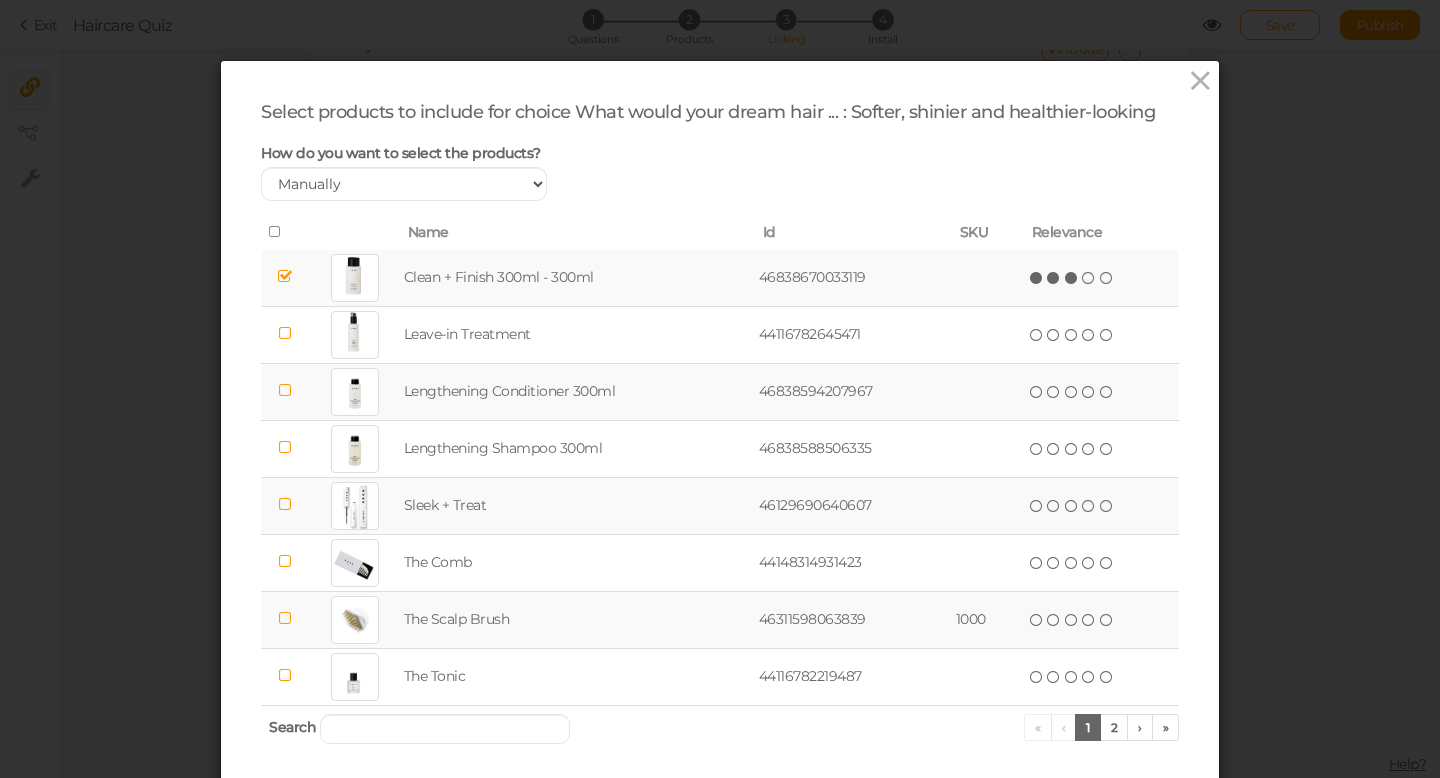 click at bounding box center (1072, 278) 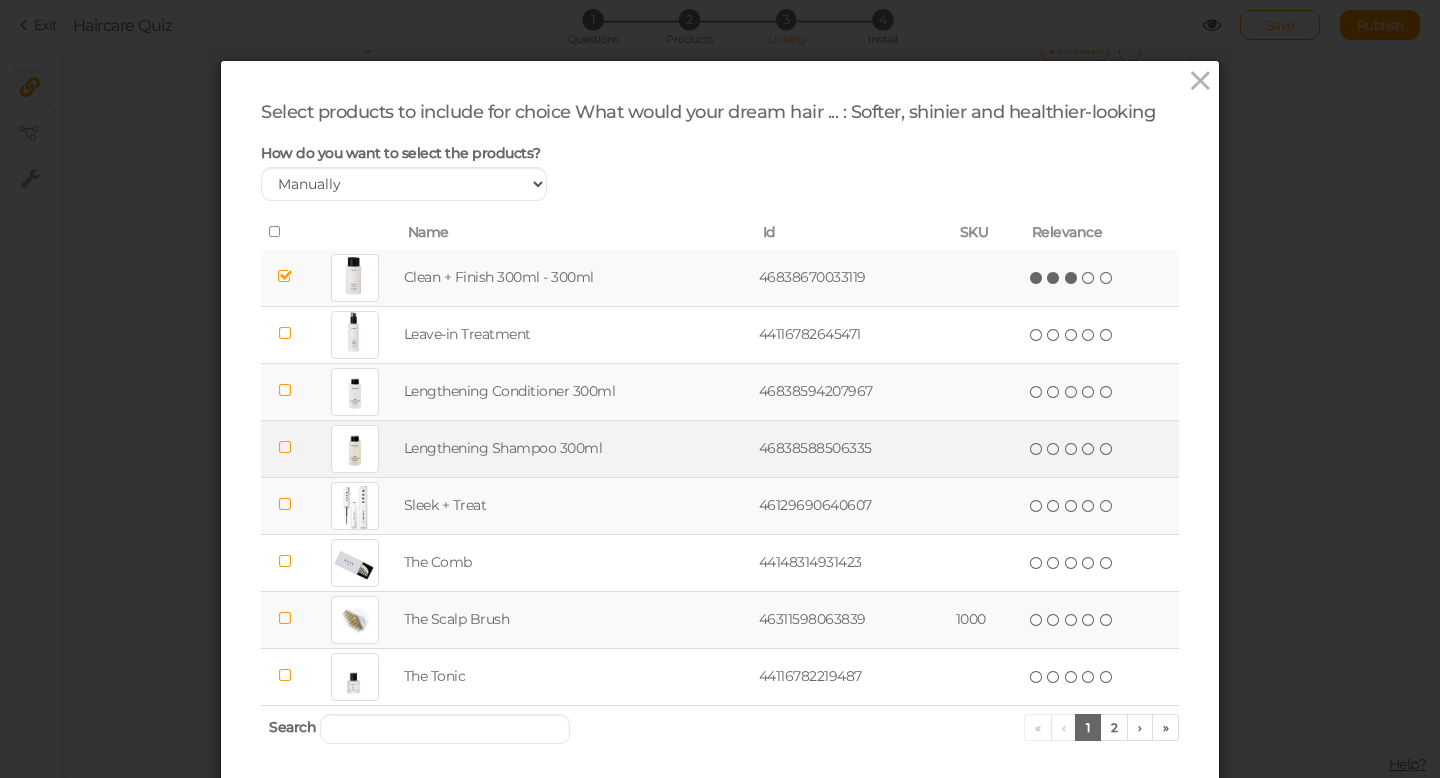 scroll, scrollTop: 144, scrollLeft: 0, axis: vertical 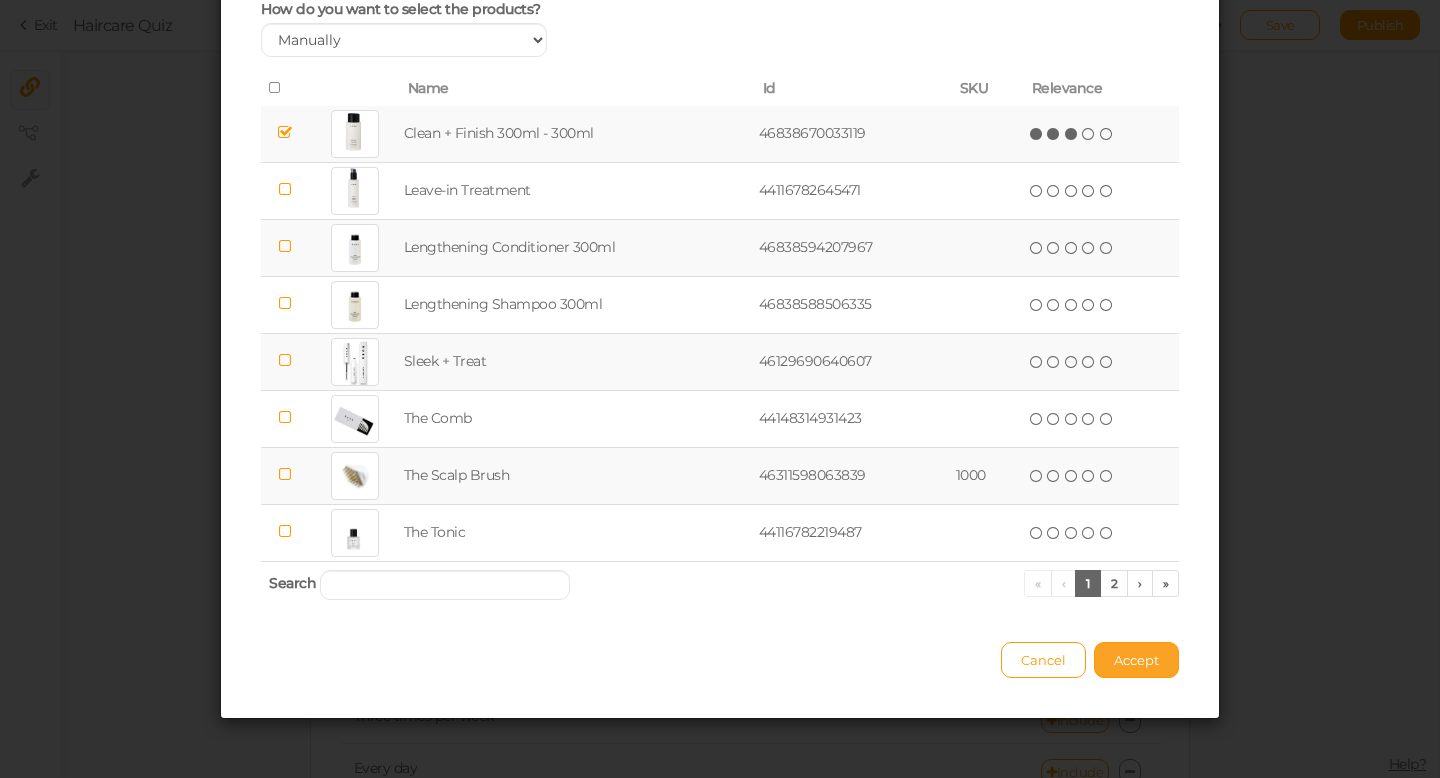 click on "Accept" at bounding box center [1136, 660] 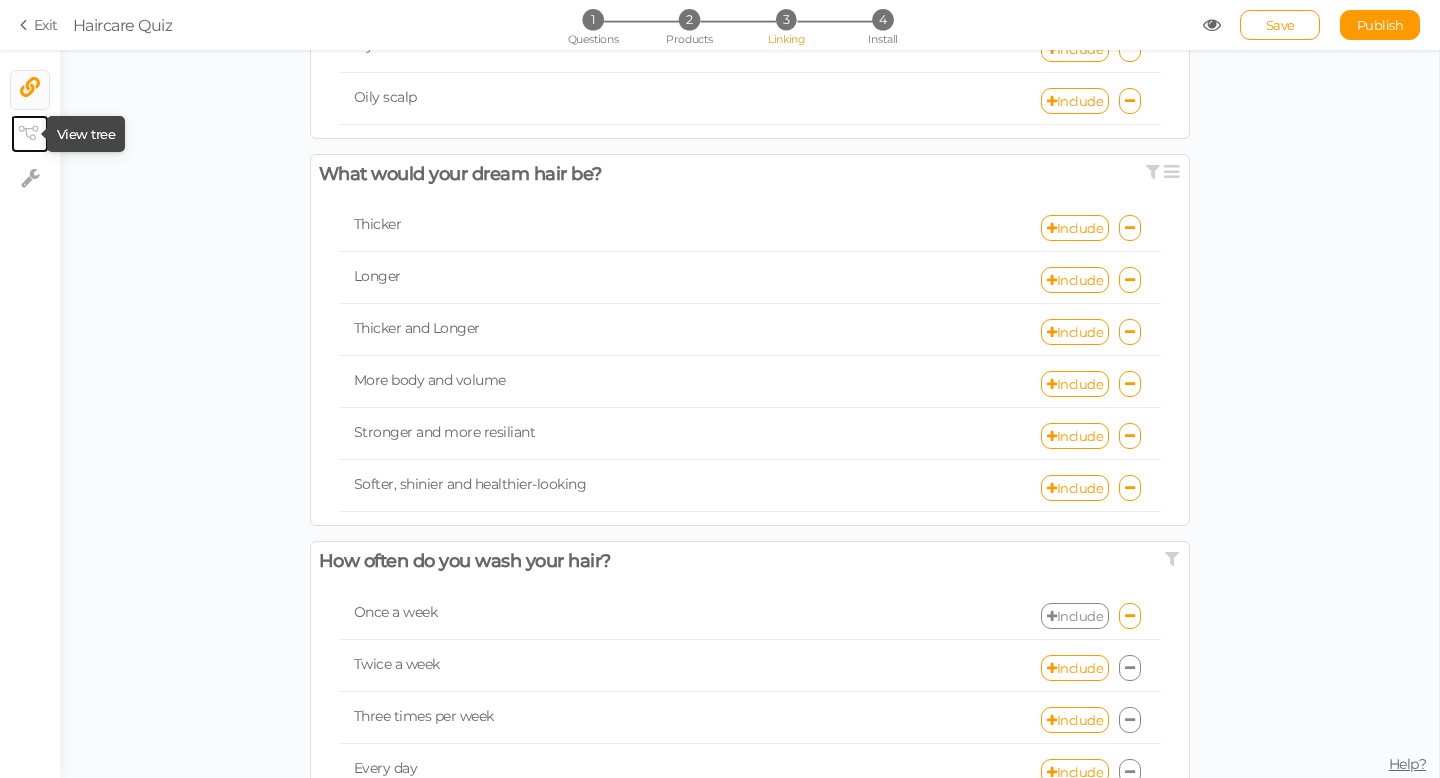 click at bounding box center [30, 134] 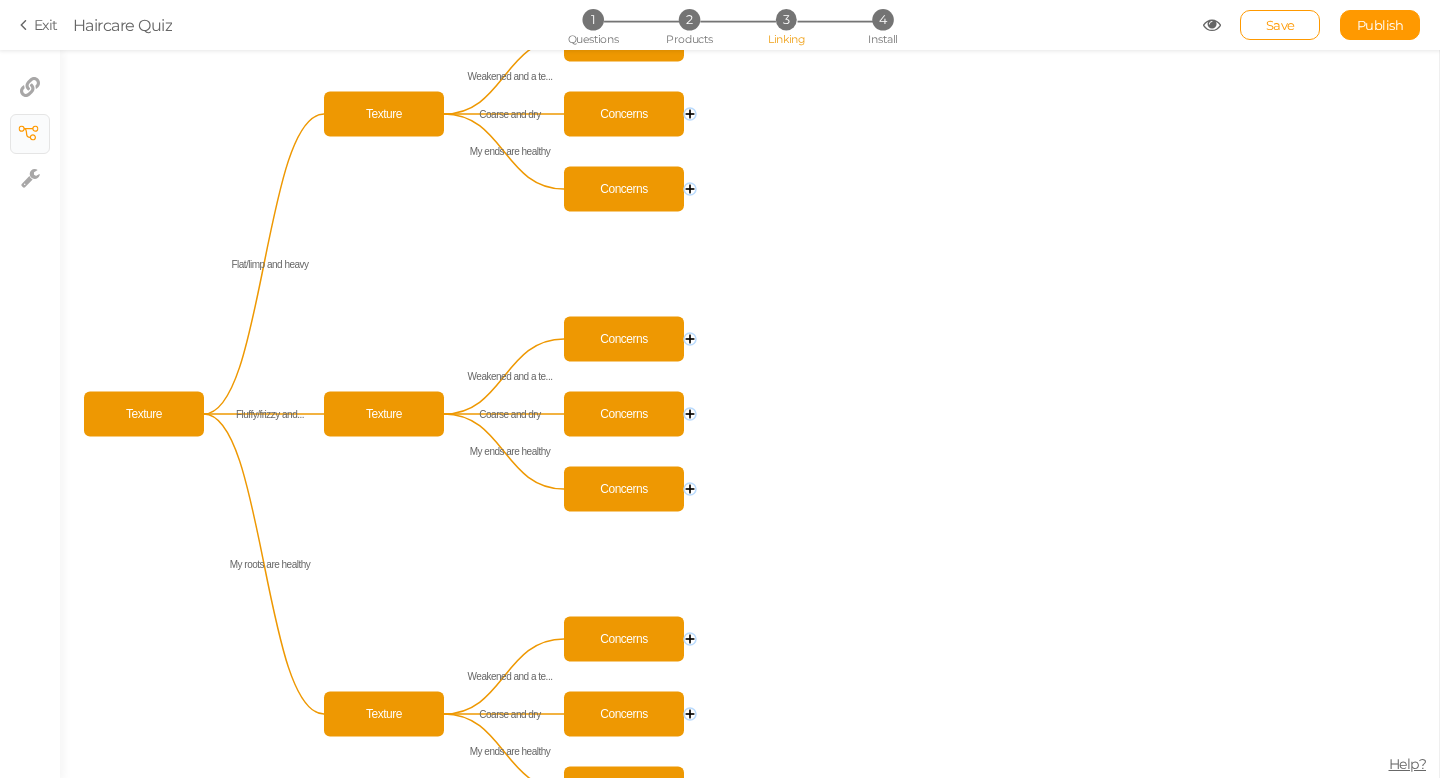 click 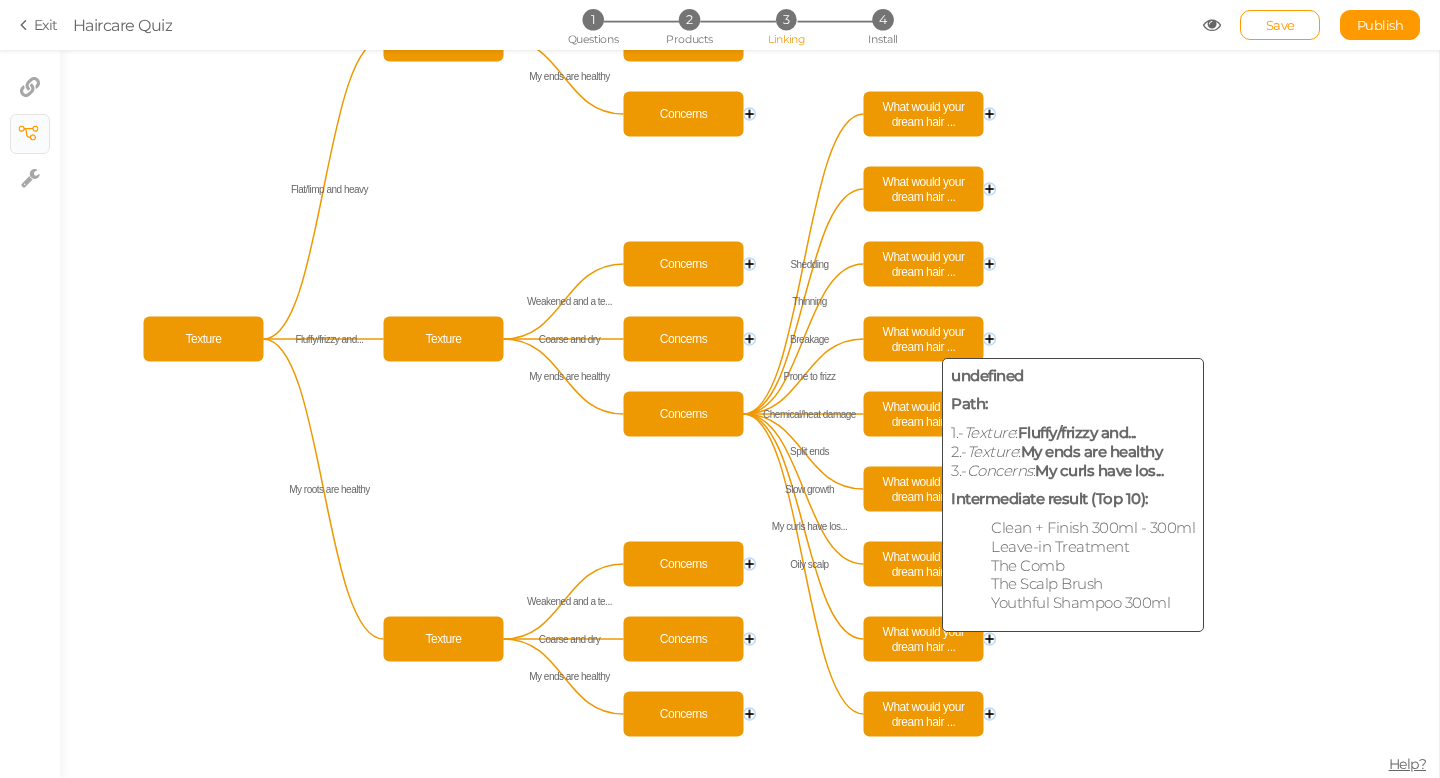 click on "What would your dream hair ..." 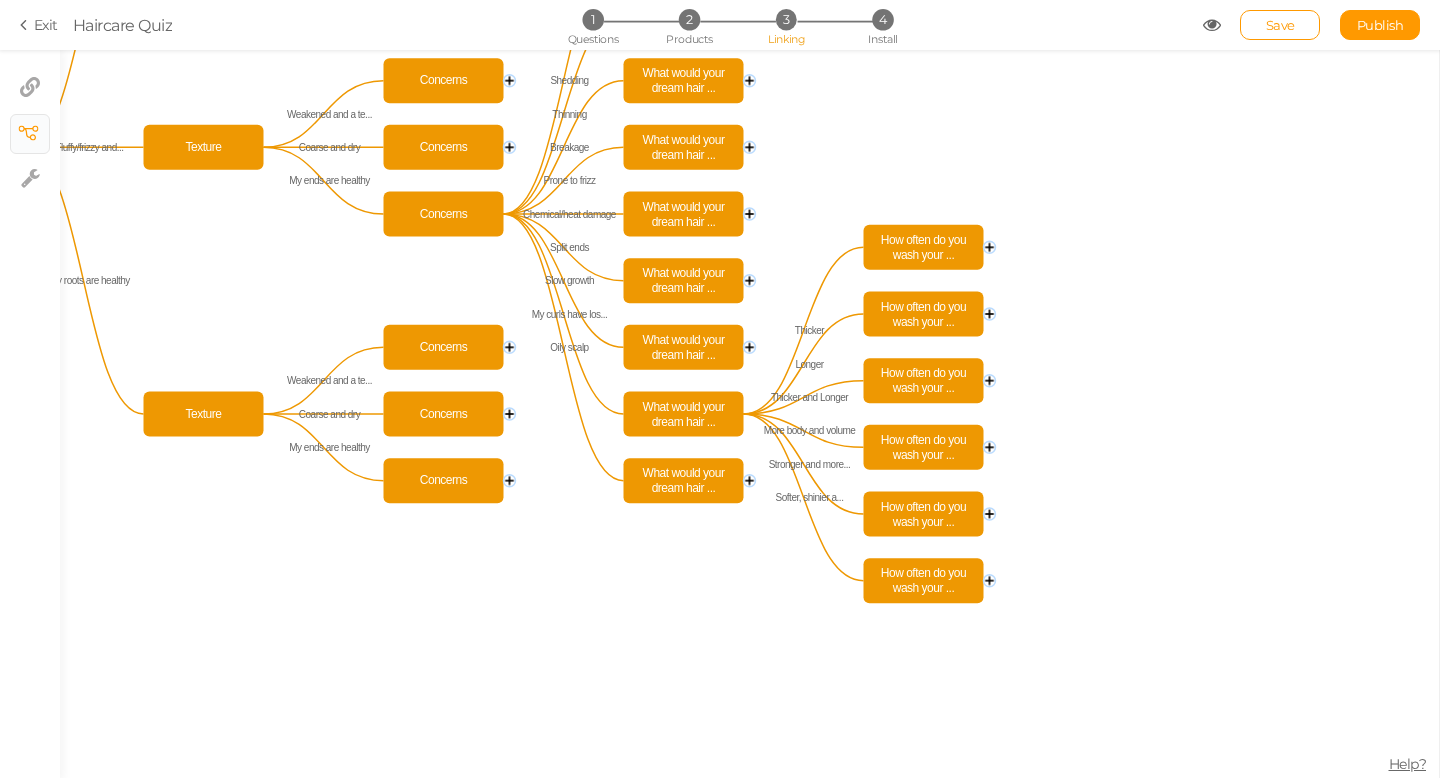 click on "3" at bounding box center (786, 19) 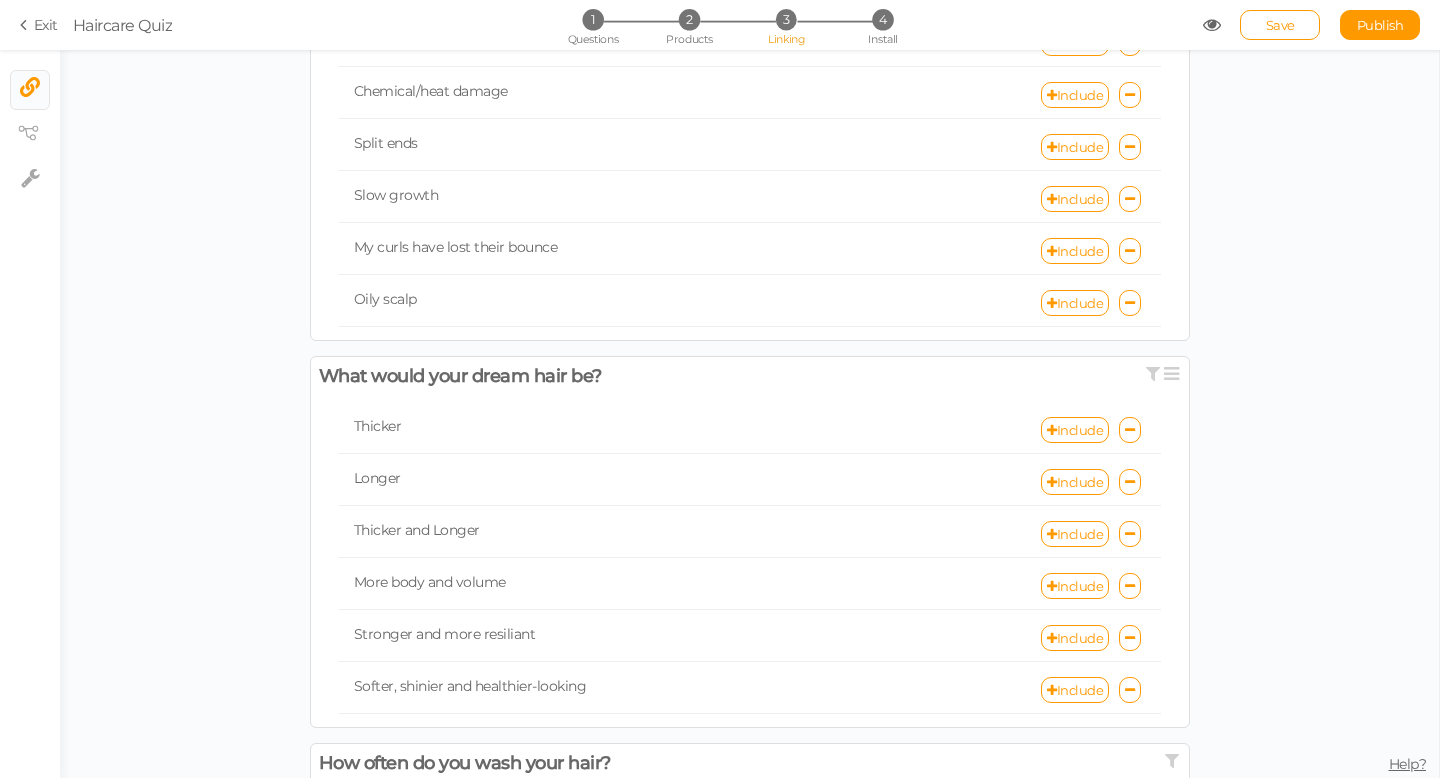 scroll, scrollTop: 795, scrollLeft: 0, axis: vertical 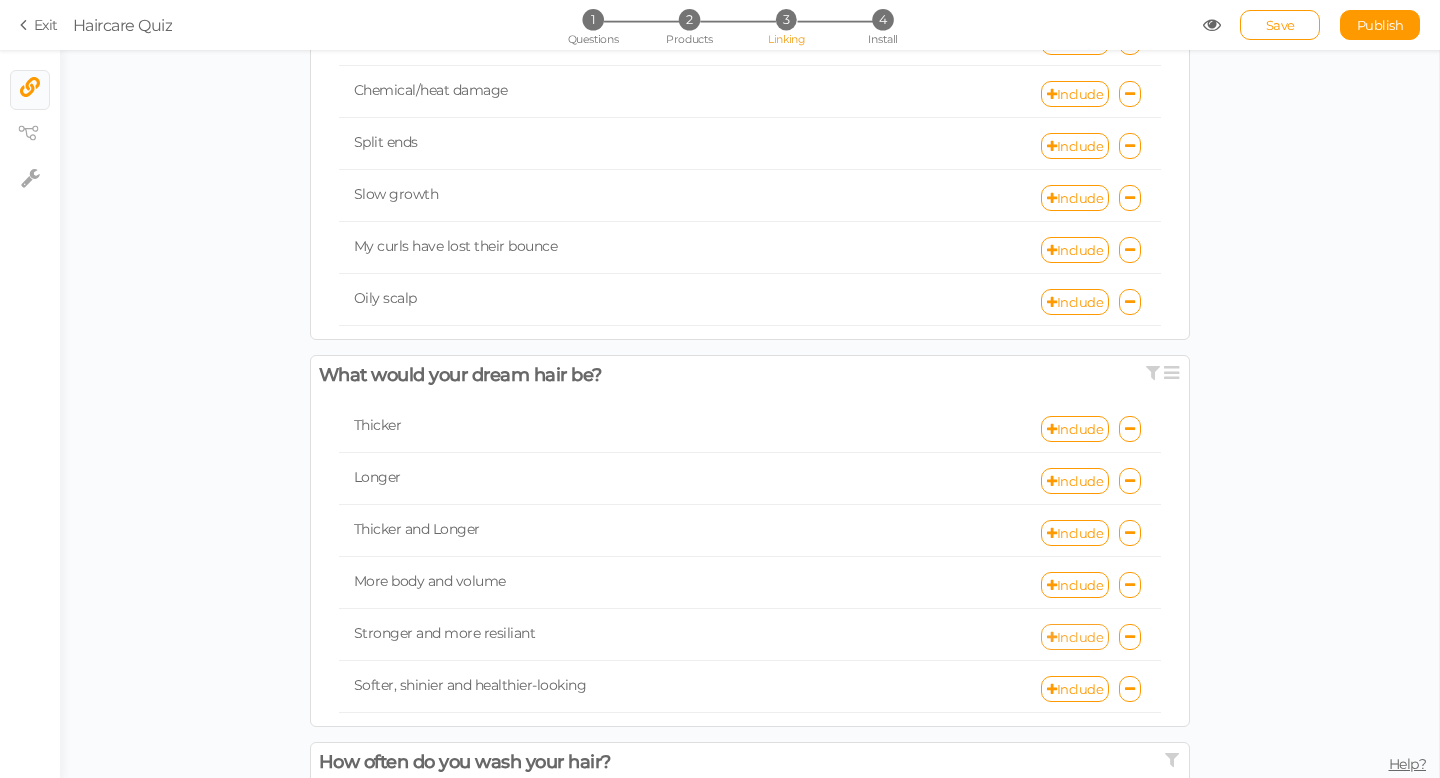 click on "Include" at bounding box center (1075, 637) 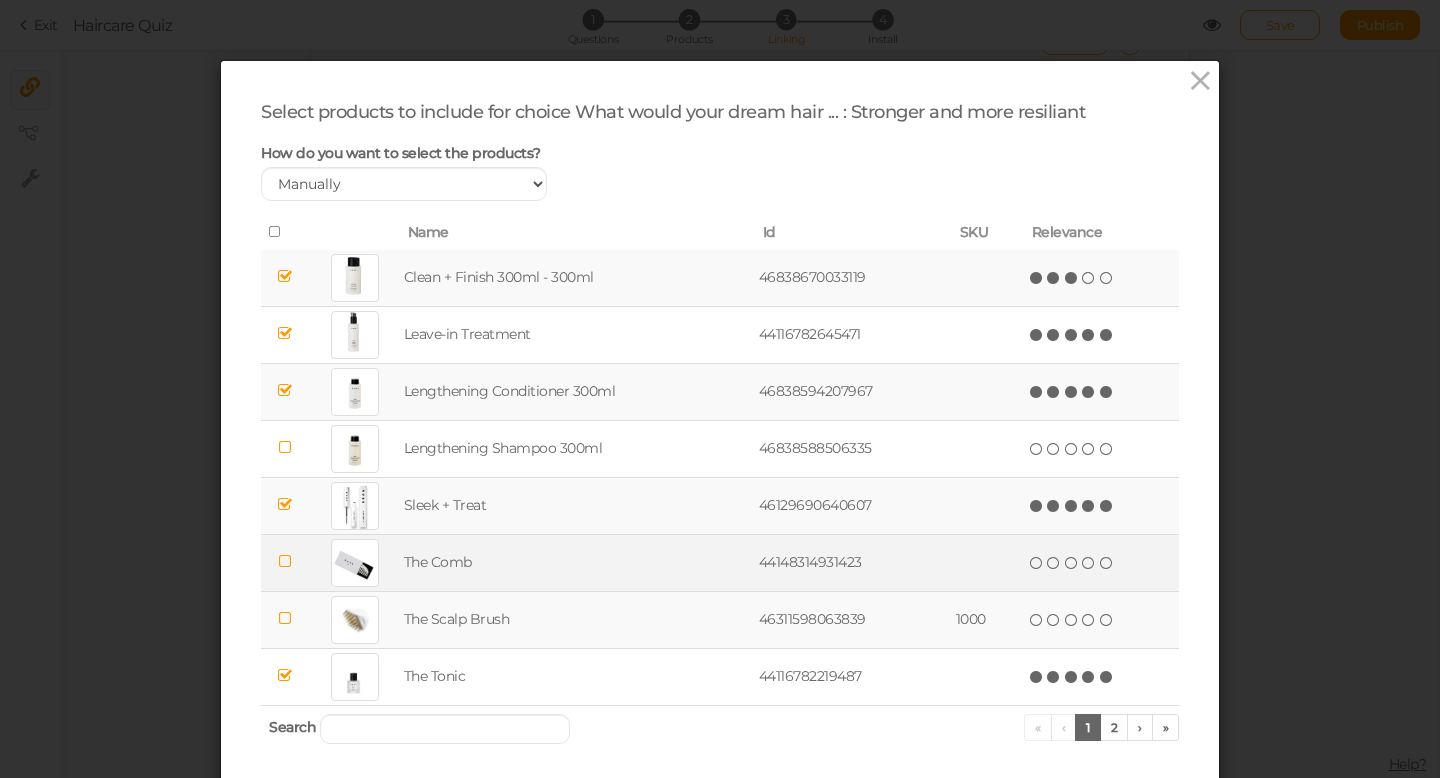 click at bounding box center (285, 561) 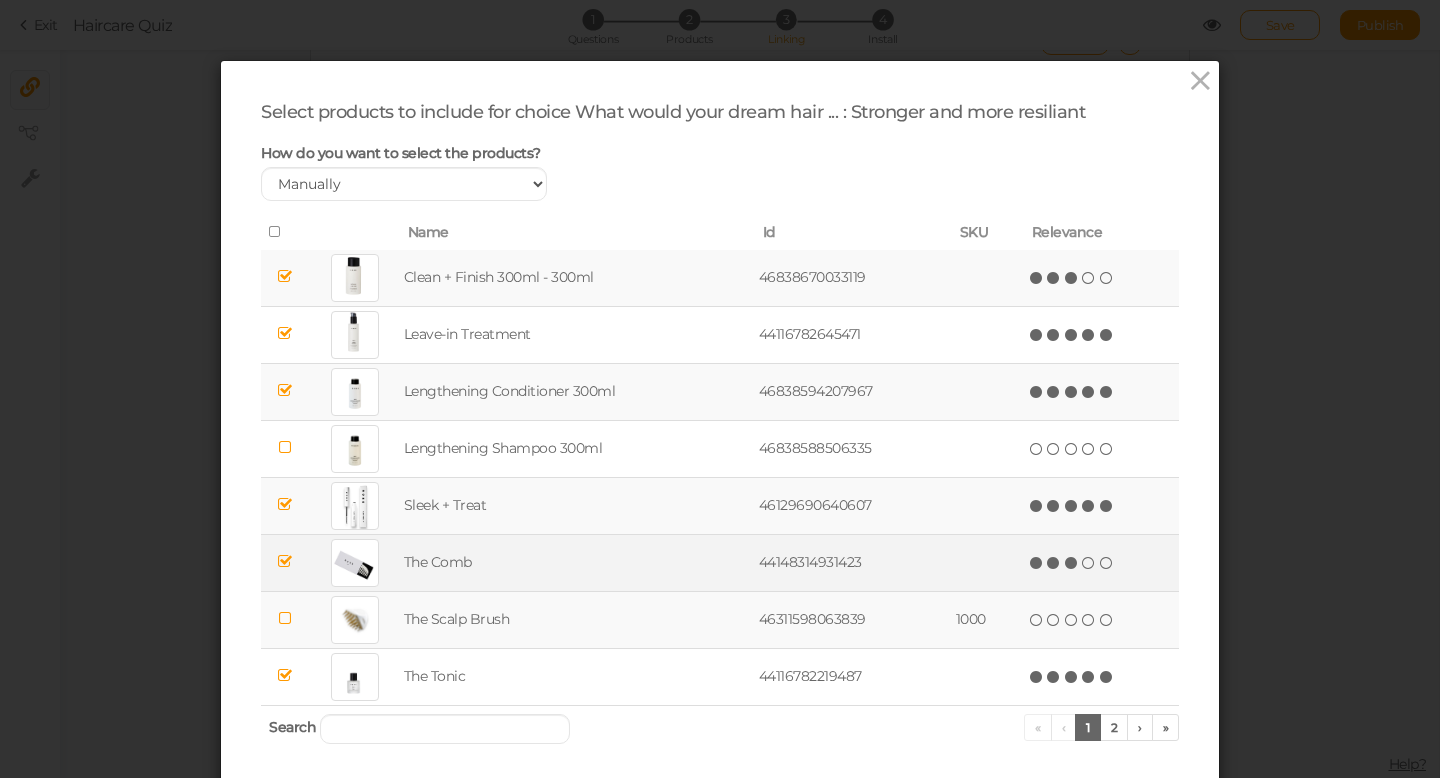 click at bounding box center [1072, 563] 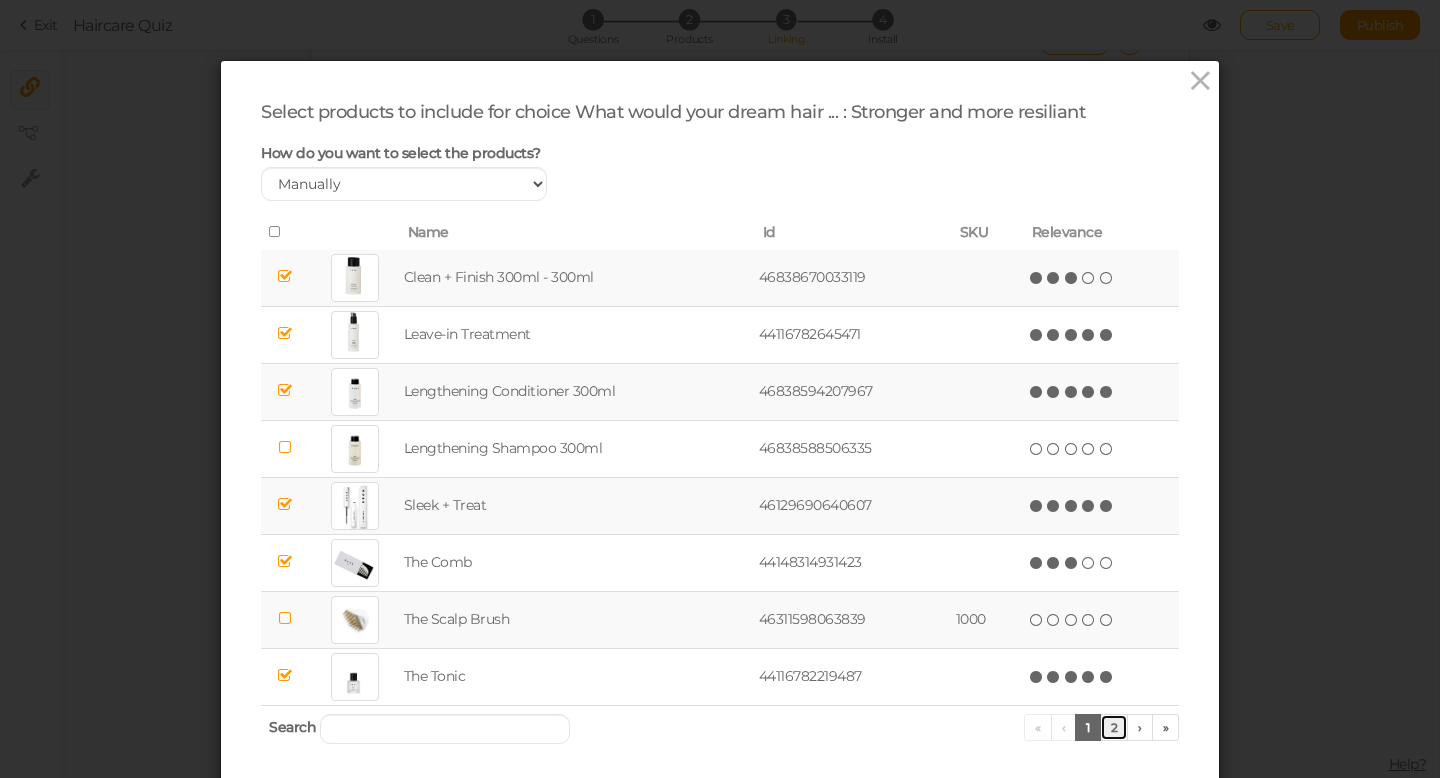 click on "2" at bounding box center [1114, 727] 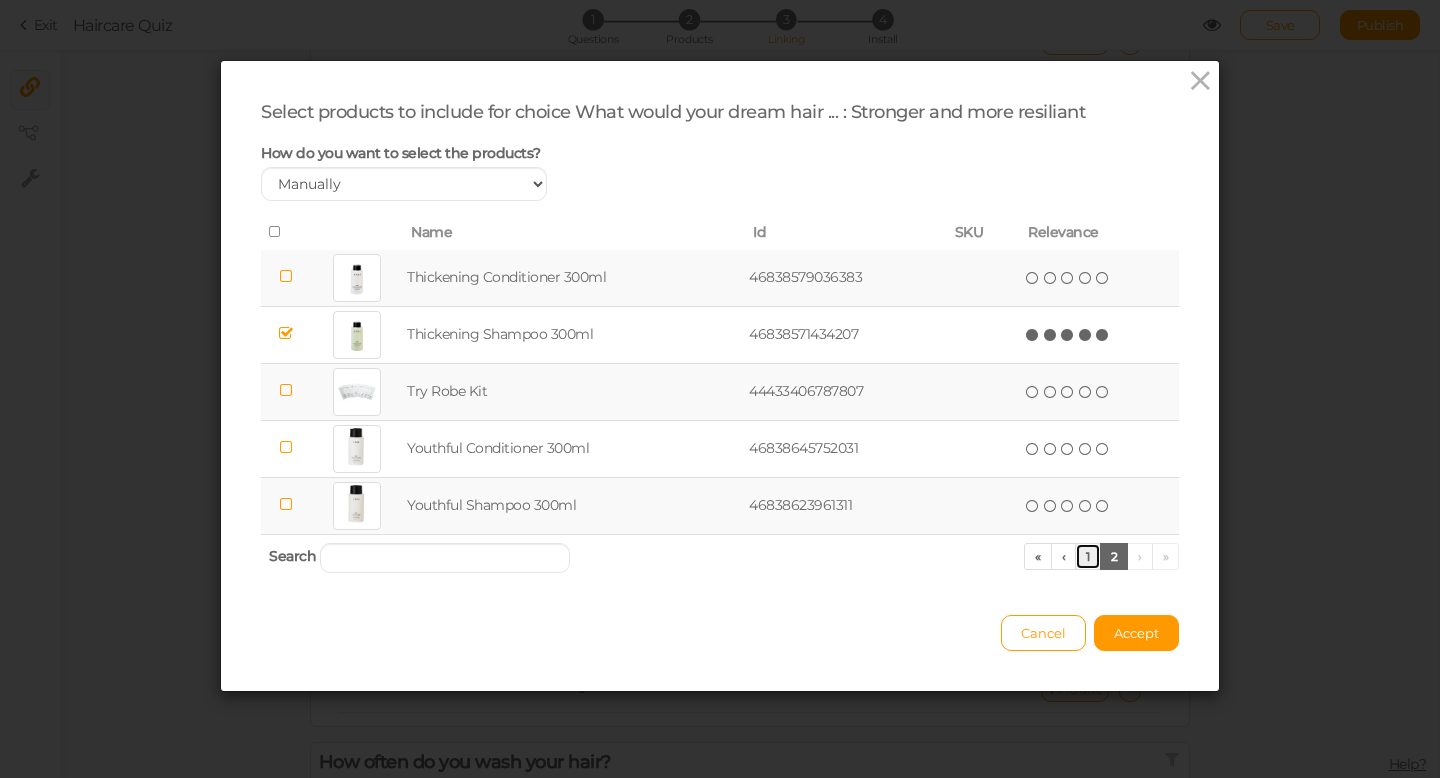 click on "1" at bounding box center (1088, 556) 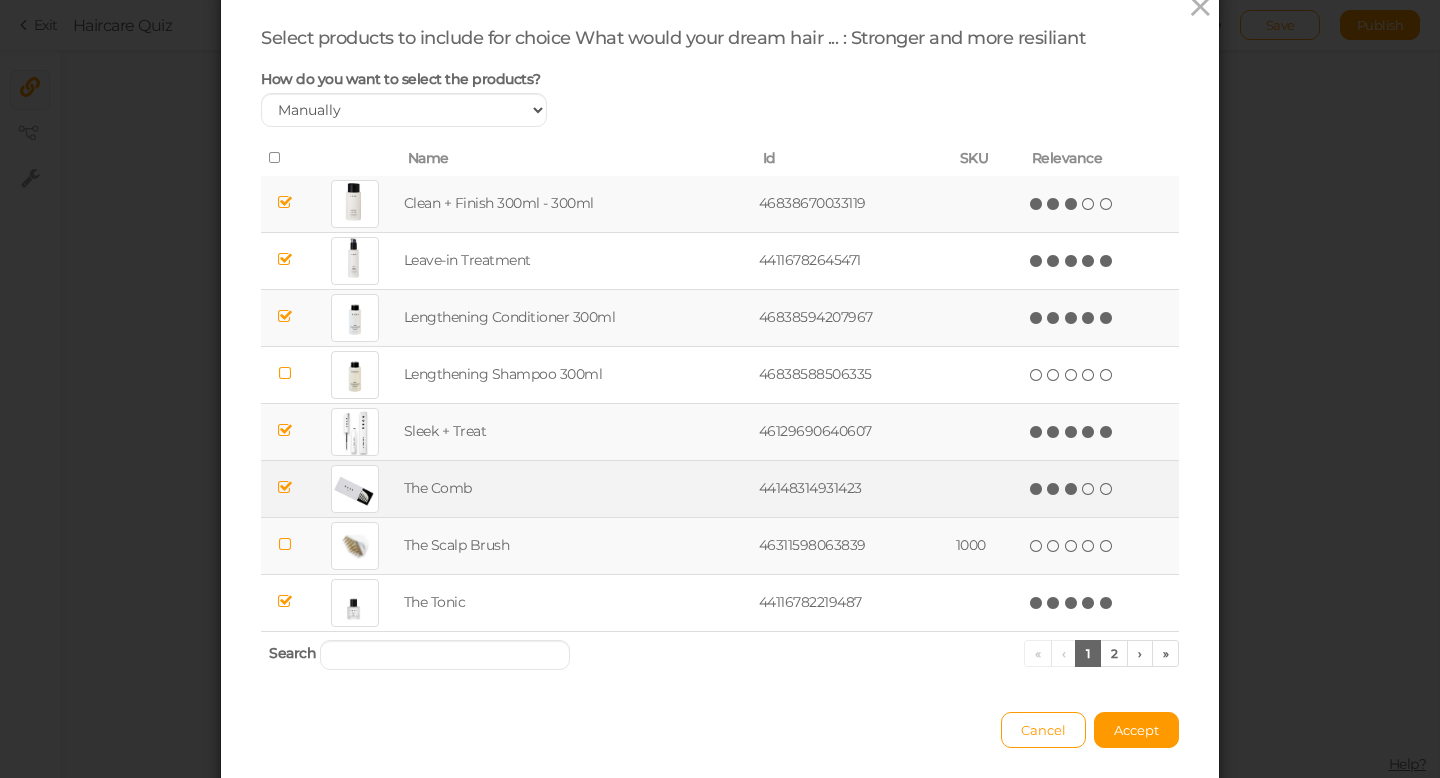 scroll, scrollTop: 89, scrollLeft: 0, axis: vertical 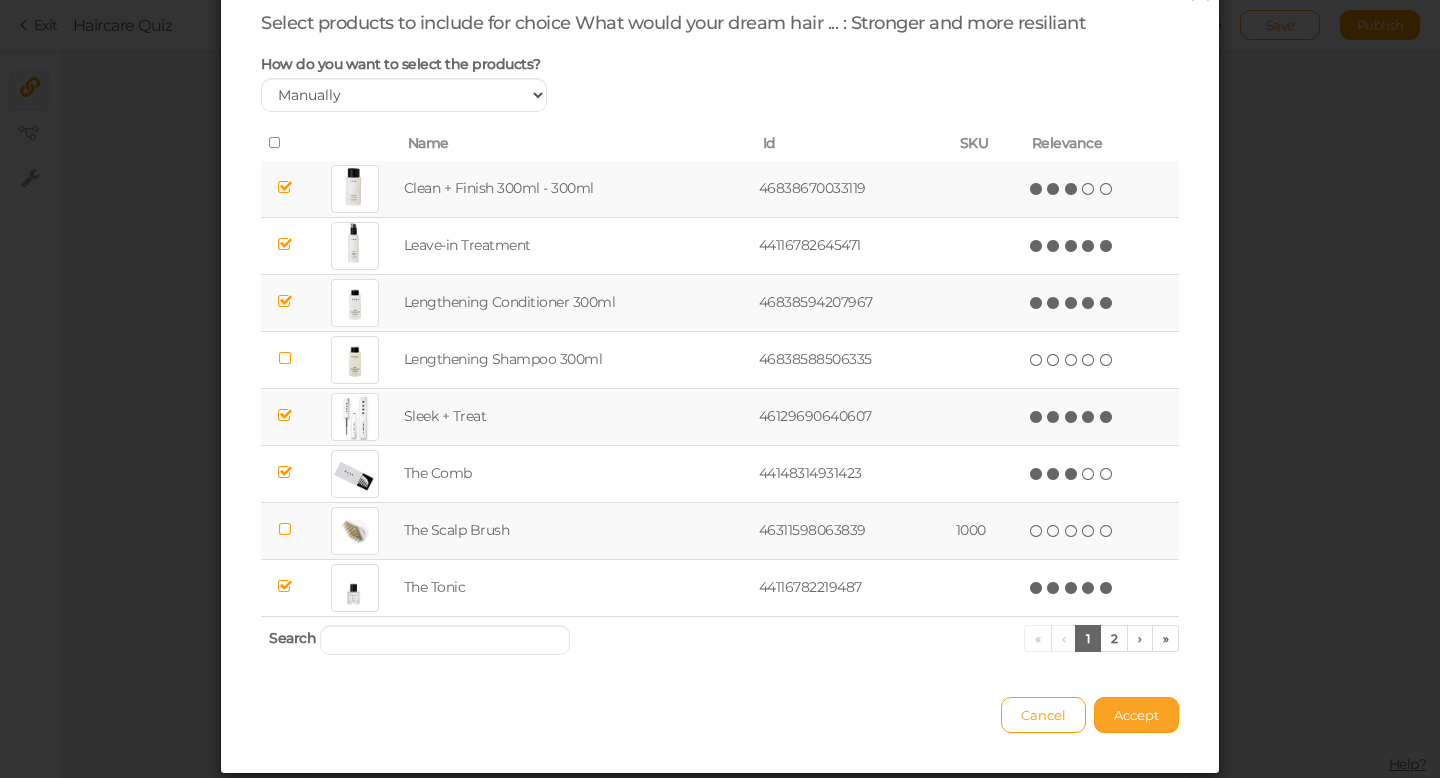 click on "Accept" at bounding box center [1136, 715] 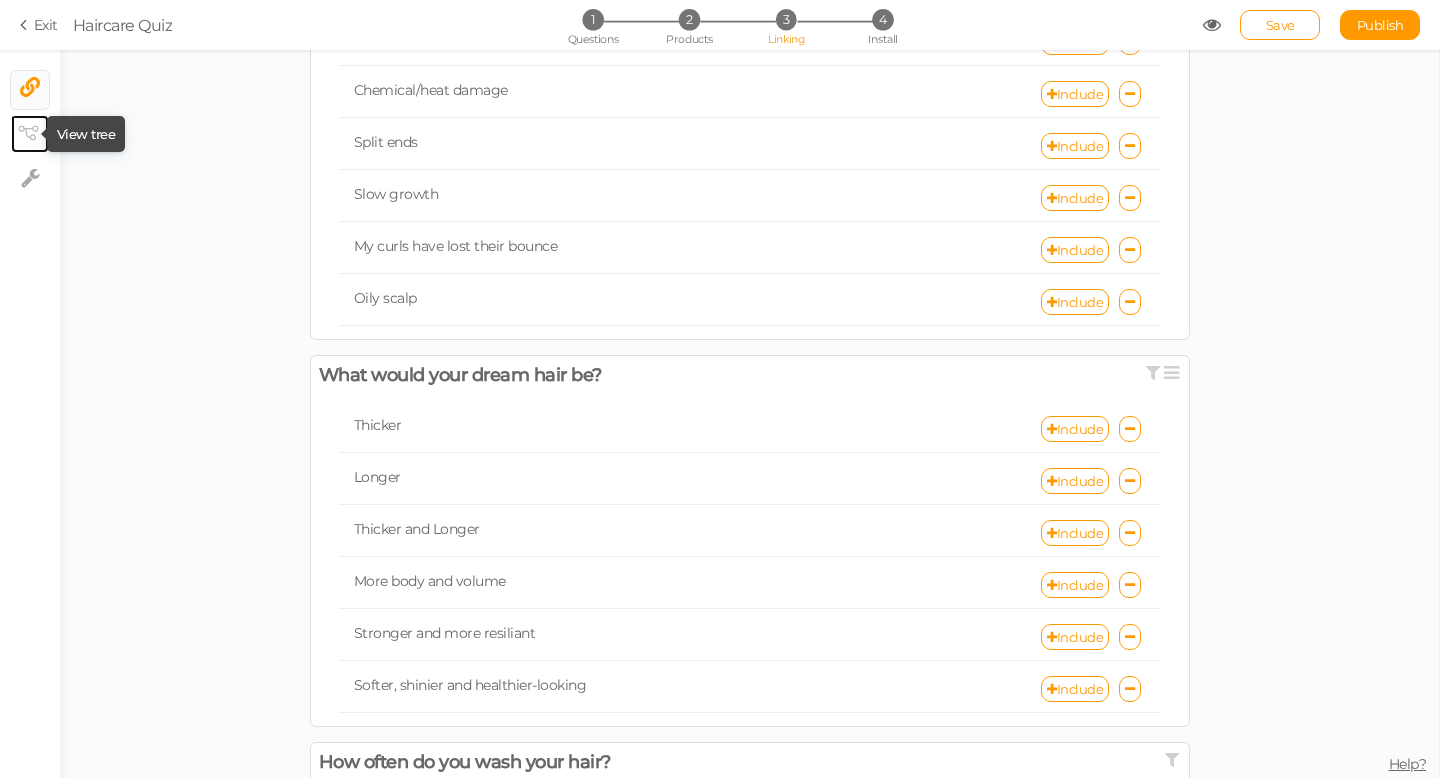 click 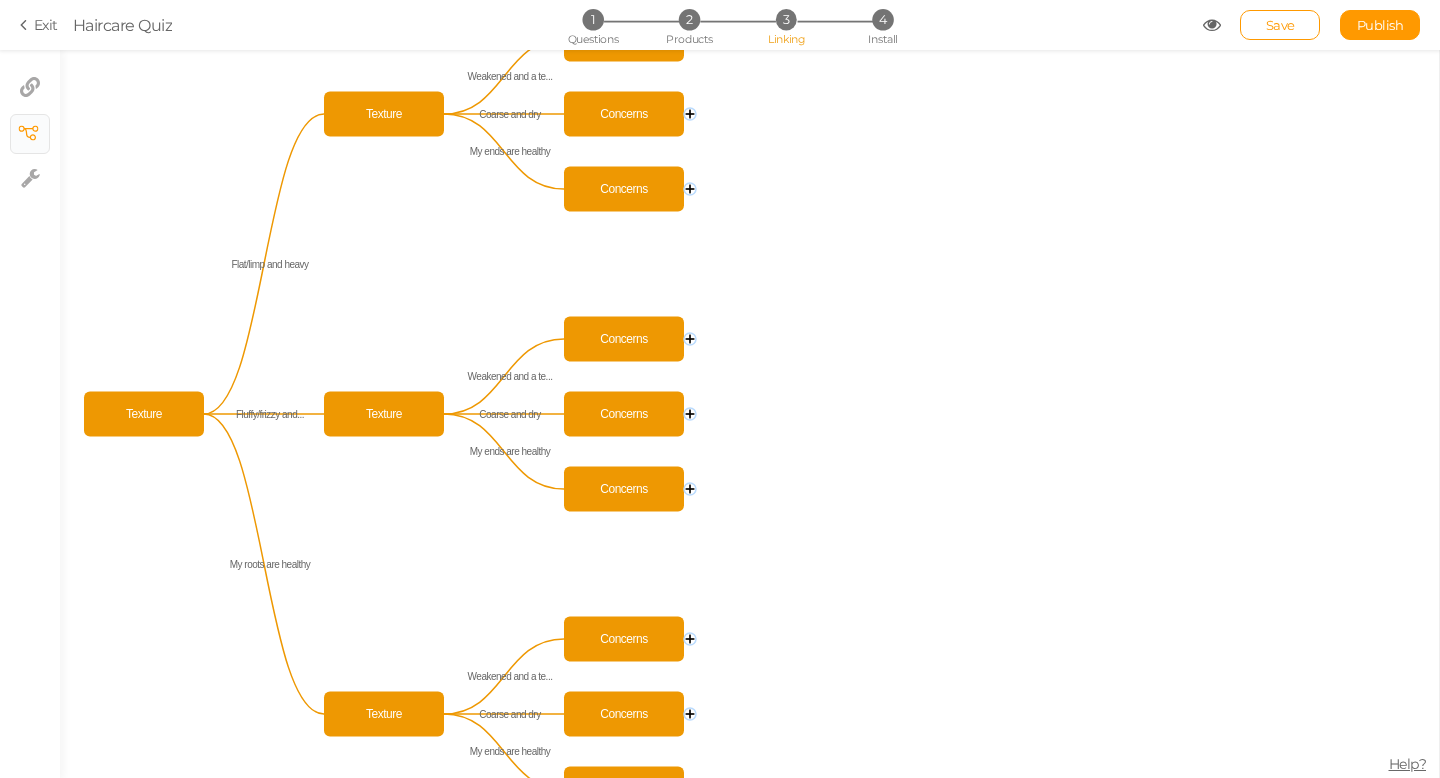 click 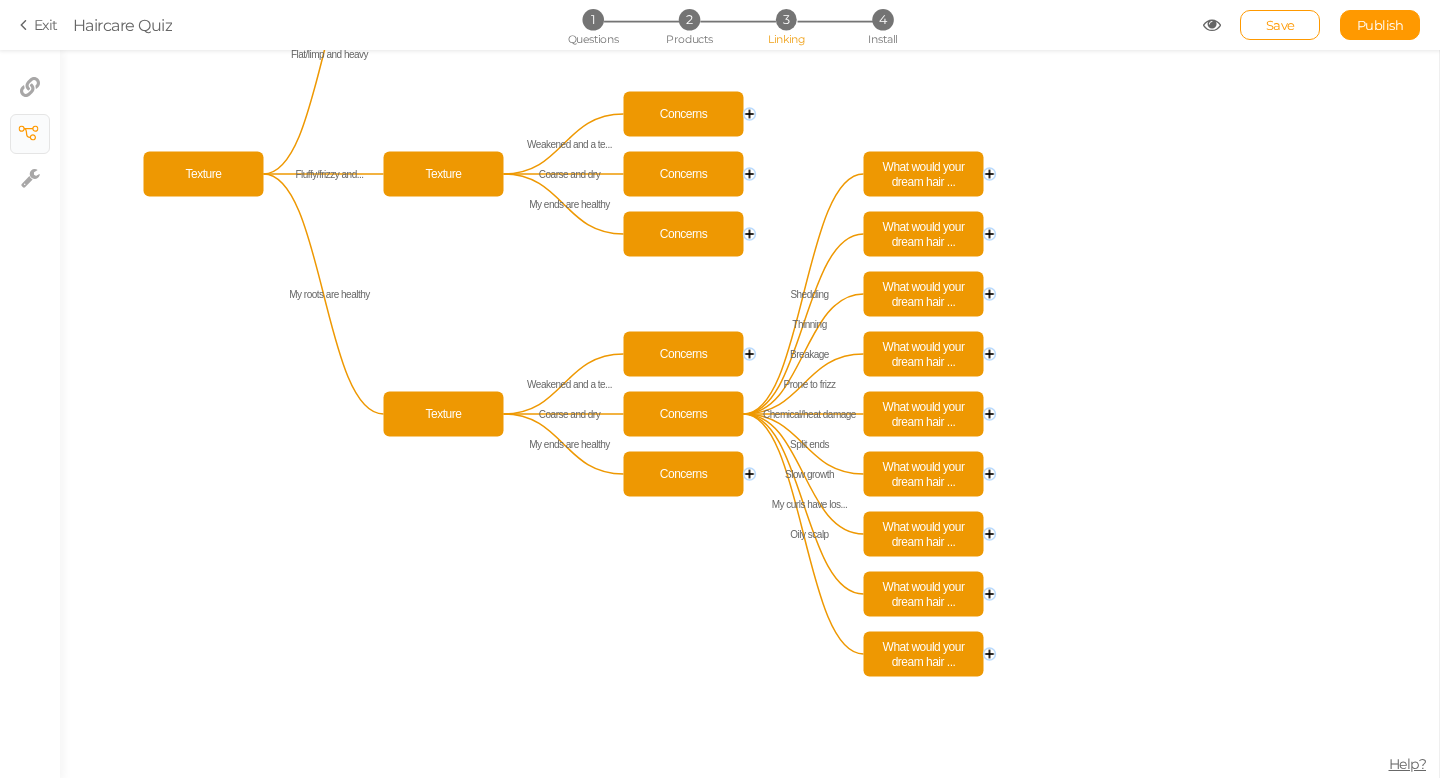 click 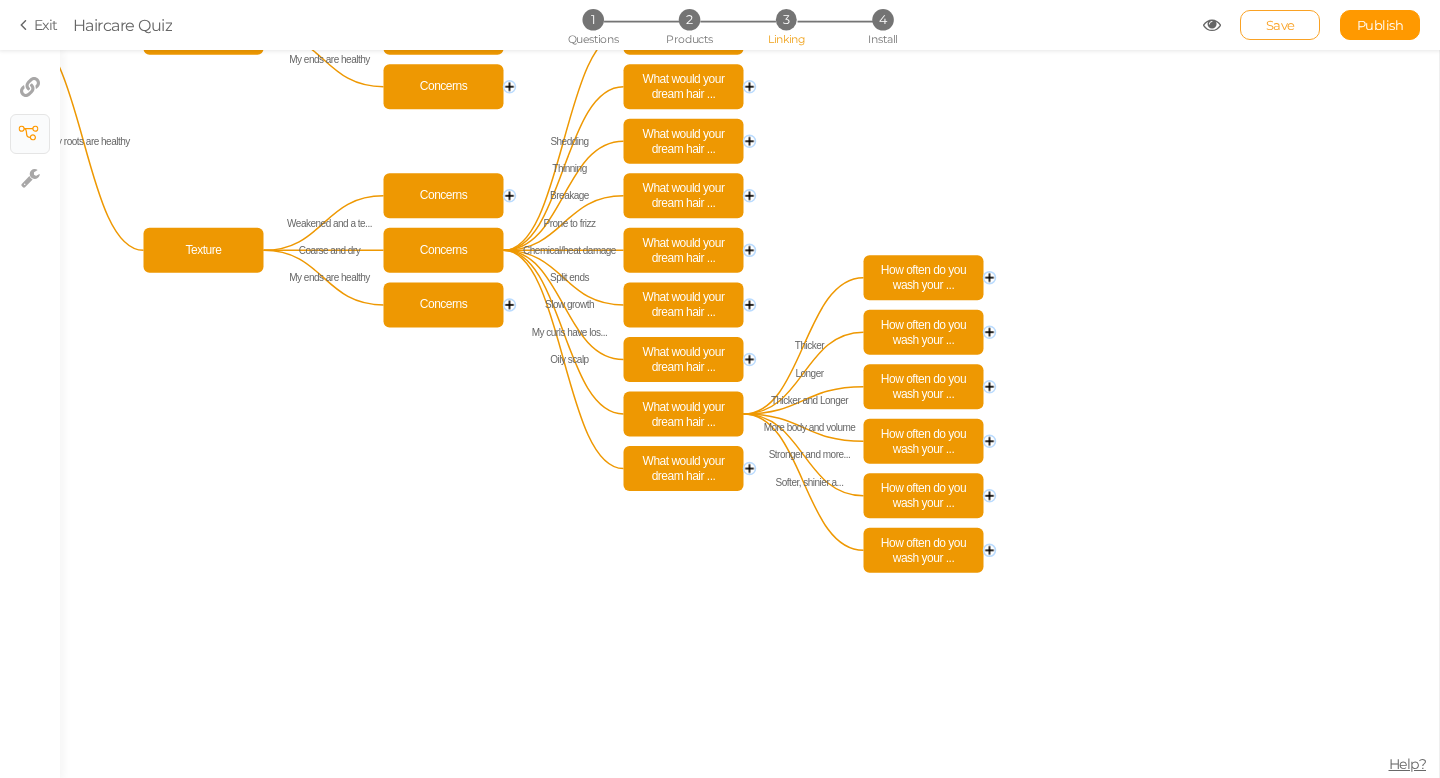 click on "Save" at bounding box center [1280, 25] 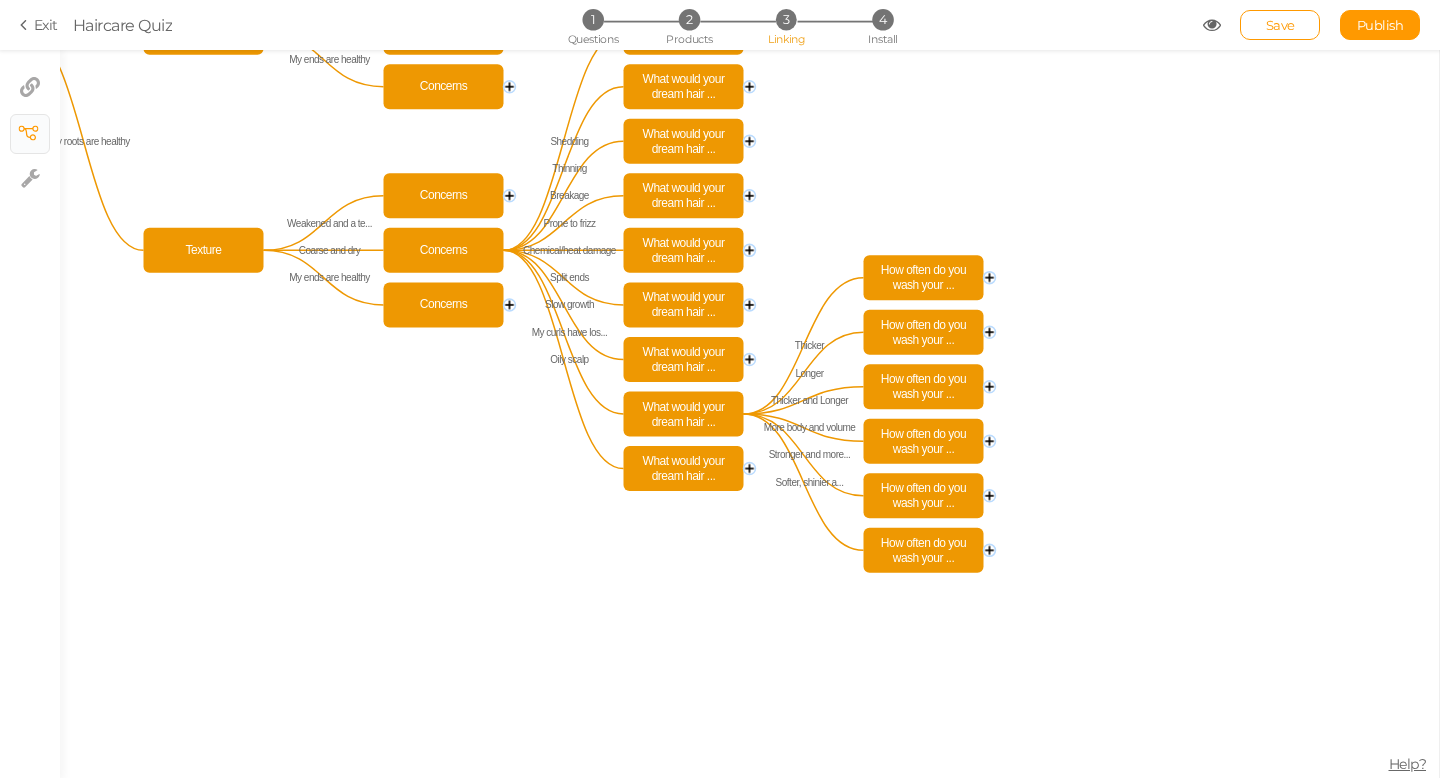 click 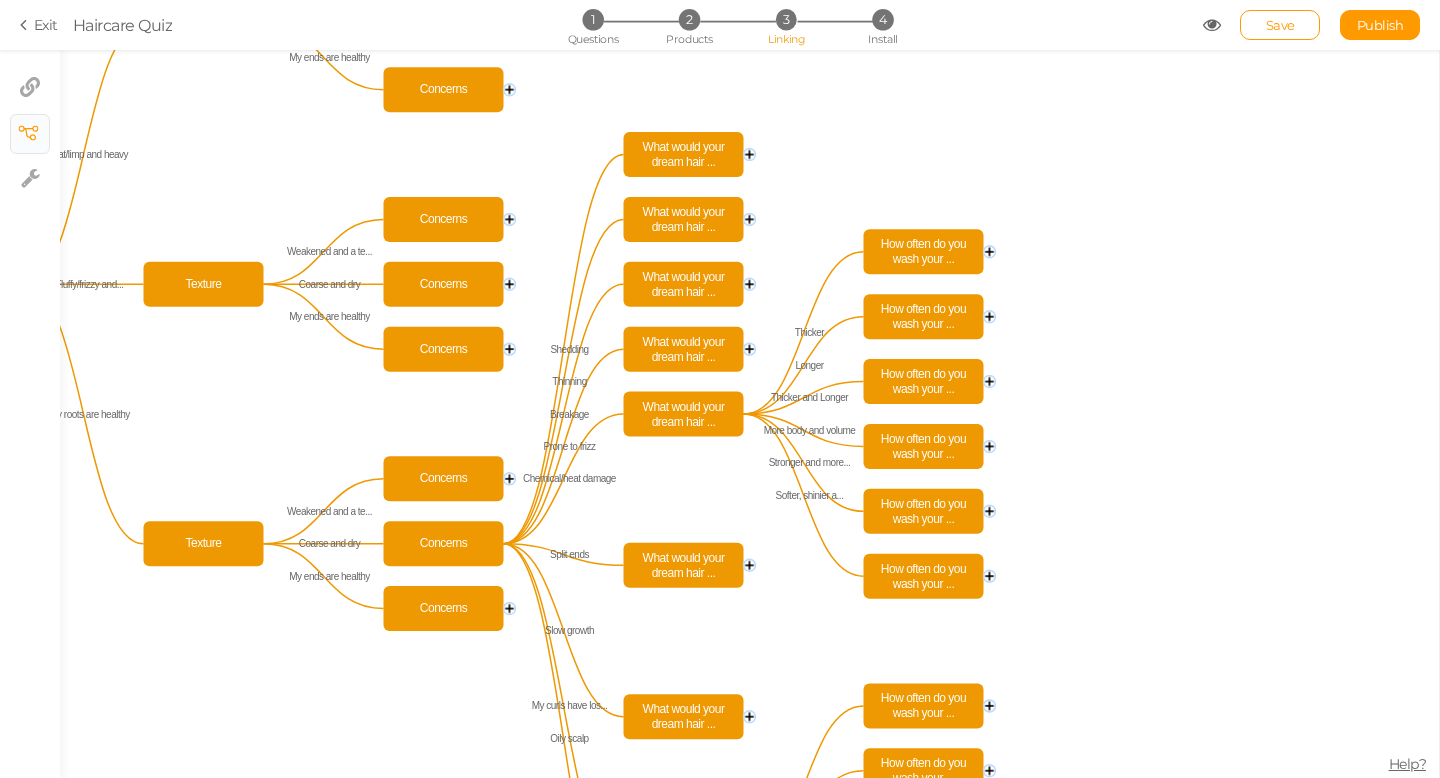 click 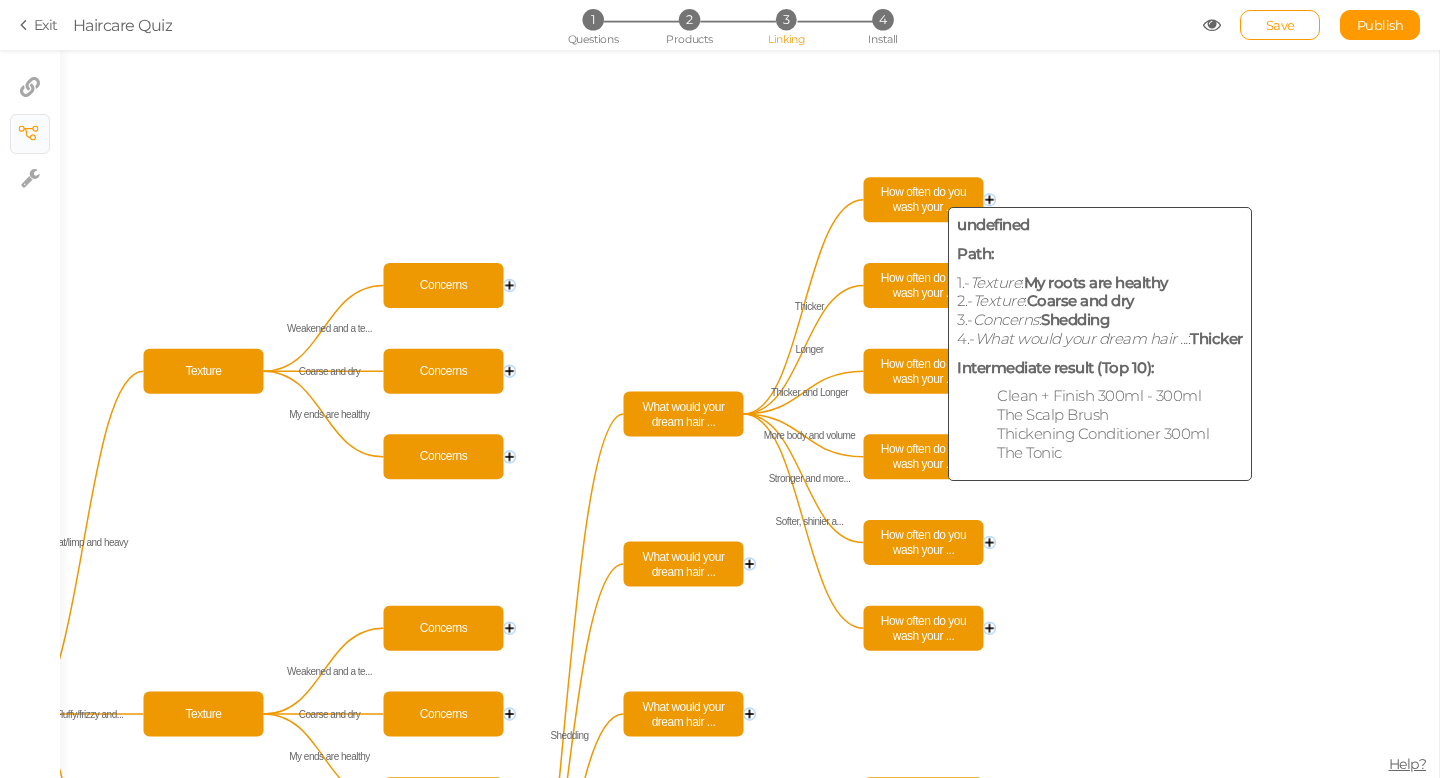 click 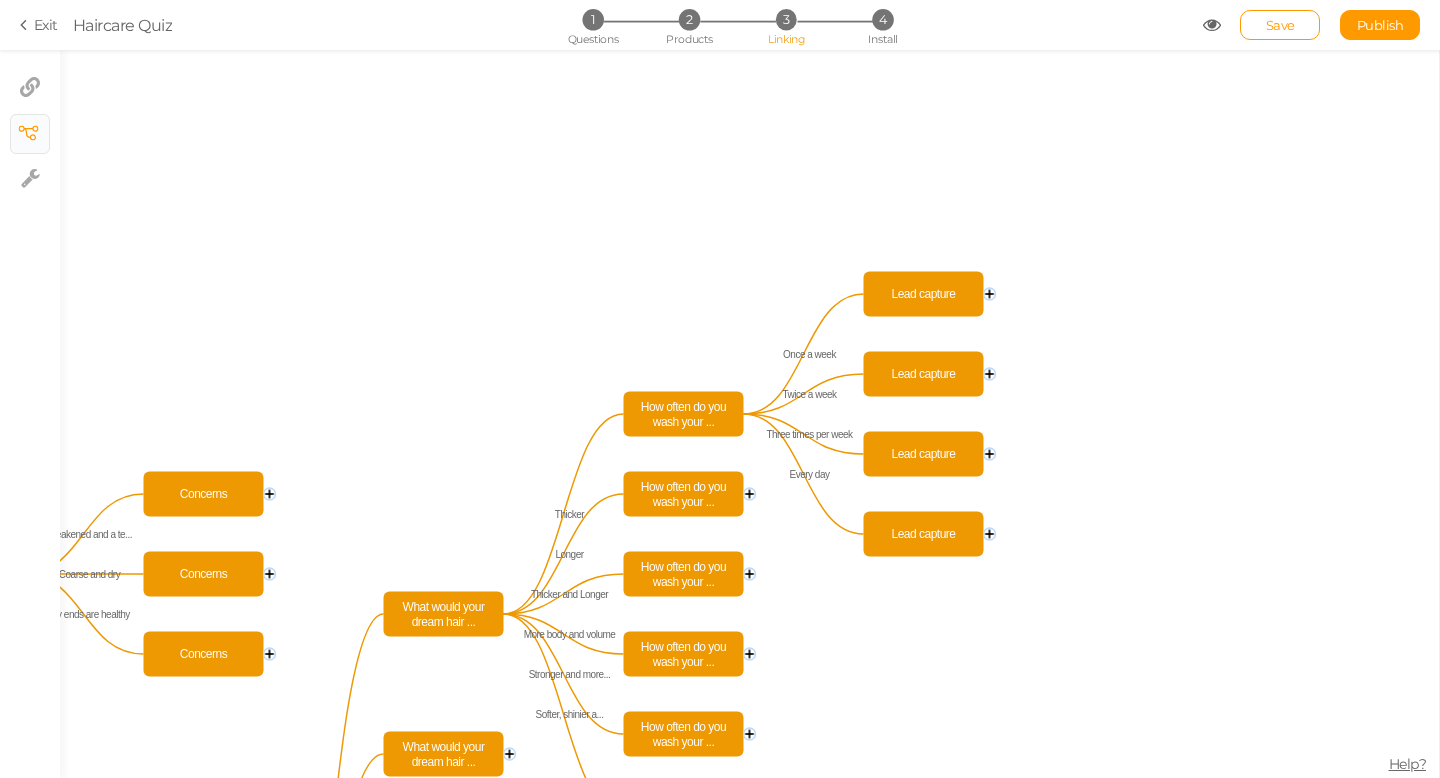 click on "3" at bounding box center (786, 19) 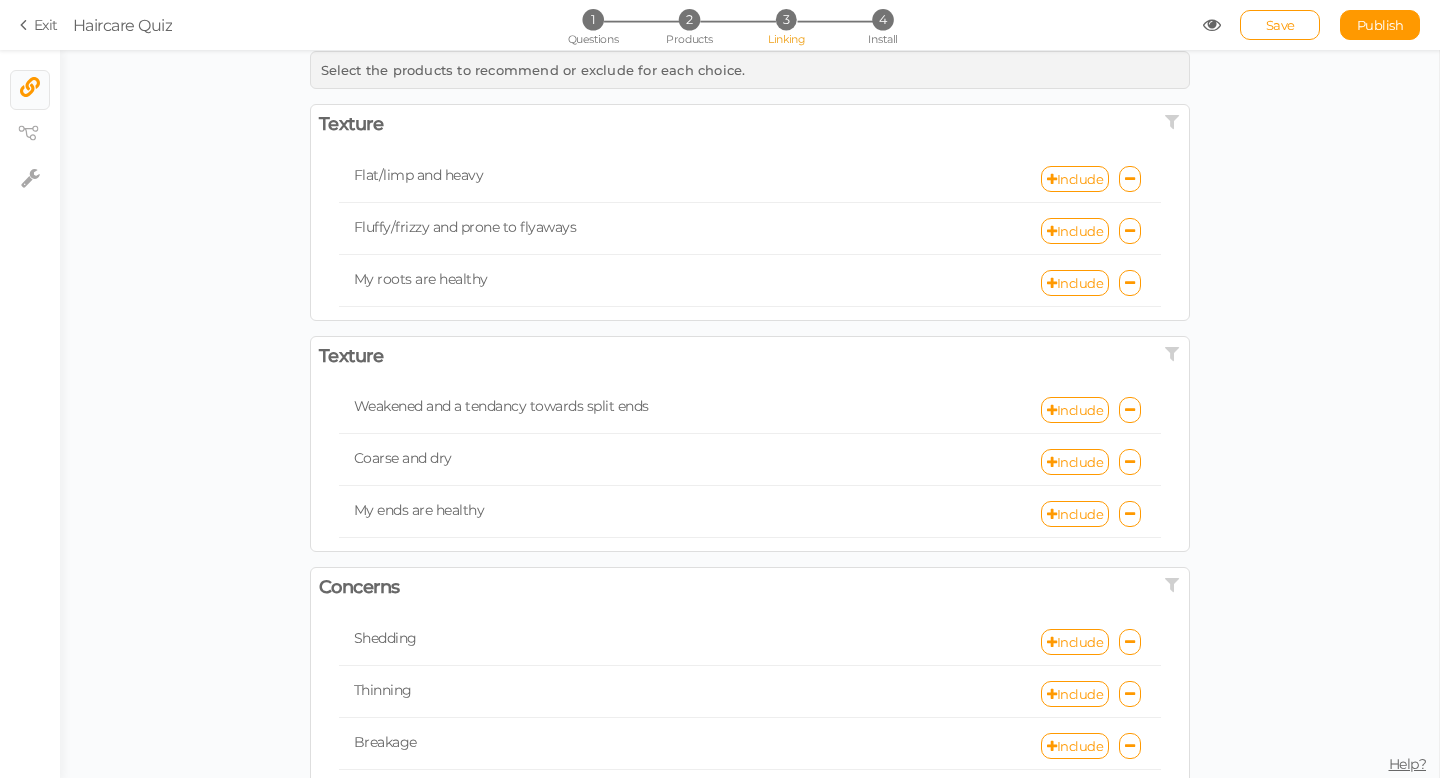 scroll, scrollTop: 53, scrollLeft: 0, axis: vertical 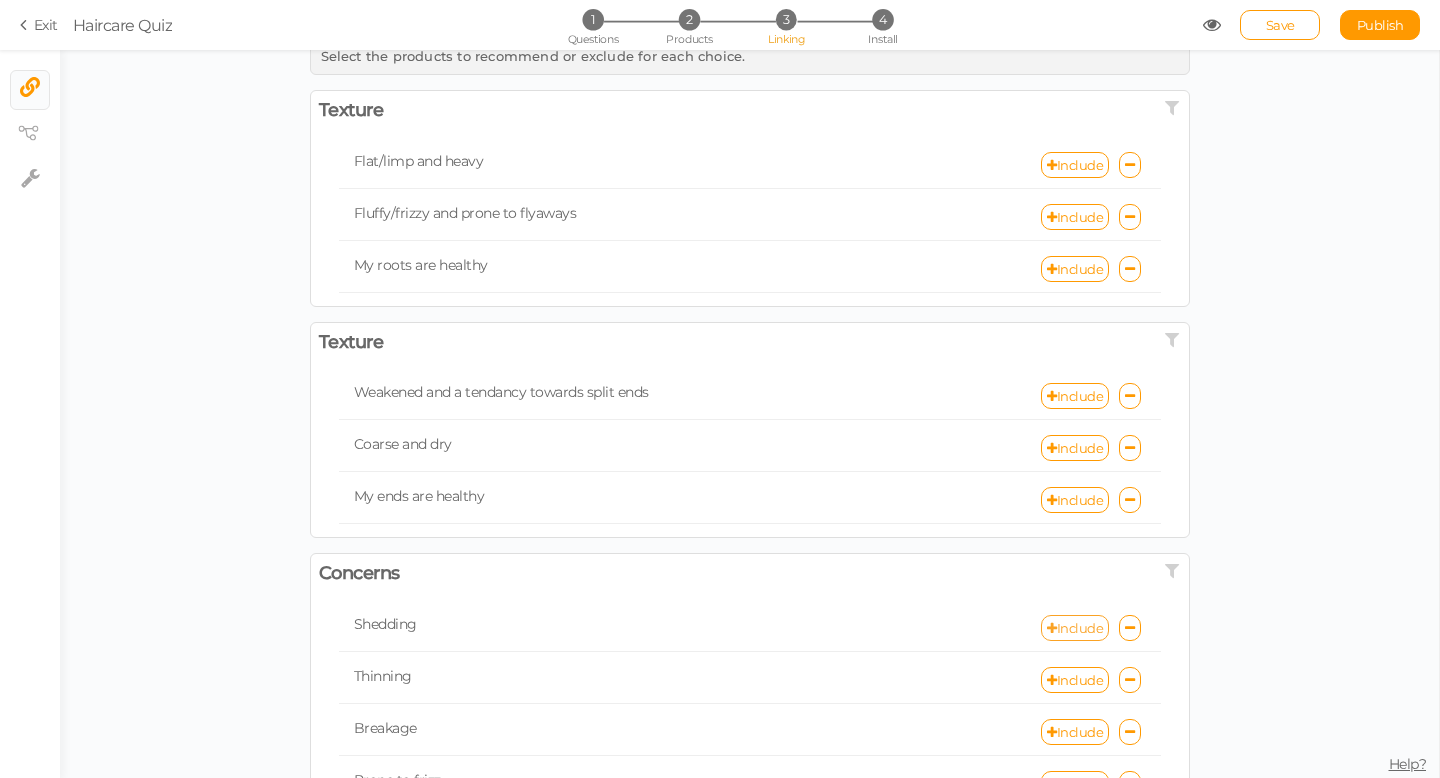 click on "Include" at bounding box center [1075, 628] 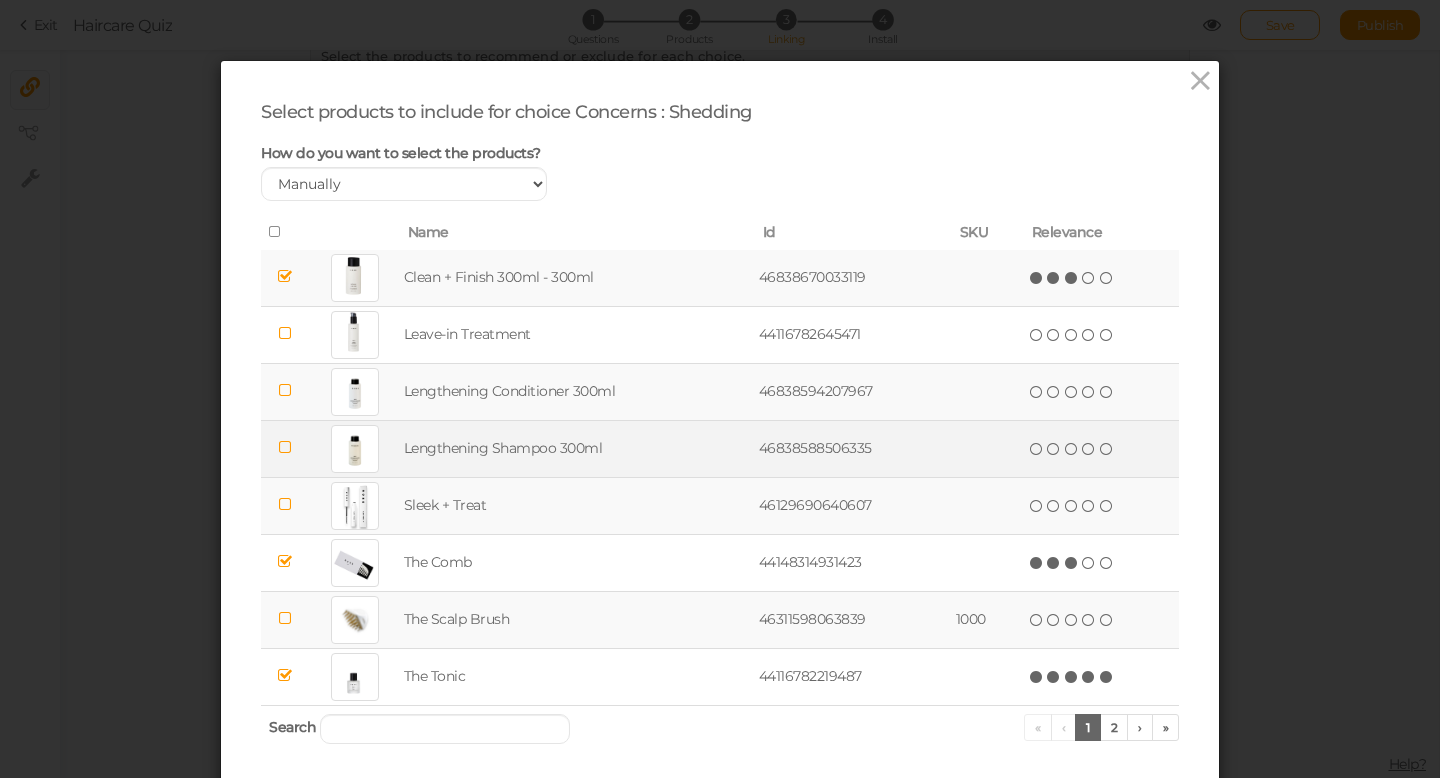 click at bounding box center [285, 447] 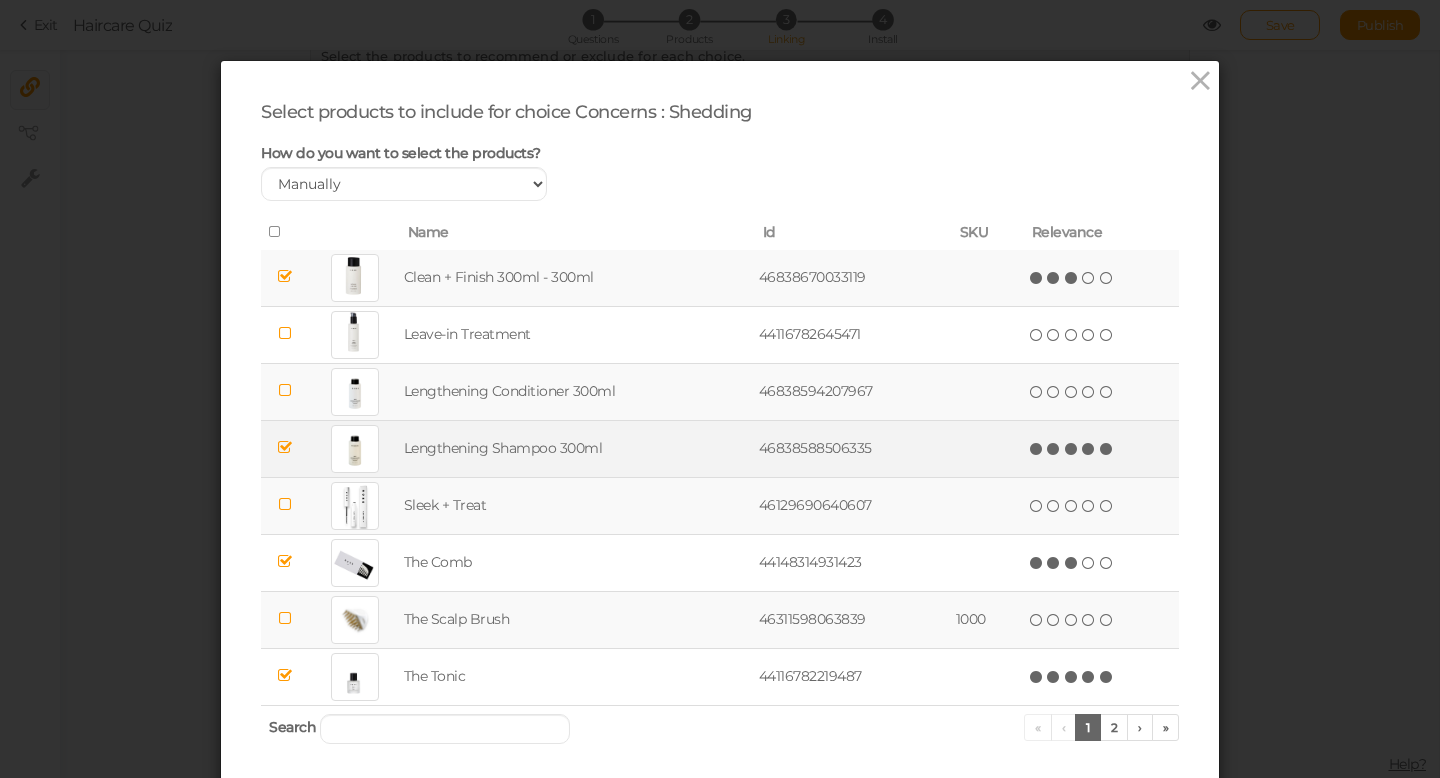 click on "(*)
(*)
(*)
(*)
(*)" at bounding box center [1072, 448] 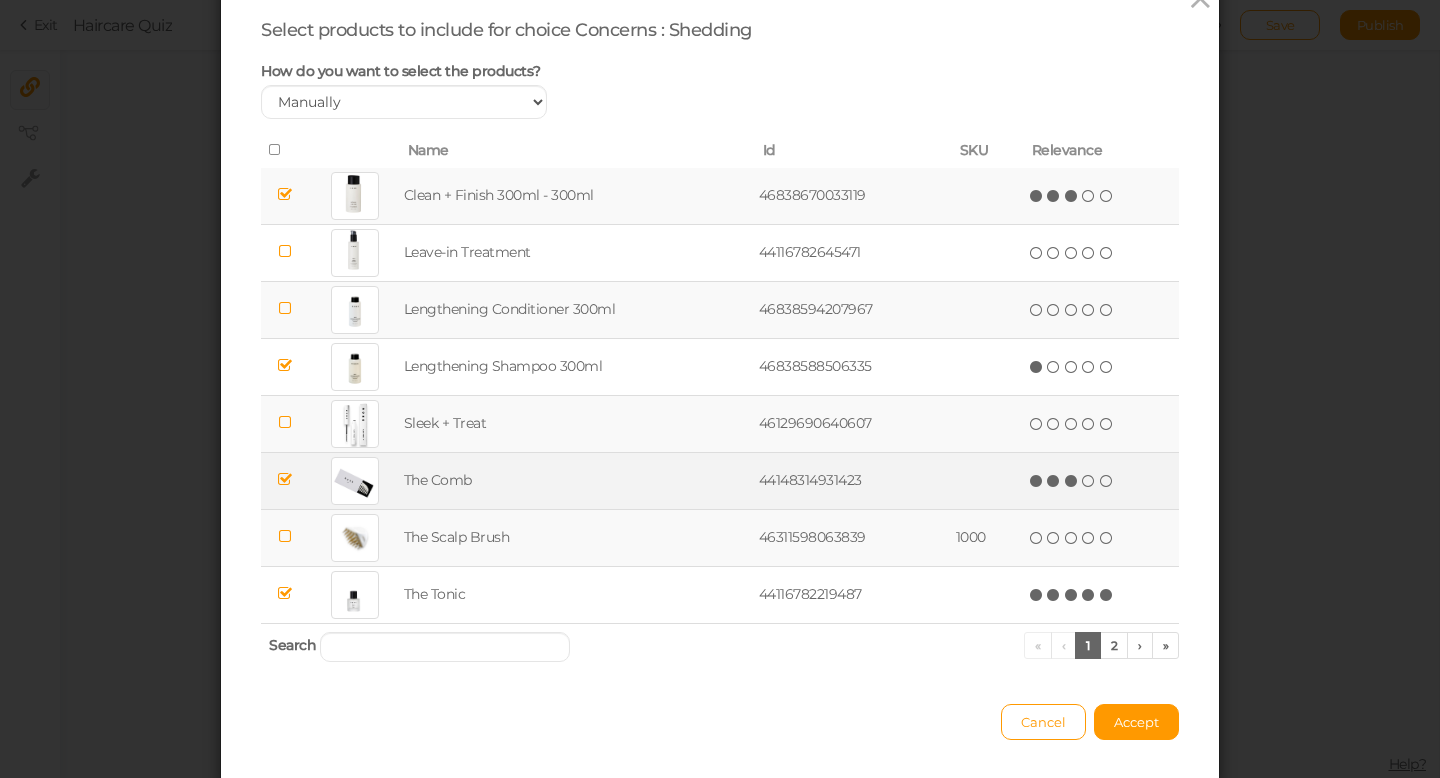scroll, scrollTop: 84, scrollLeft: 0, axis: vertical 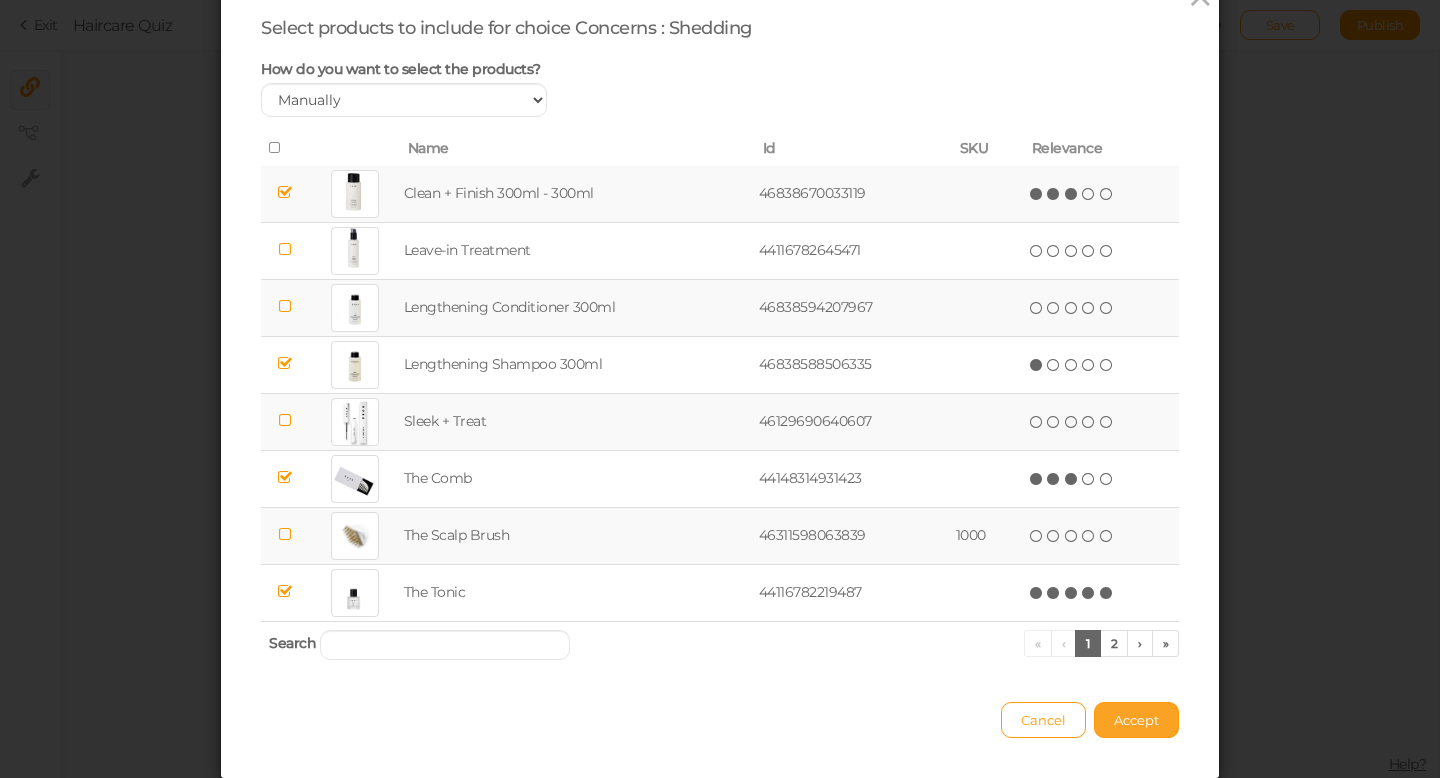 click on "Accept" at bounding box center [1136, 720] 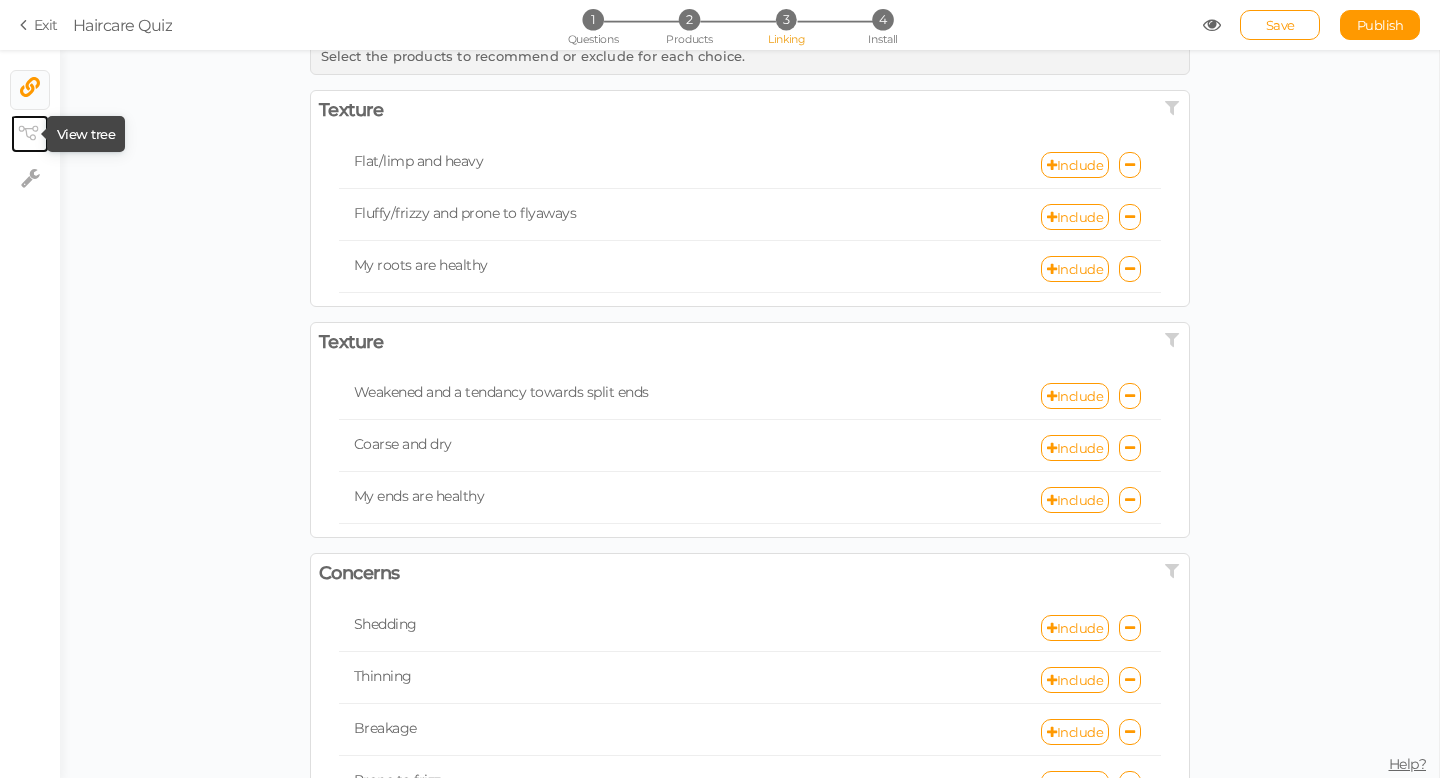 click 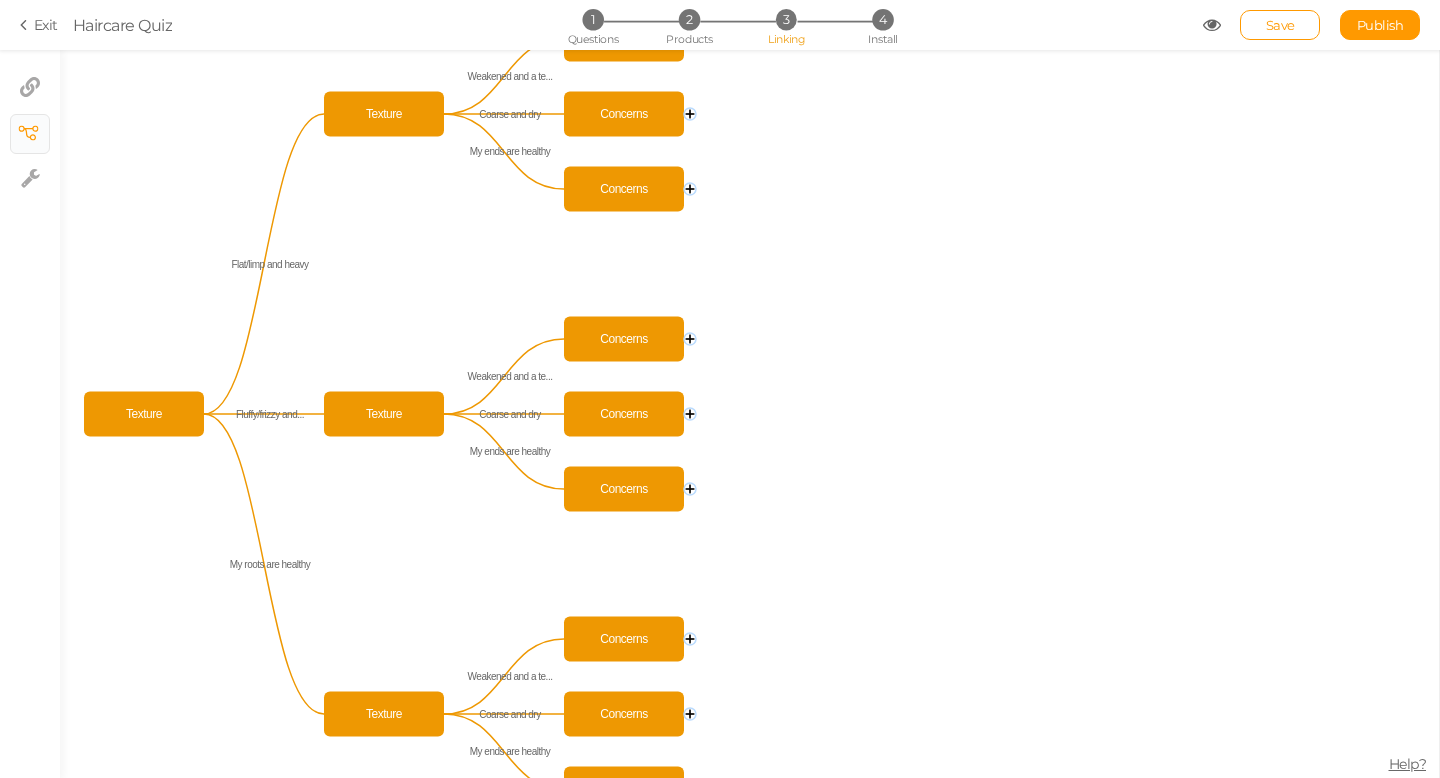 click 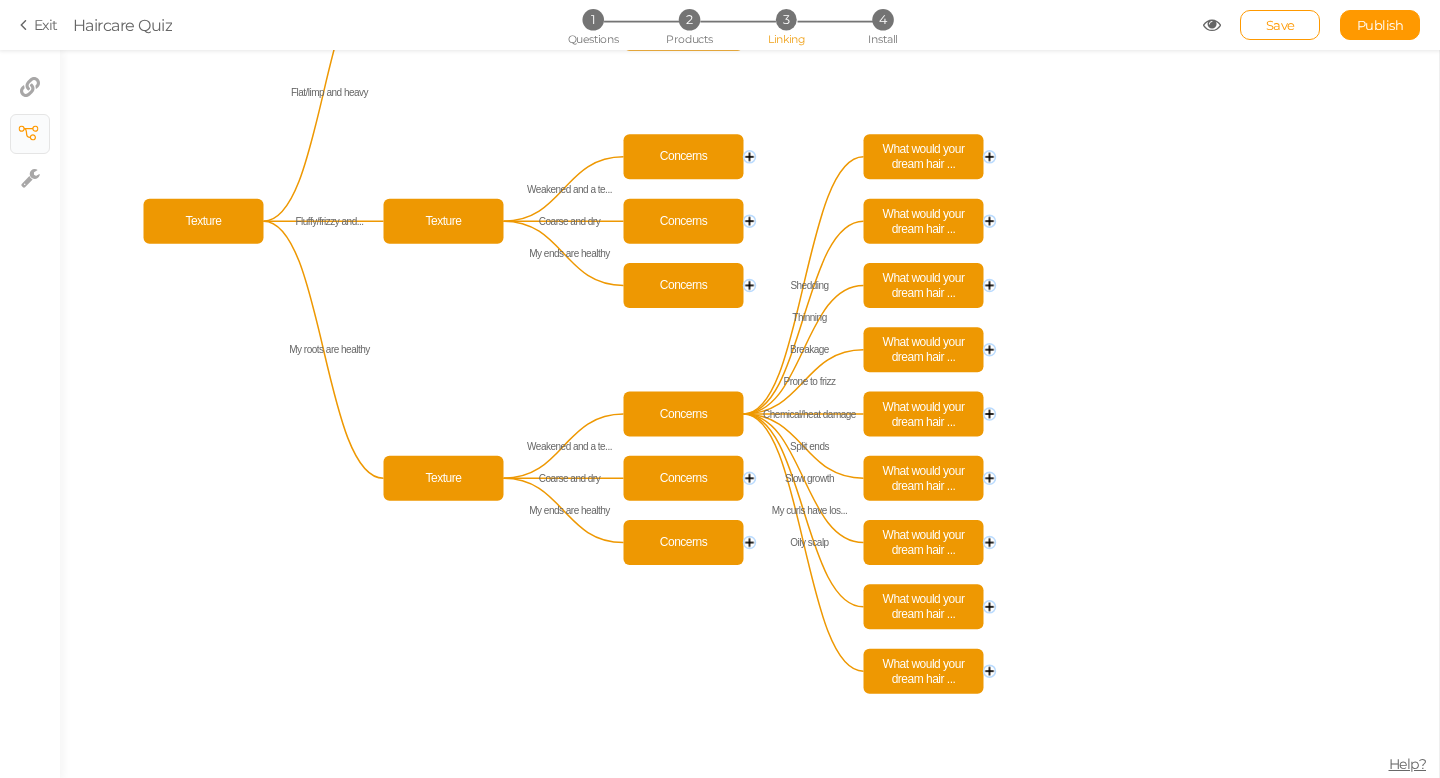 click 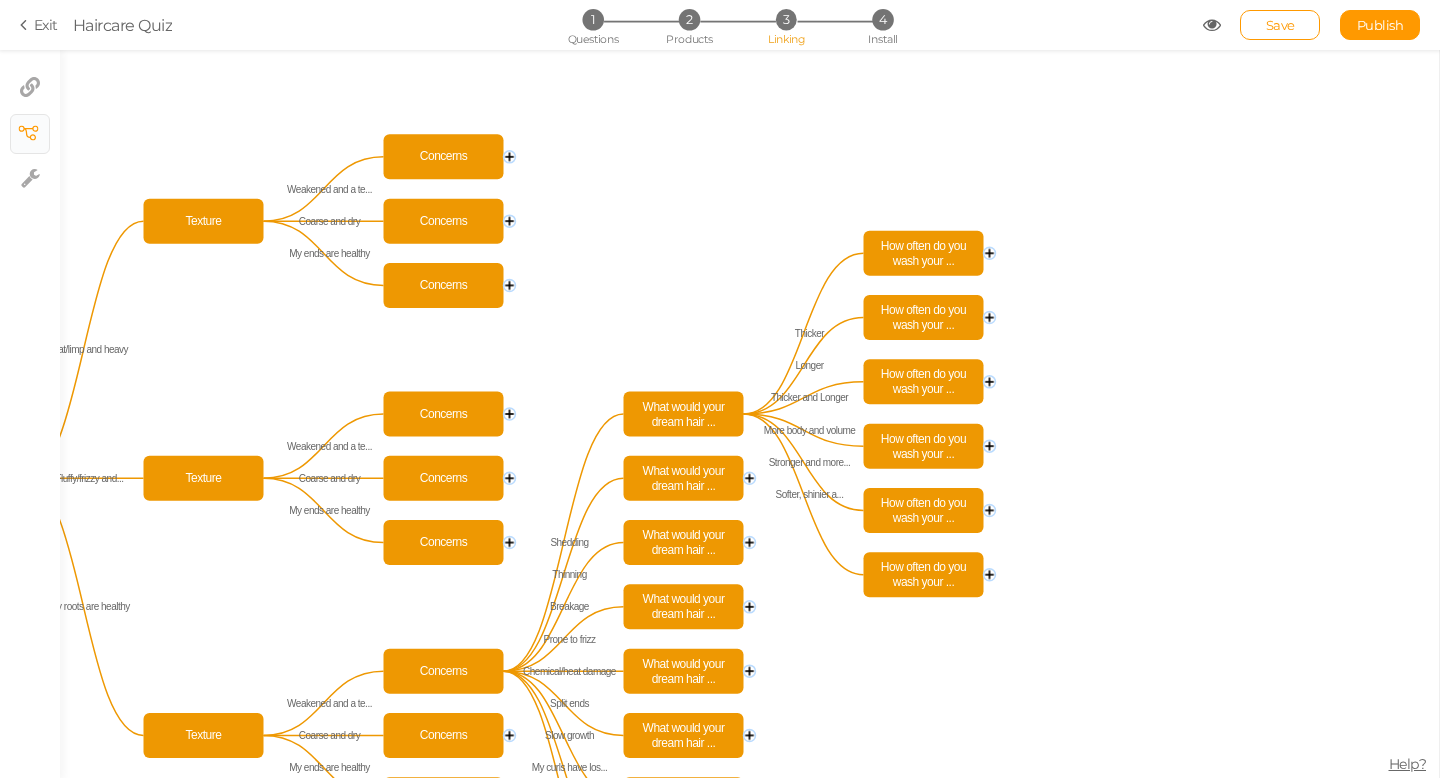 click 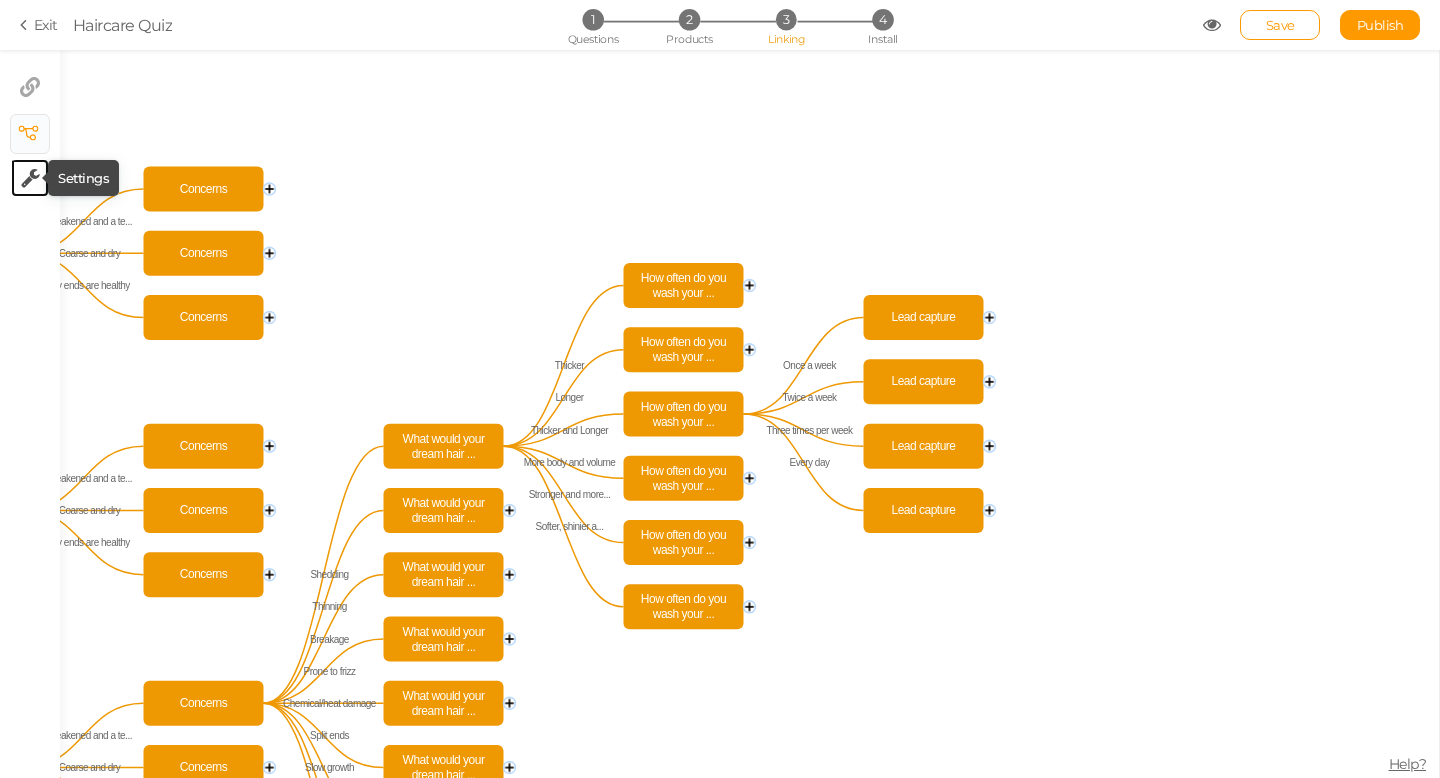 click at bounding box center [30, 178] 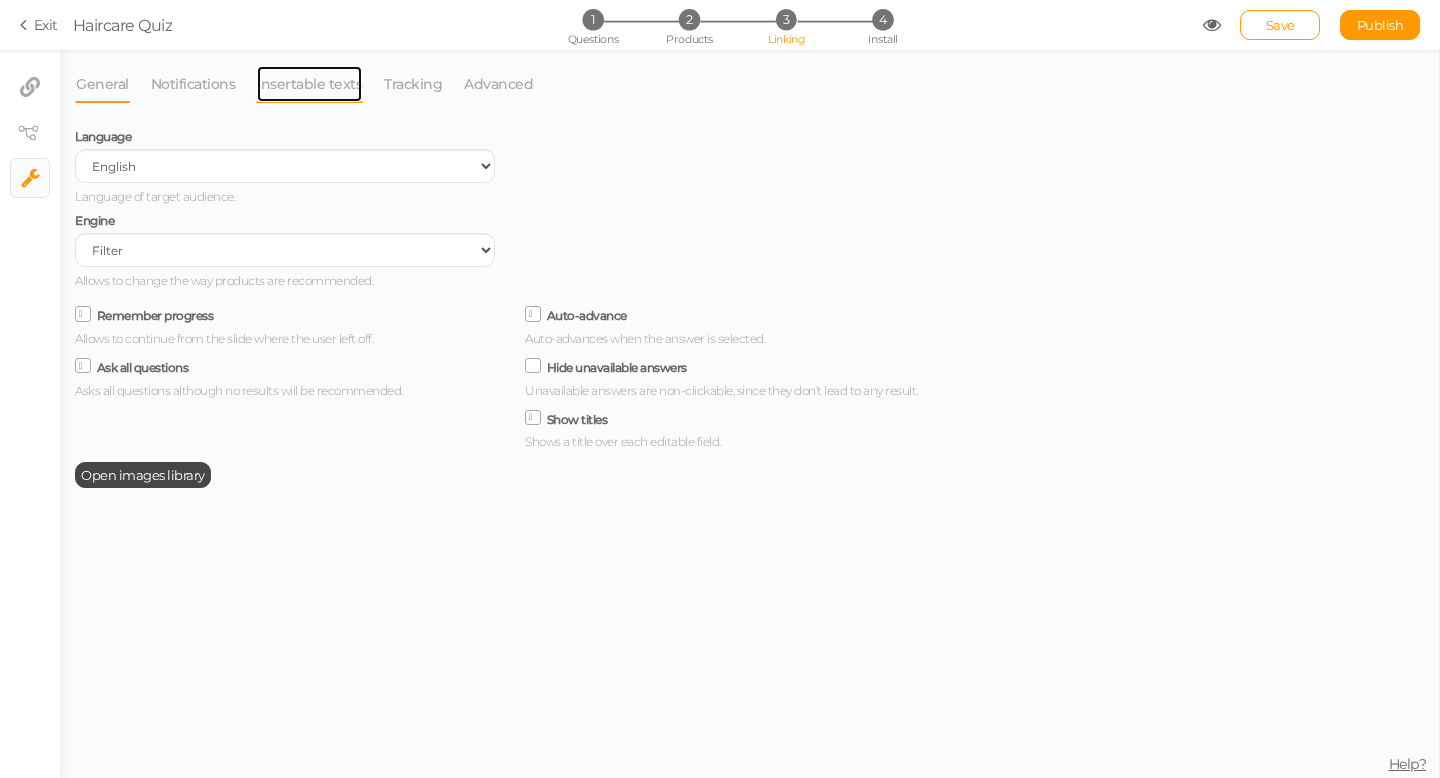click on "Insertable texts" at bounding box center [309, 84] 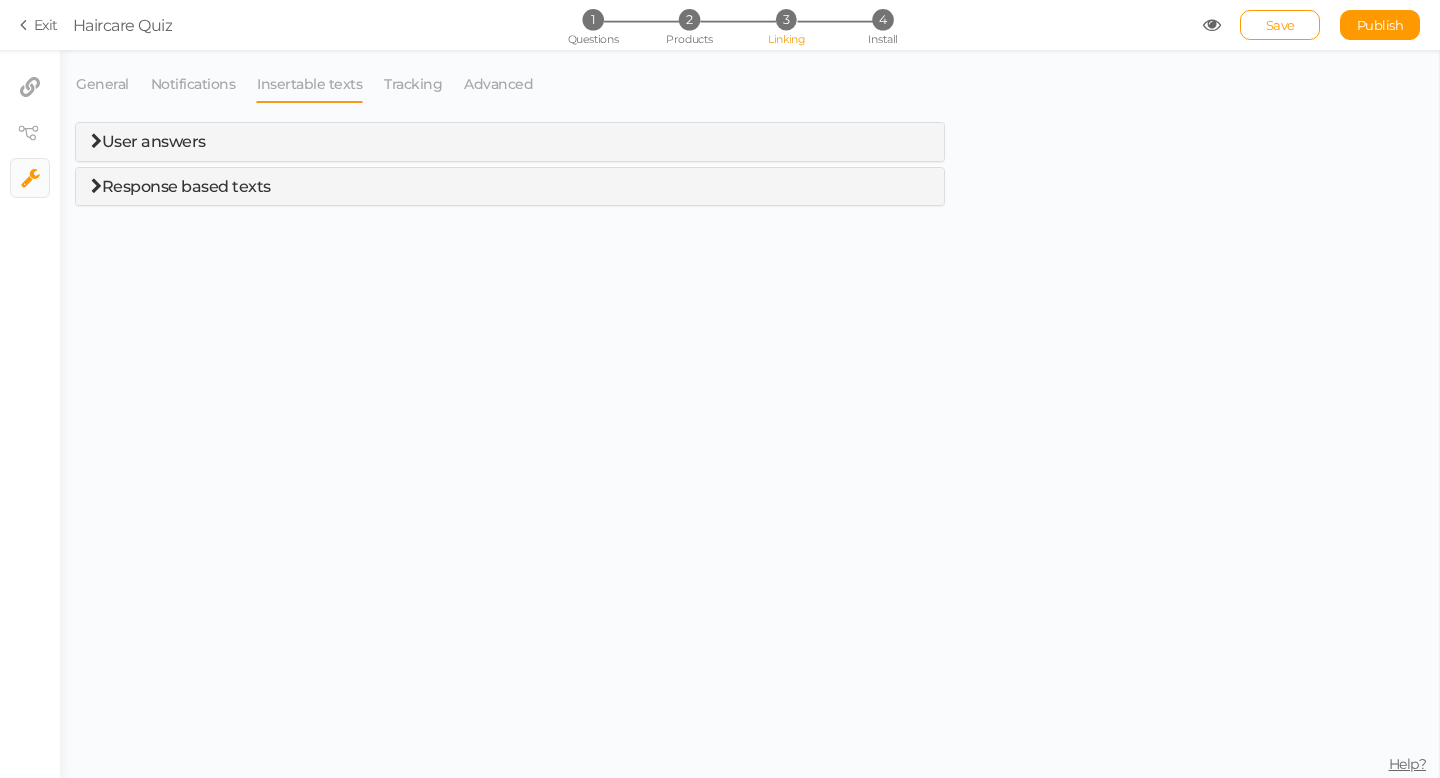 click on "Response based texts" at bounding box center (186, 186) 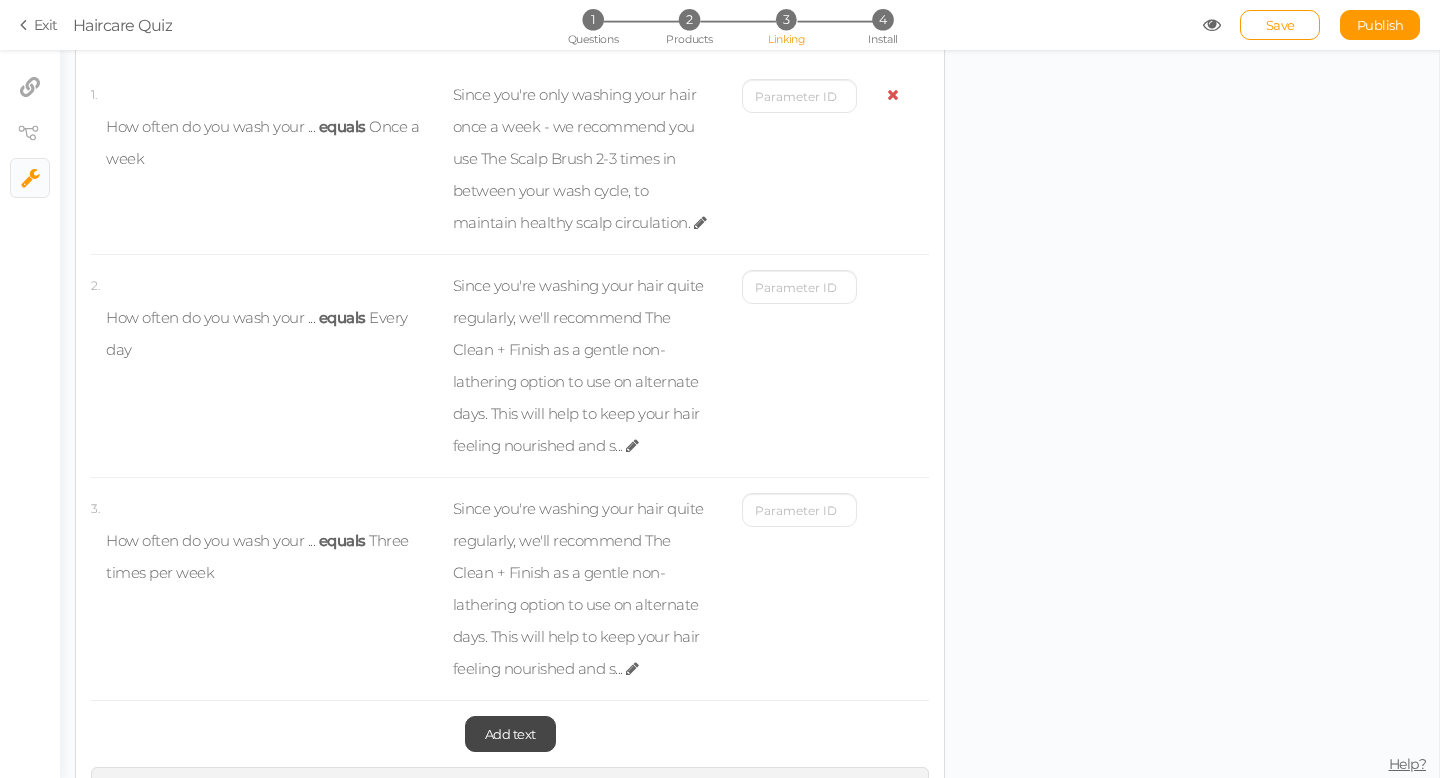 scroll, scrollTop: 203, scrollLeft: 0, axis: vertical 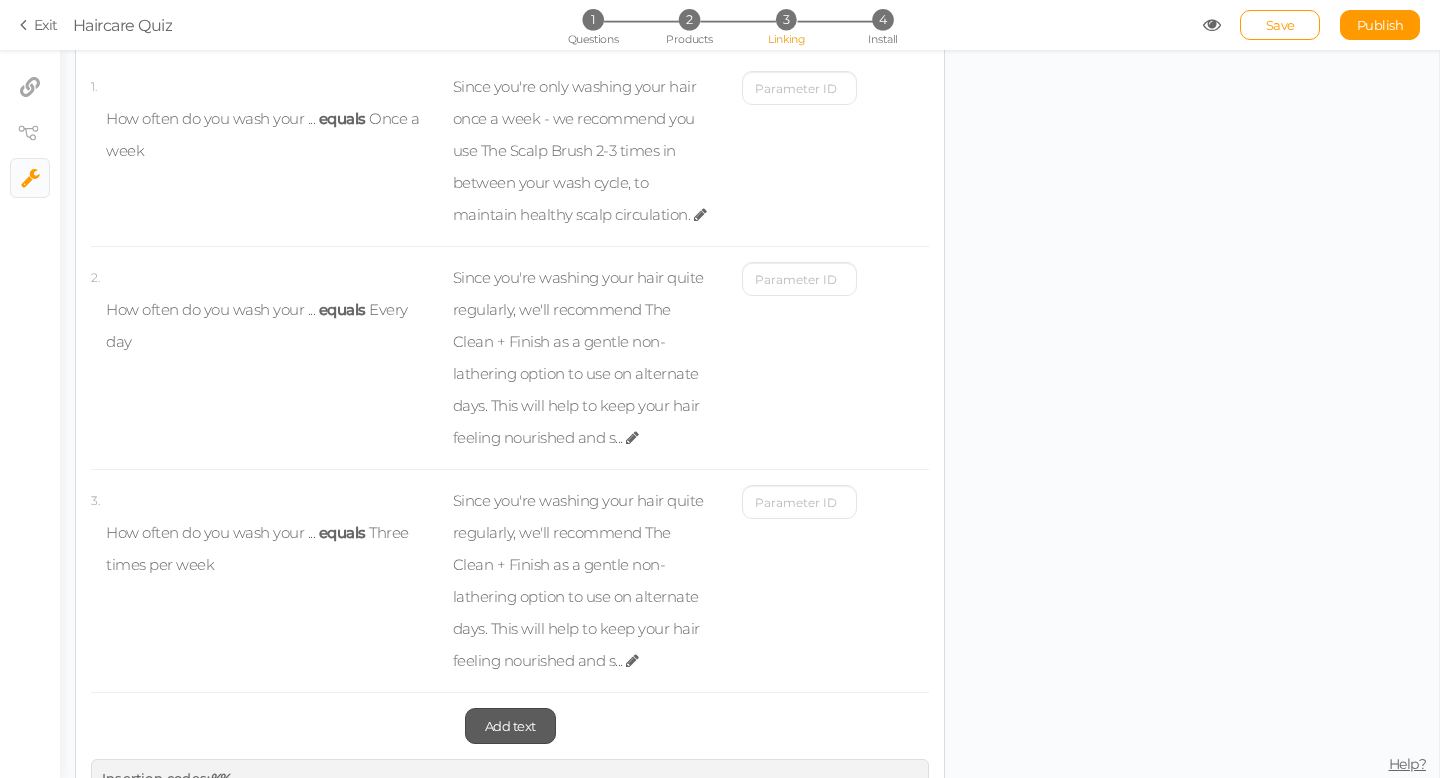 click on "Add text" at bounding box center [510, 726] 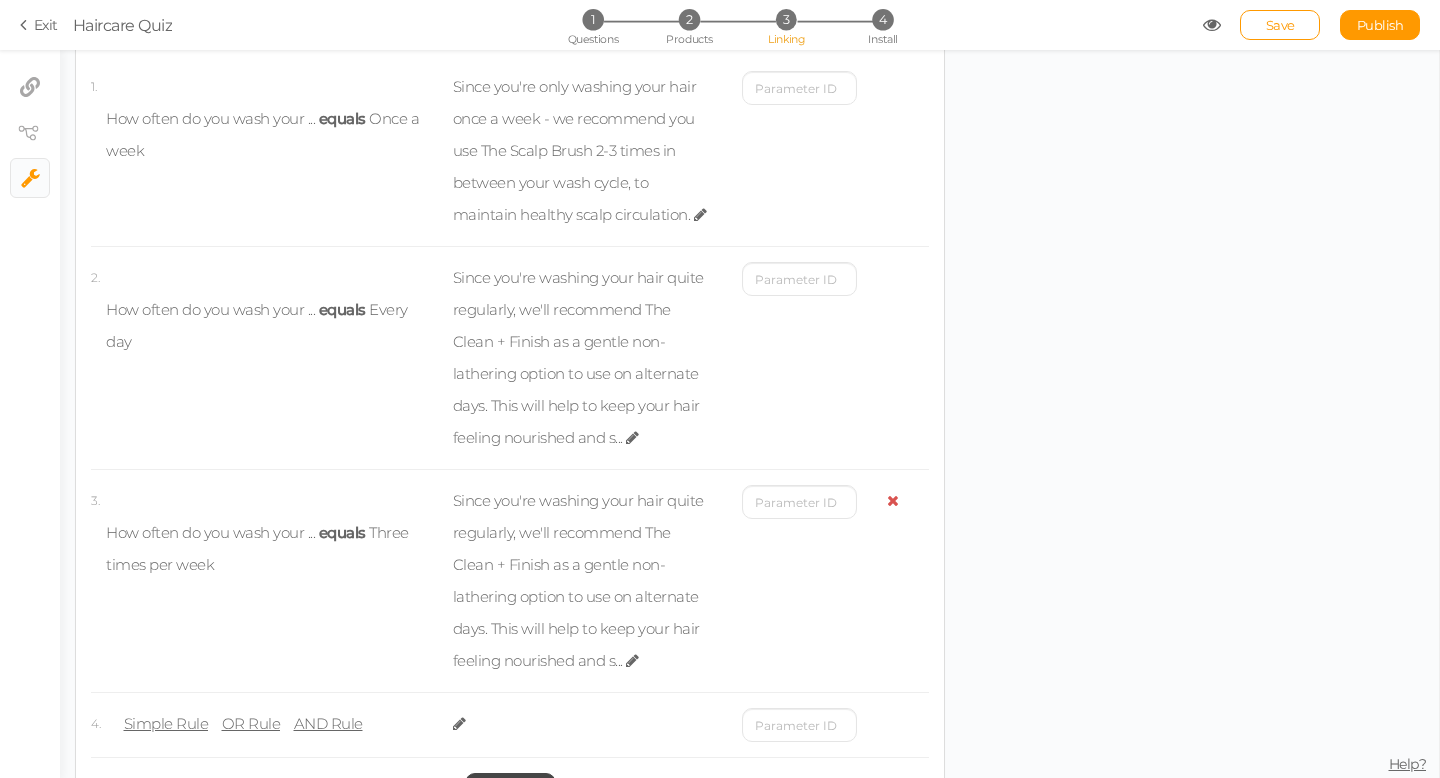 scroll, scrollTop: 303, scrollLeft: 0, axis: vertical 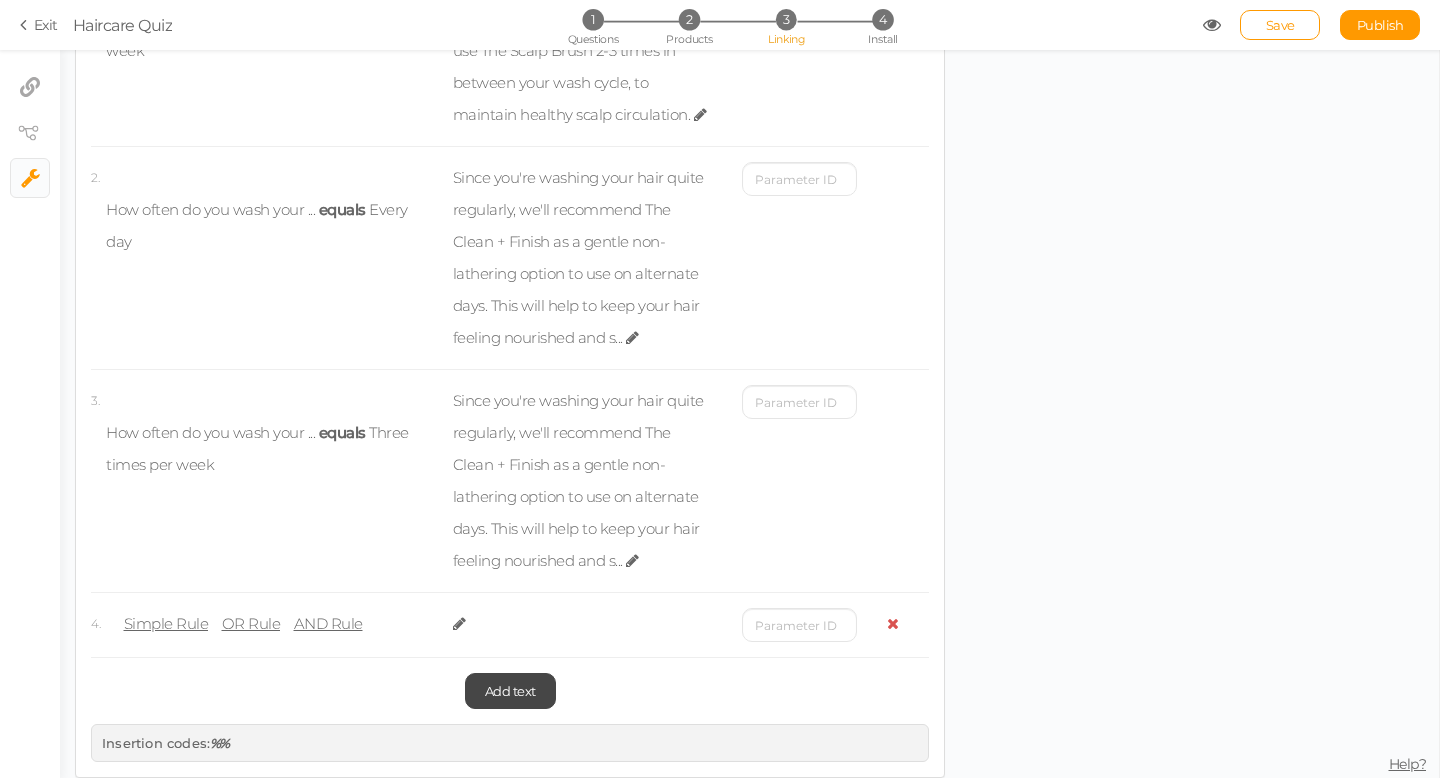 click on "Simple Rule" at bounding box center (166, 623) 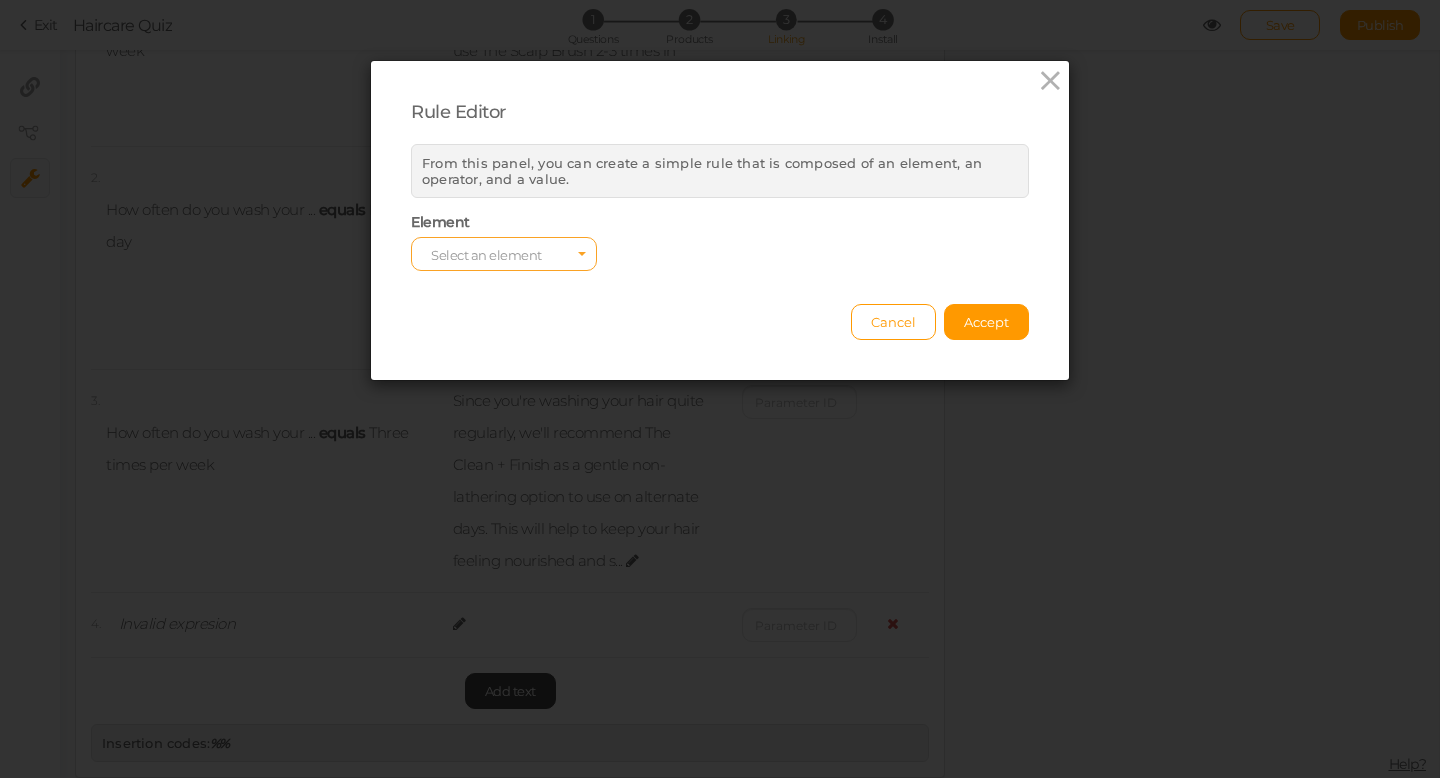 click on "Select an element" at bounding box center [486, 255] 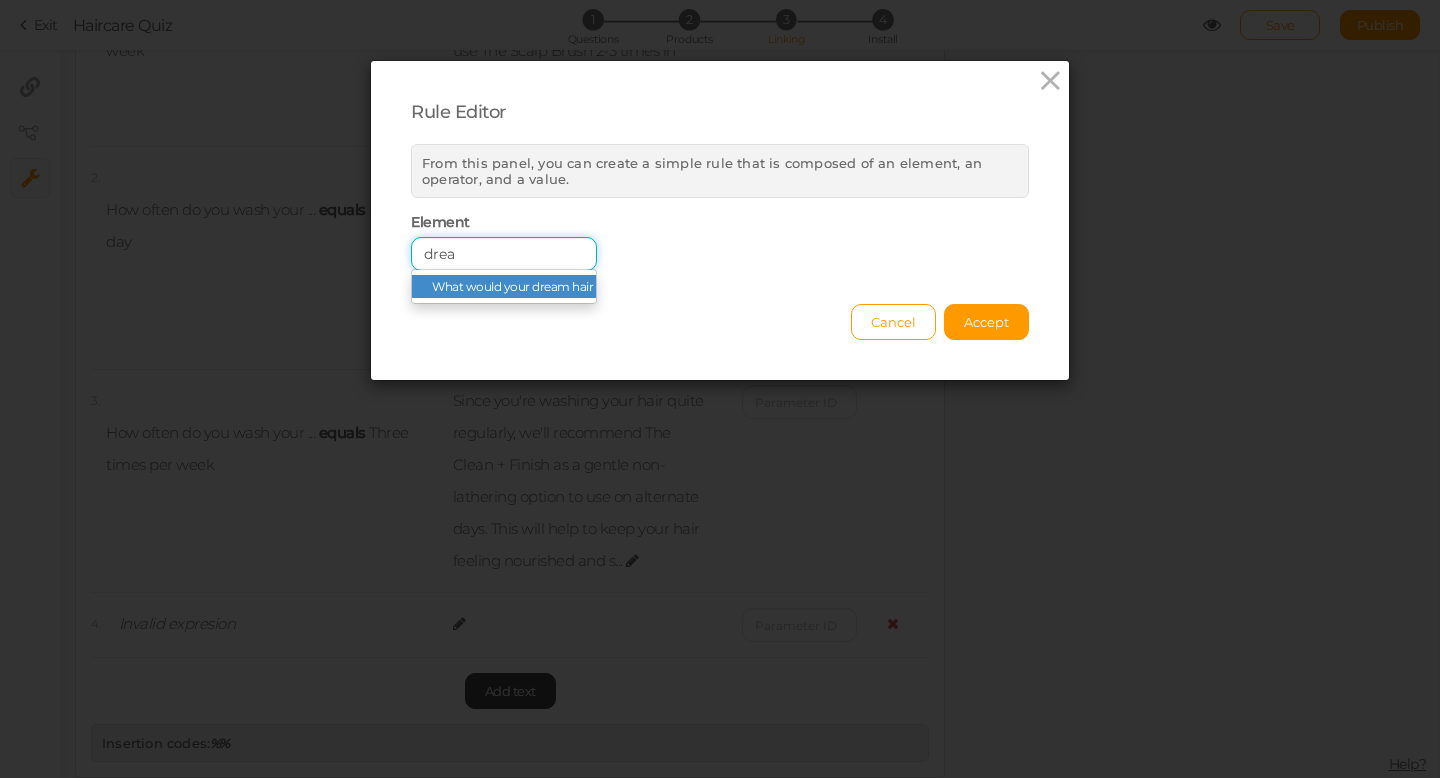 type on "drea" 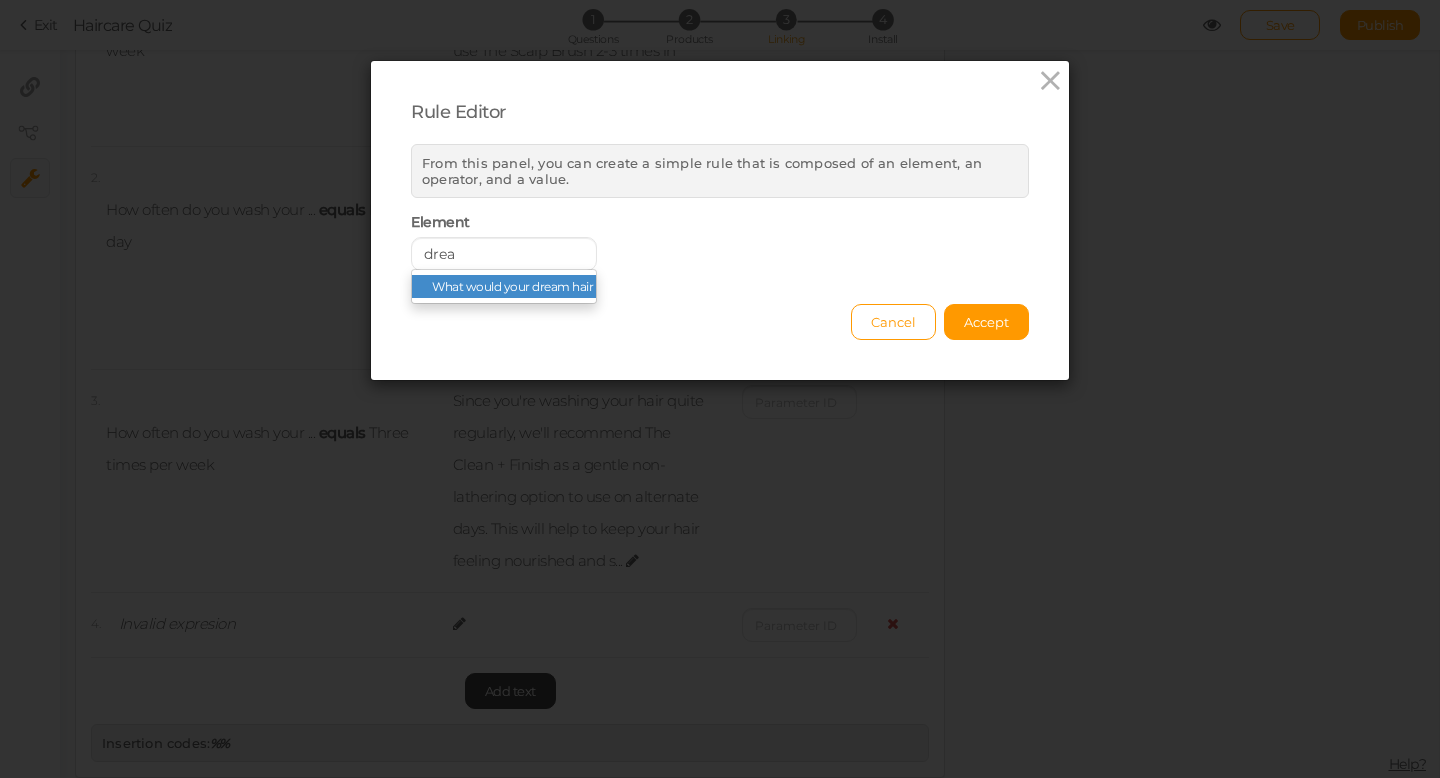 click on "What would your dream hair ..." at bounding box center (517, 286) 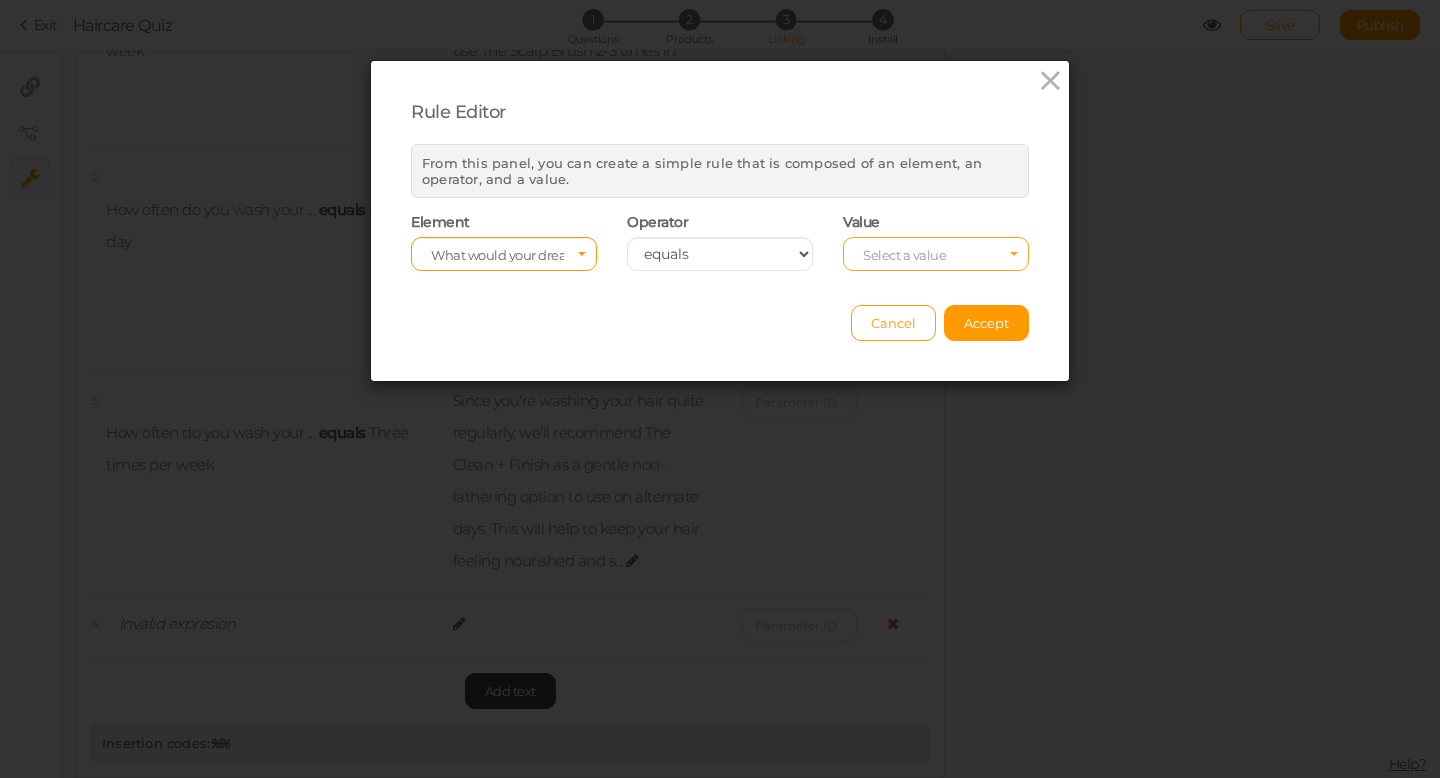 click on "Select a value" at bounding box center [904, 255] 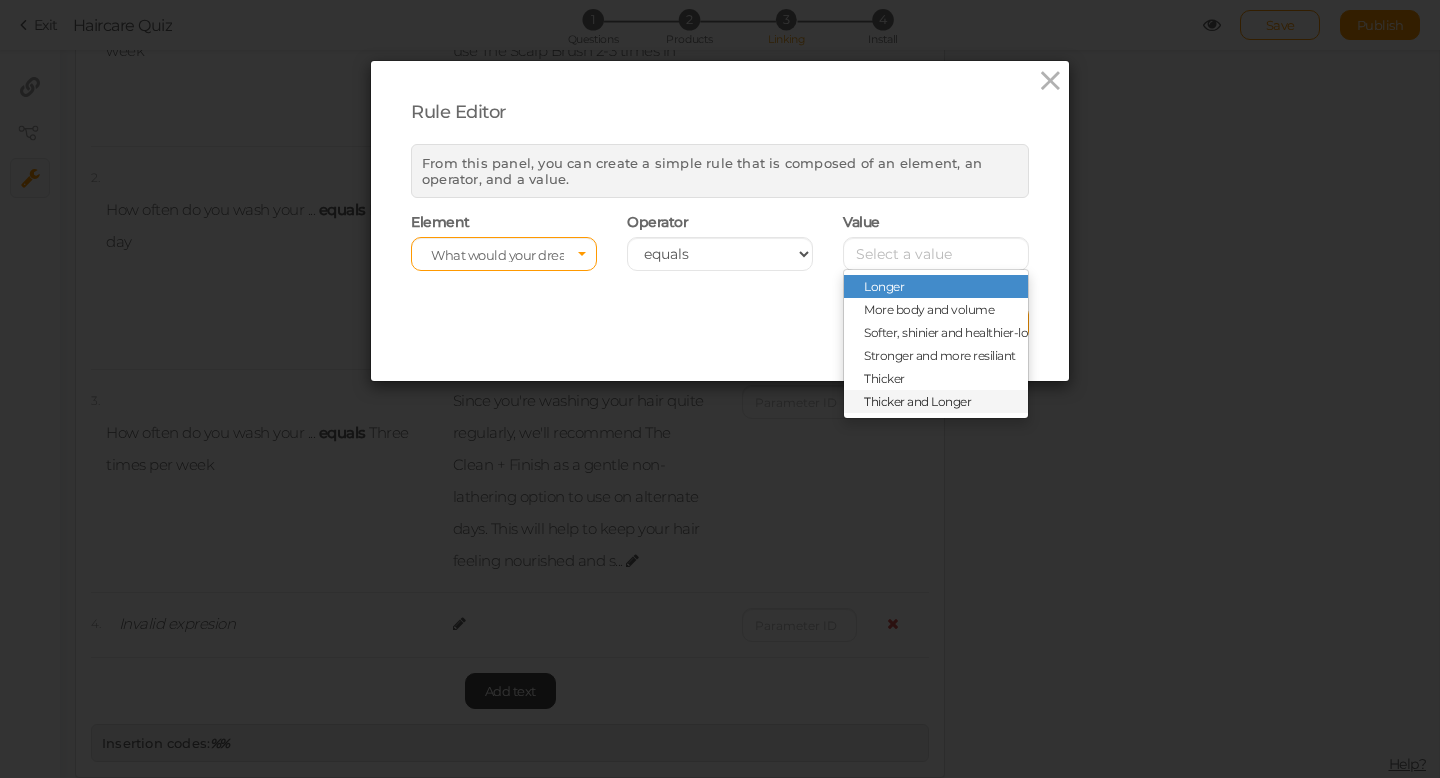 click on "Thicker and Longer" at bounding box center (917, 401) 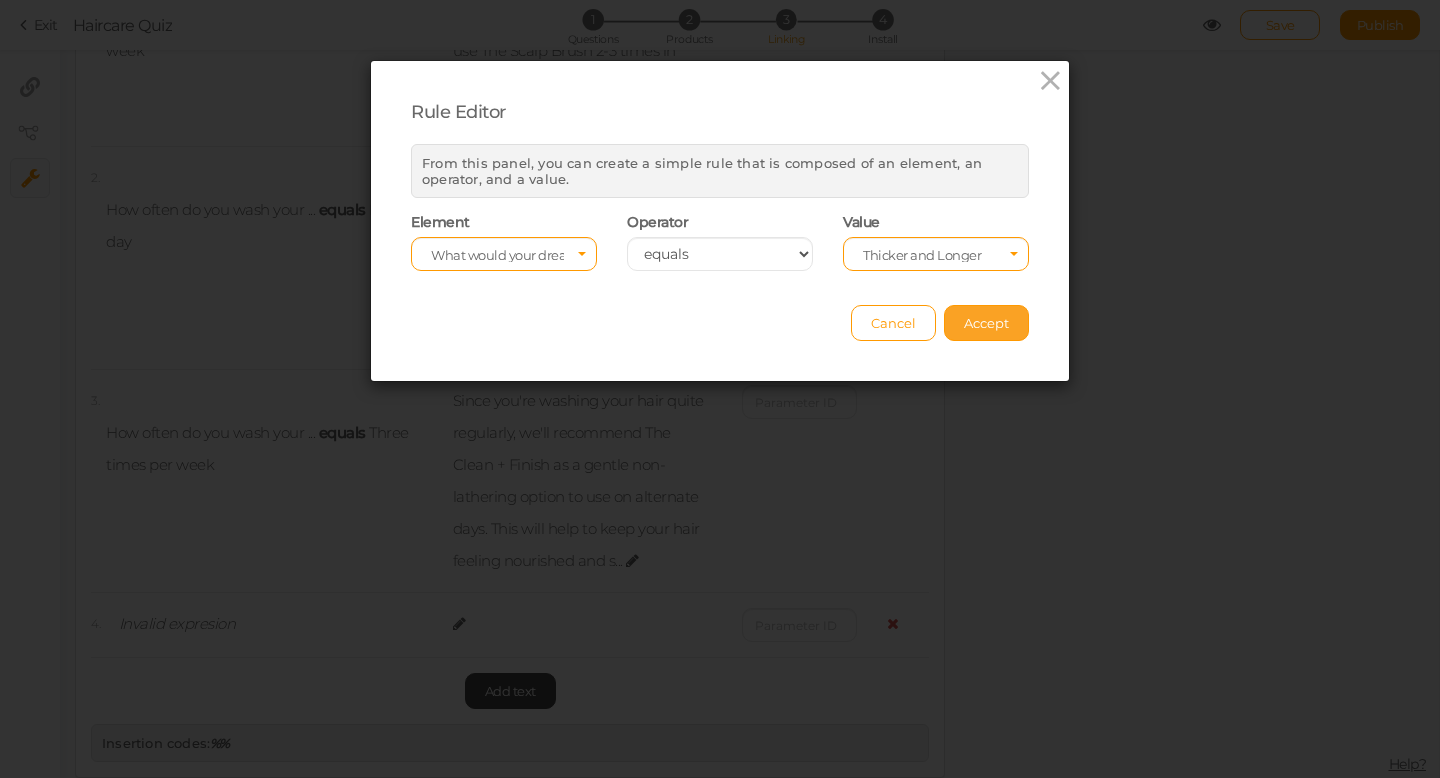 click on "Accept" at bounding box center [986, 323] 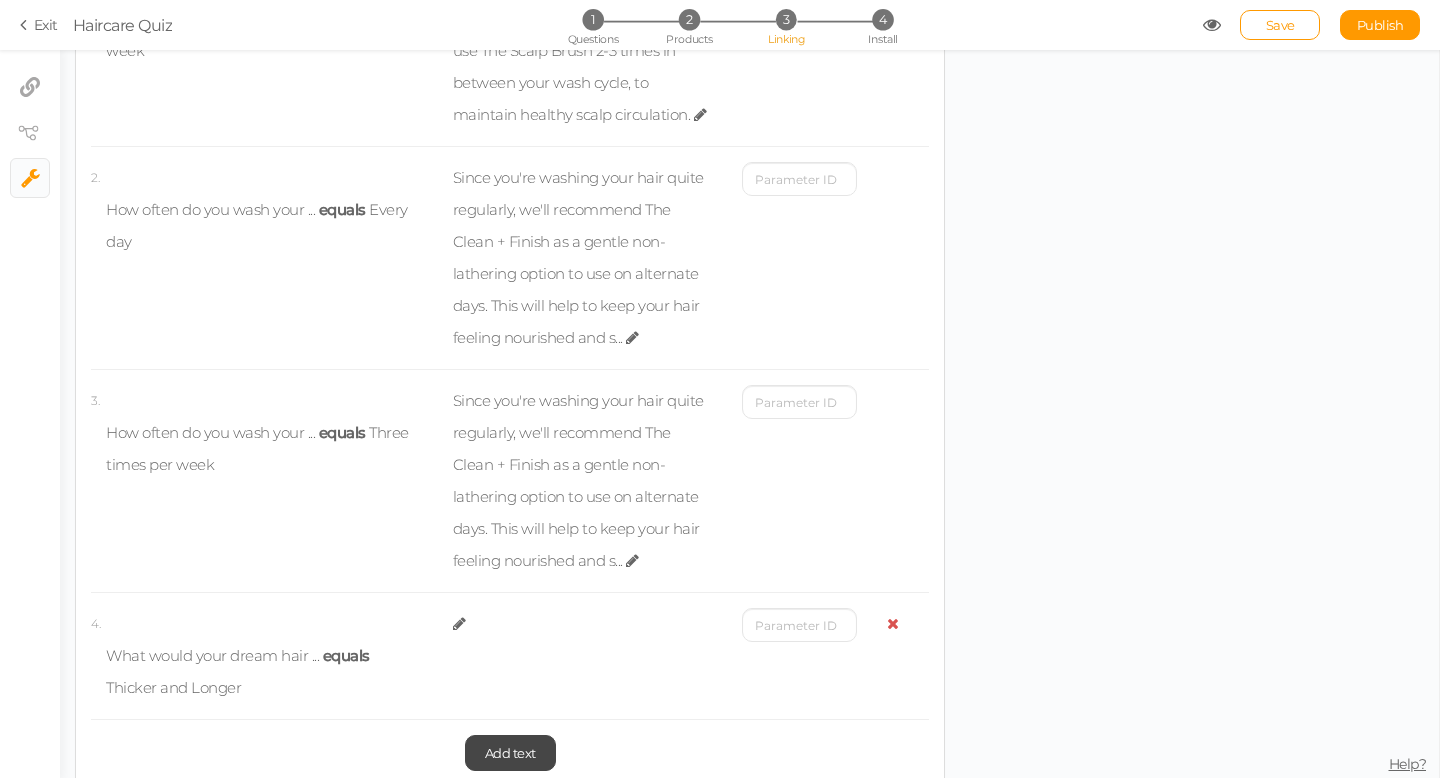 click at bounding box center [459, 623] 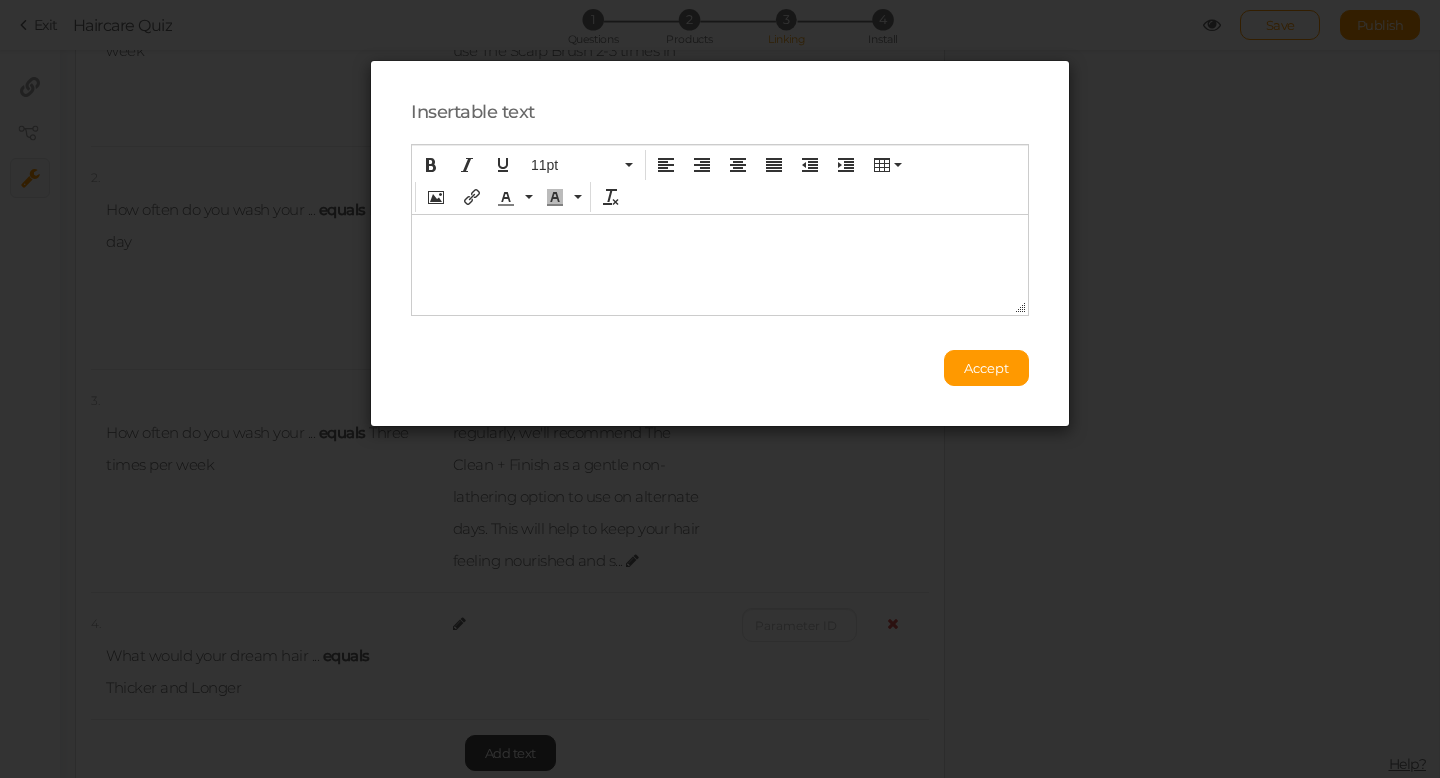 scroll, scrollTop: 0, scrollLeft: 0, axis: both 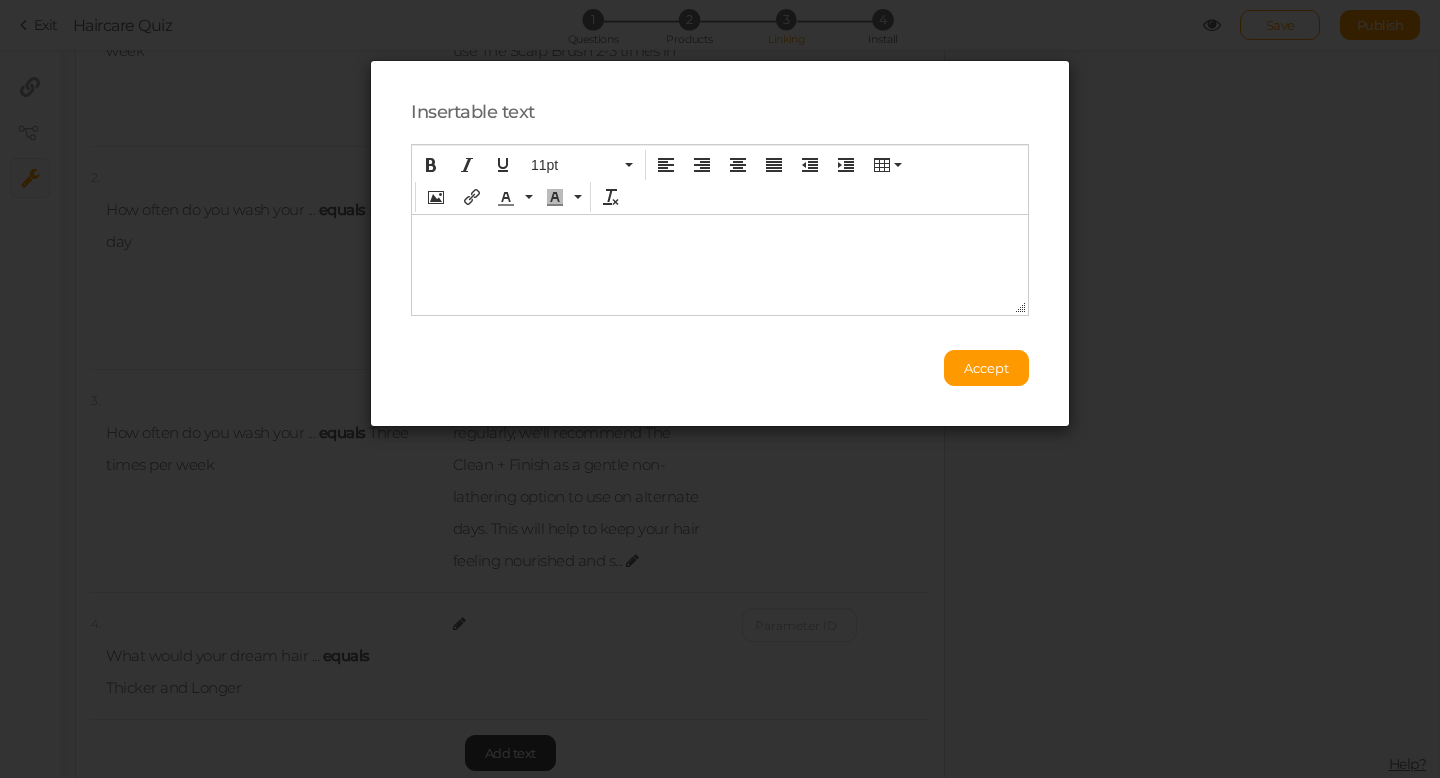 click at bounding box center [720, 230] 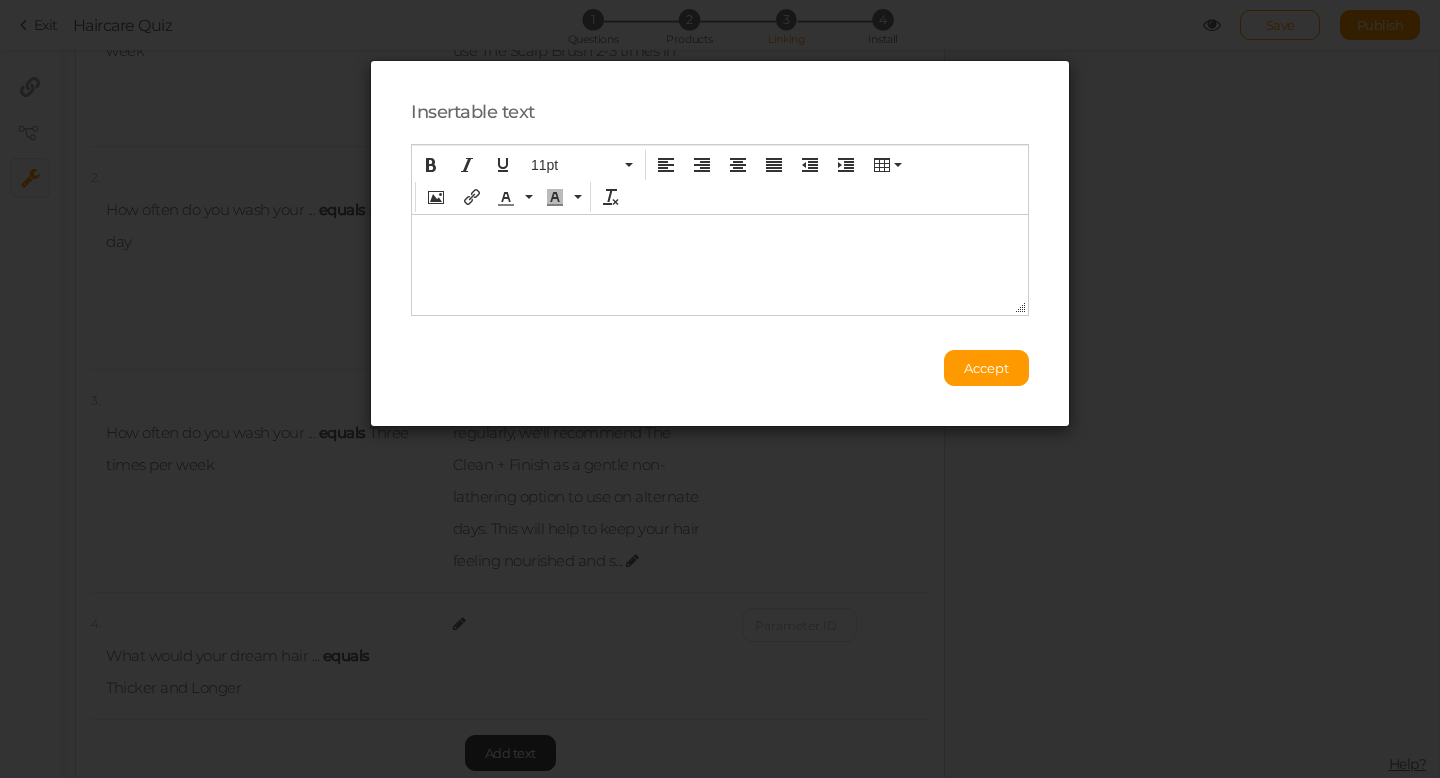 type 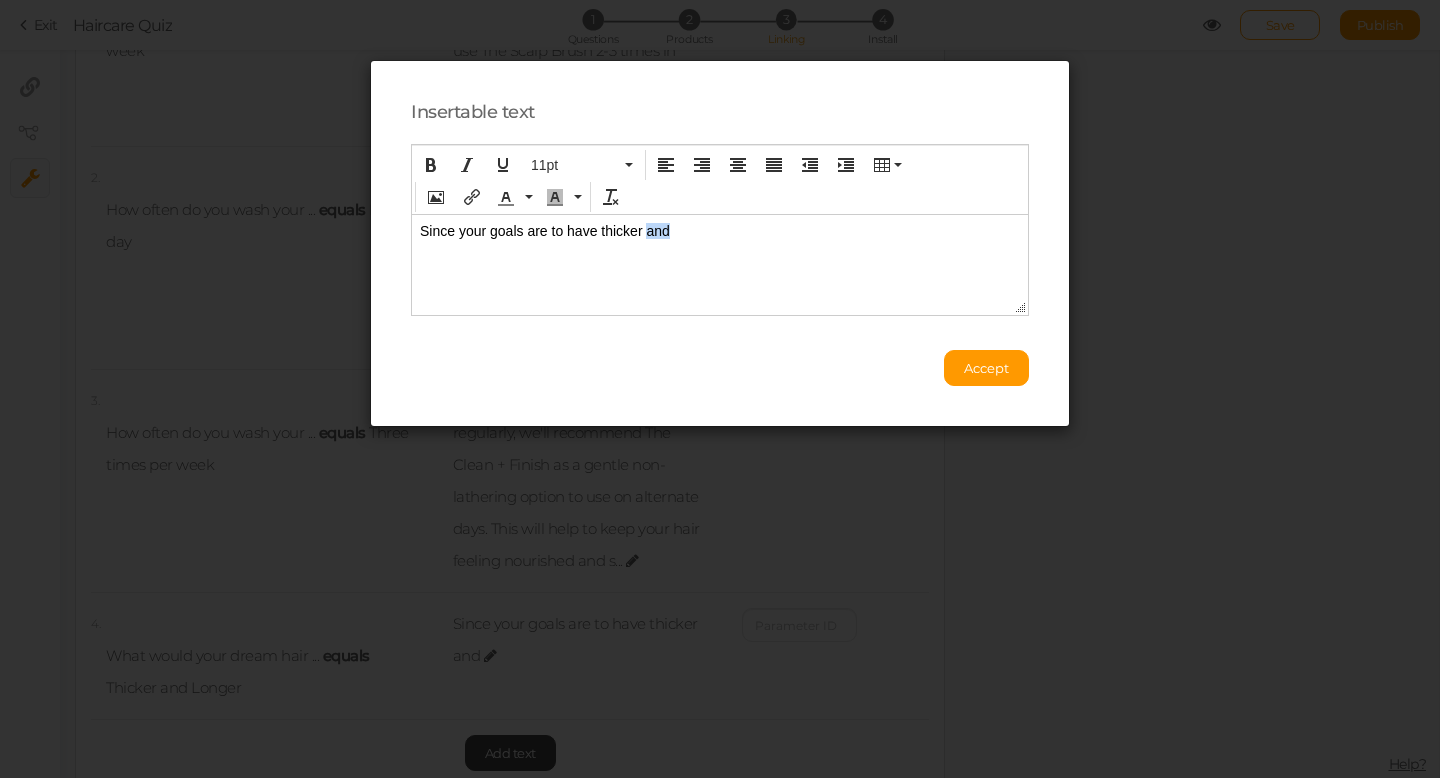 drag, startPoint x: 723, startPoint y: 228, endPoint x: 678, endPoint y: 232, distance: 45.17743 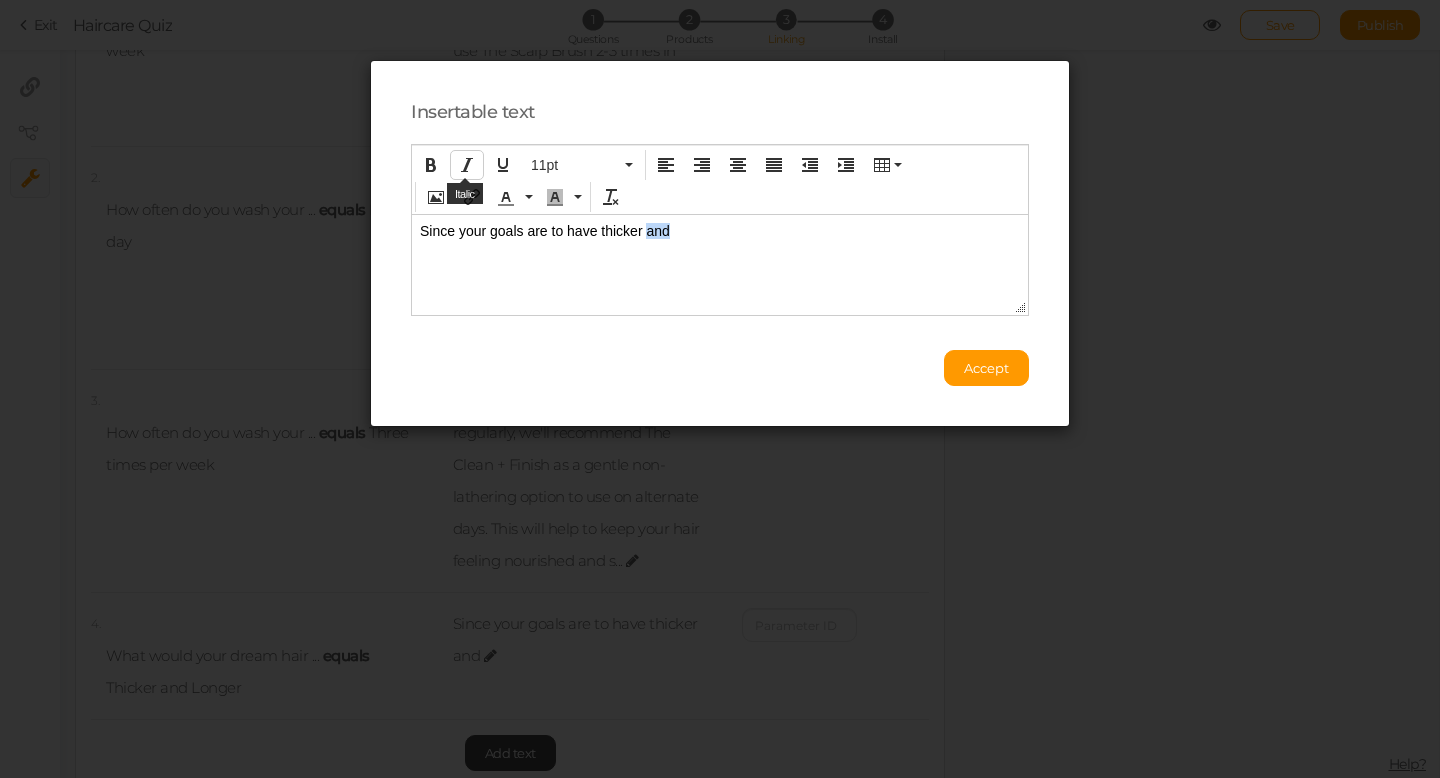 click at bounding box center (467, 165) 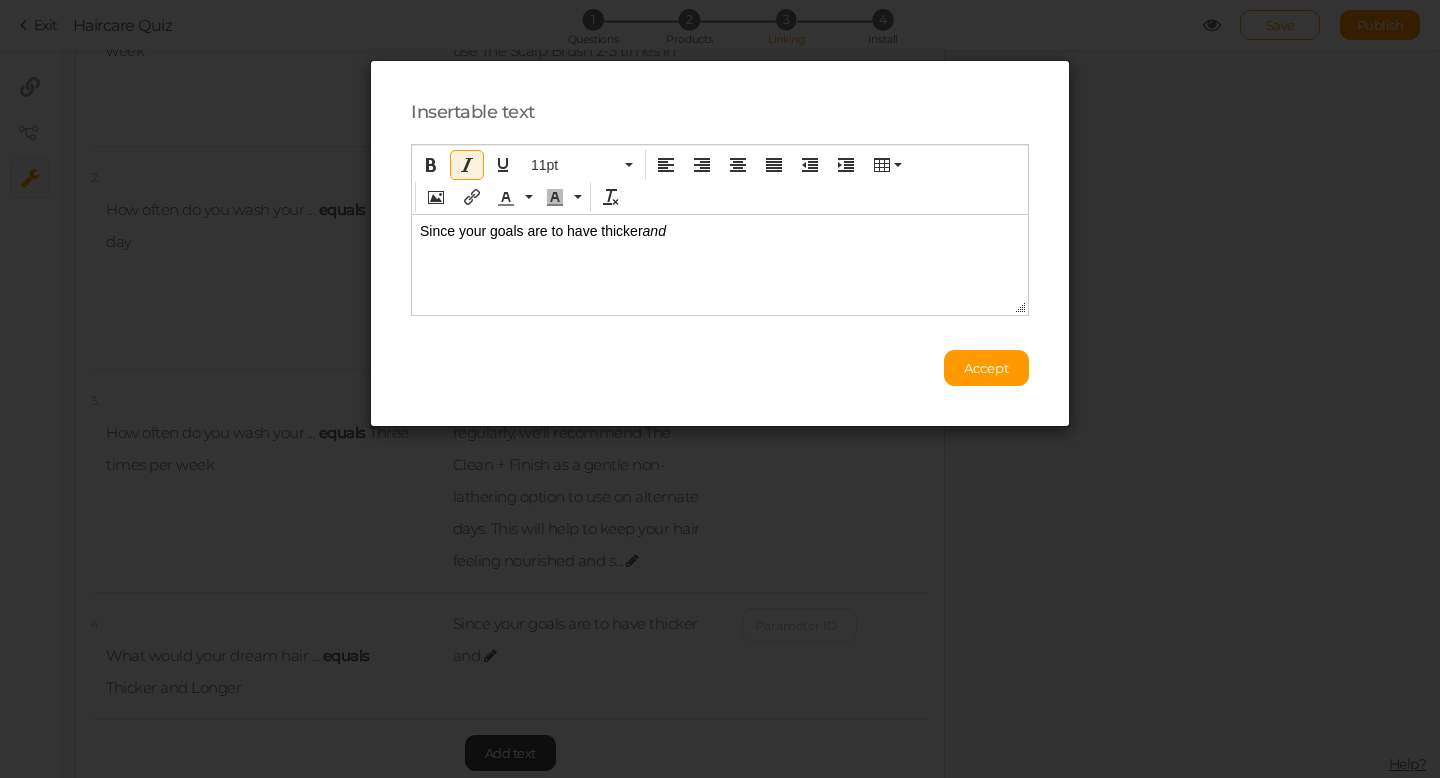 click on "Since your goals are to have thicker  and" at bounding box center (720, 230) 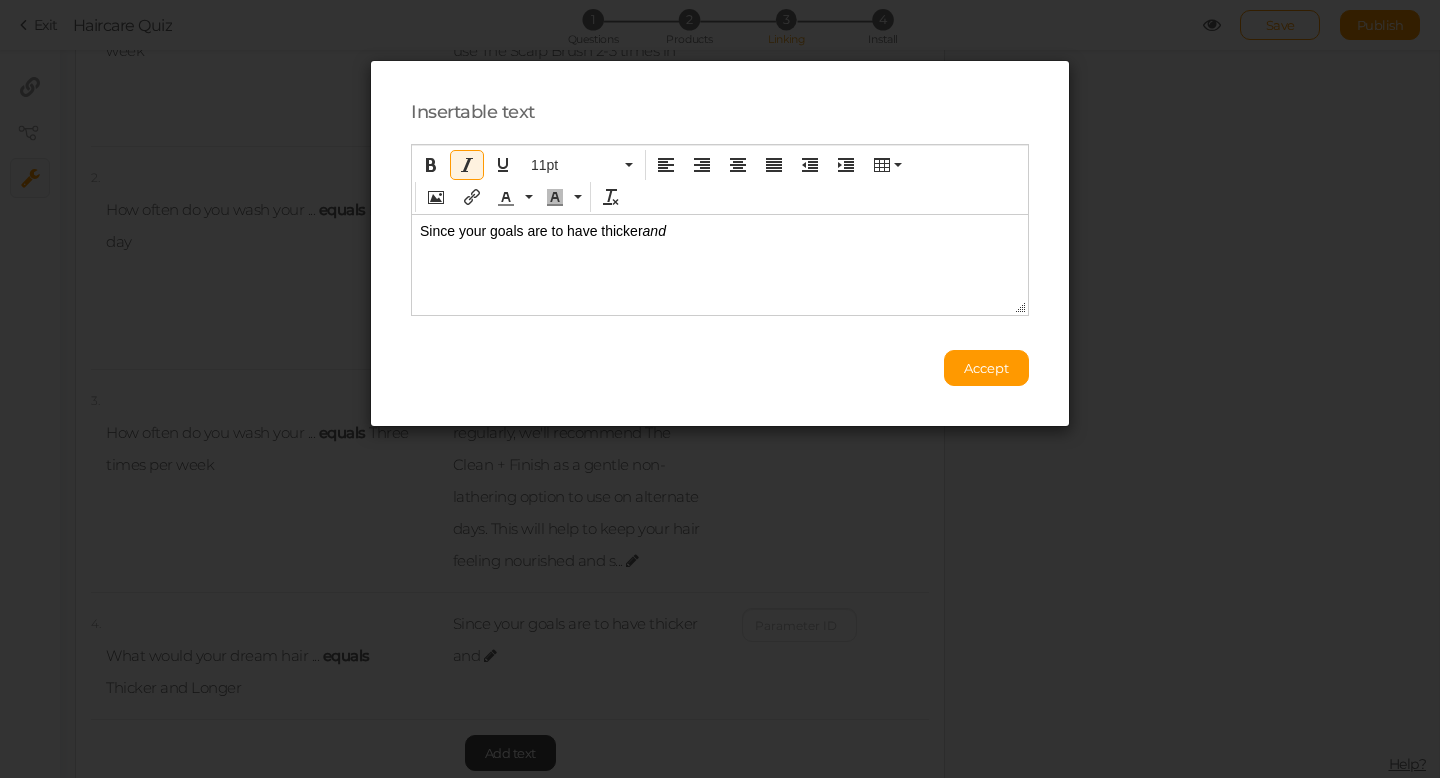 click at bounding box center [467, 165] 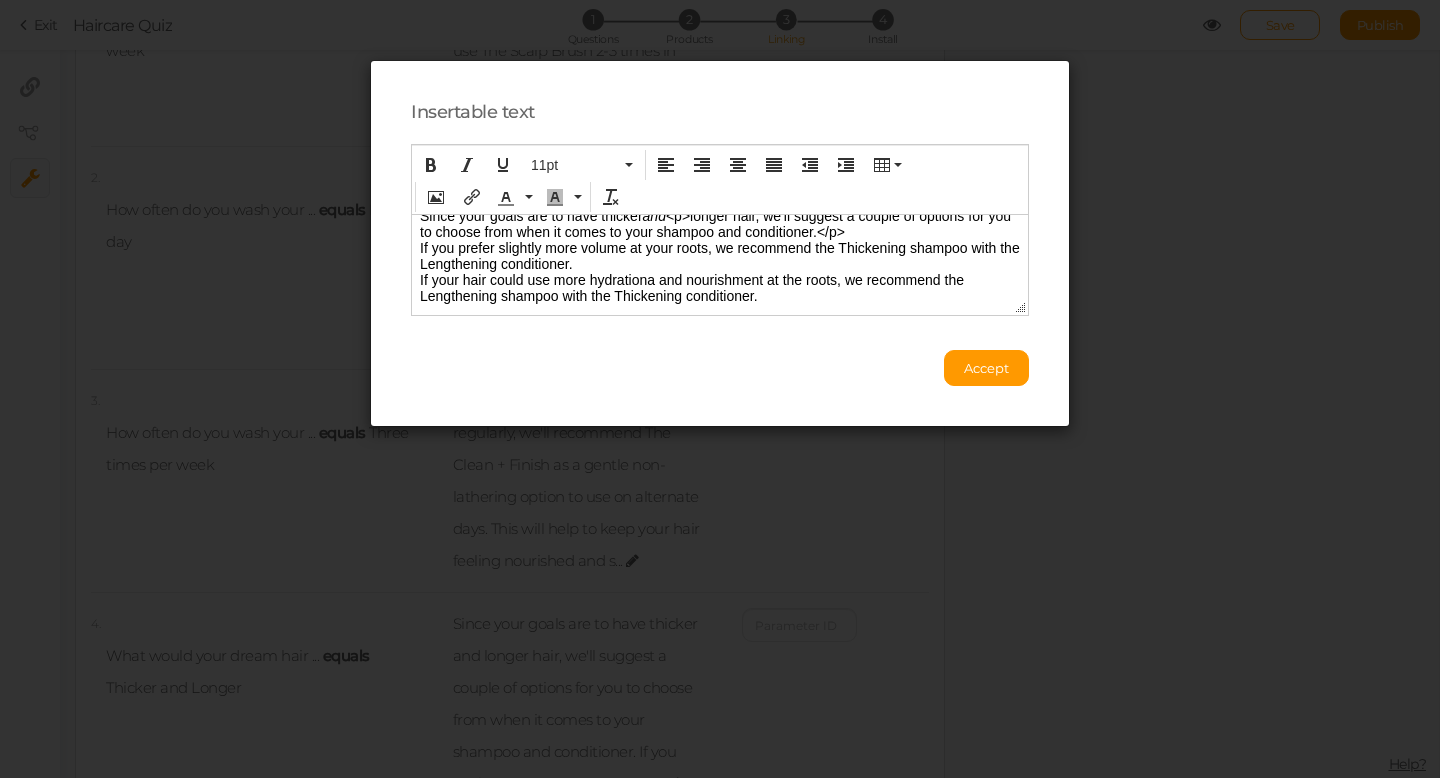 scroll, scrollTop: 23, scrollLeft: 0, axis: vertical 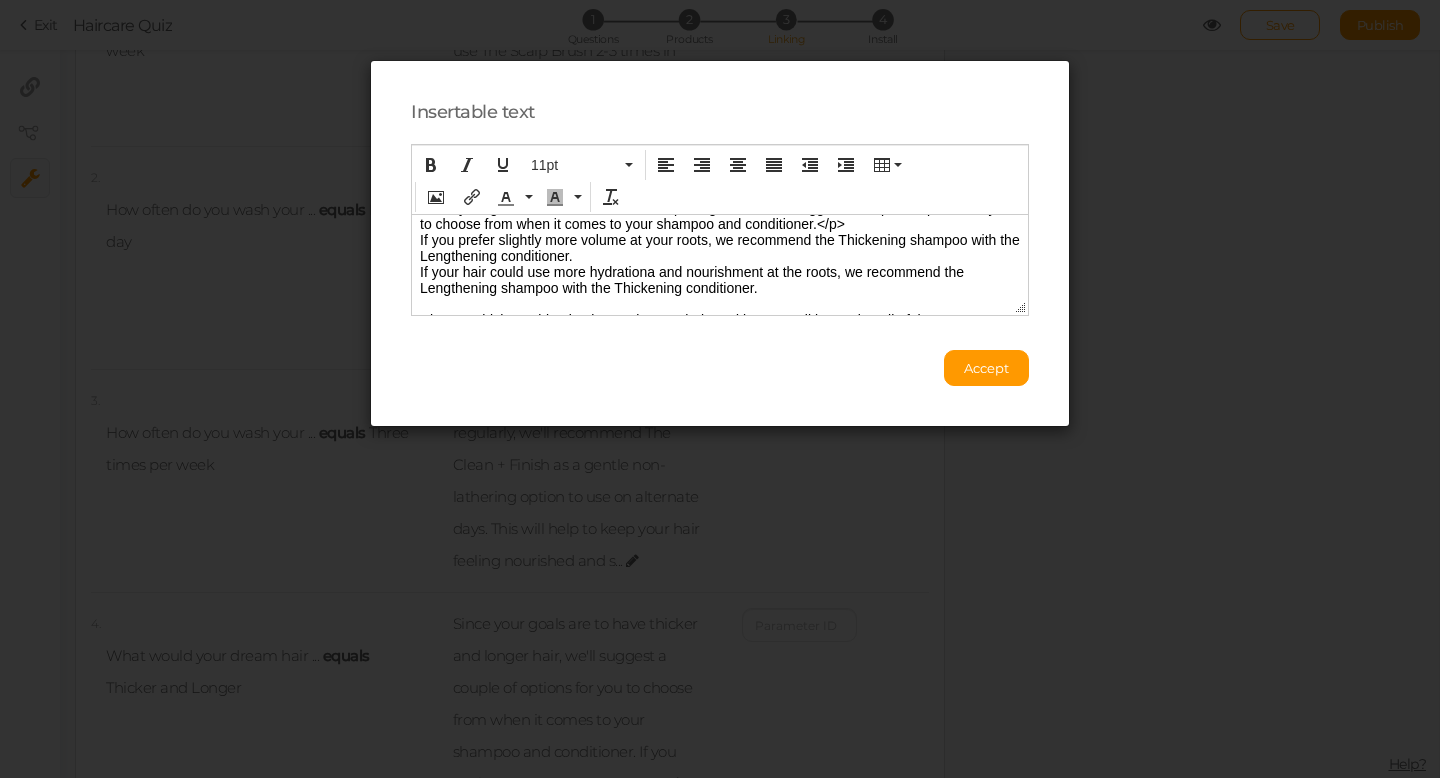 click on "If your hair could use more hydrationa and nourishment at the roots, we recommend the Lengthening shampoo with the Thickening conditioner." at bounding box center [720, 279] 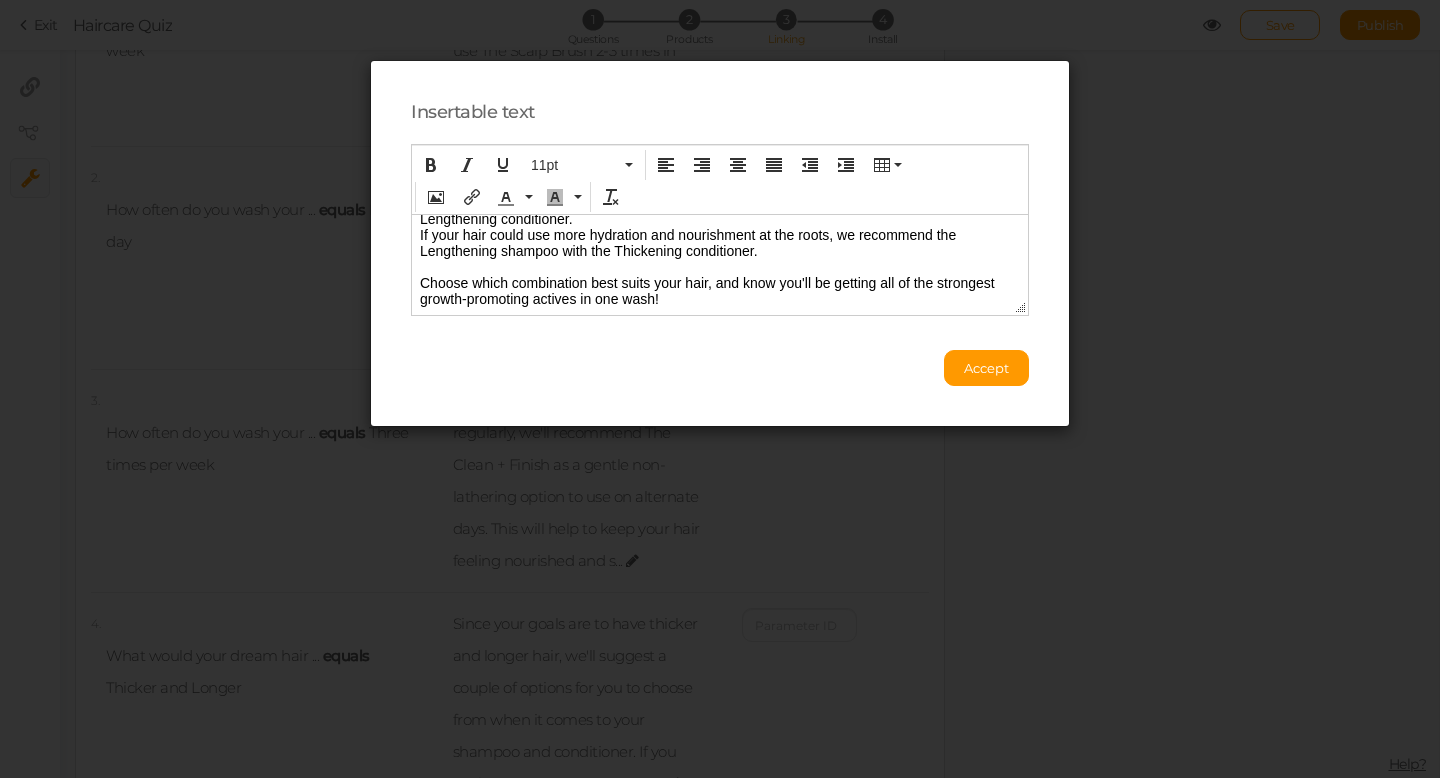 scroll, scrollTop: 69, scrollLeft: 0, axis: vertical 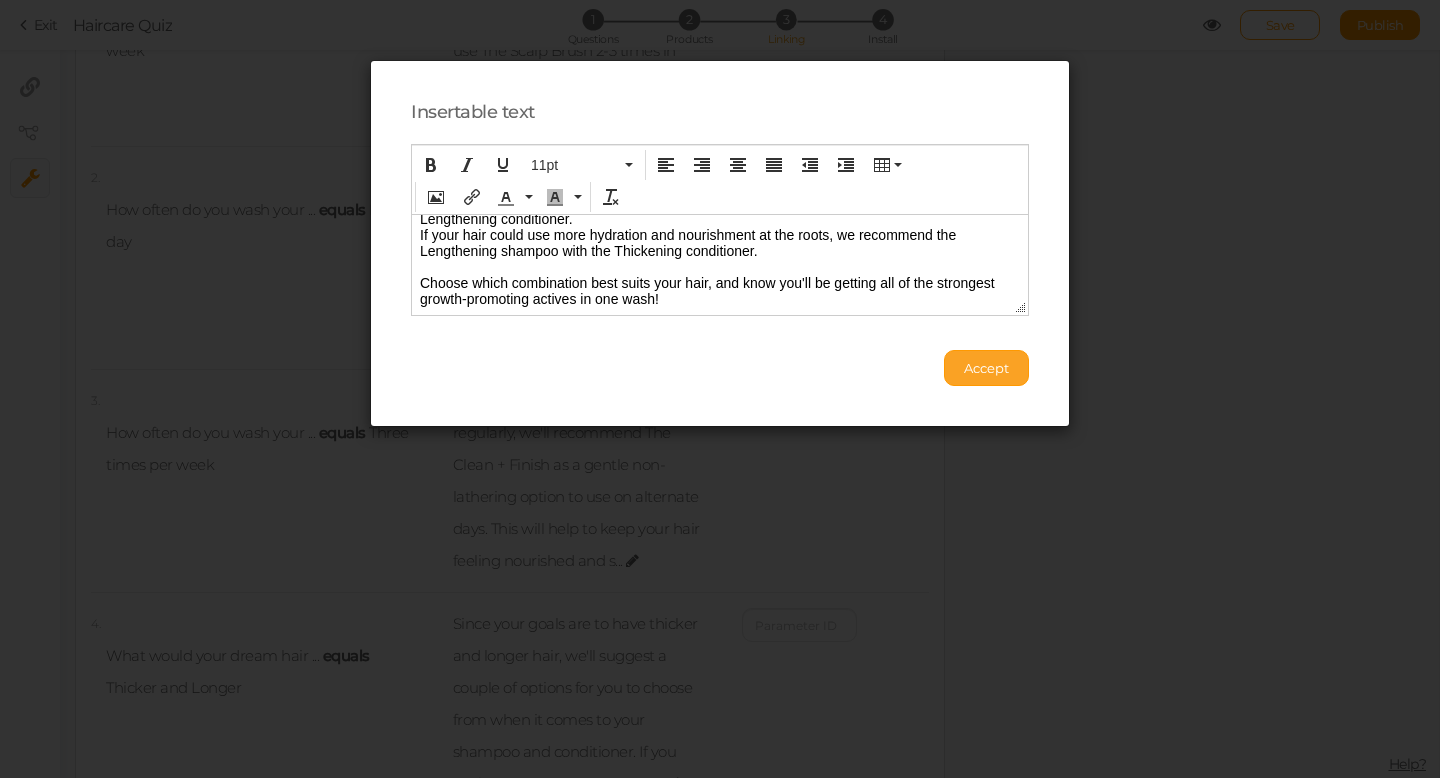 click on "Accept" at bounding box center [986, 368] 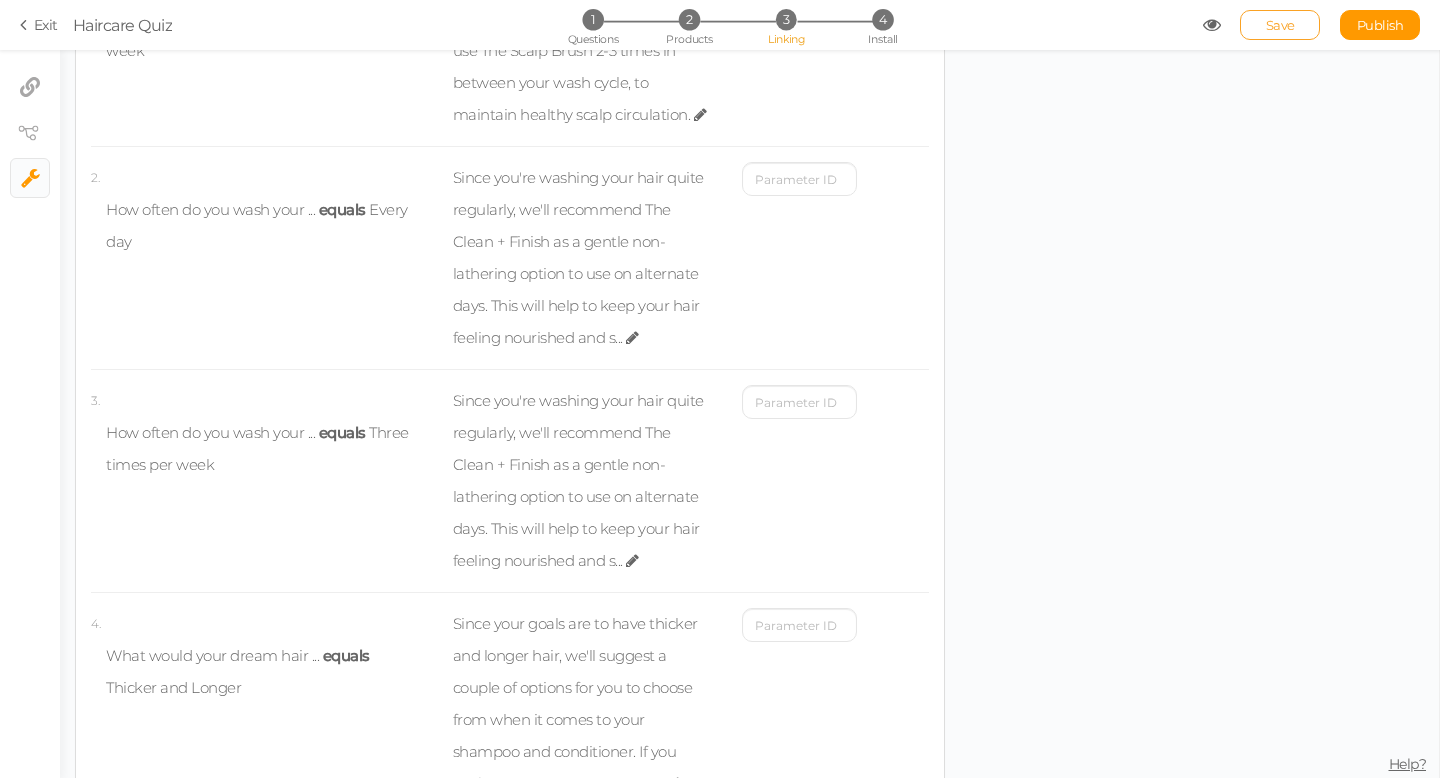 click on "Save" at bounding box center (1280, 25) 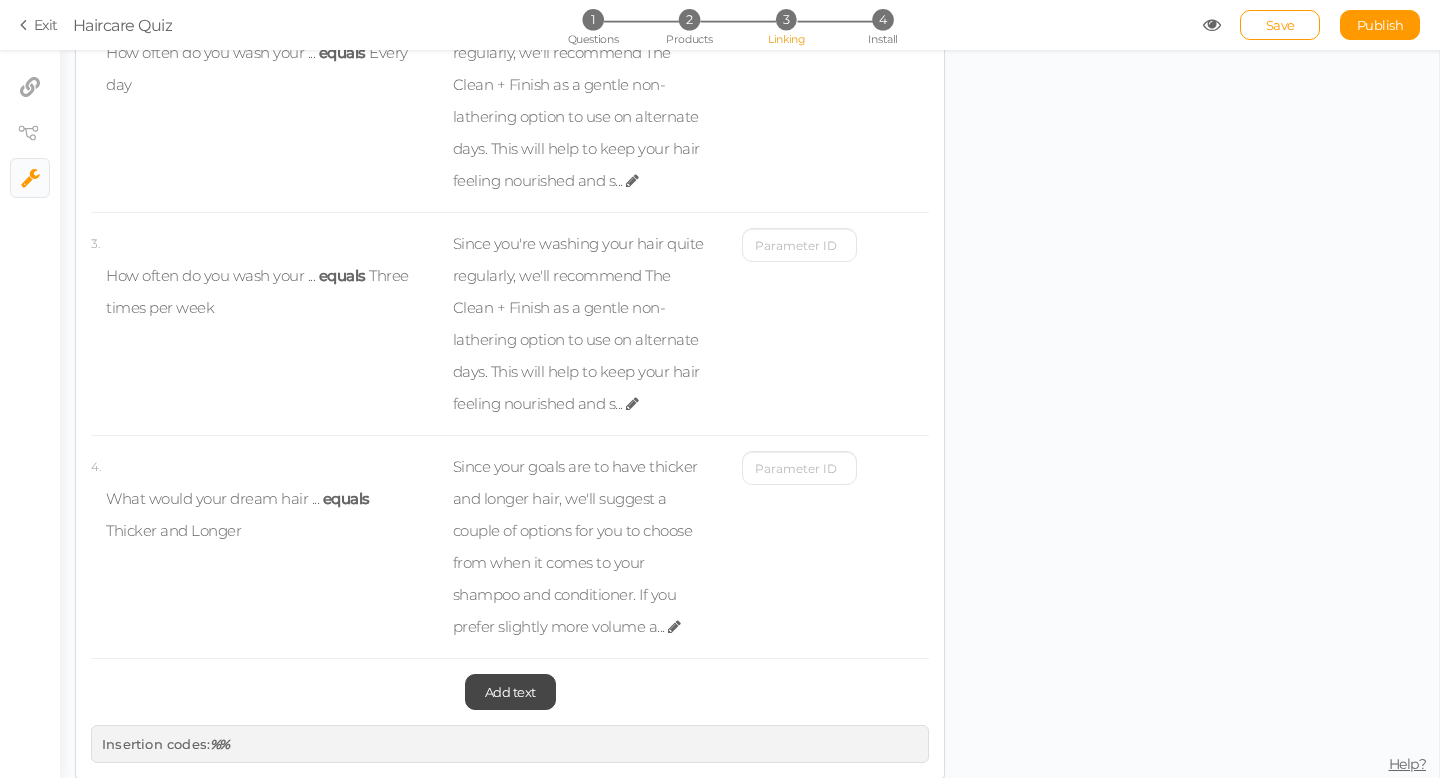scroll, scrollTop: 461, scrollLeft: 0, axis: vertical 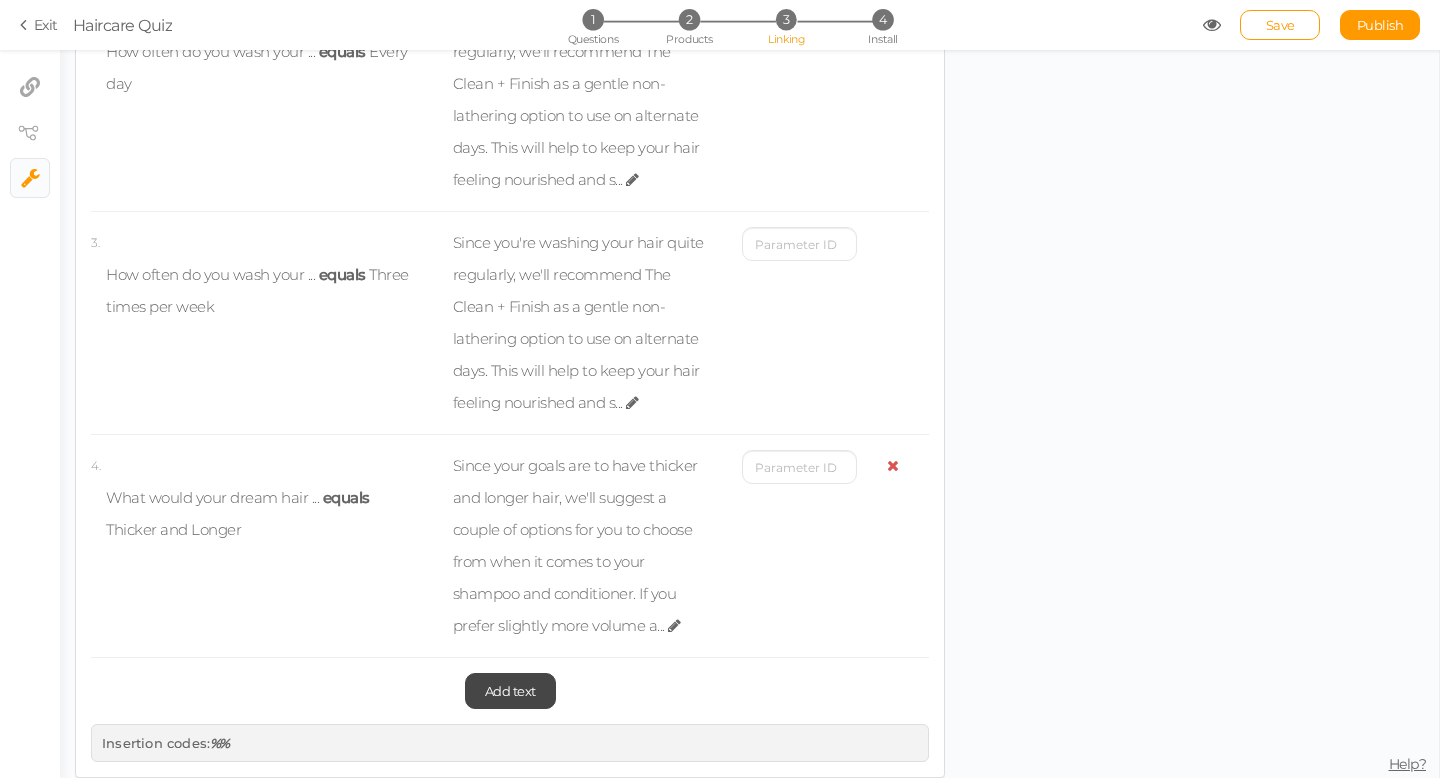click at bounding box center (674, 625) 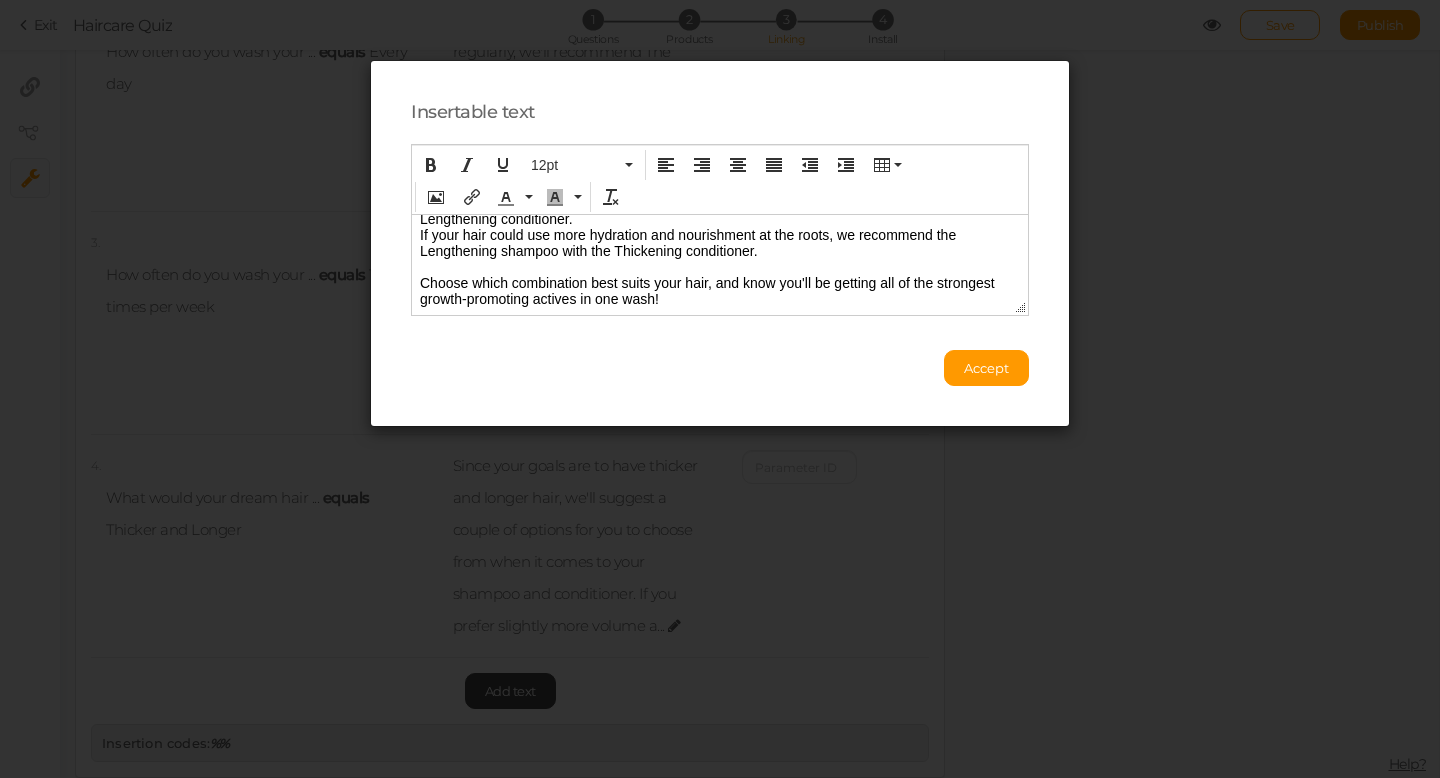 scroll, scrollTop: 69, scrollLeft: 0, axis: vertical 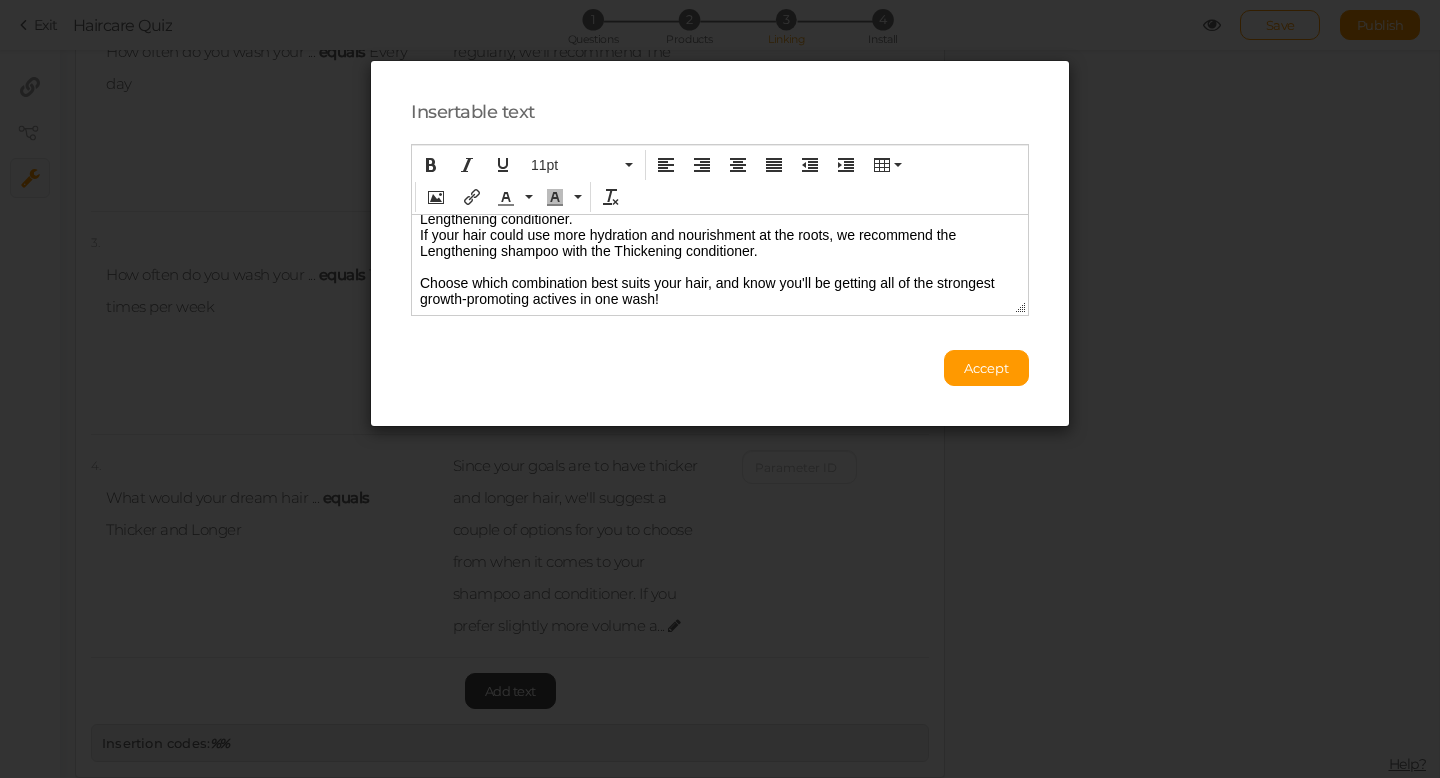 click on "Choose which combination best suits your hair, and know you'll be getting all of the strongest growth-promoting actives in one wash!" at bounding box center (720, 290) 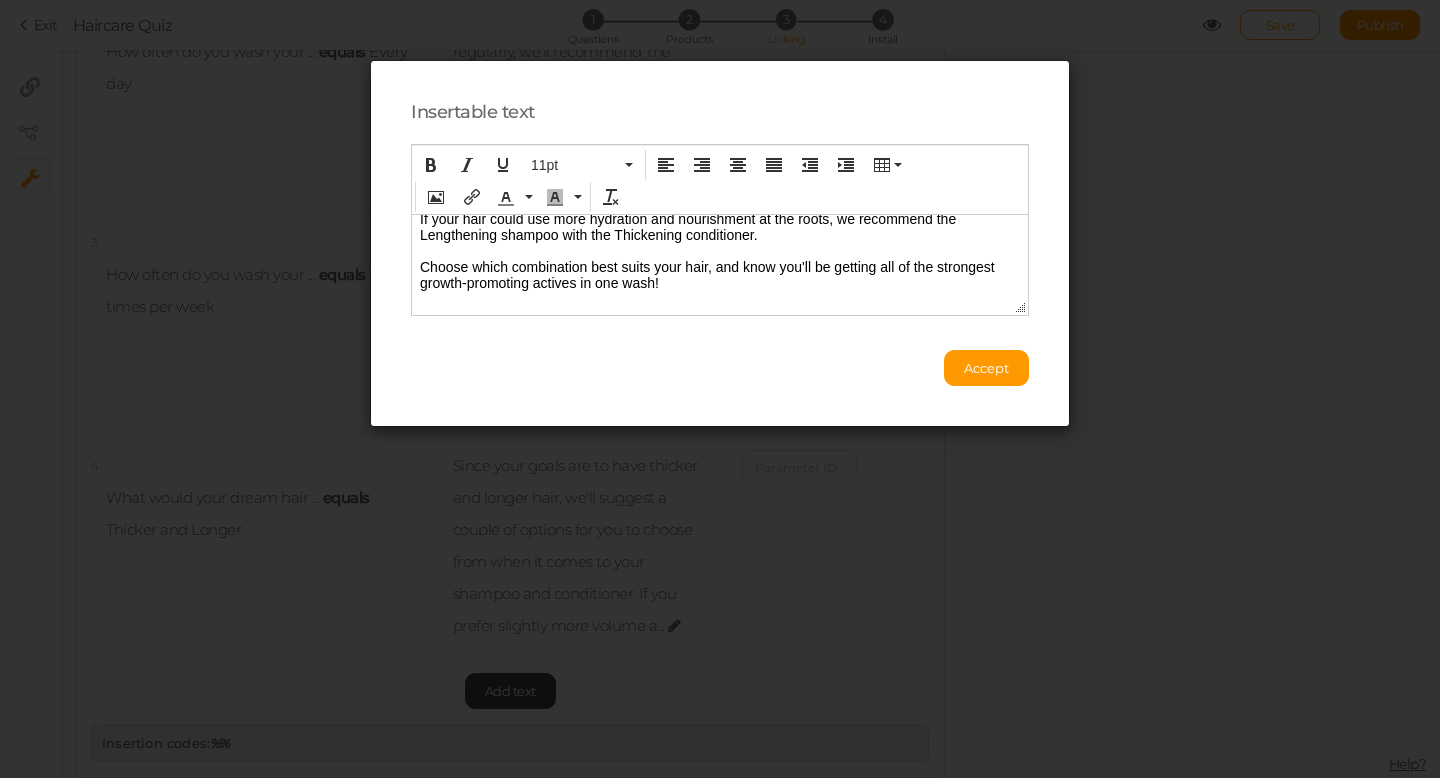 scroll, scrollTop: 103, scrollLeft: 0, axis: vertical 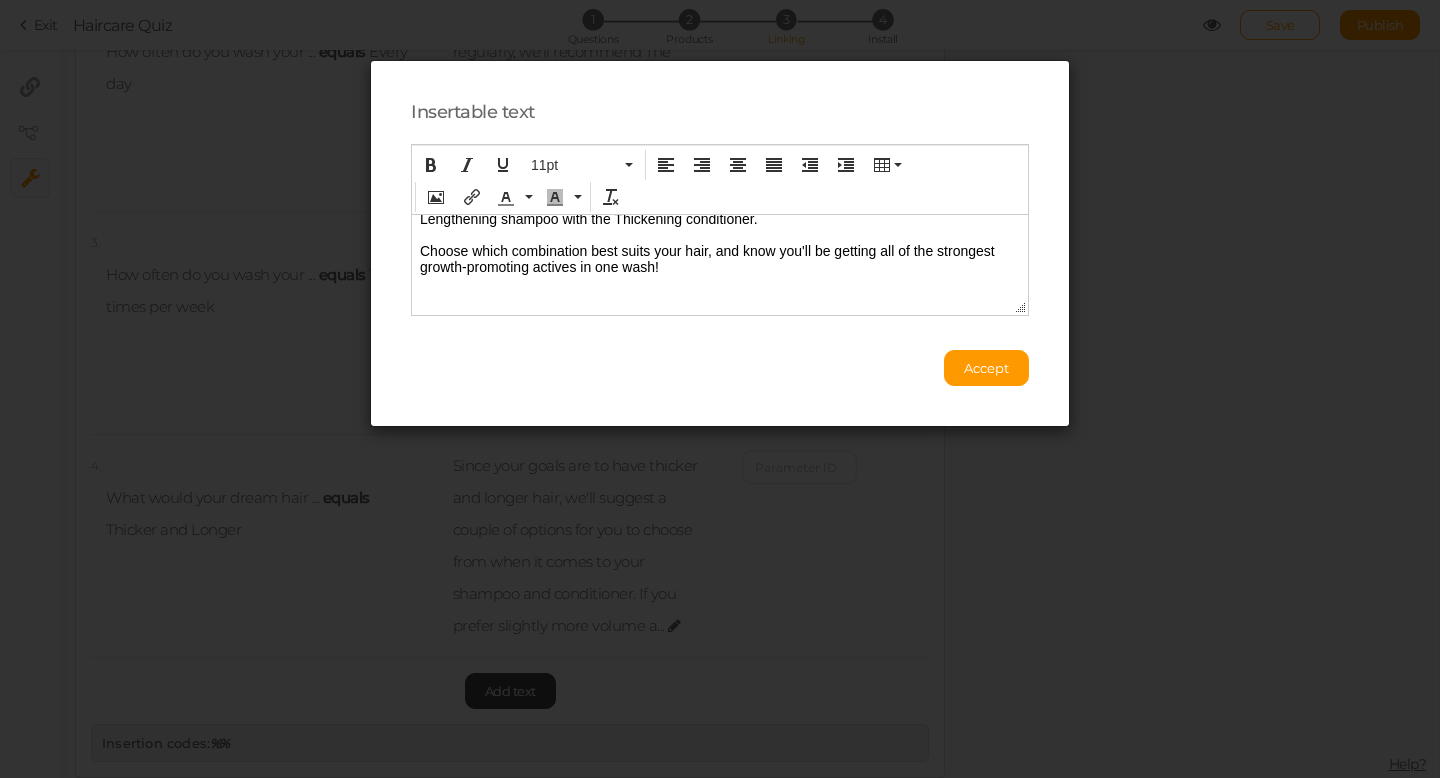 type 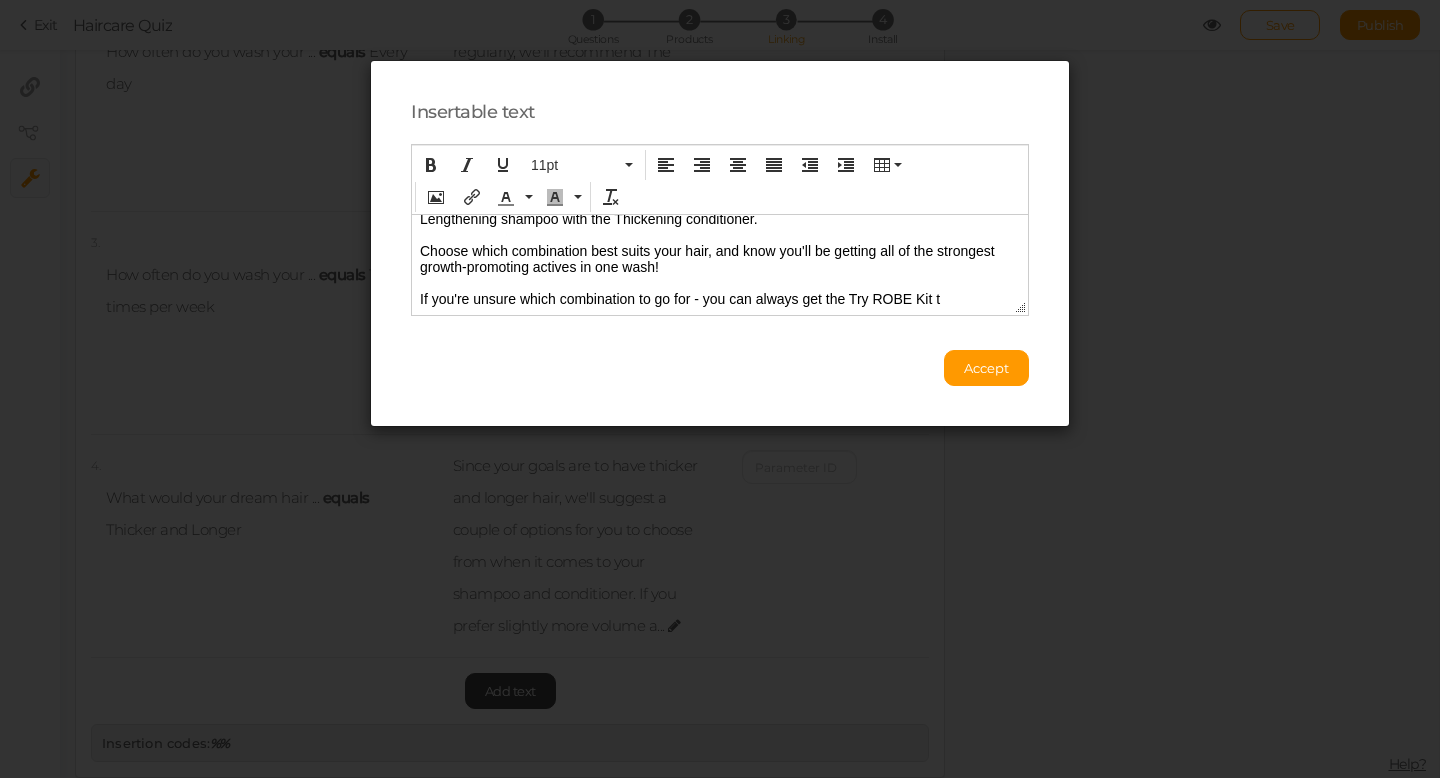 scroll, scrollTop: 112, scrollLeft: 0, axis: vertical 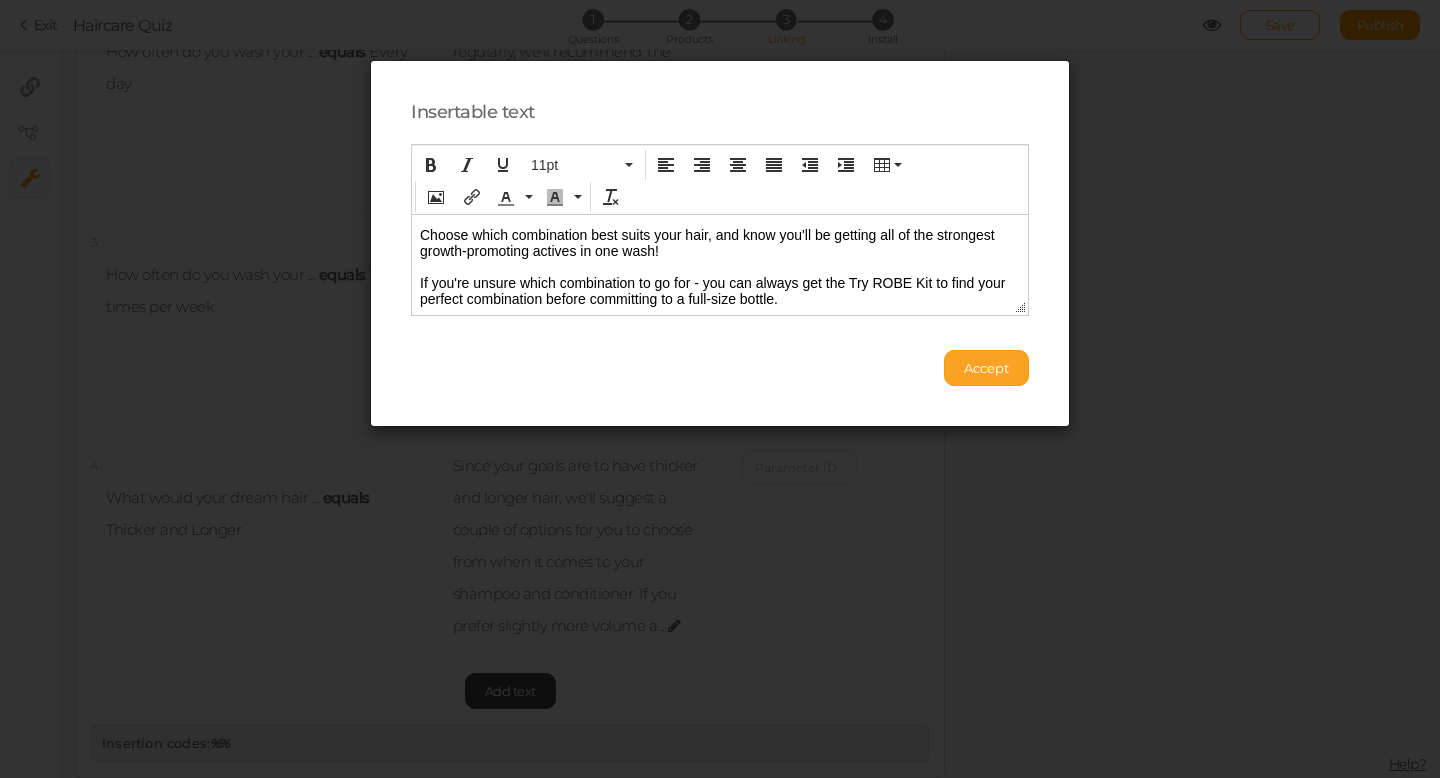 click on "Accept" at bounding box center (986, 368) 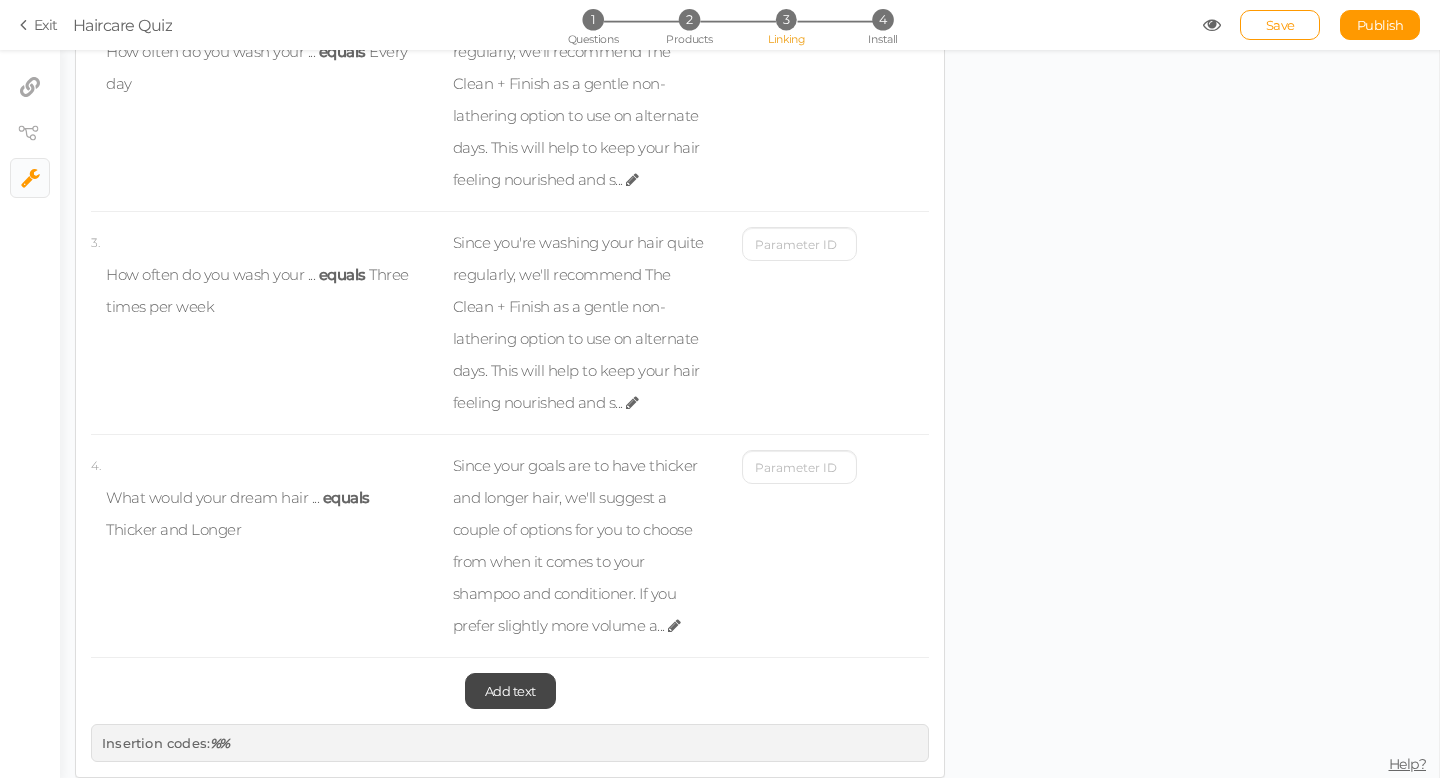 click on "3" at bounding box center [786, 19] 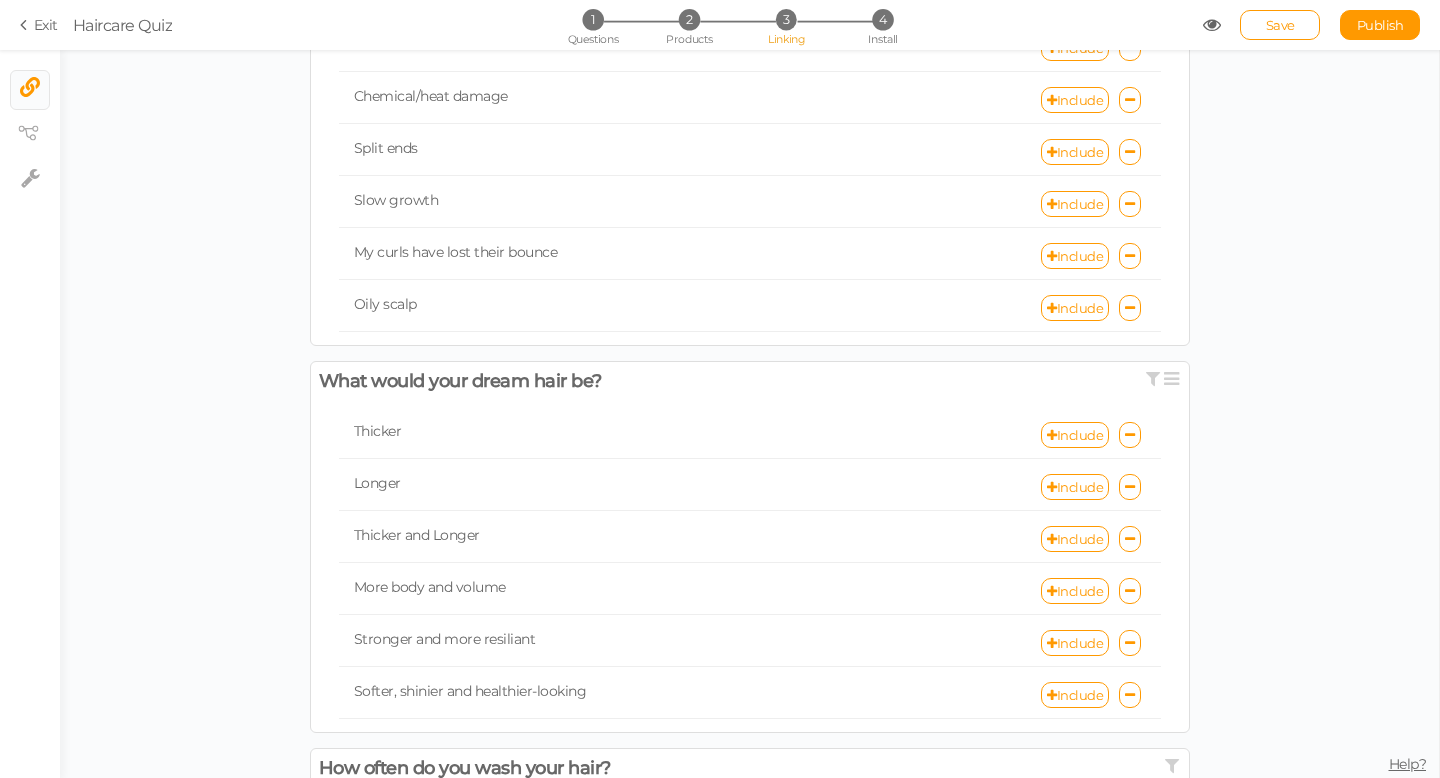 scroll, scrollTop: 798, scrollLeft: 0, axis: vertical 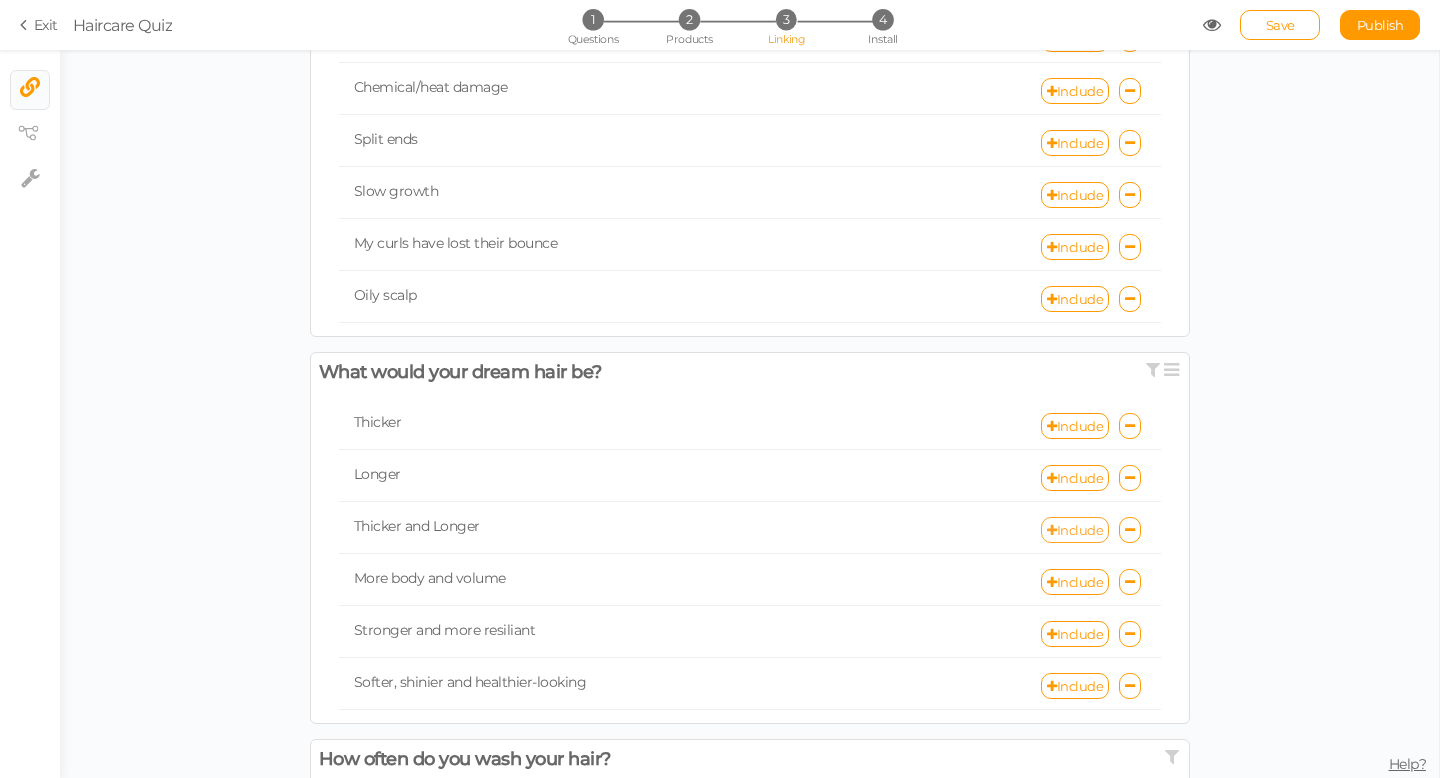 click on "Include" at bounding box center [1075, 530] 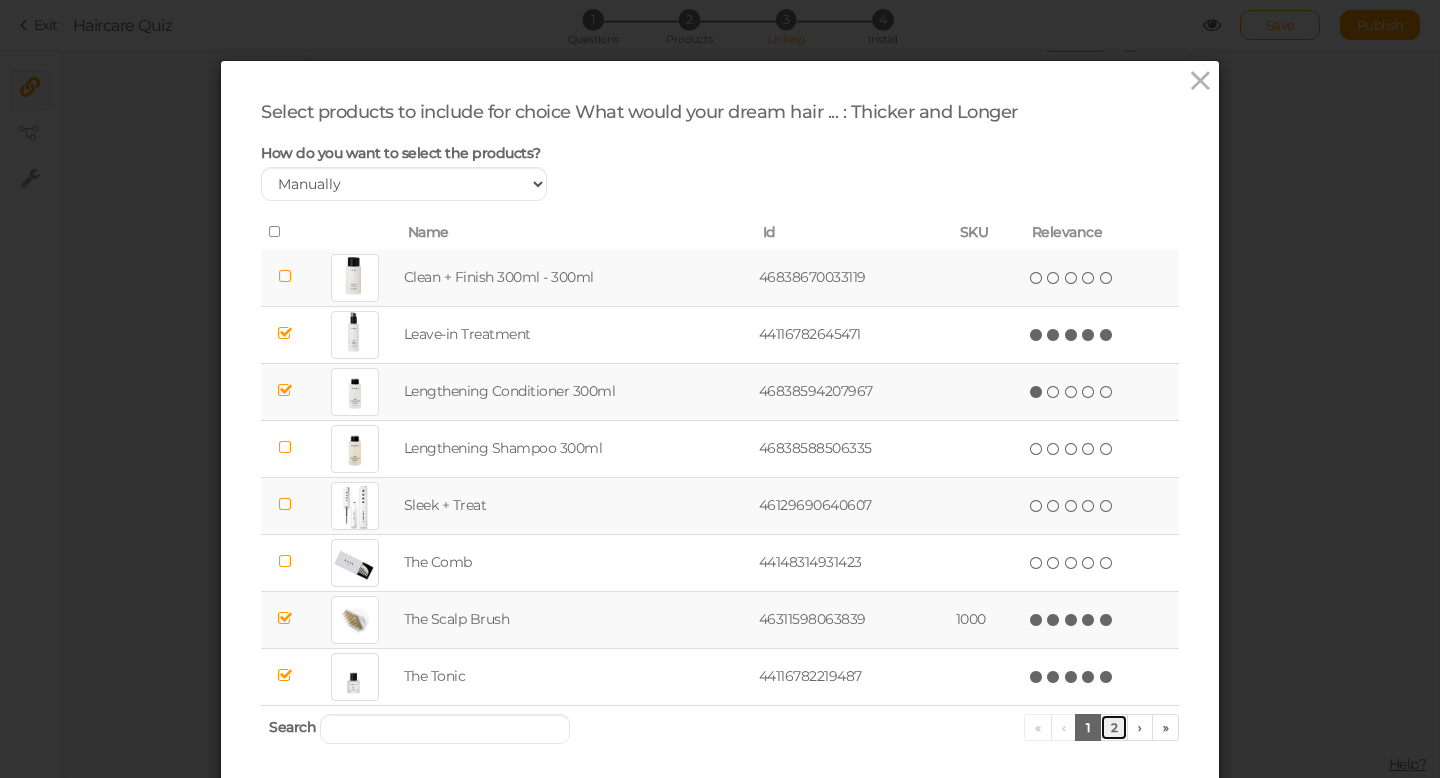click on "2" at bounding box center (1114, 727) 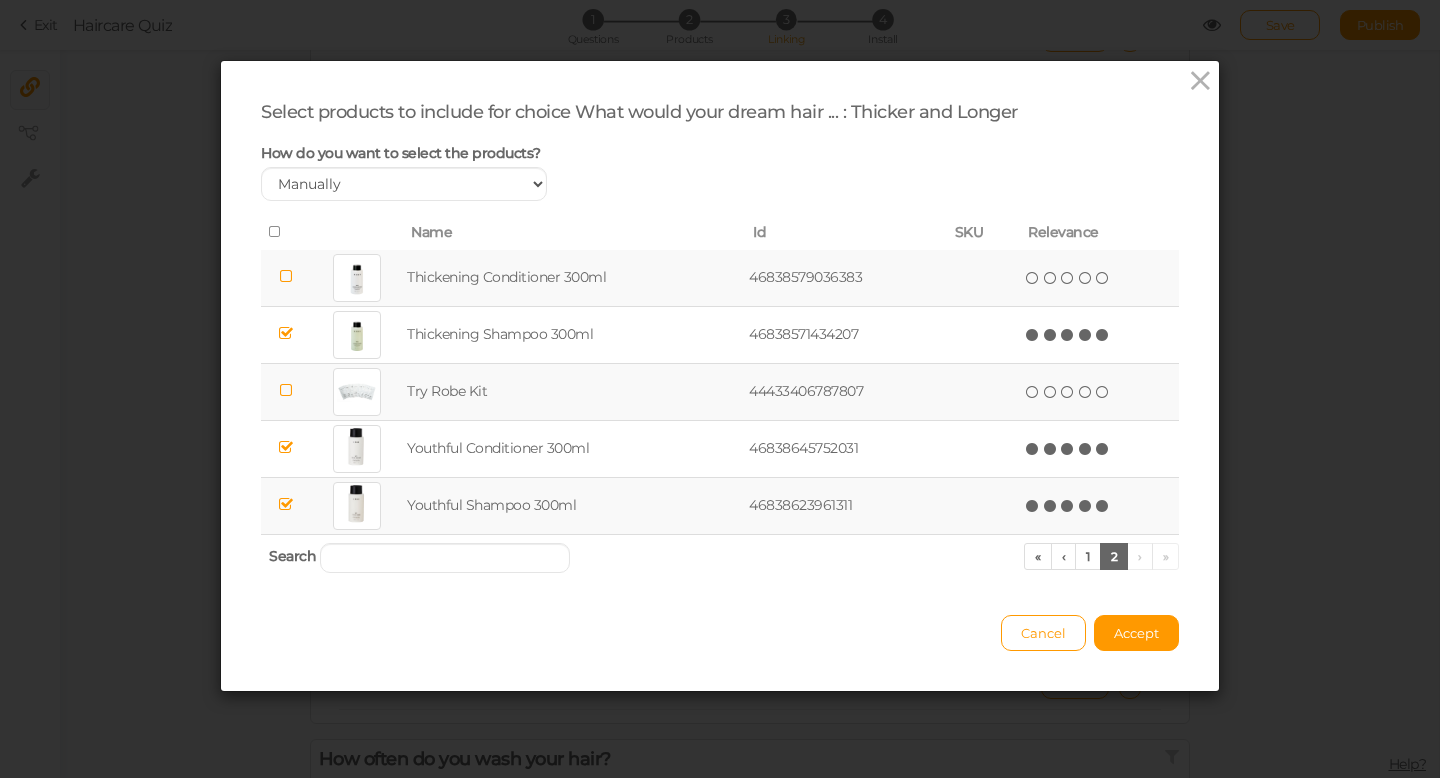 click at bounding box center (286, 390) 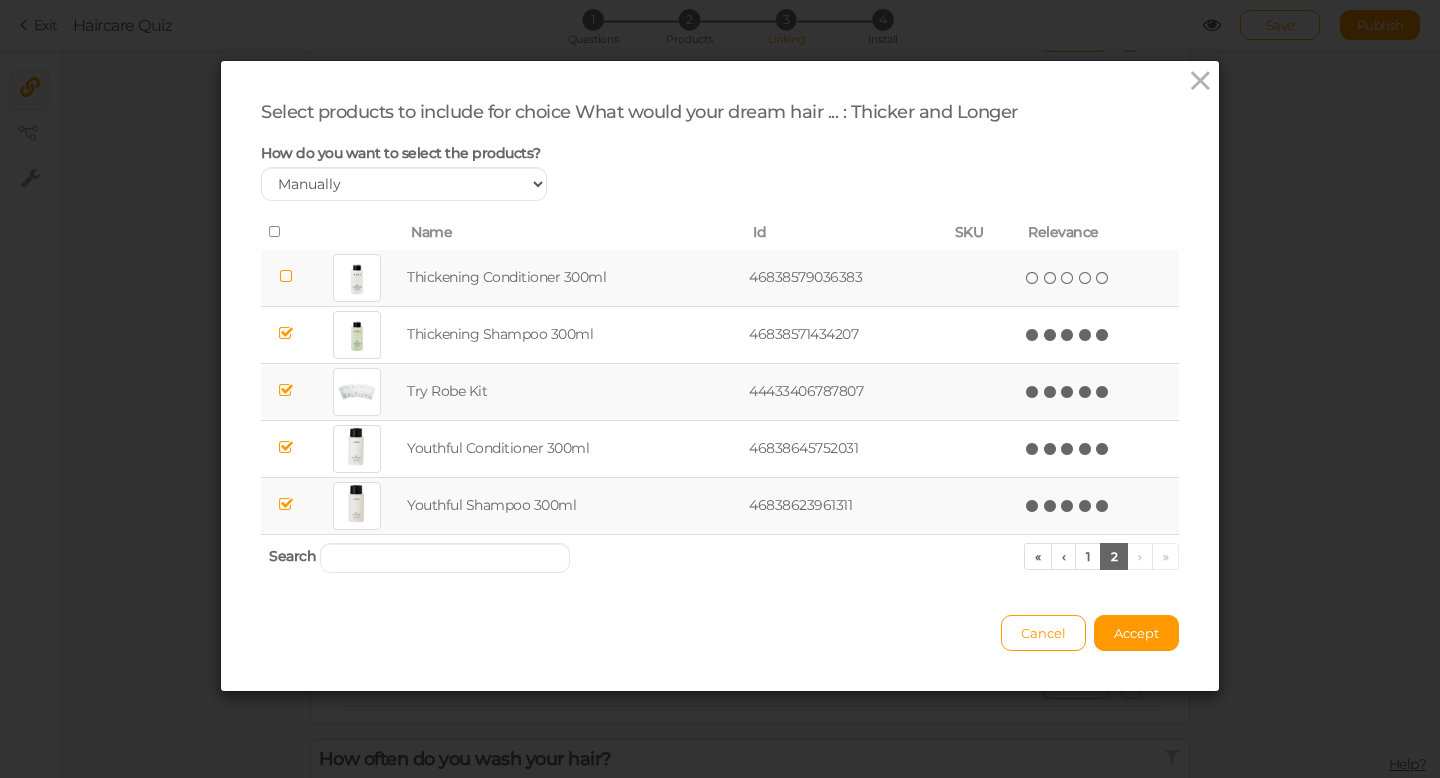 click at bounding box center [1103, 392] 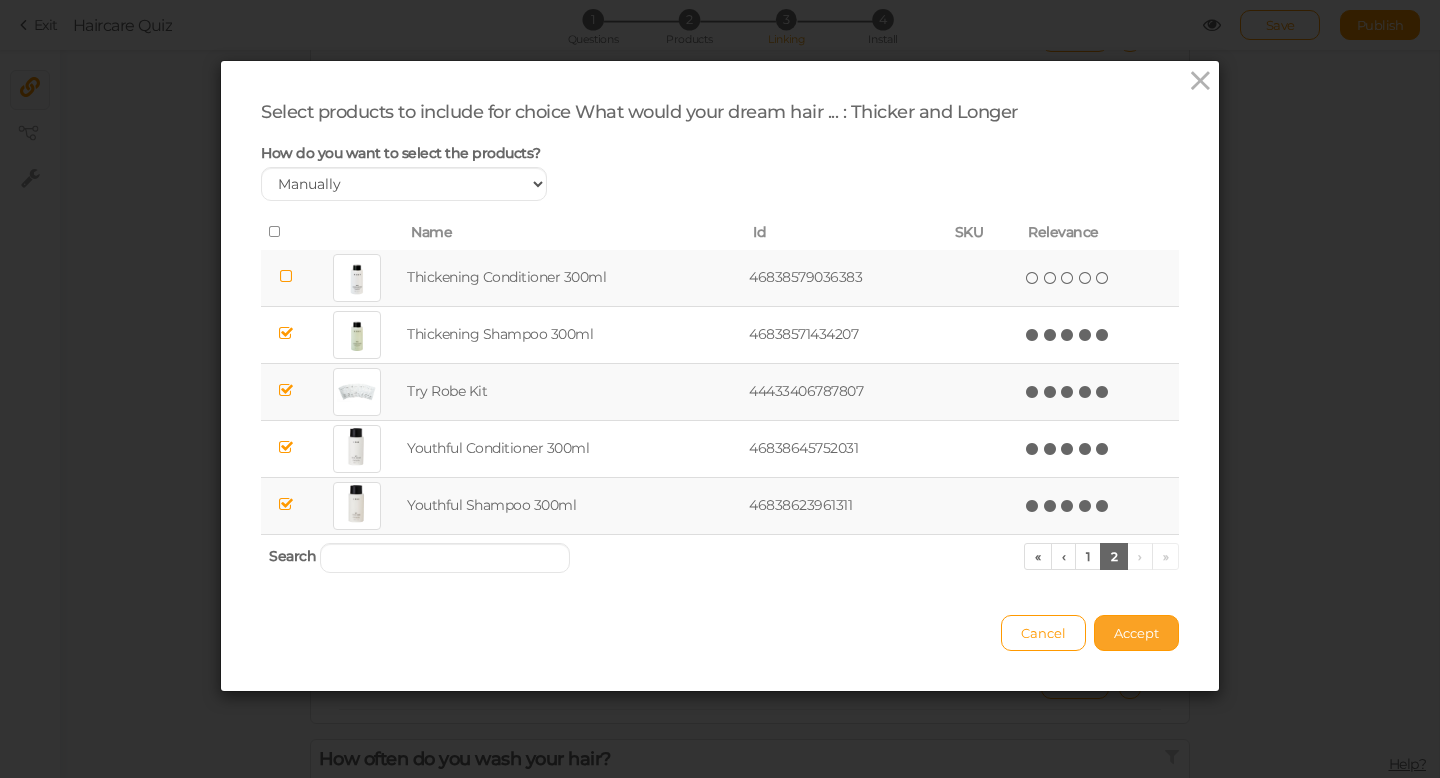 click on "Accept" at bounding box center (1136, 633) 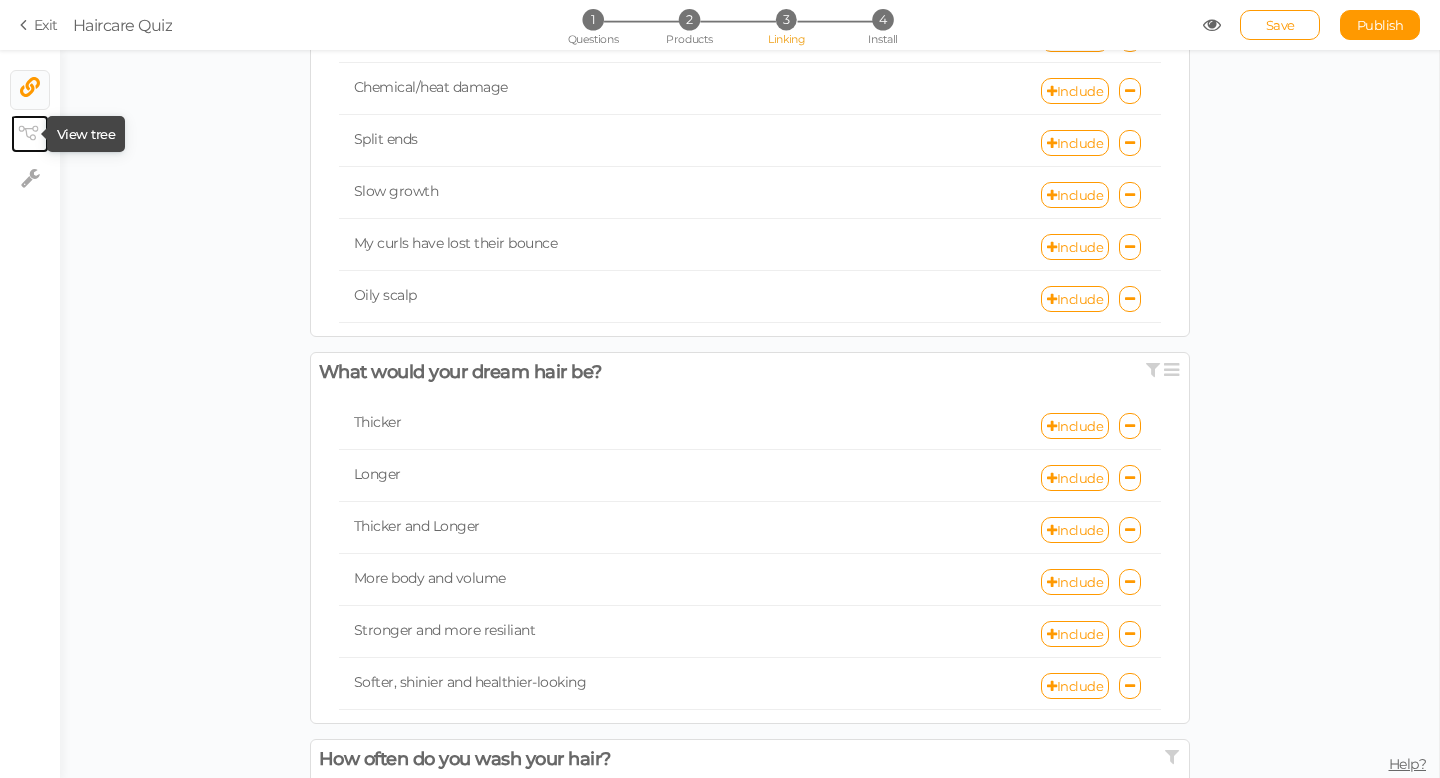 click 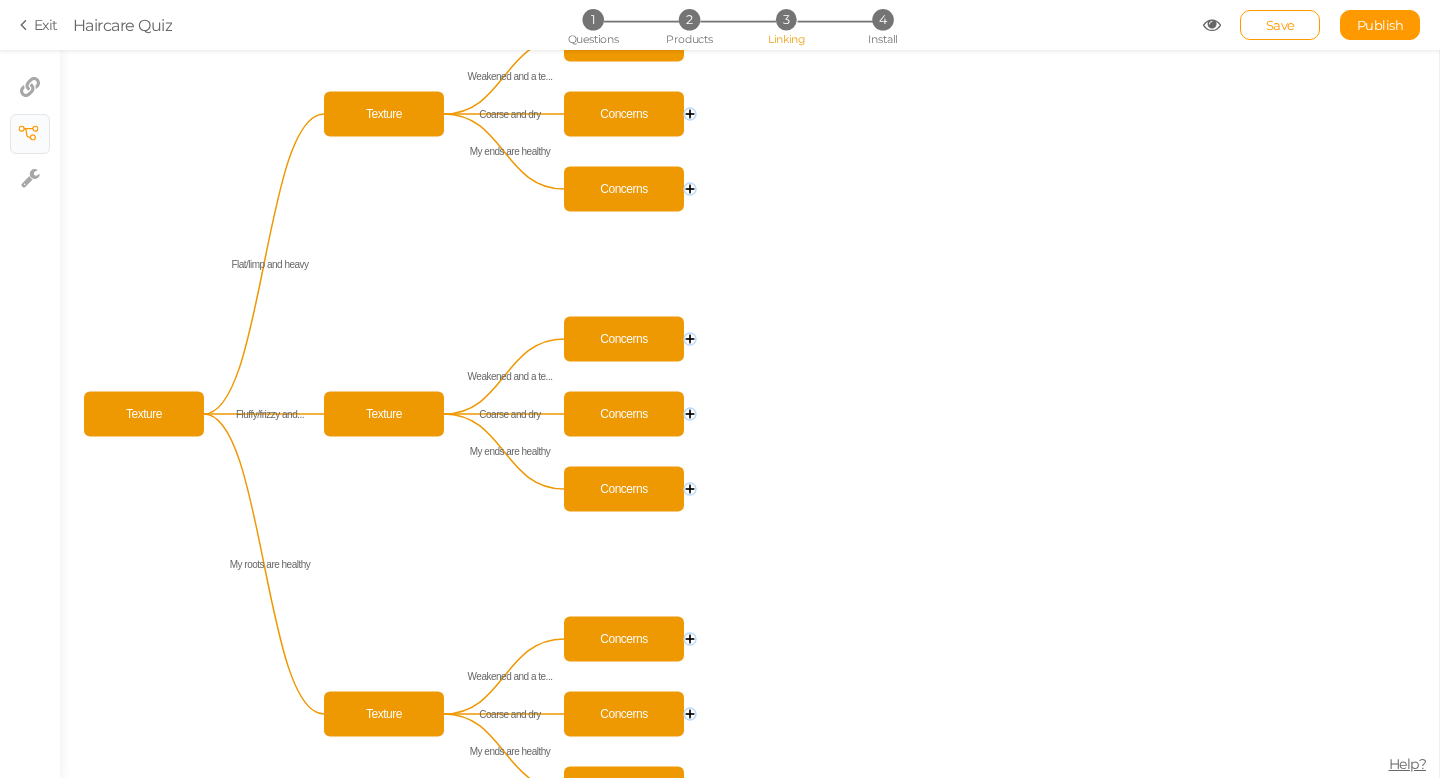 click 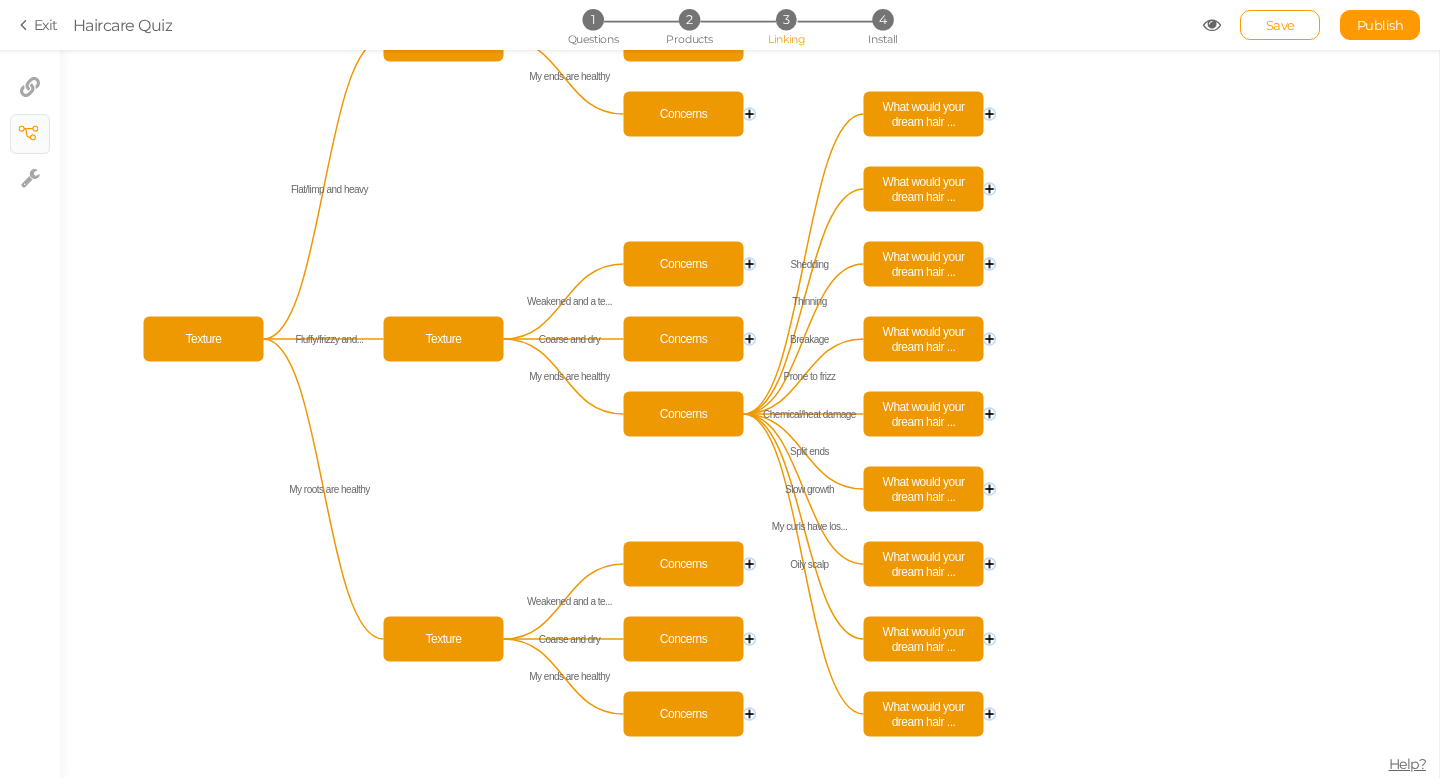 click 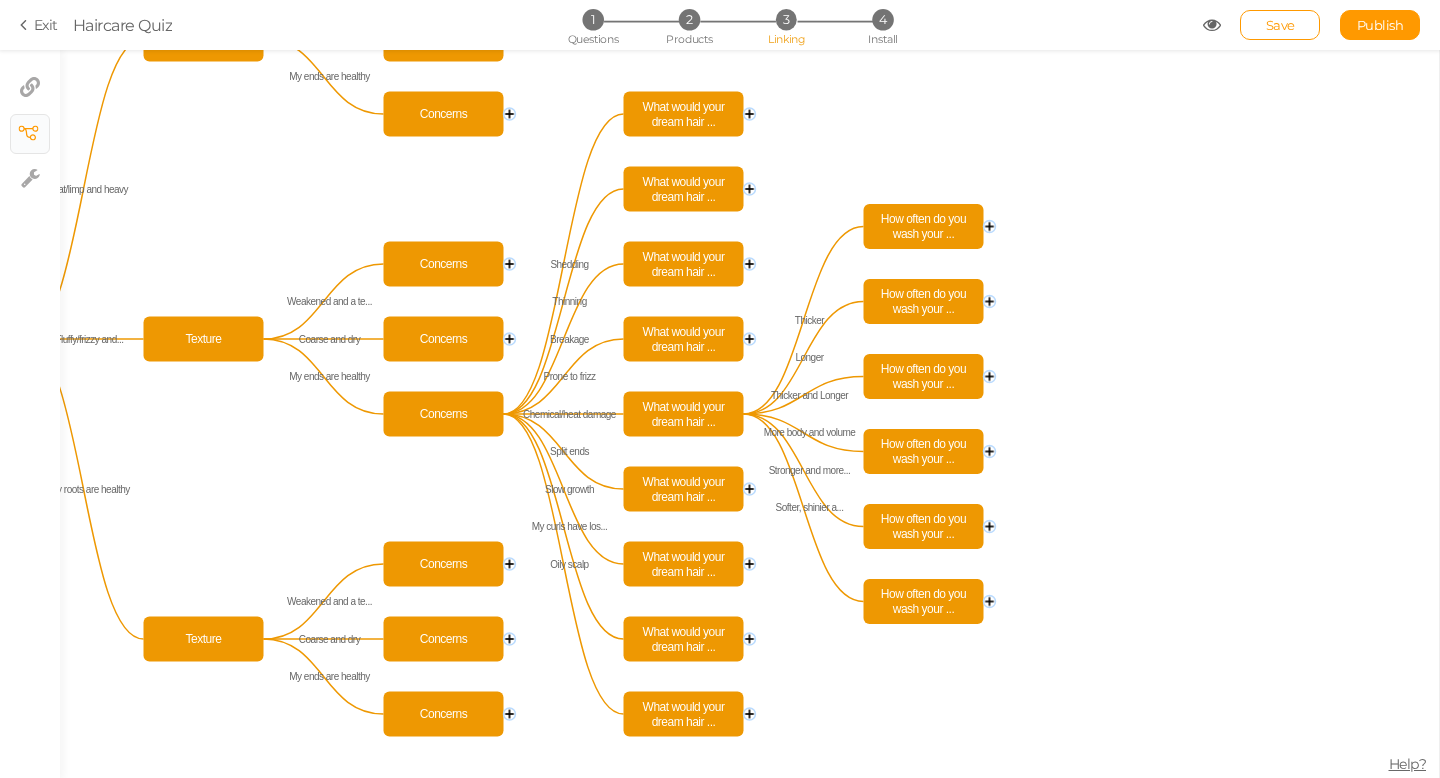 click 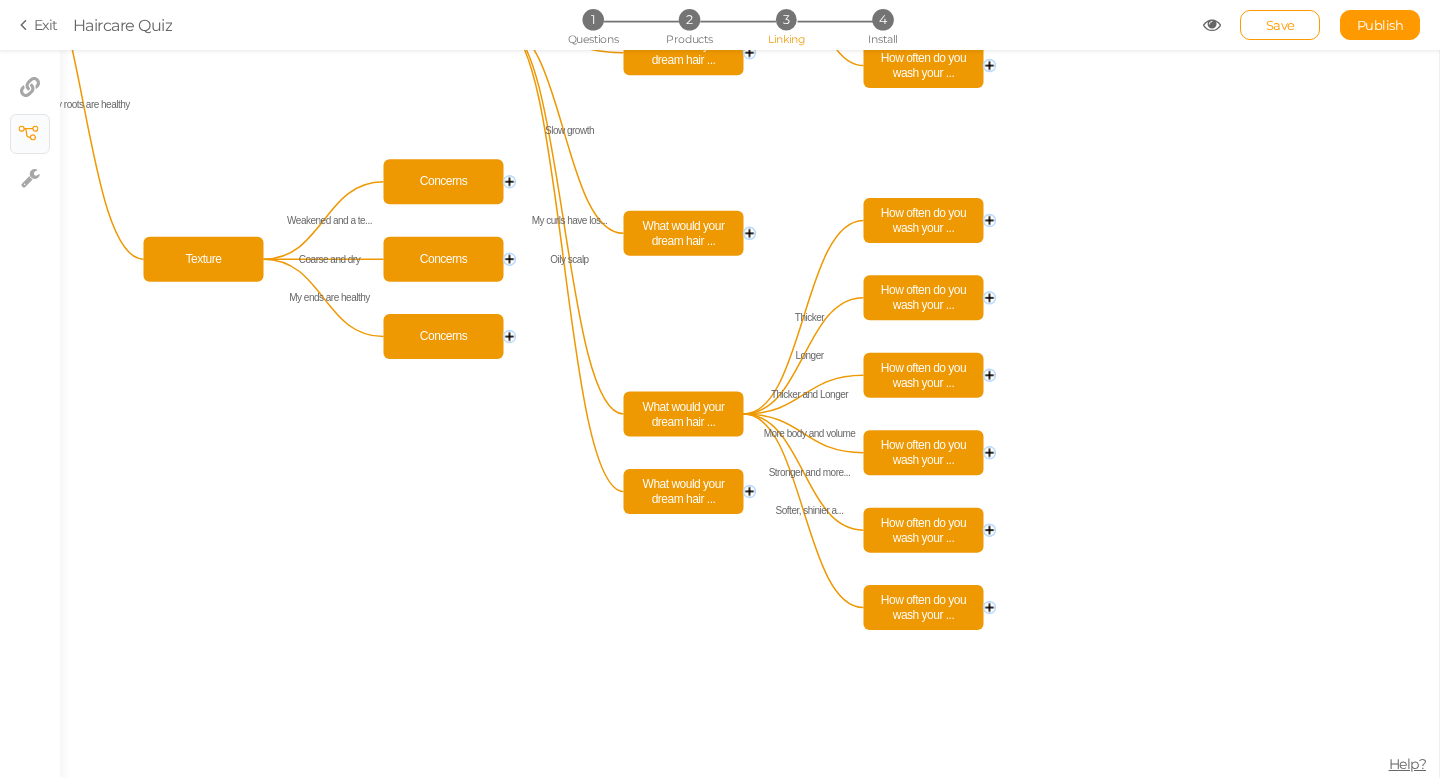 click 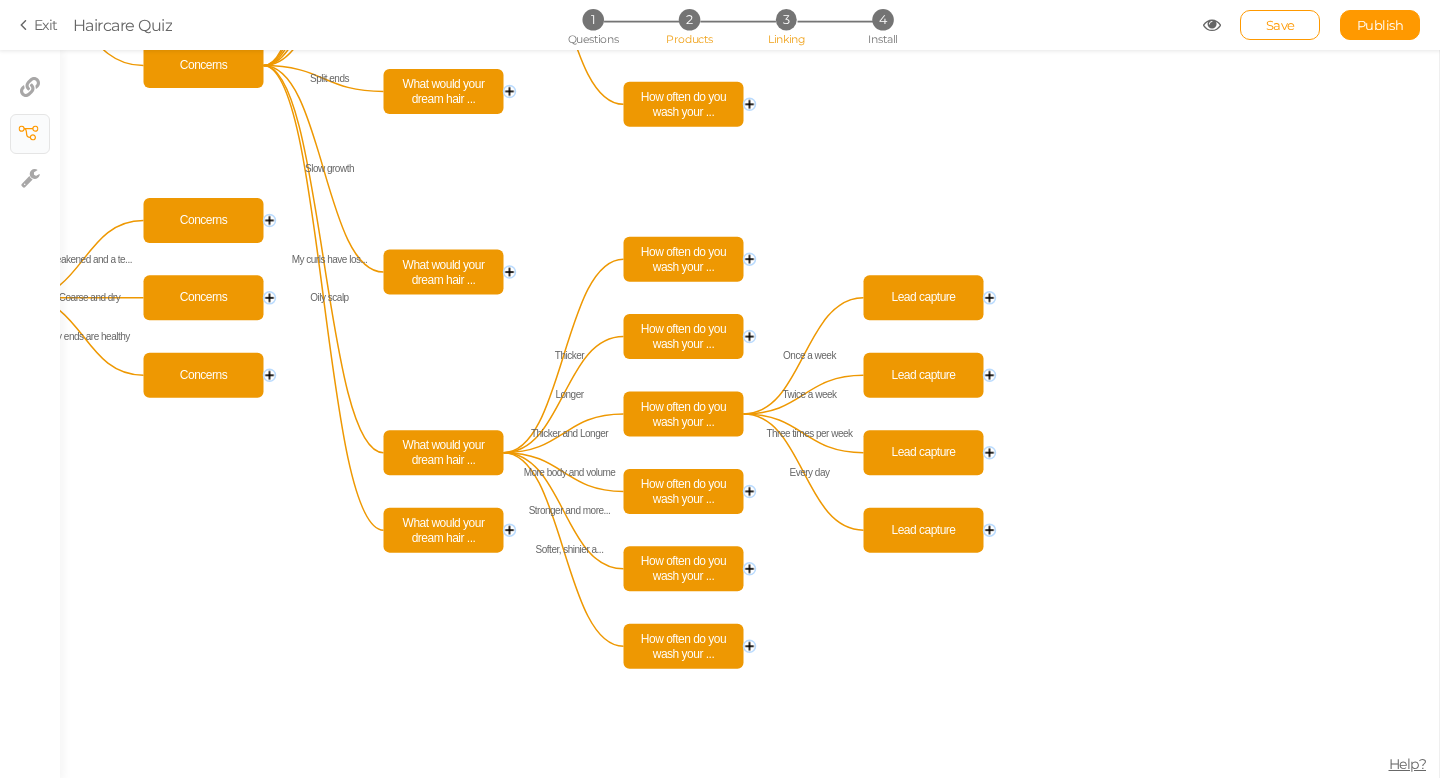 click on "2" at bounding box center [689, 19] 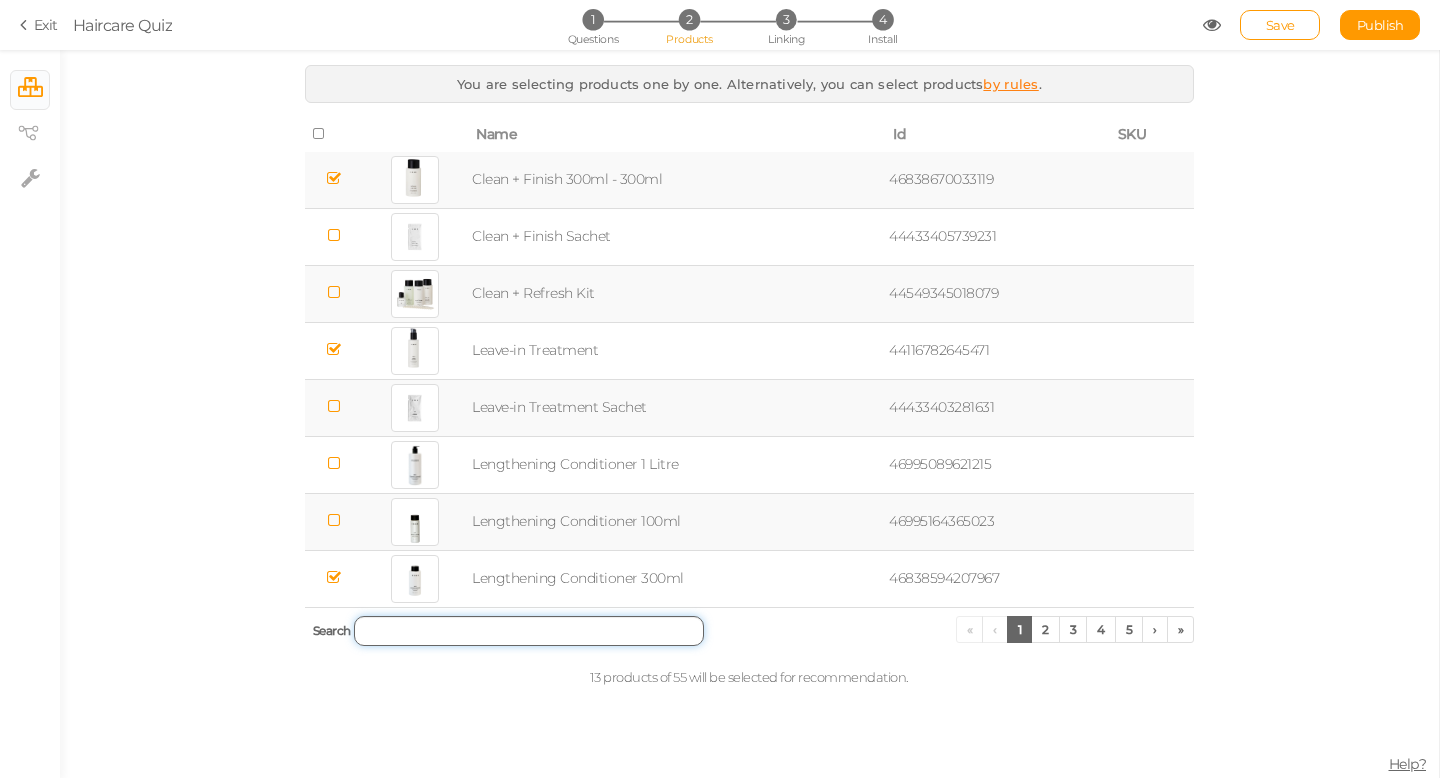 click at bounding box center [529, 631] 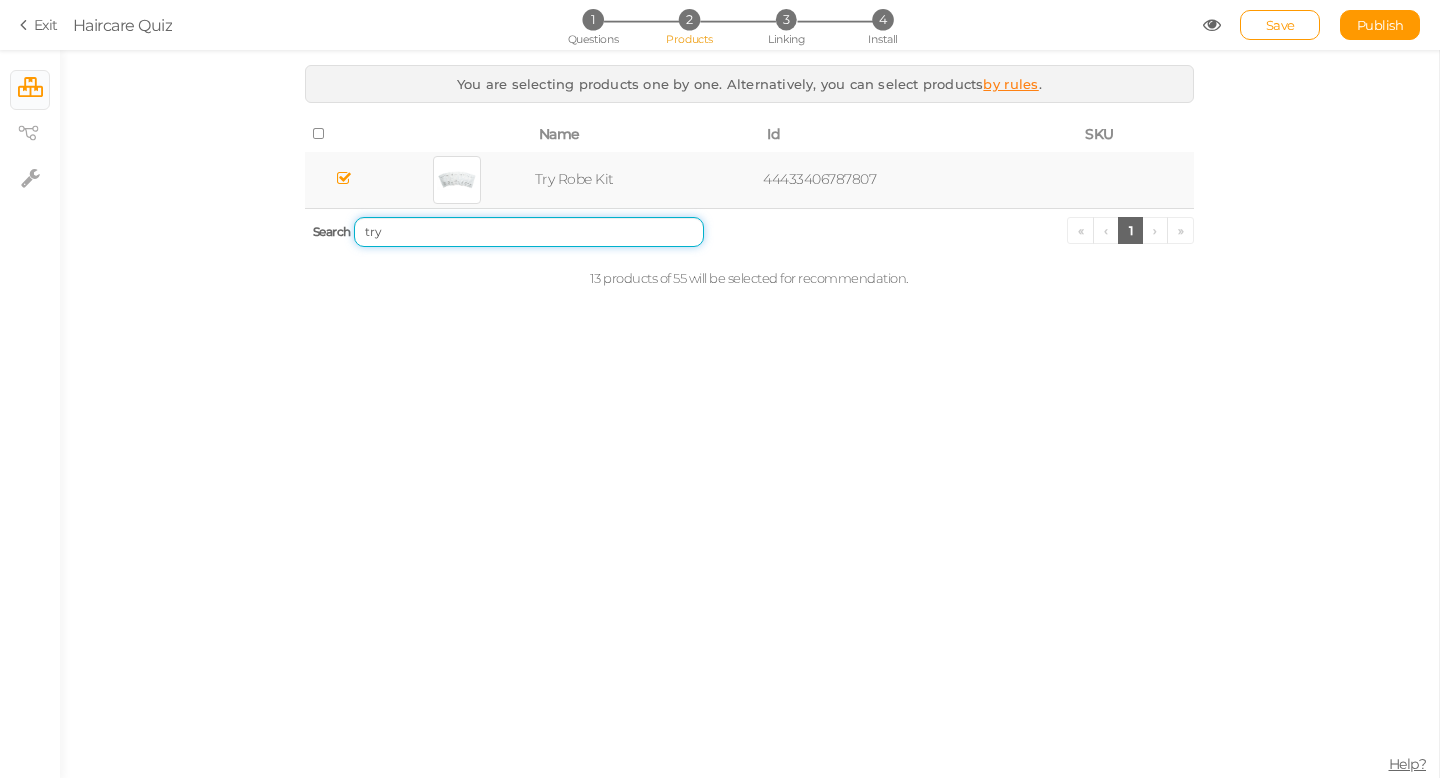 type on "try" 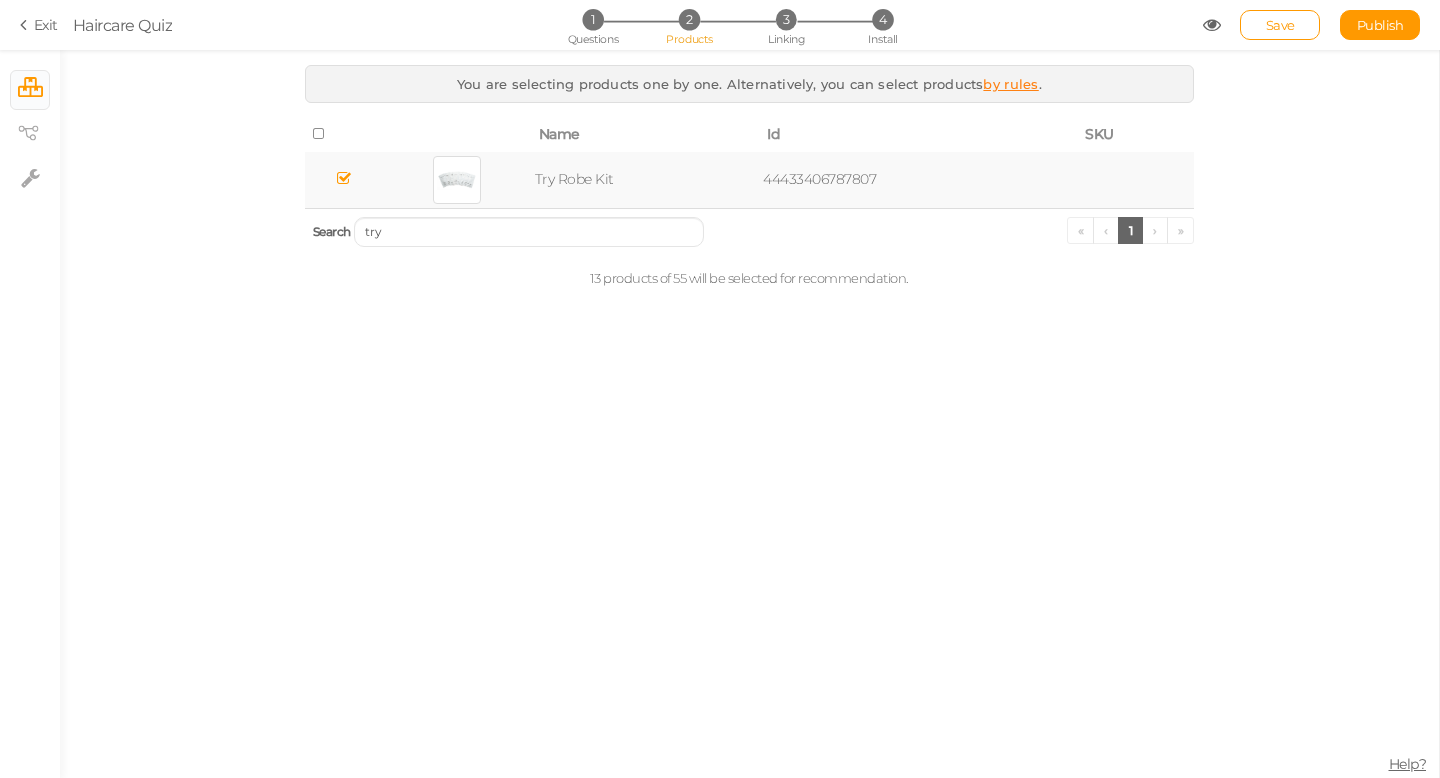 click on "Try Robe Kit" at bounding box center [645, 180] 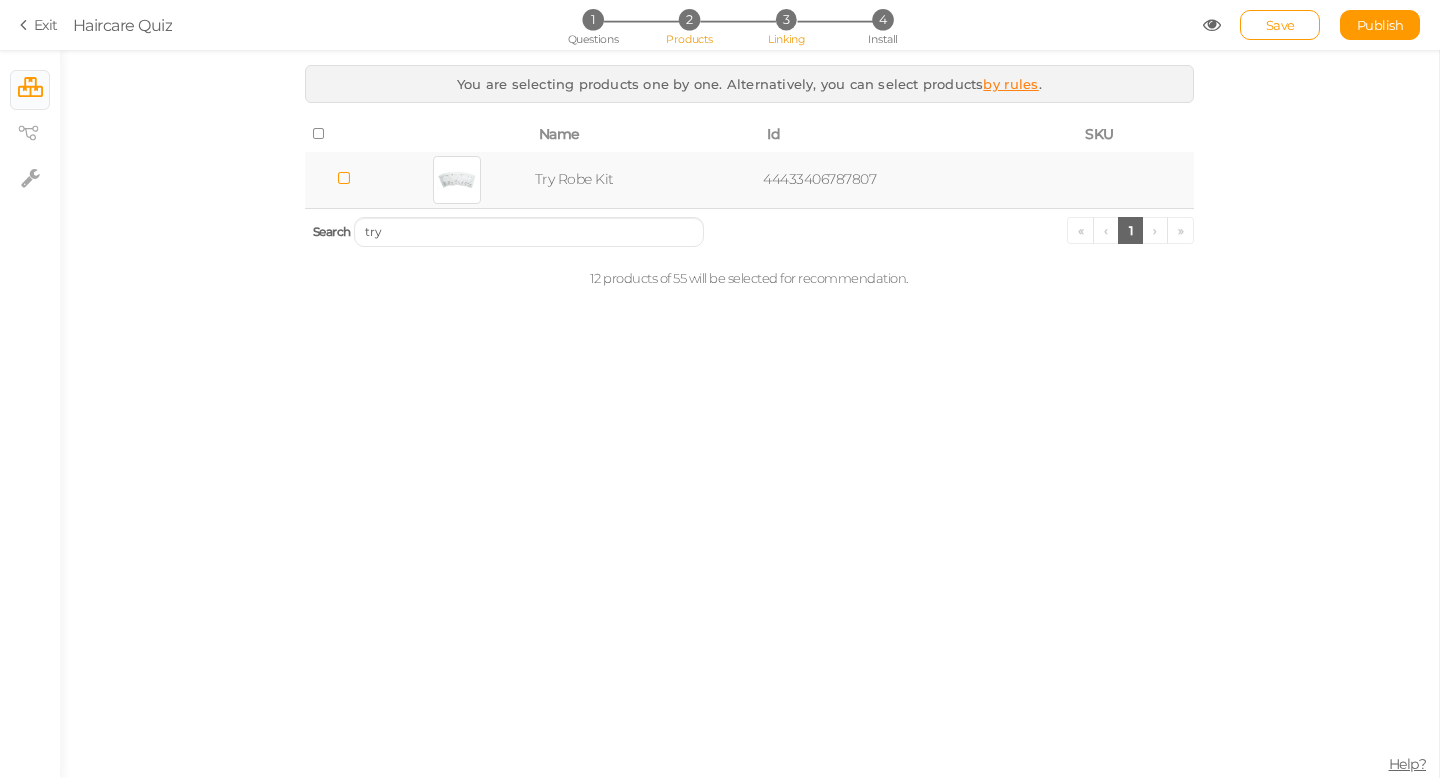 click on "3" at bounding box center (786, 19) 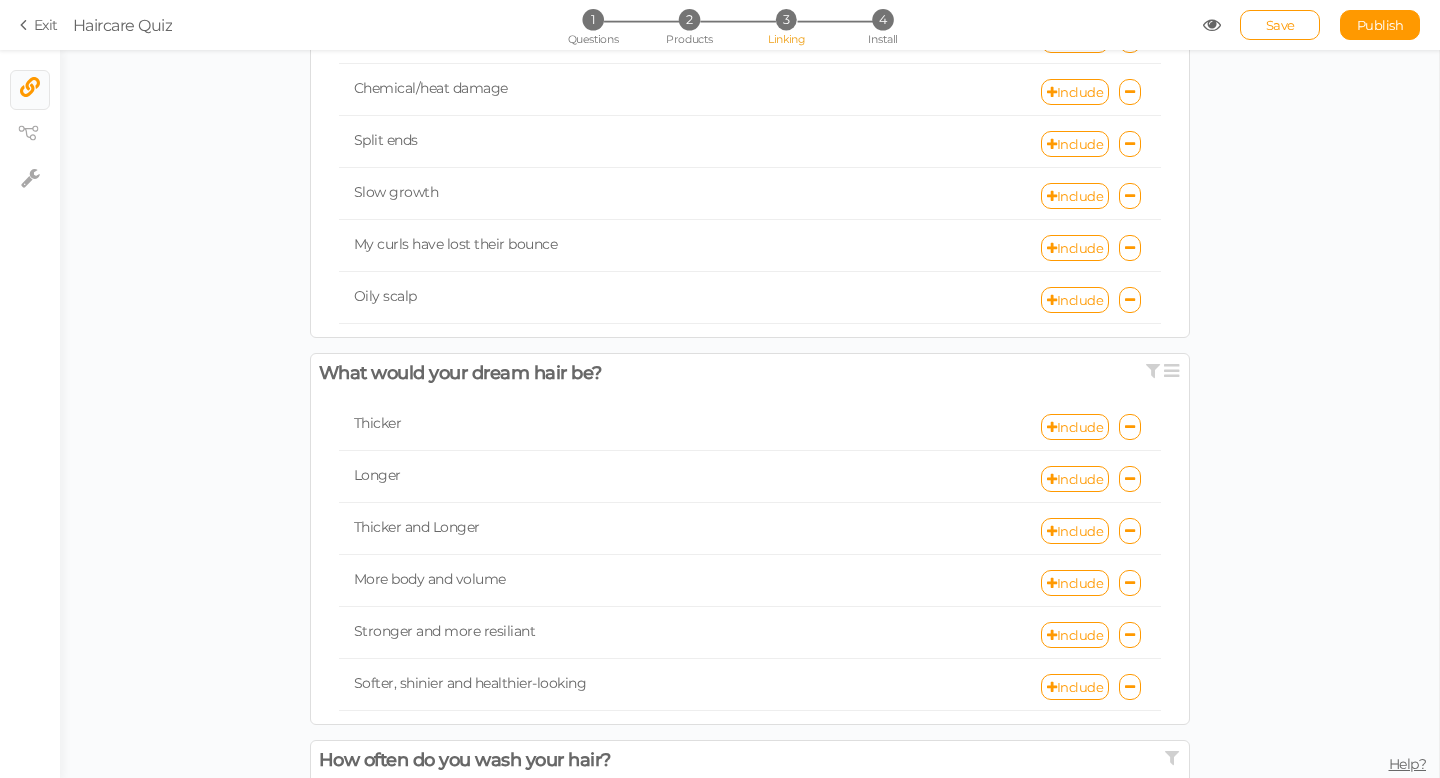 scroll, scrollTop: 800, scrollLeft: 0, axis: vertical 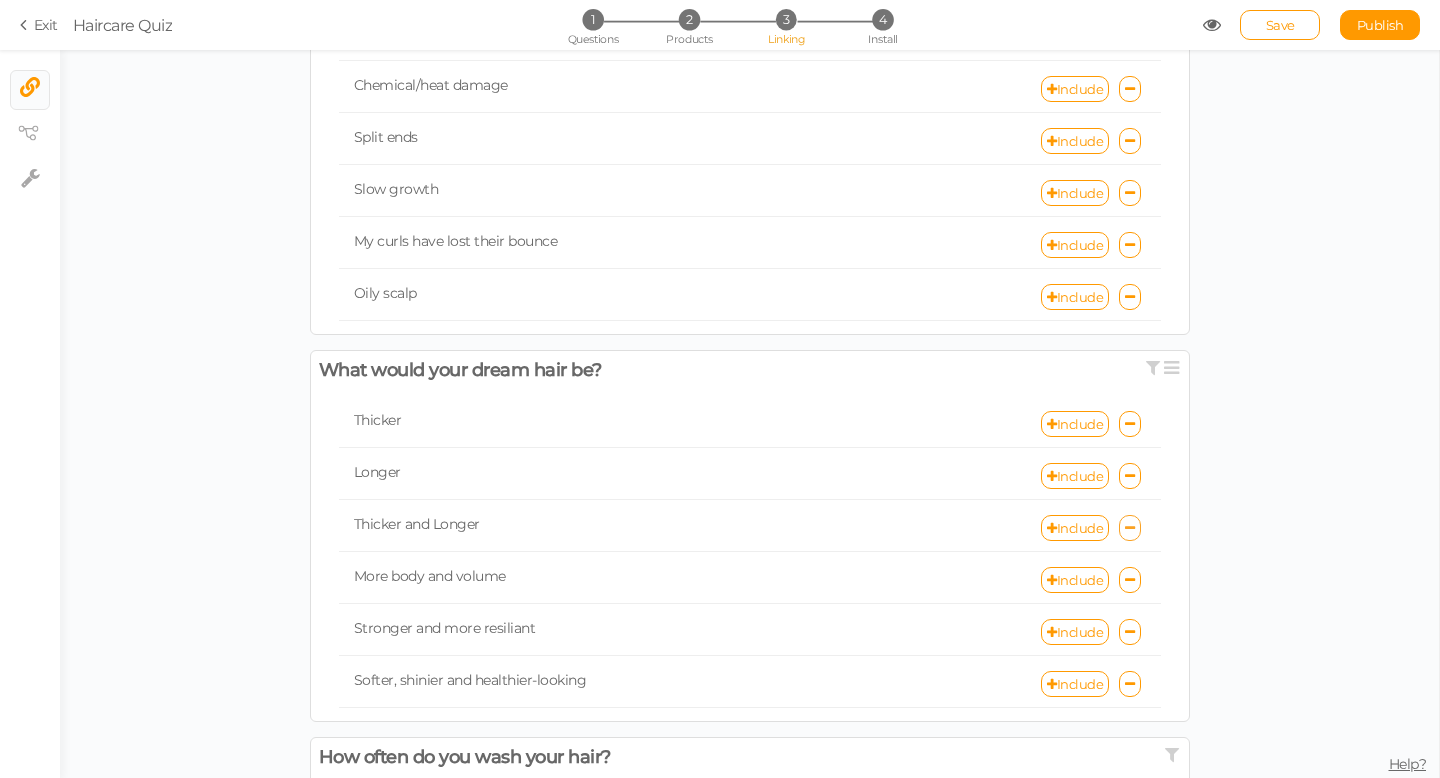 click at bounding box center (1130, 528) 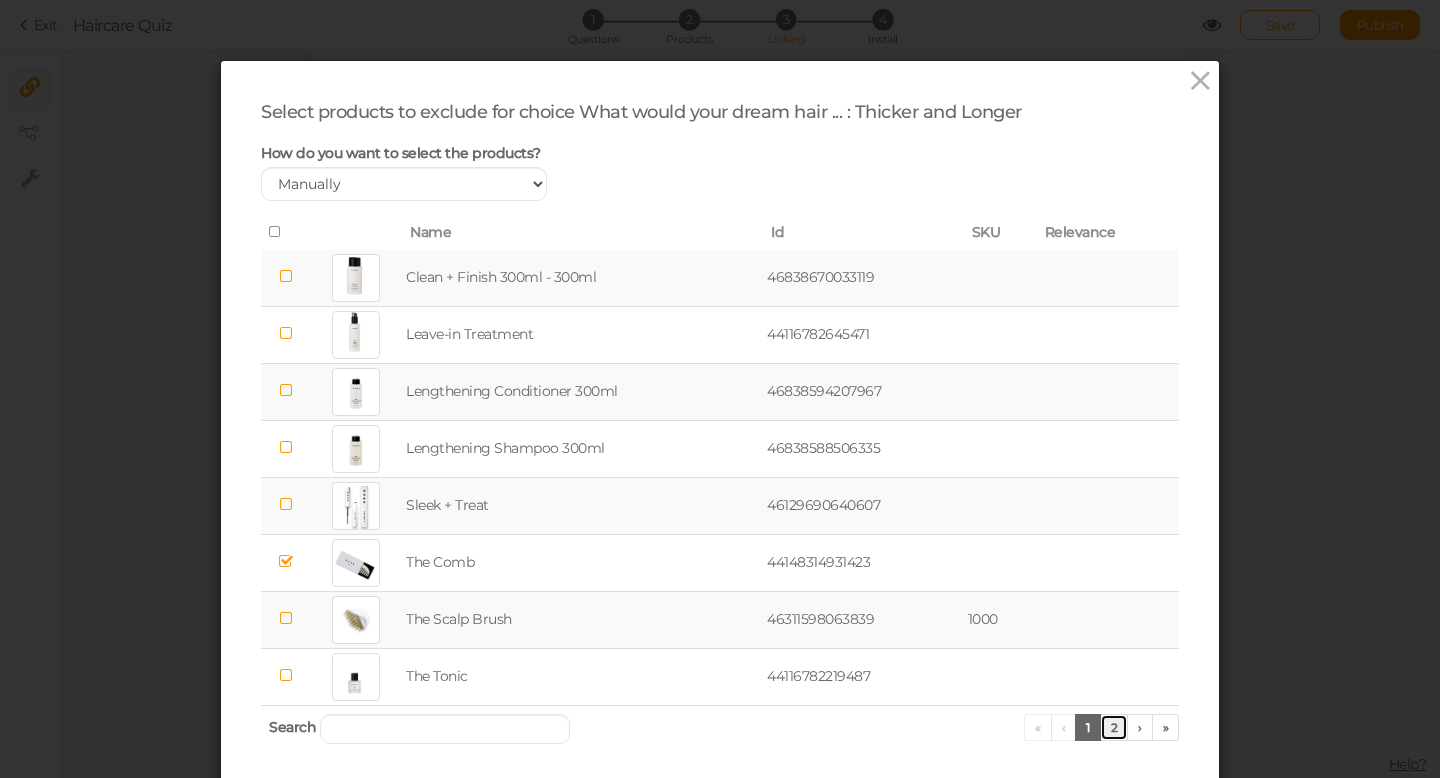 click on "2" at bounding box center (1114, 727) 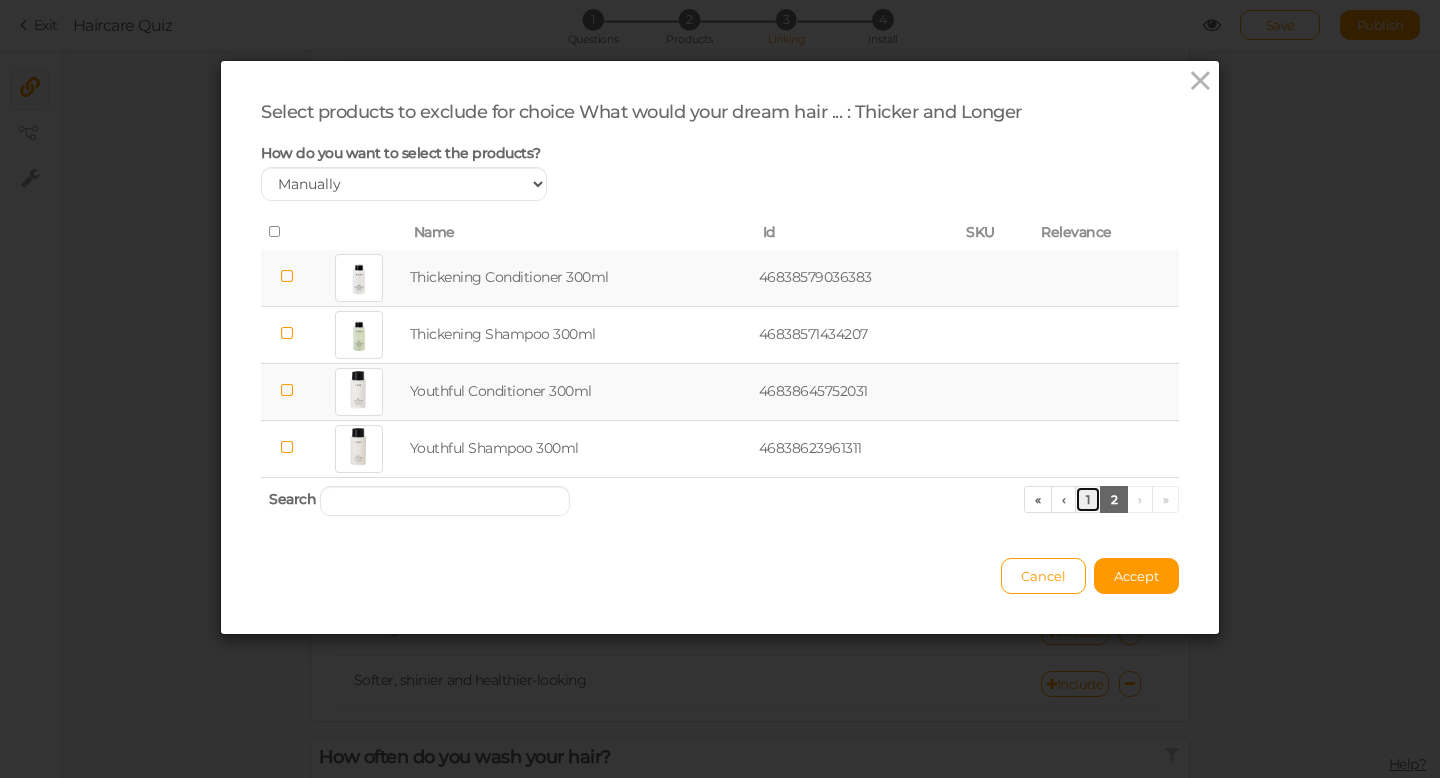 click on "1" at bounding box center (1088, 499) 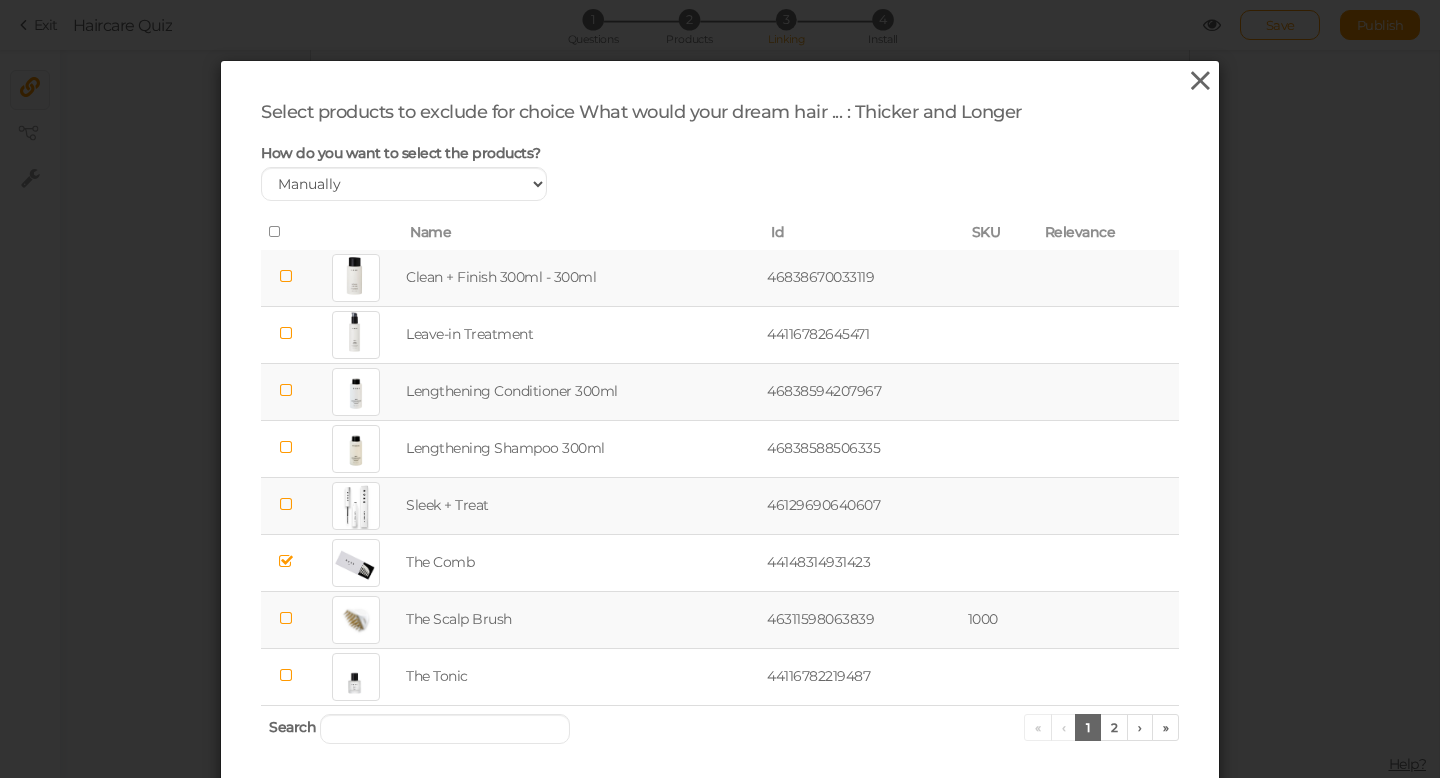 click at bounding box center (1200, 81) 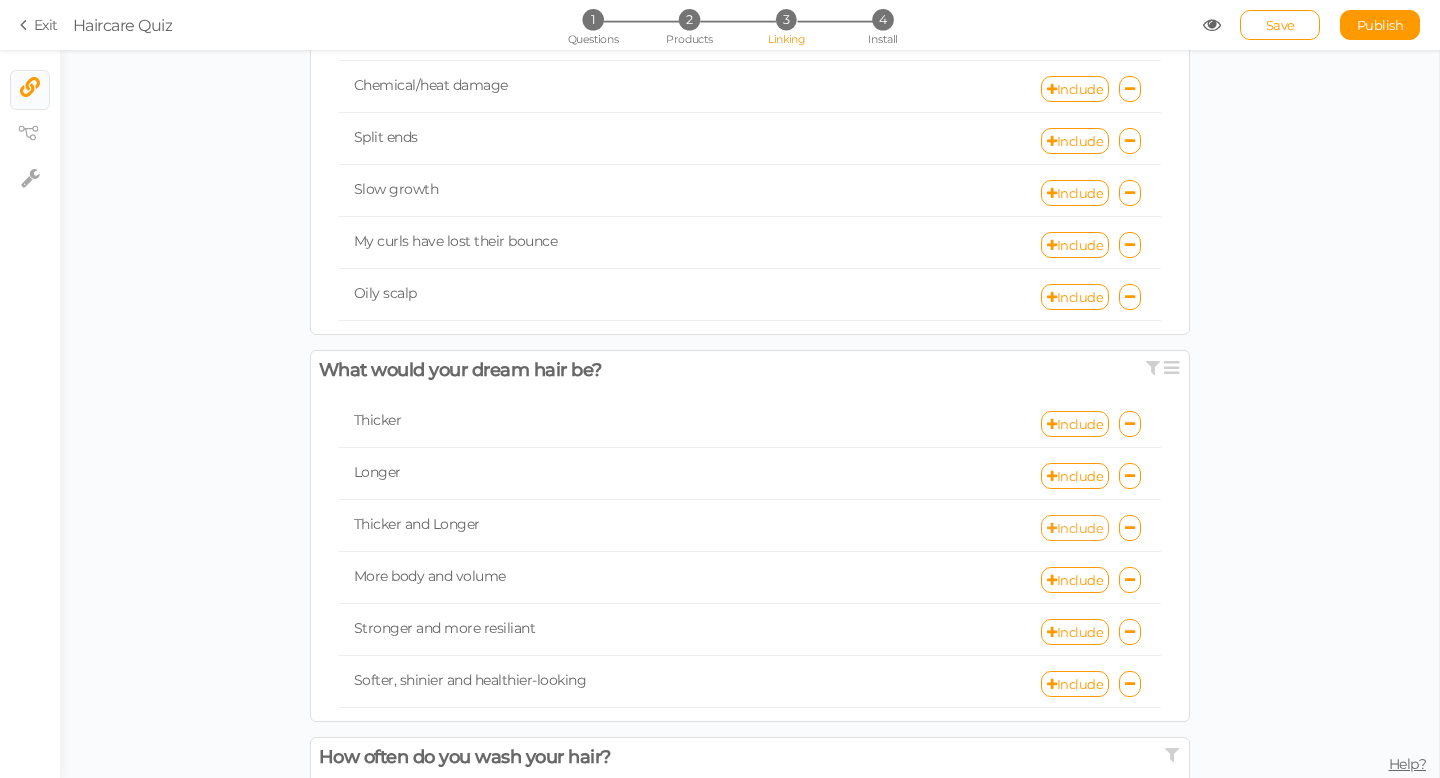 click on "Include" at bounding box center [1075, 528] 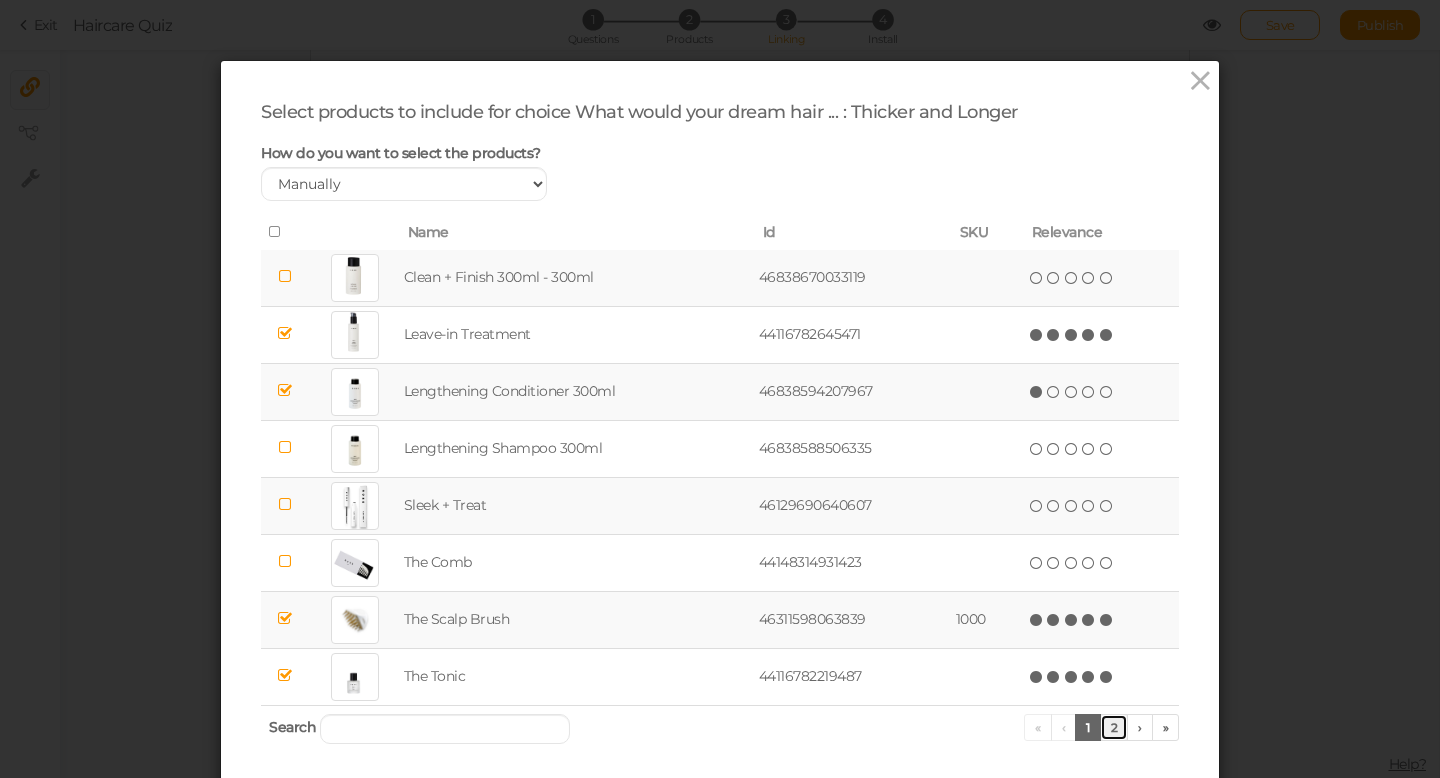 click on "2" at bounding box center (1114, 727) 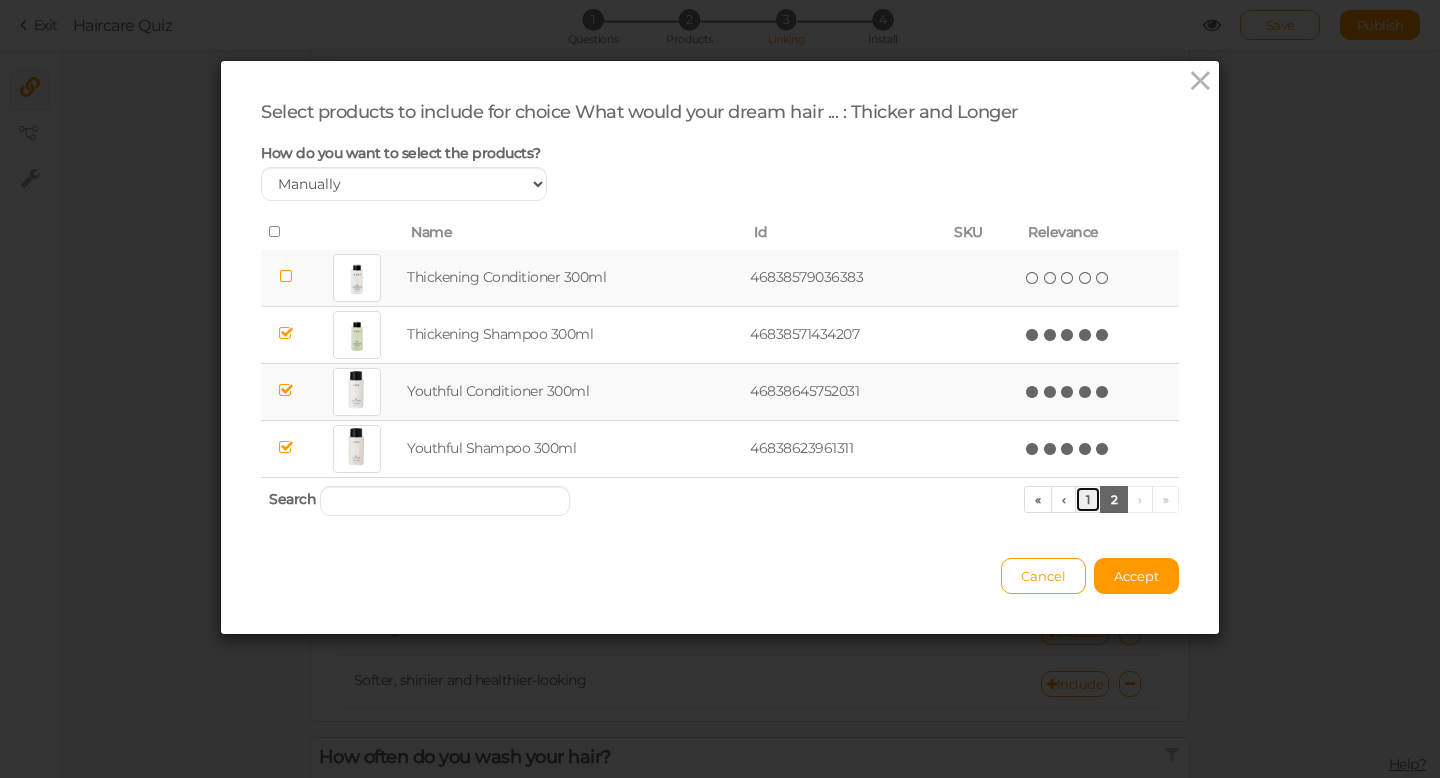 click on "1" at bounding box center [1088, 499] 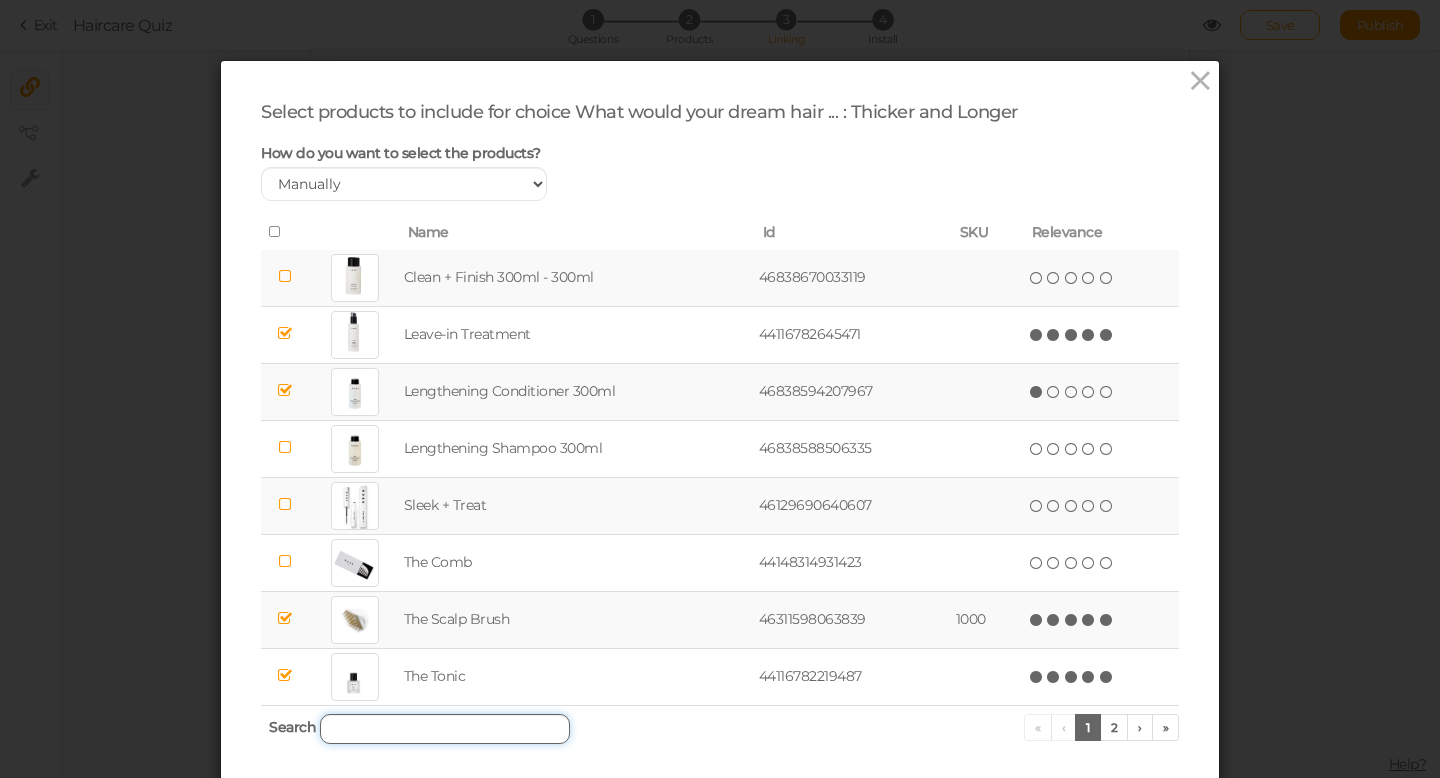 click at bounding box center [445, 729] 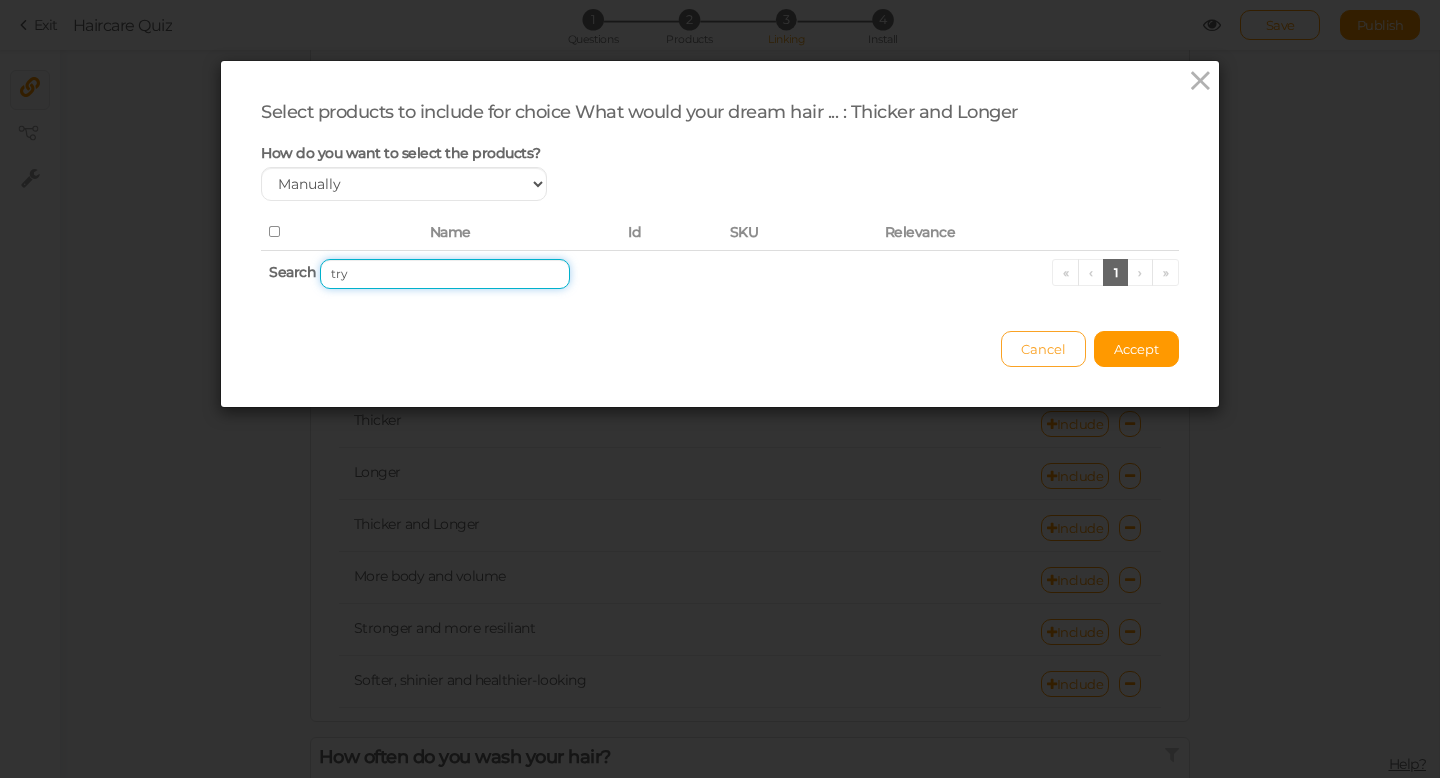type on "try" 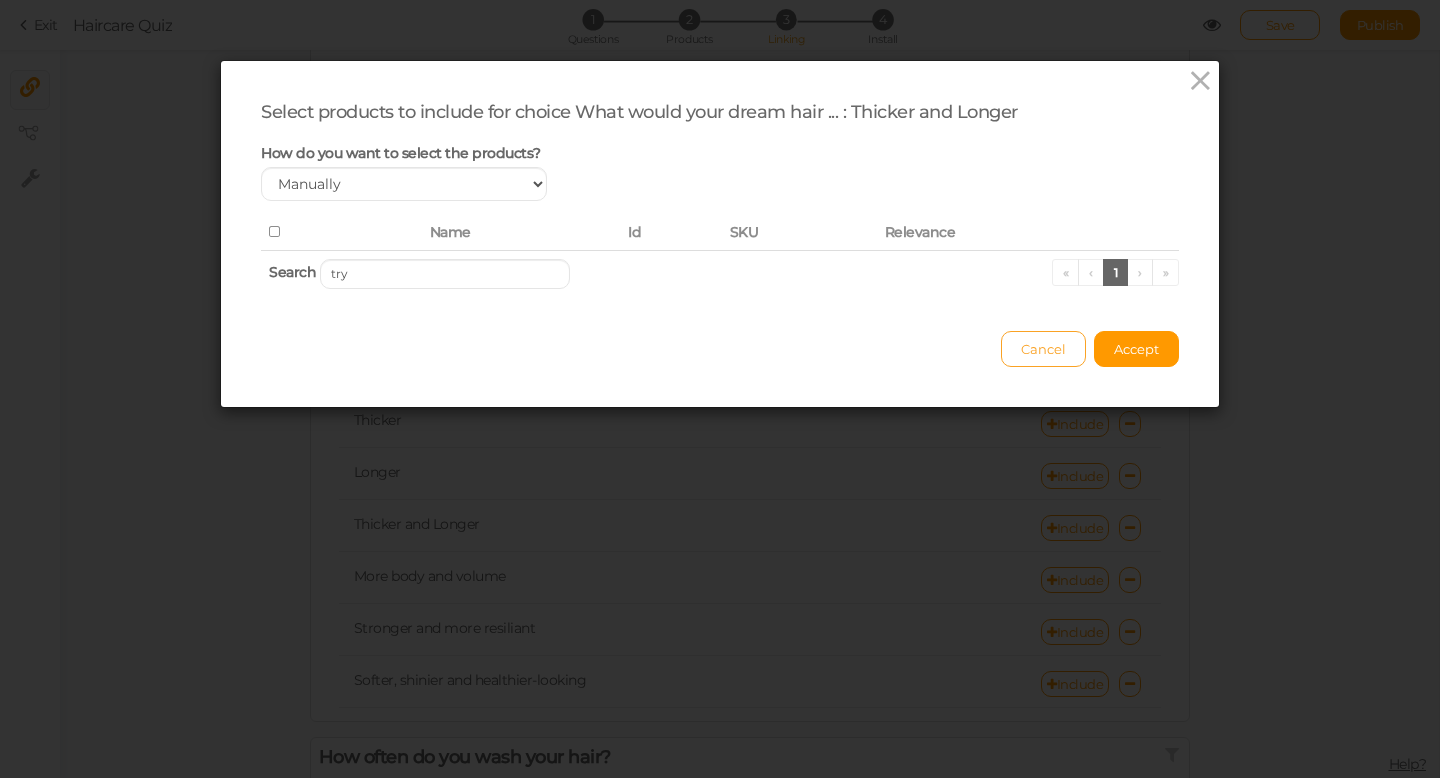 click on "Cancel" at bounding box center (1043, 349) 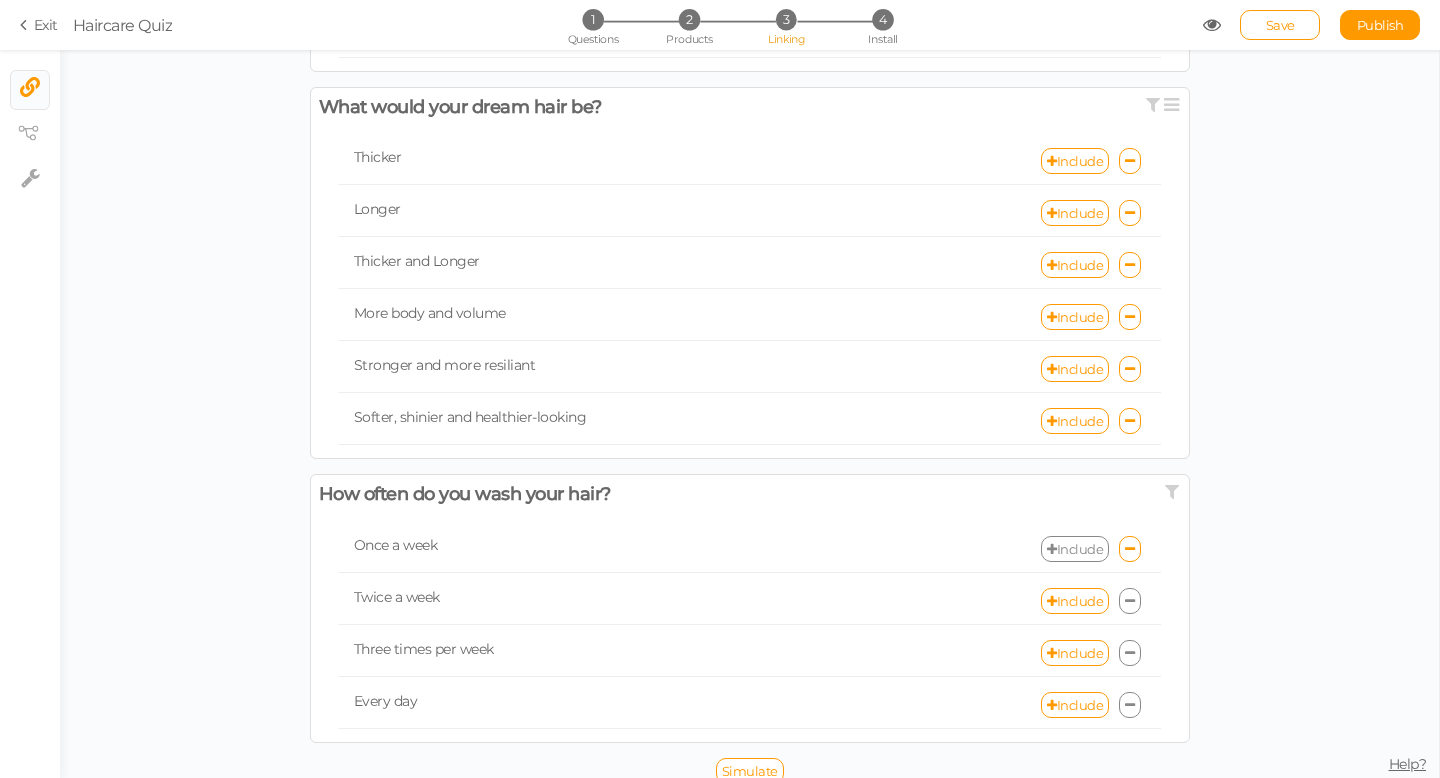 scroll, scrollTop: 1079, scrollLeft: 0, axis: vertical 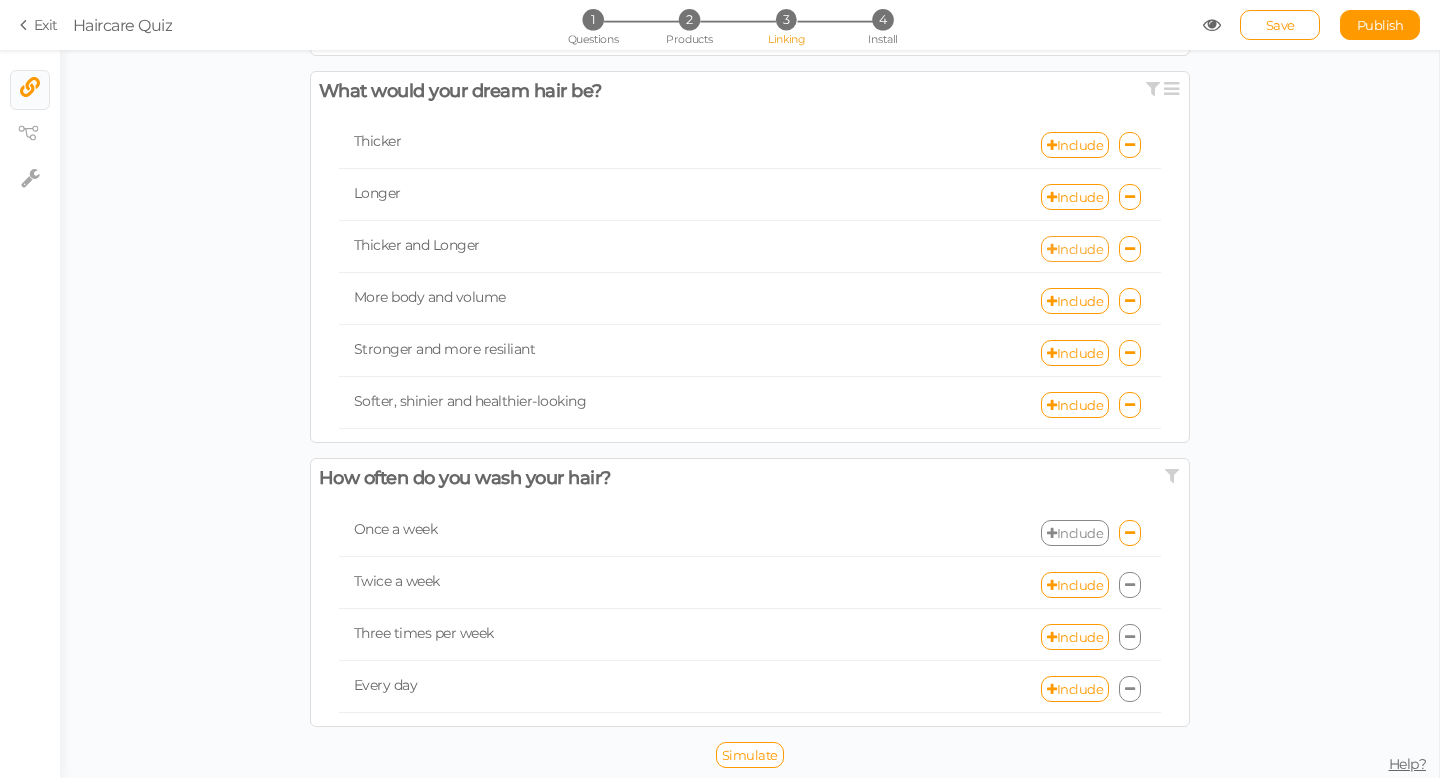 click on "Include" at bounding box center [1075, 249] 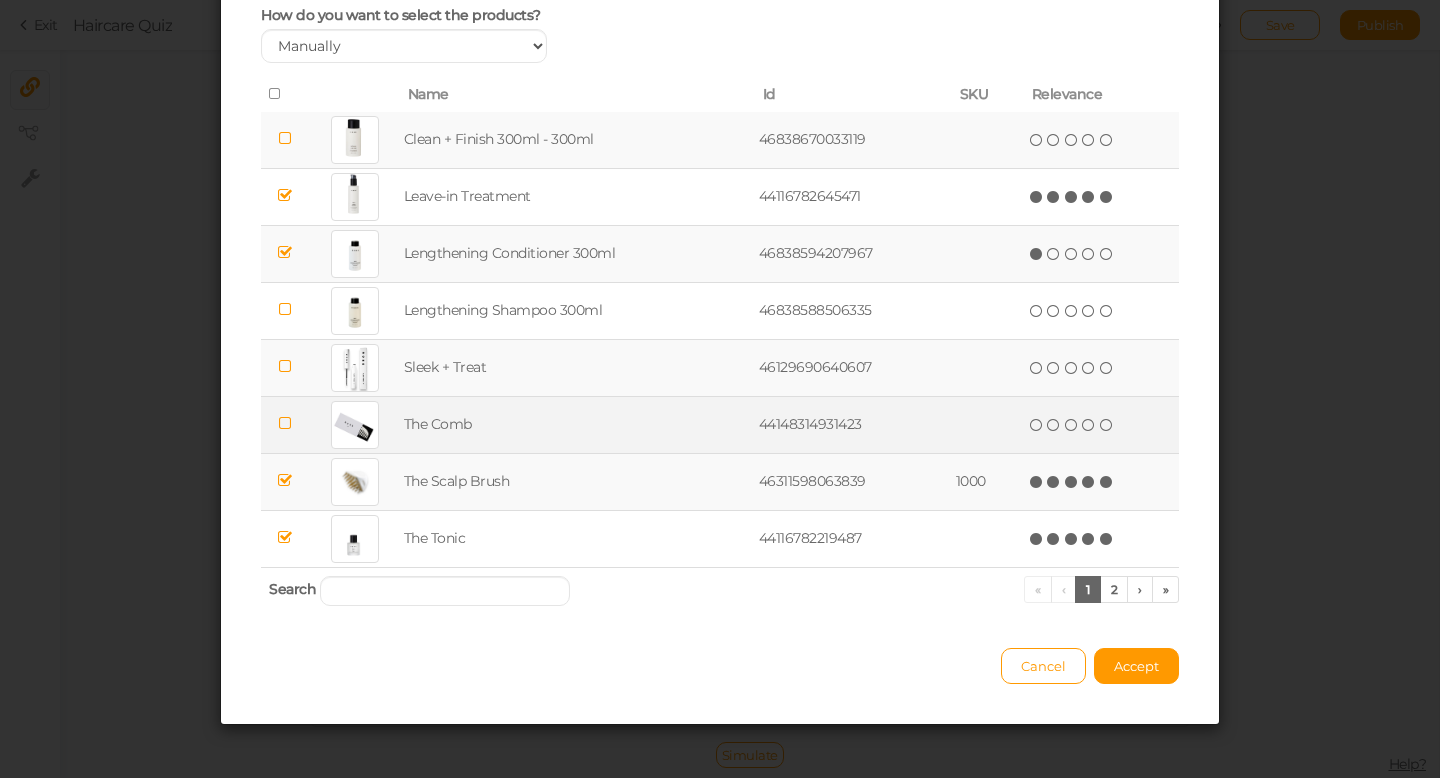 scroll, scrollTop: 0, scrollLeft: 0, axis: both 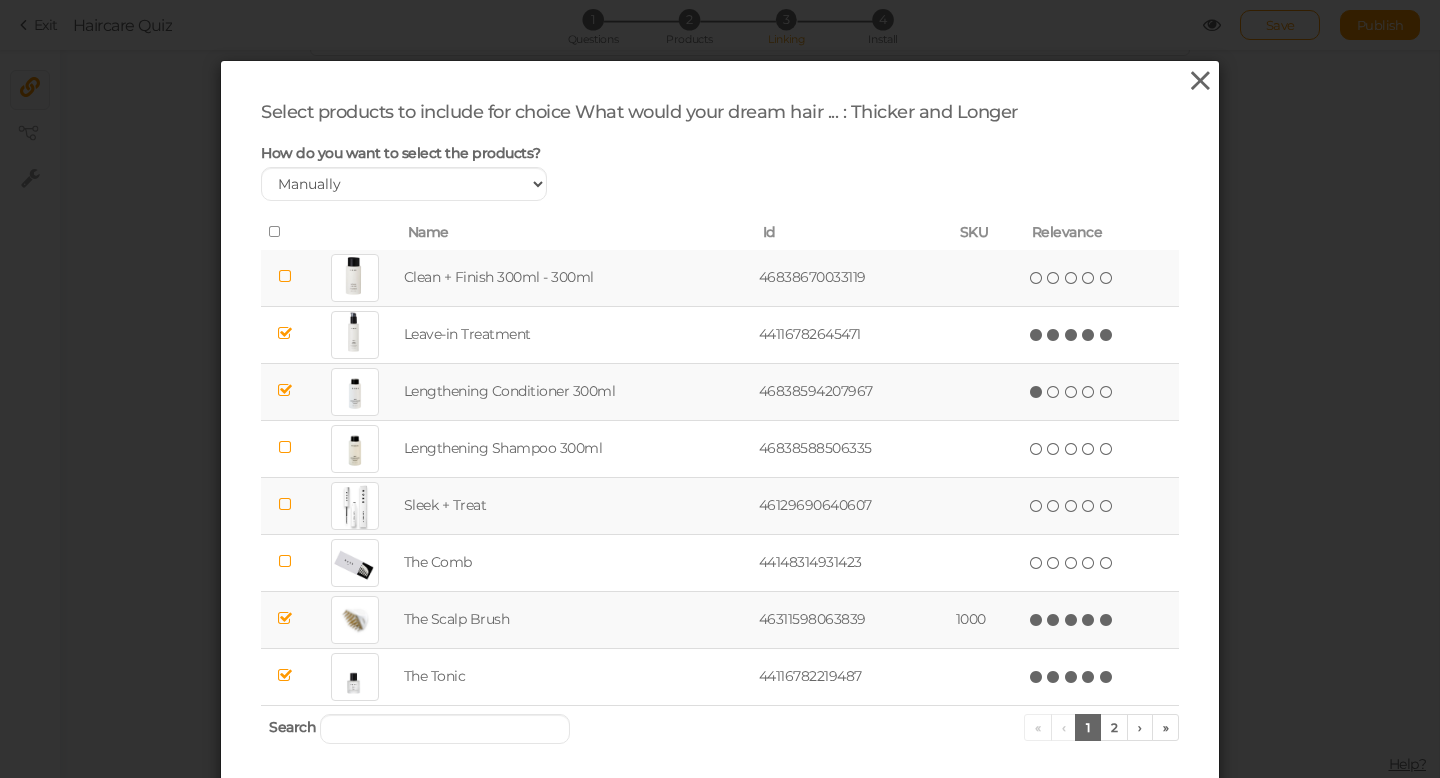 click at bounding box center (1200, 81) 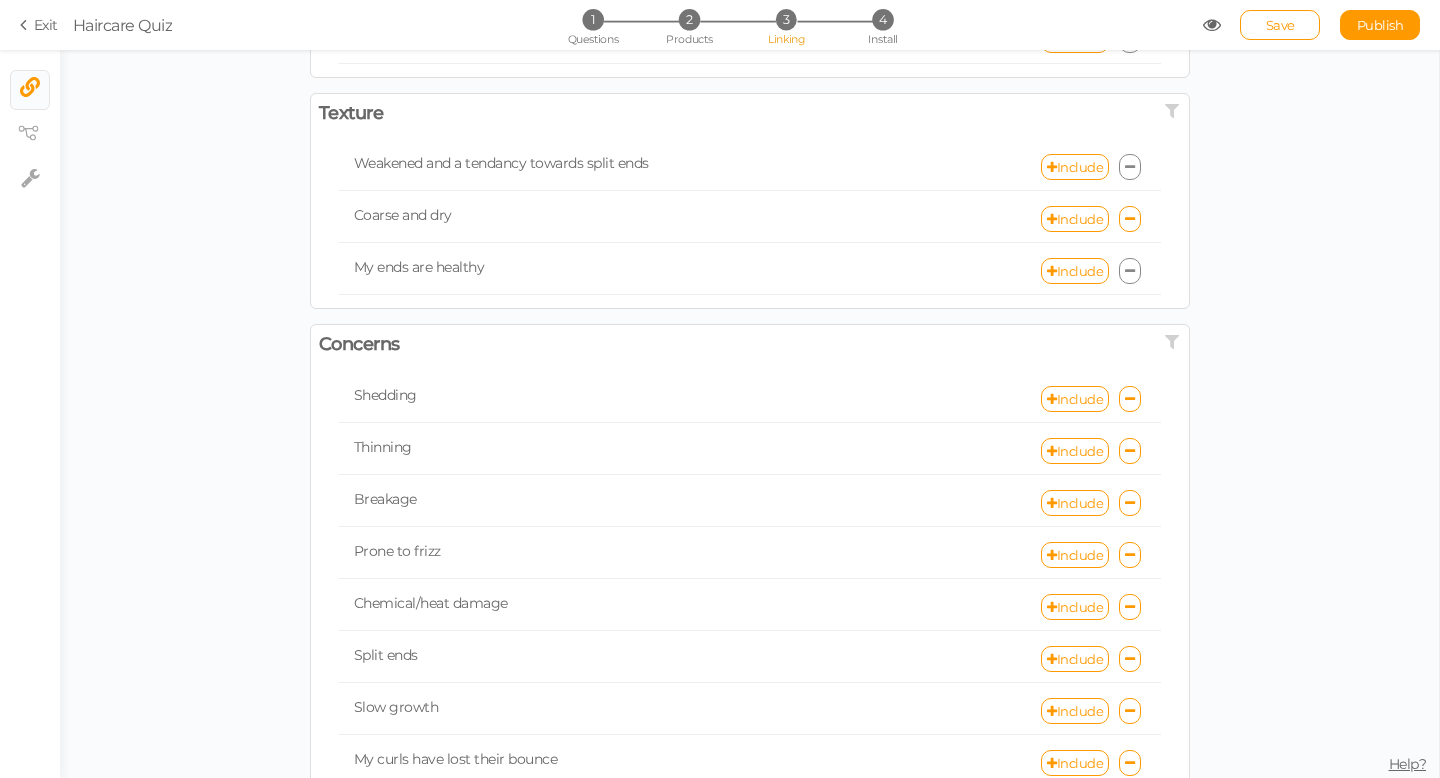 scroll, scrollTop: 0, scrollLeft: 0, axis: both 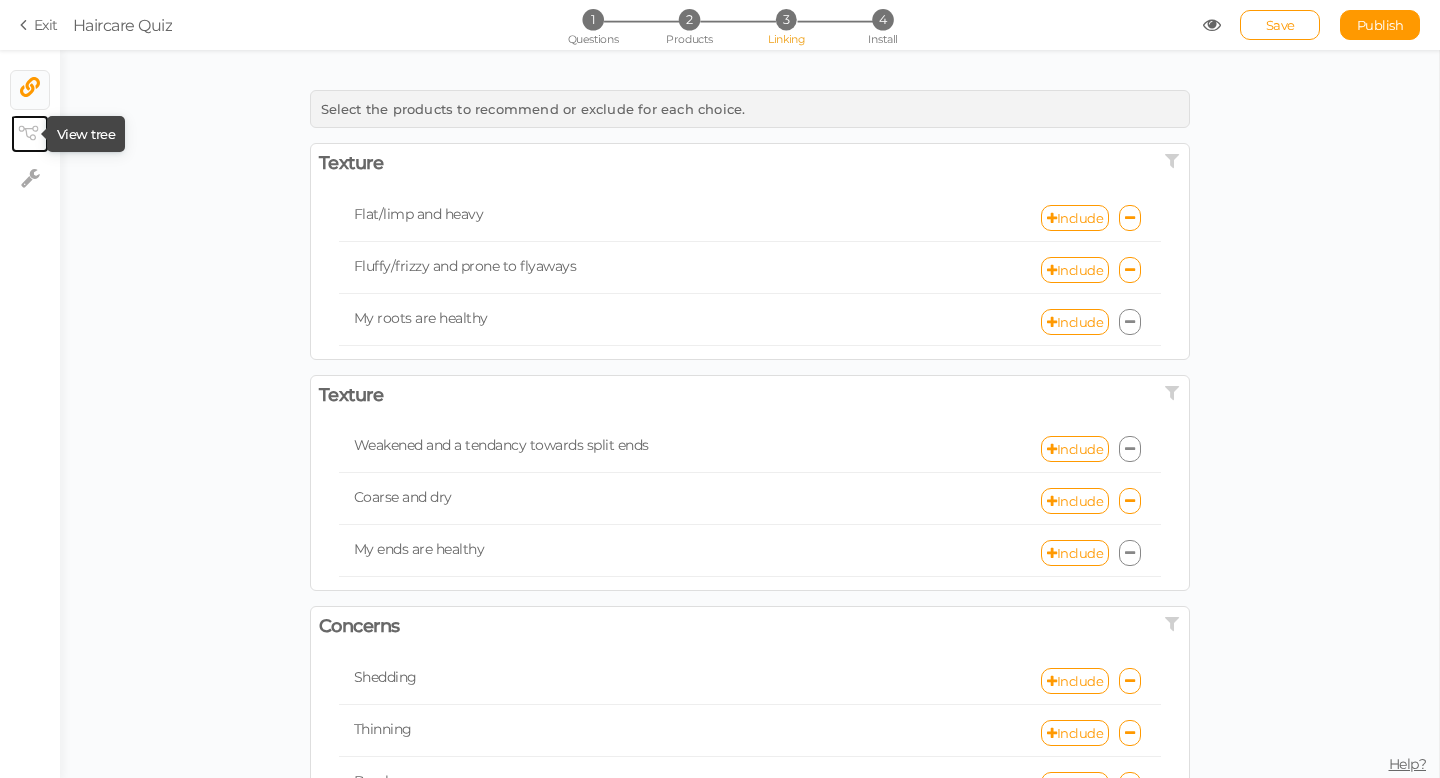 click 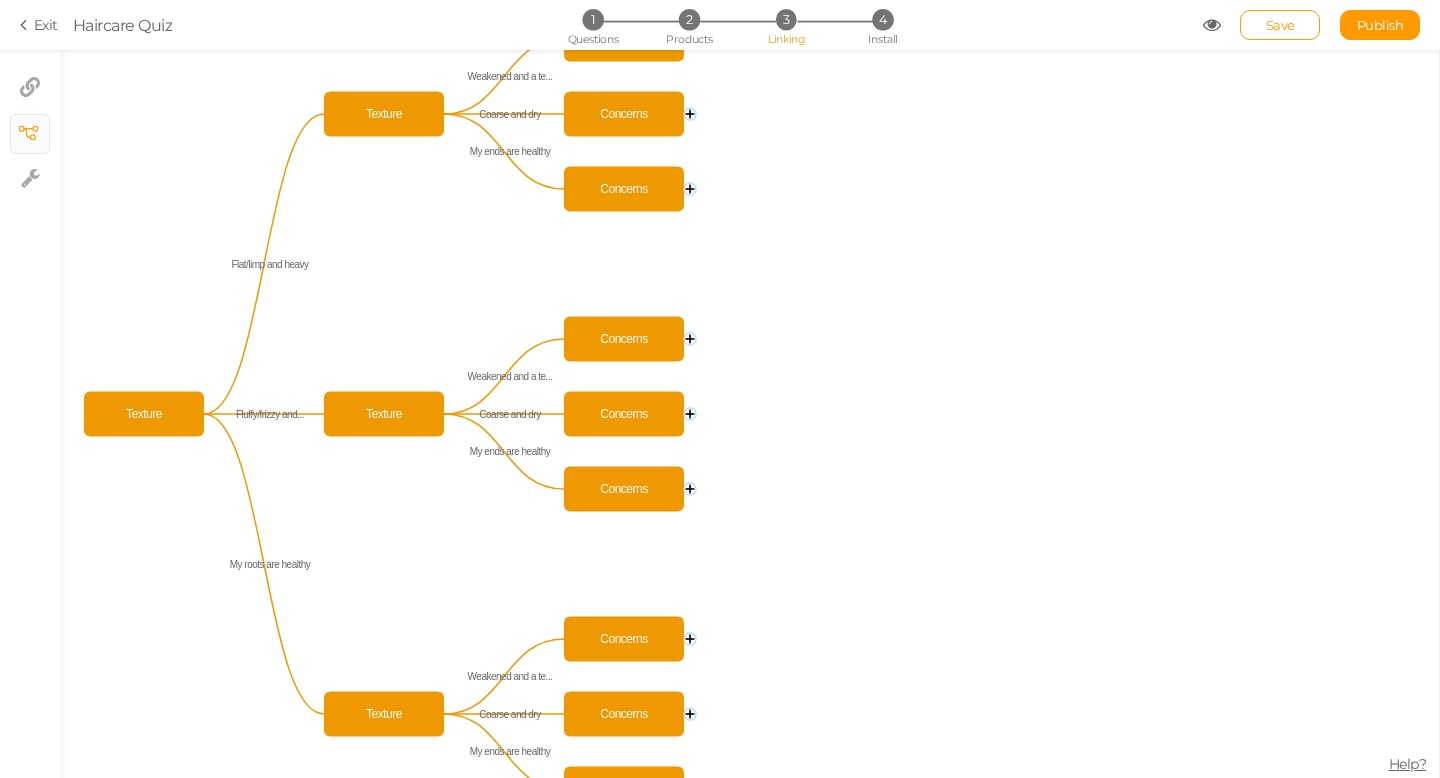 click 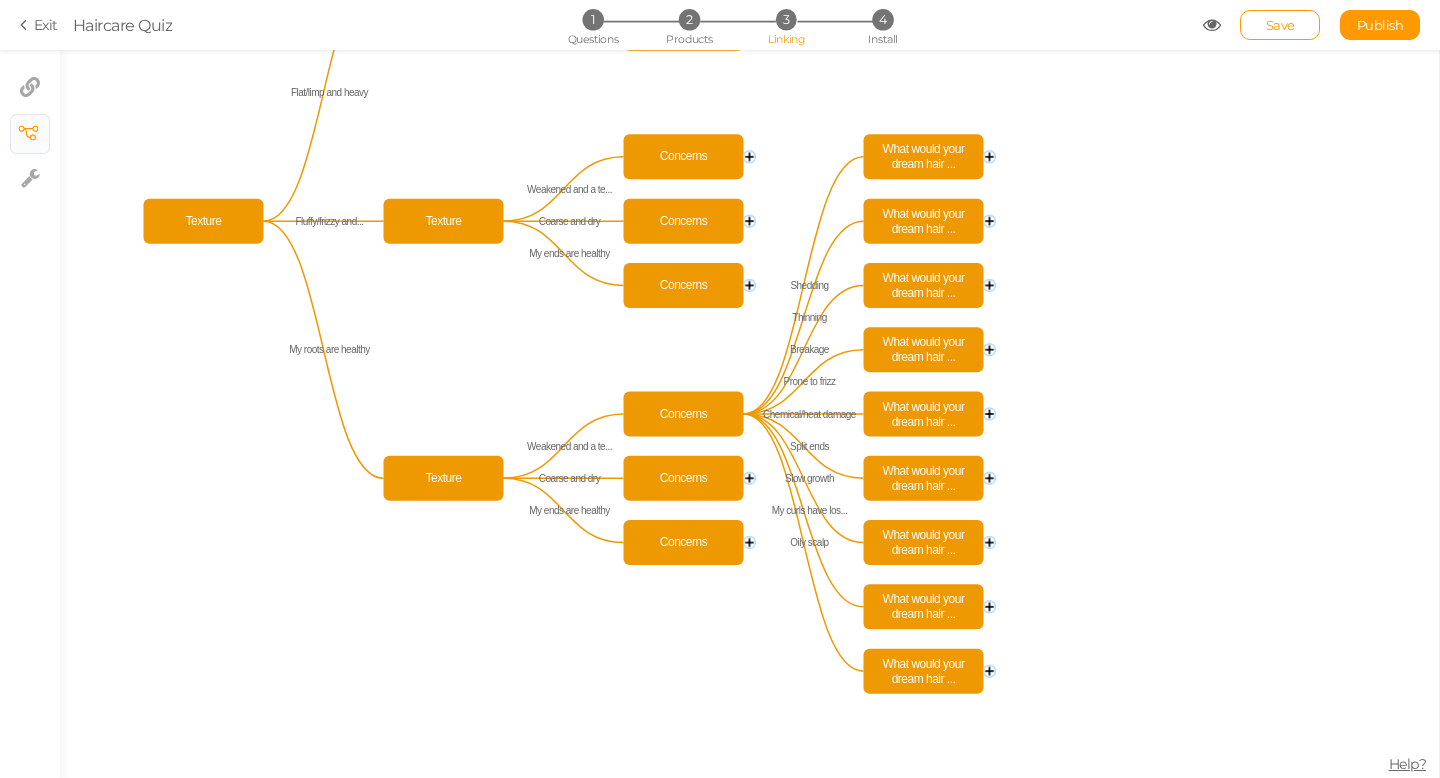 click 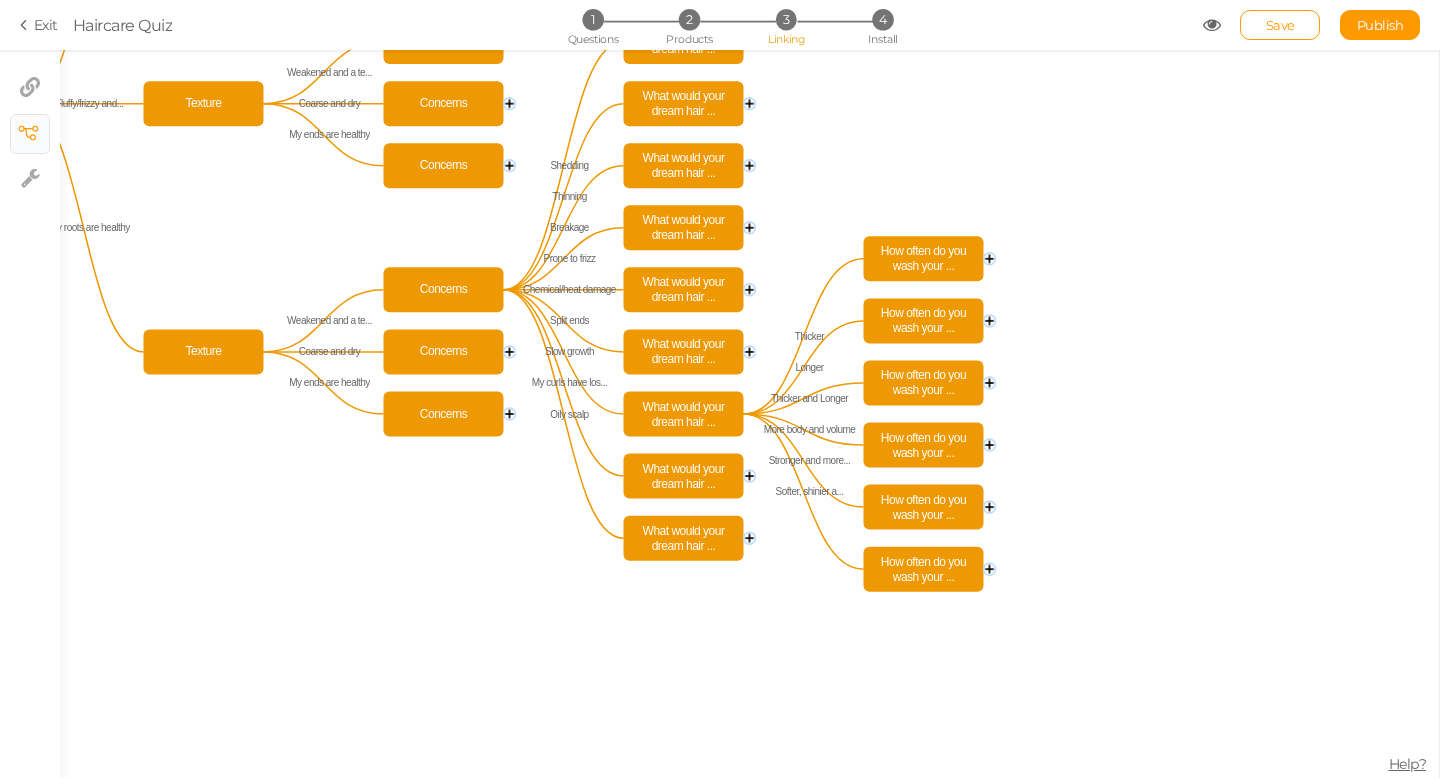 click 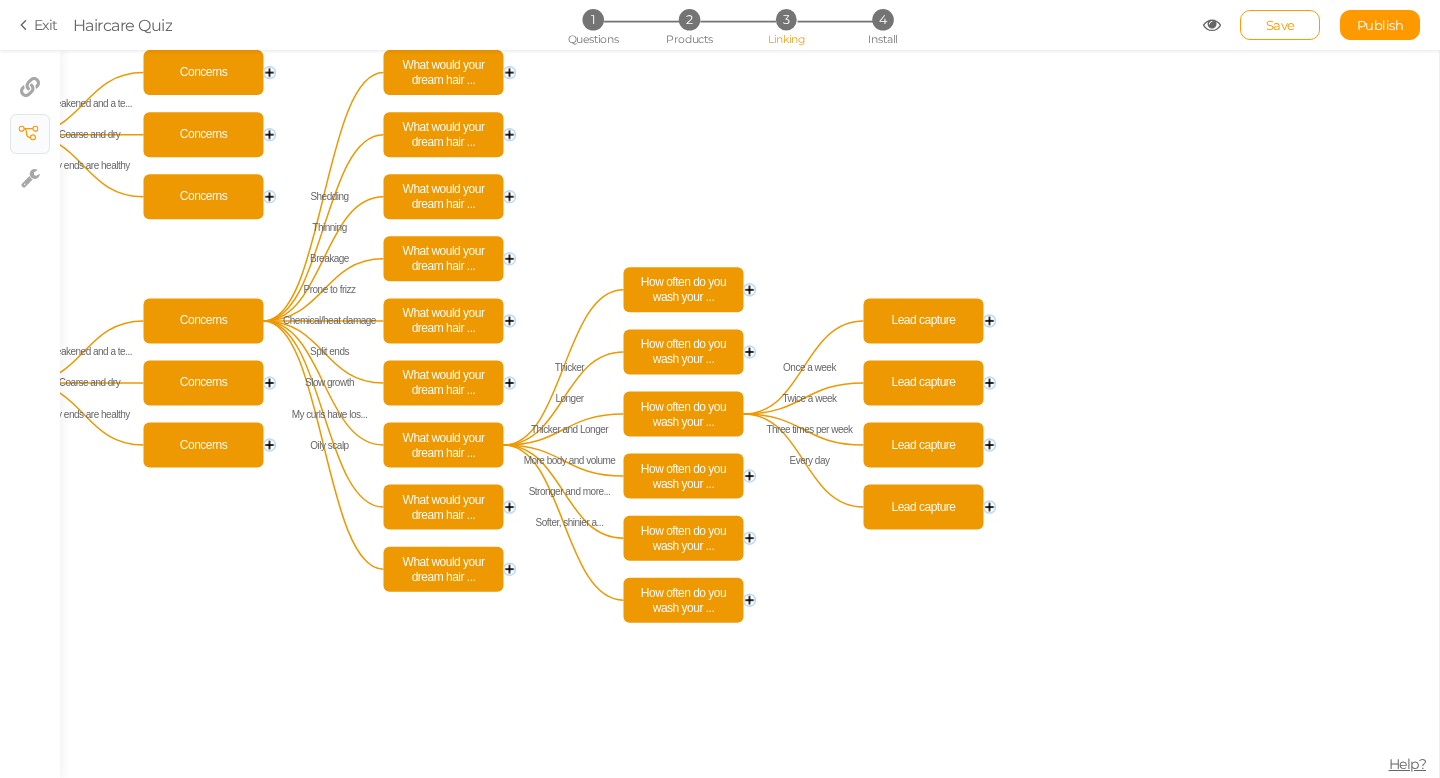 click on "3" at bounding box center [786, 19] 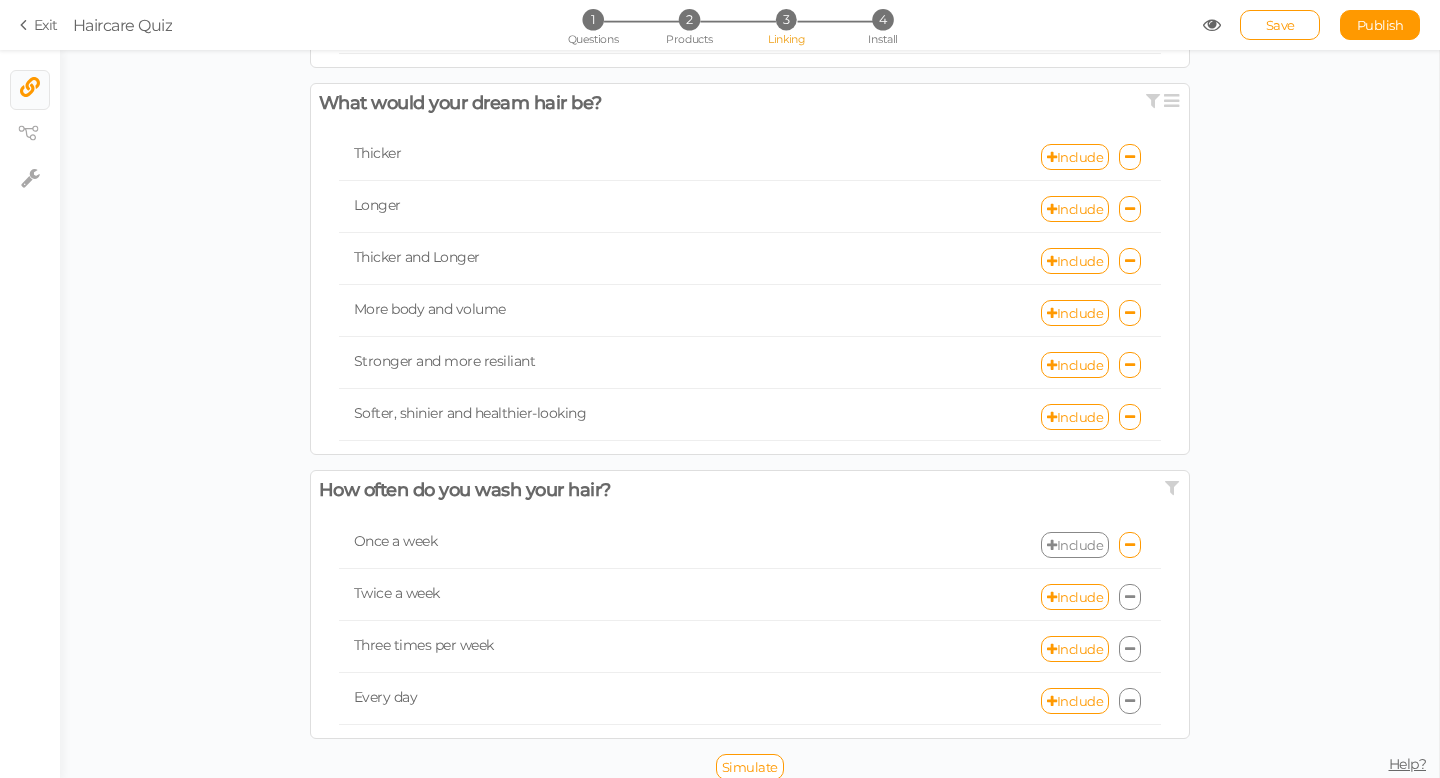 scroll, scrollTop: 1071, scrollLeft: 0, axis: vertical 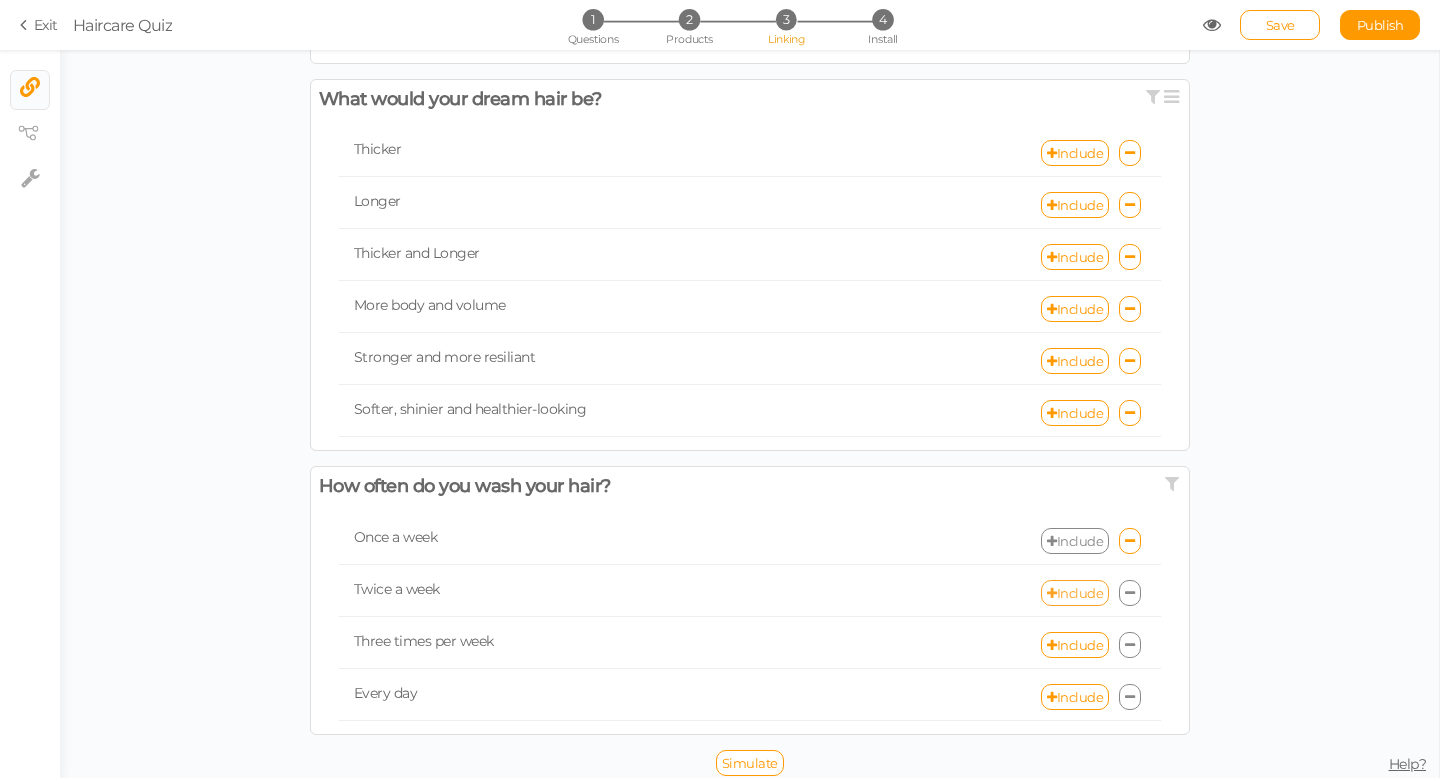 click on "Include" at bounding box center [1075, 593] 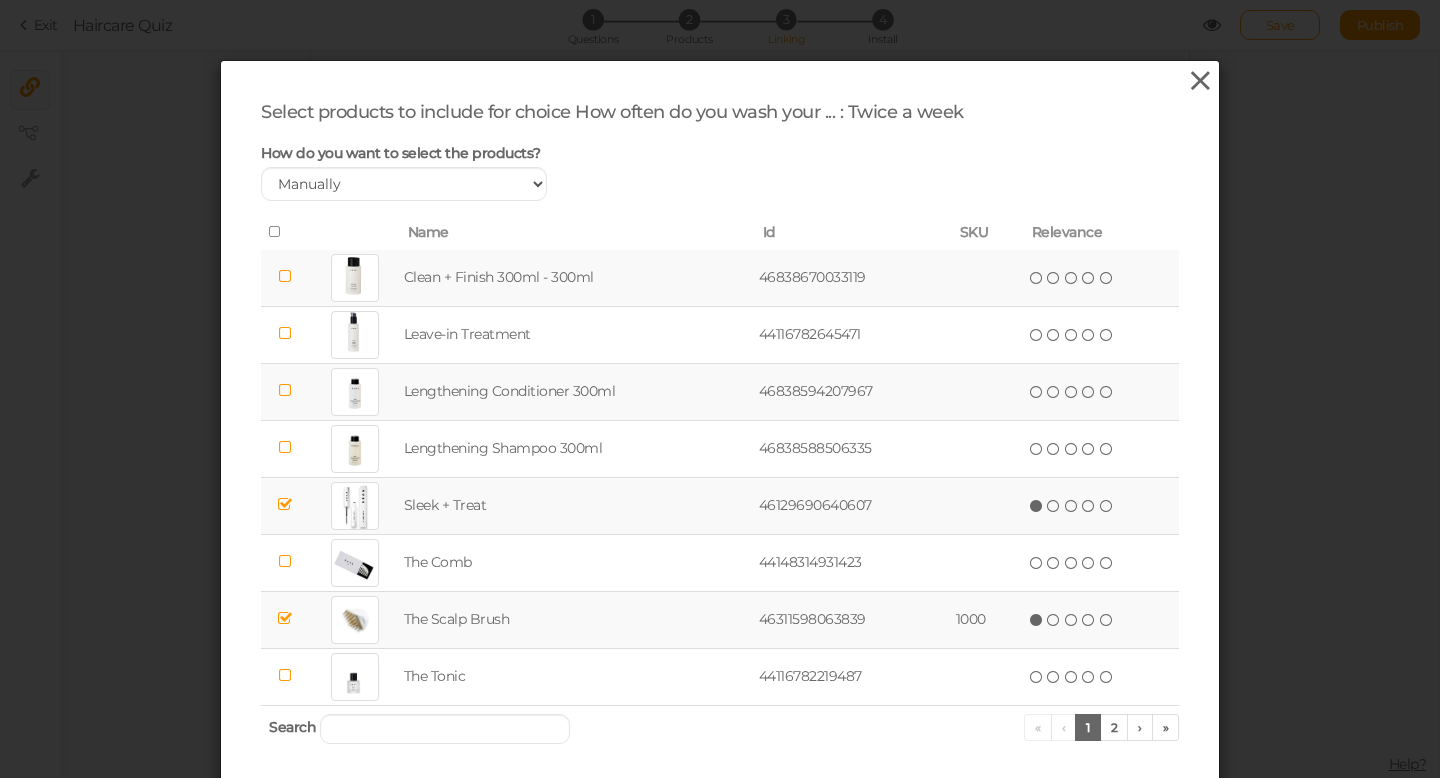 click at bounding box center [1200, 81] 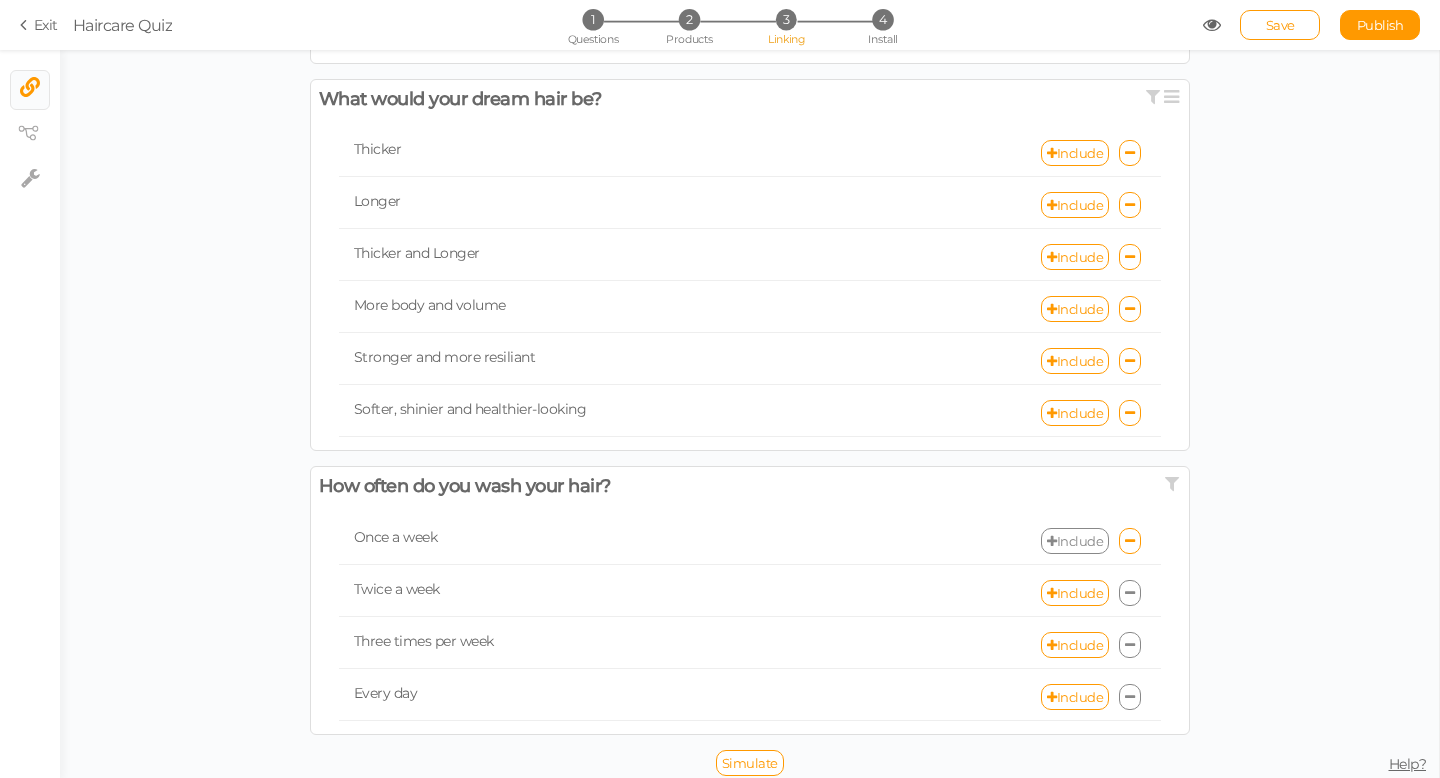 click at bounding box center (1130, 593) 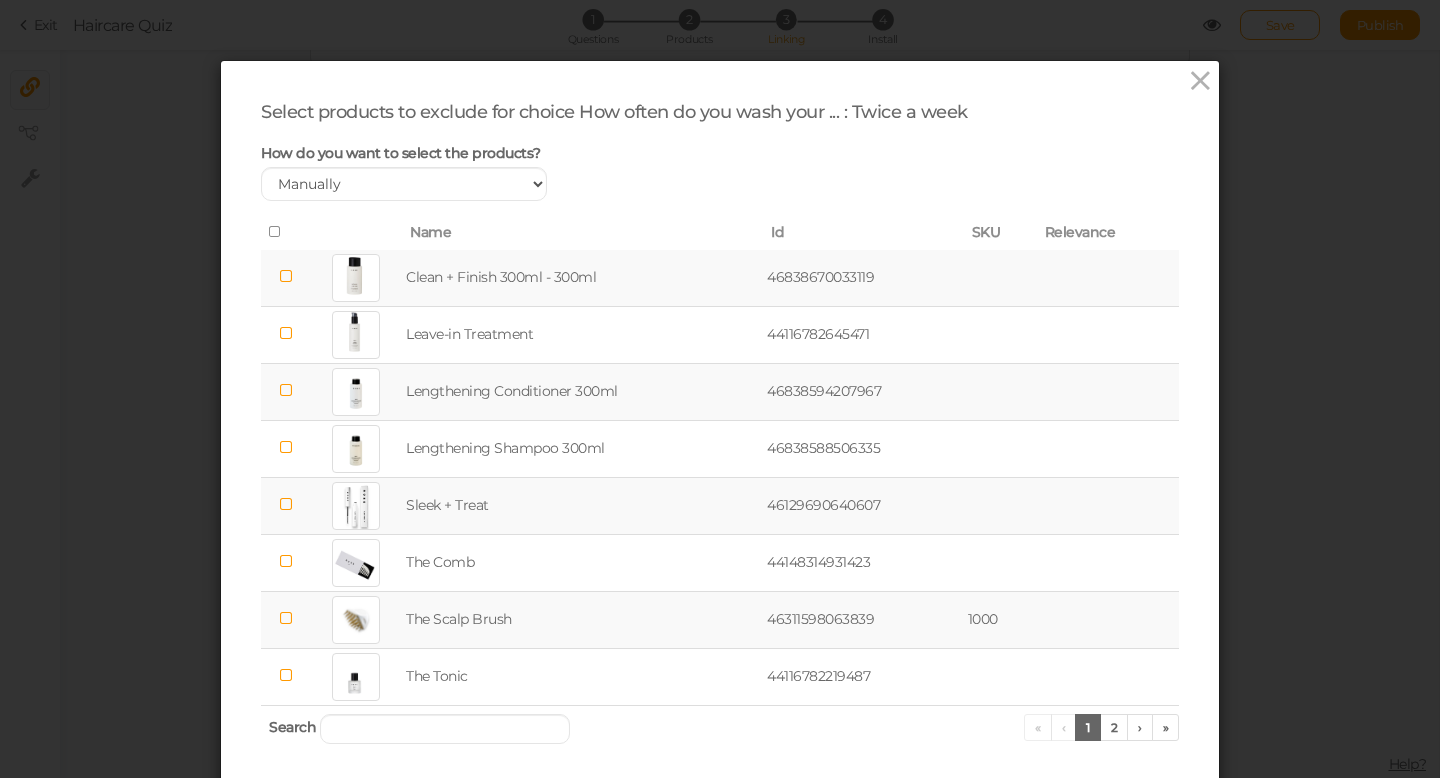 click at bounding box center (286, 276) 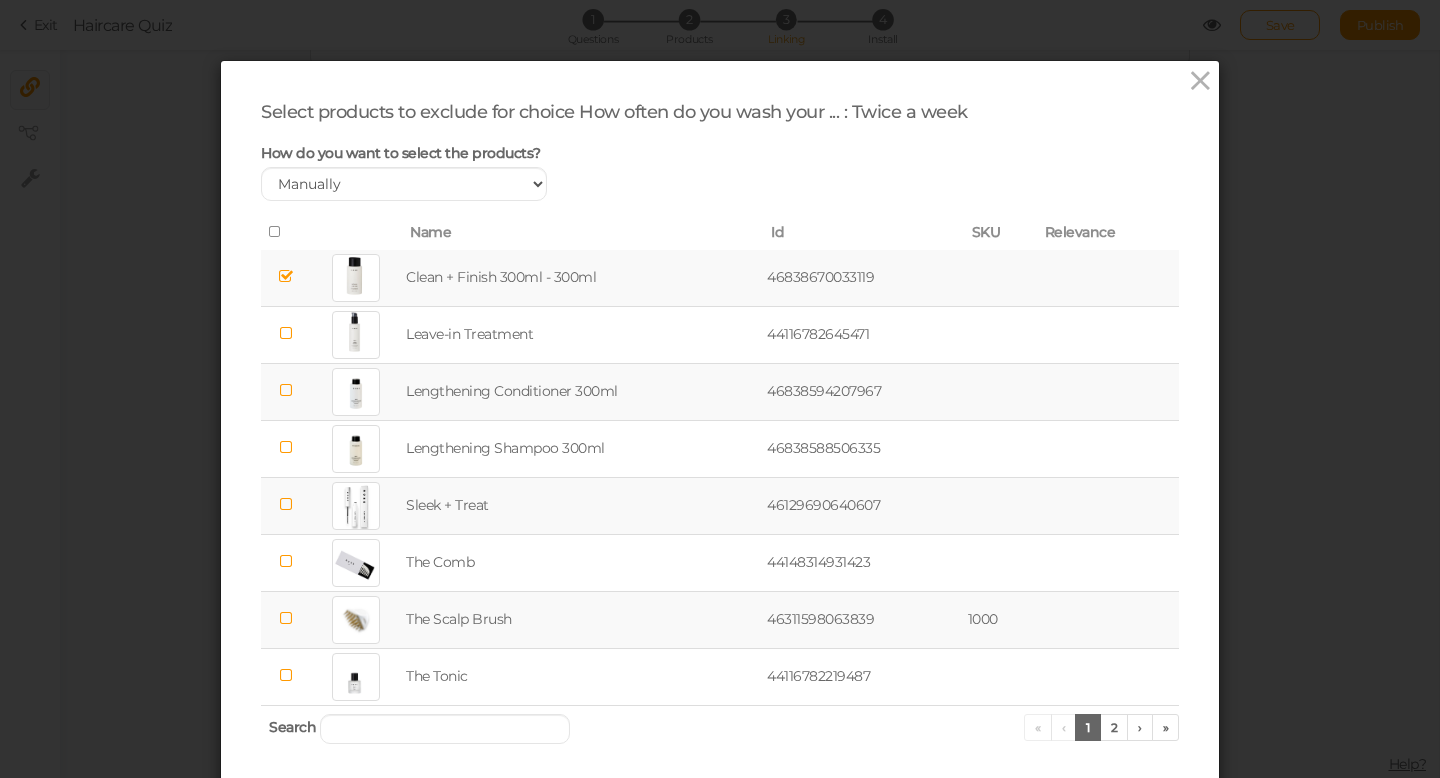 scroll, scrollTop: 144, scrollLeft: 0, axis: vertical 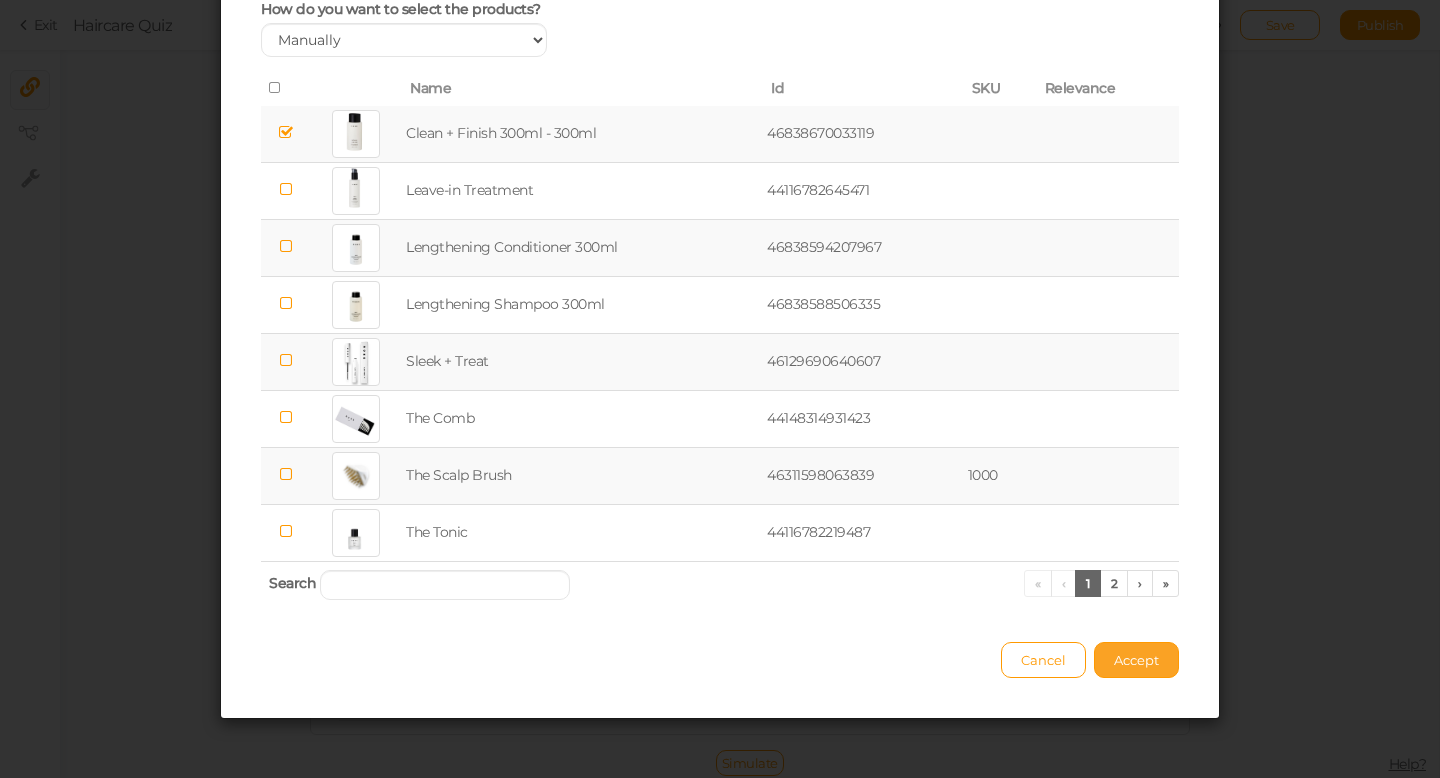 click on "Accept" at bounding box center [1136, 660] 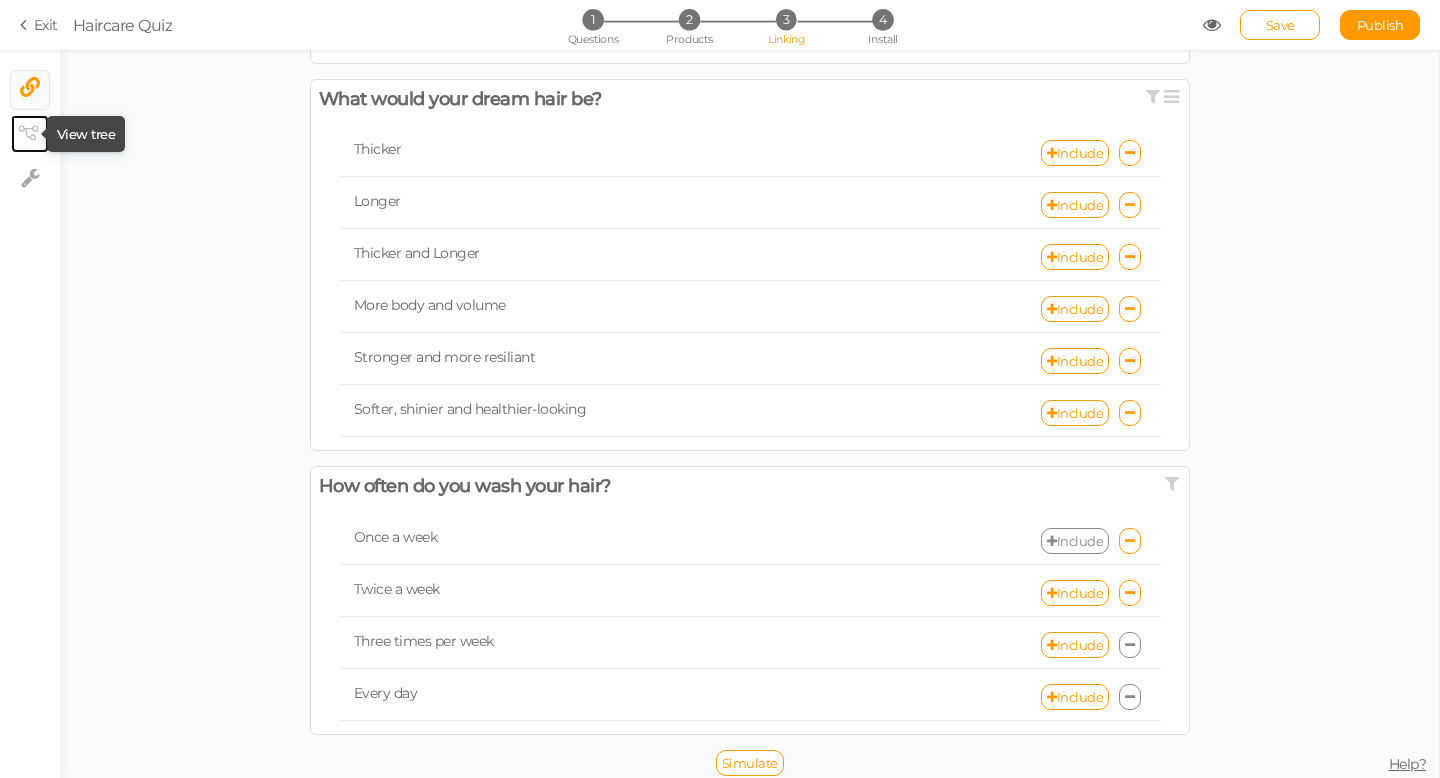 click 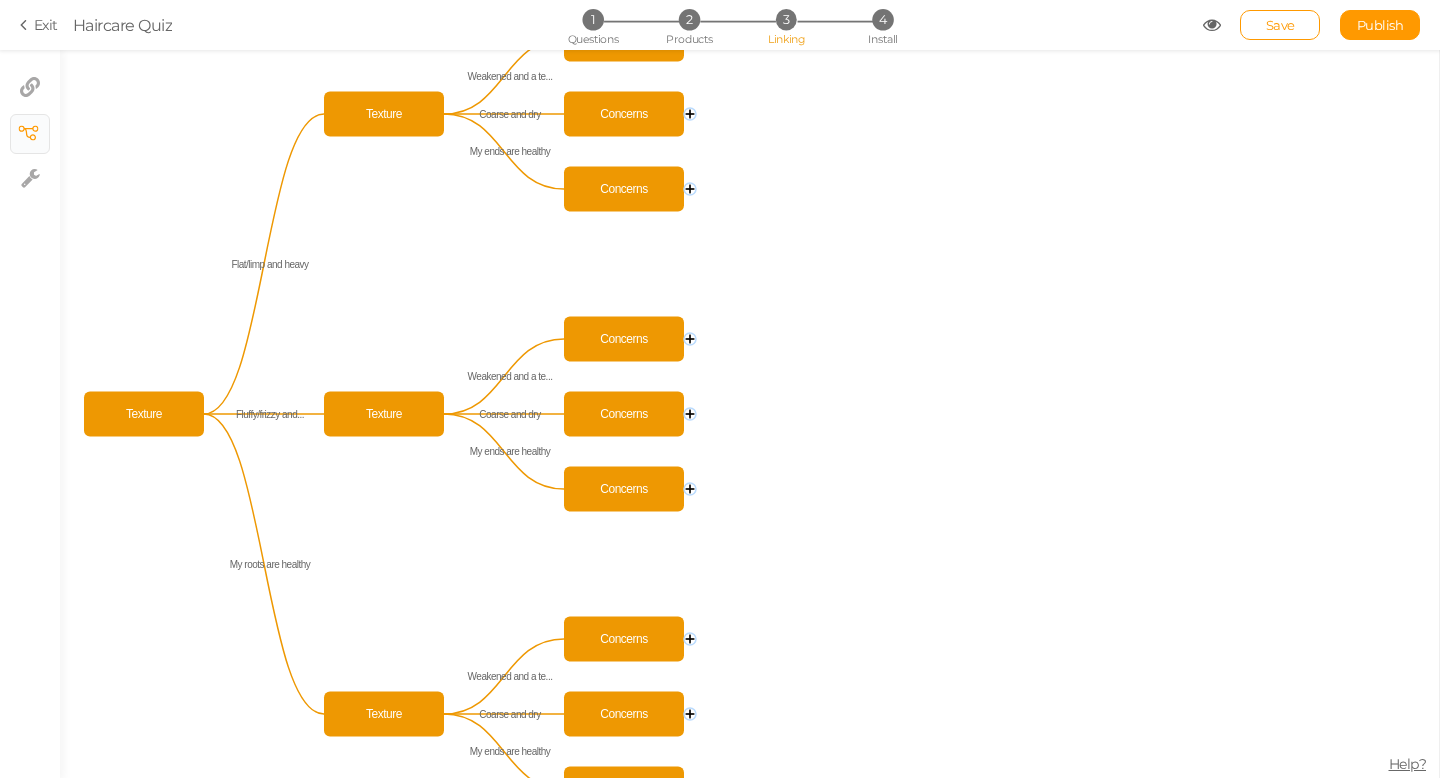 click 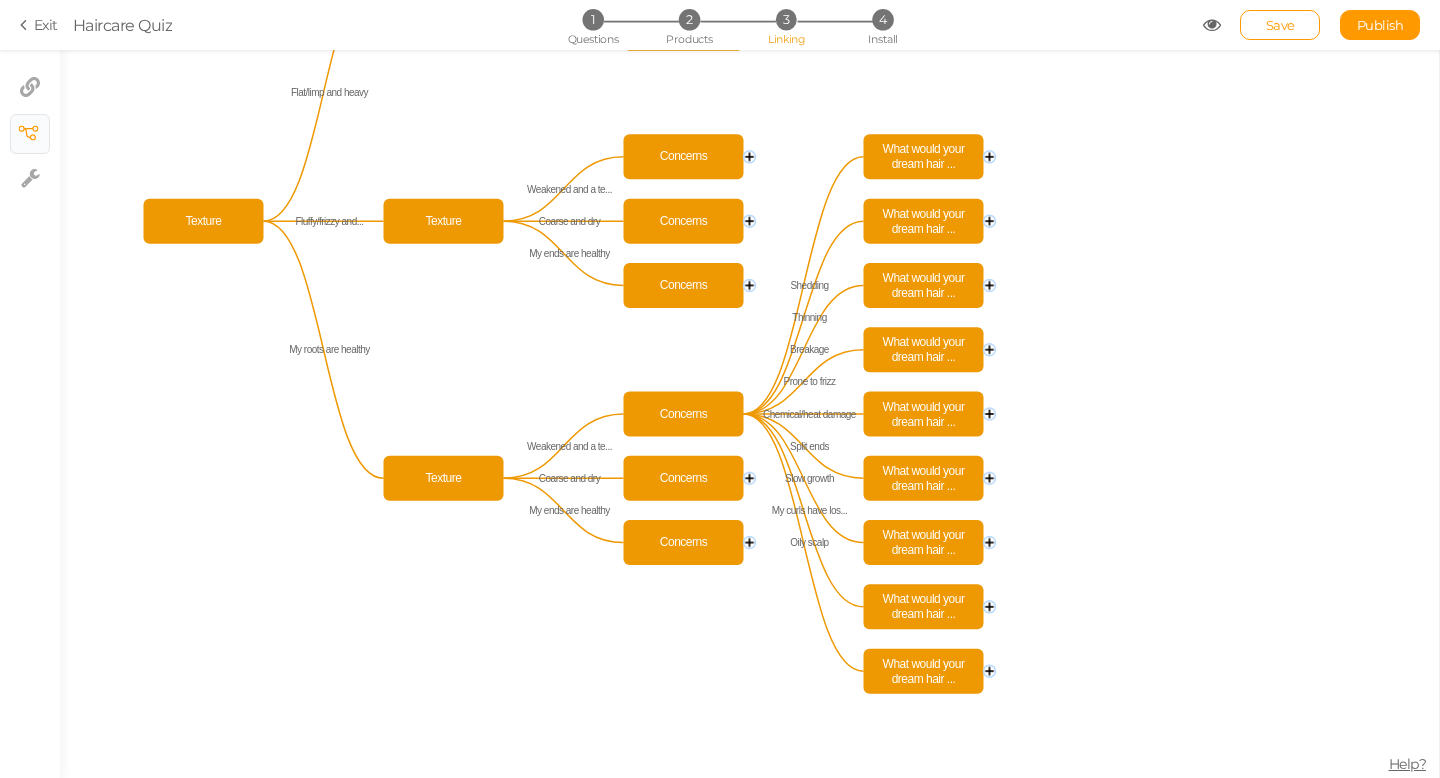 click 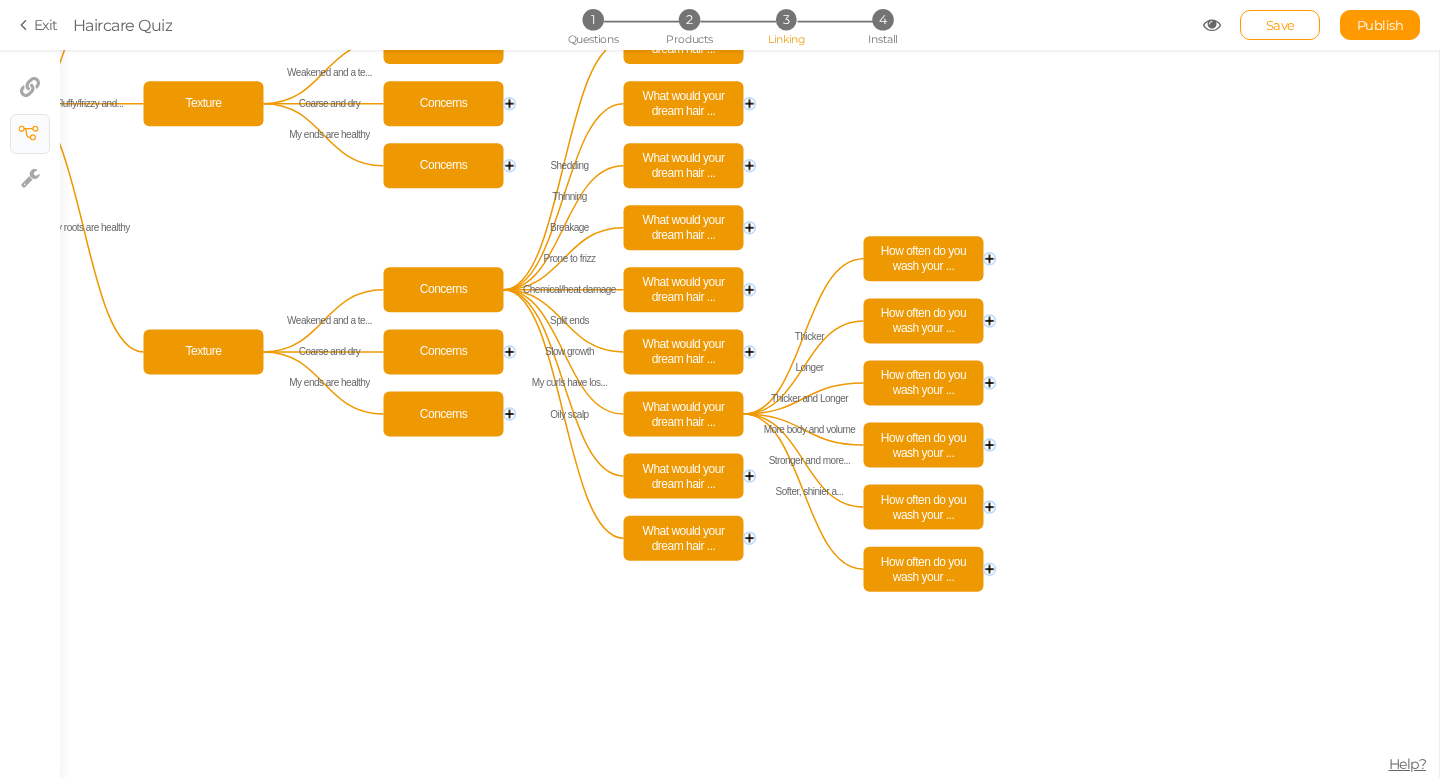 click 